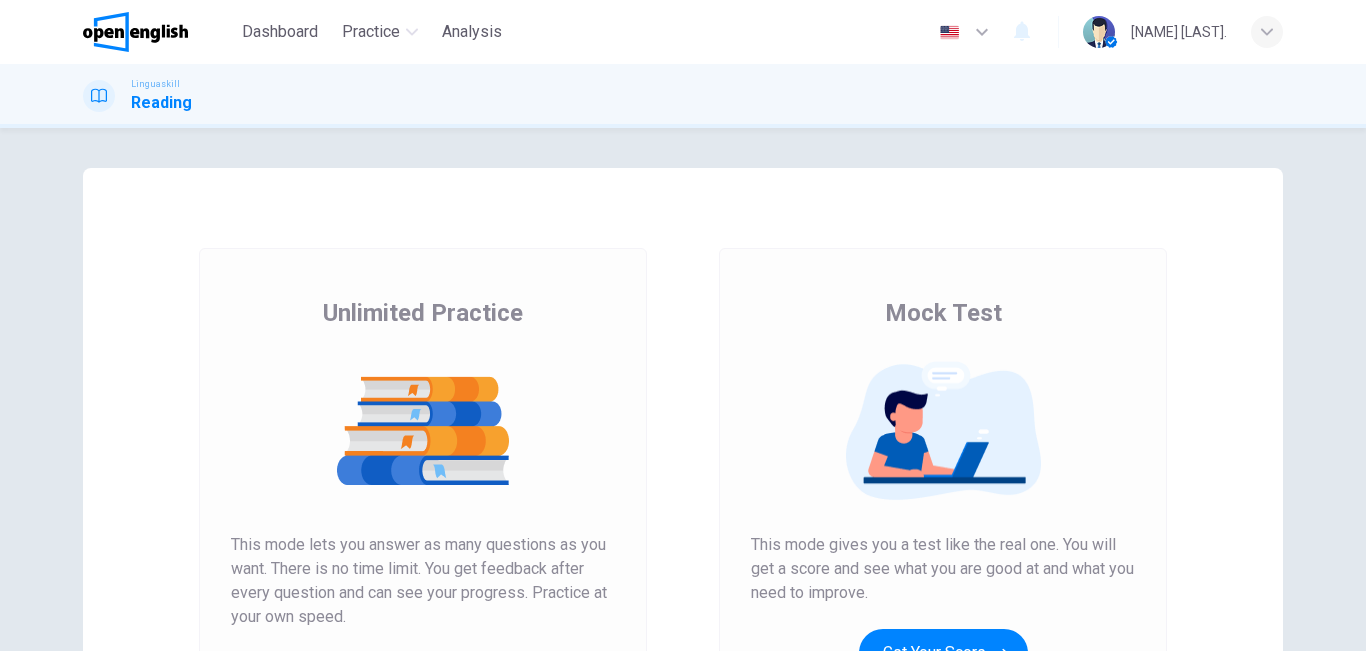 scroll, scrollTop: 0, scrollLeft: 0, axis: both 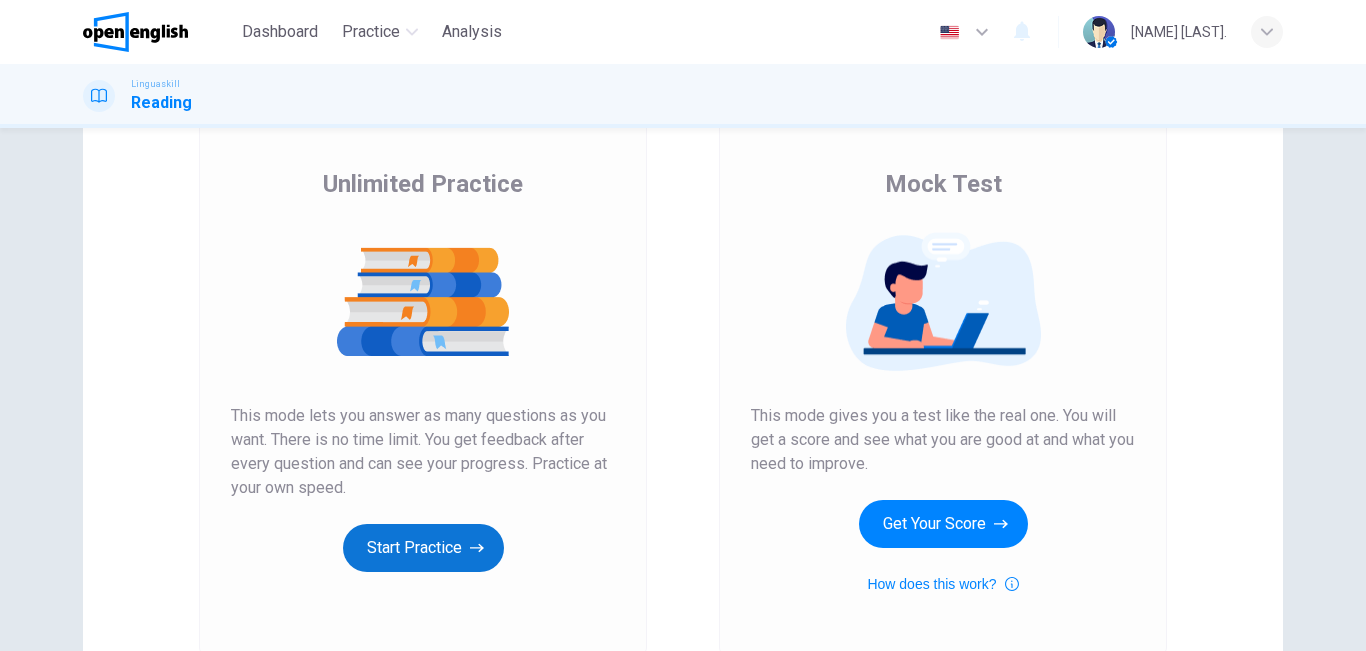 click on "Start Practice" at bounding box center (423, 548) 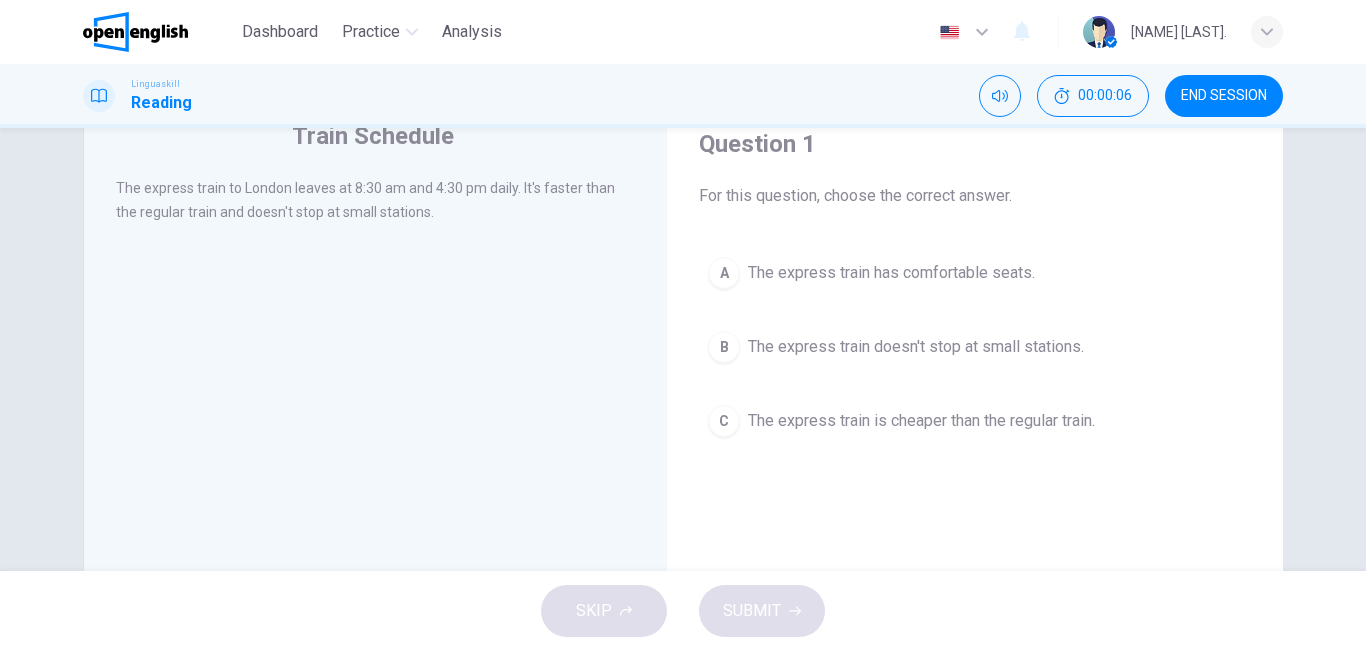 scroll, scrollTop: 40, scrollLeft: 0, axis: vertical 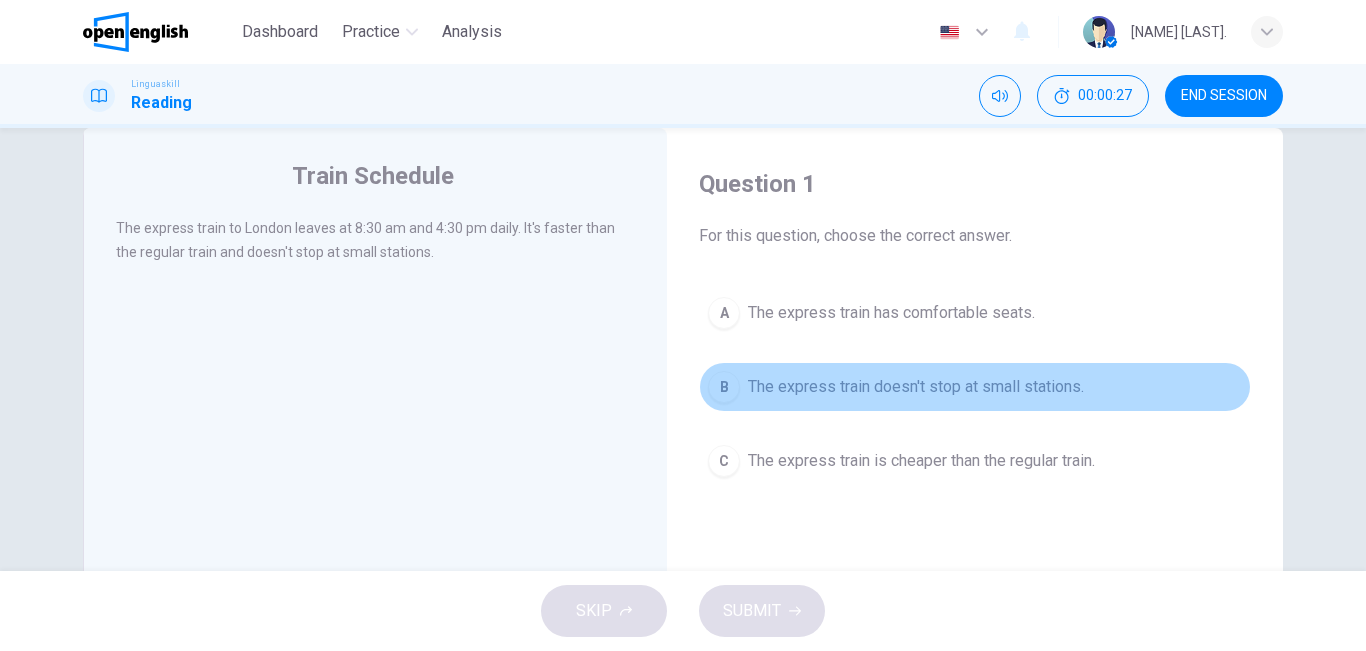 click on "The express train doesn't stop at small stations." at bounding box center [916, 387] 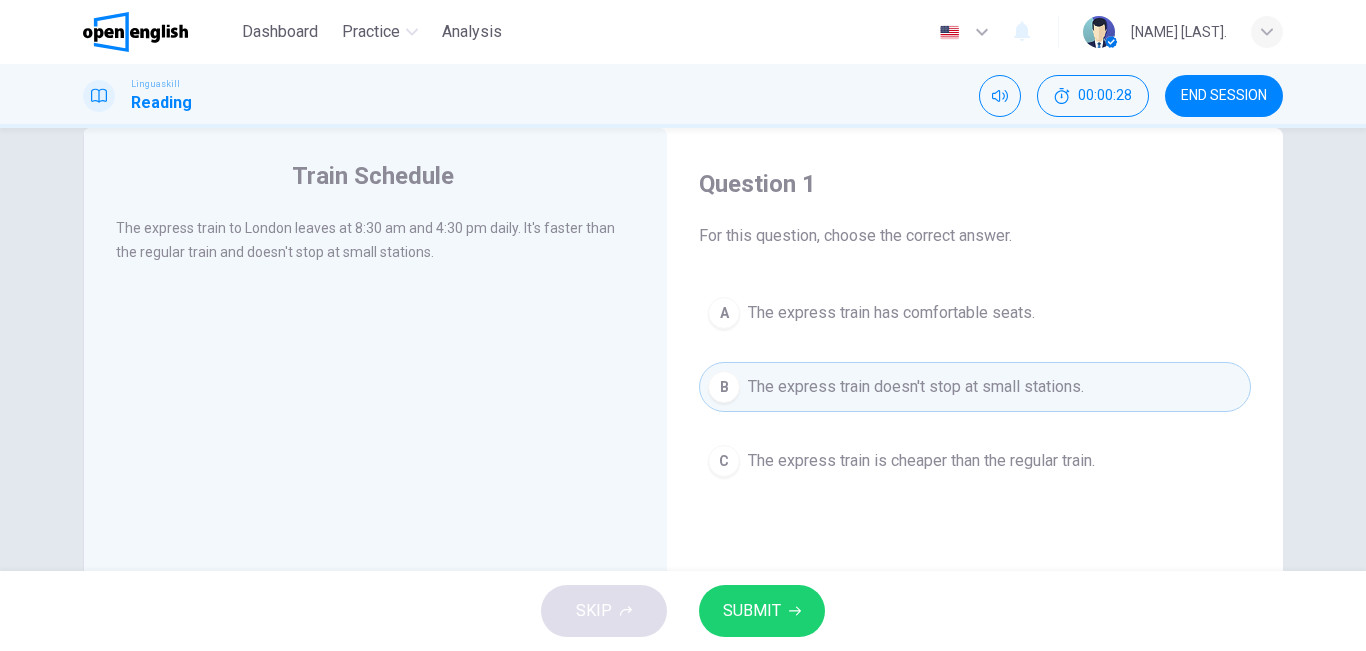 click on "SUBMIT" at bounding box center (752, 611) 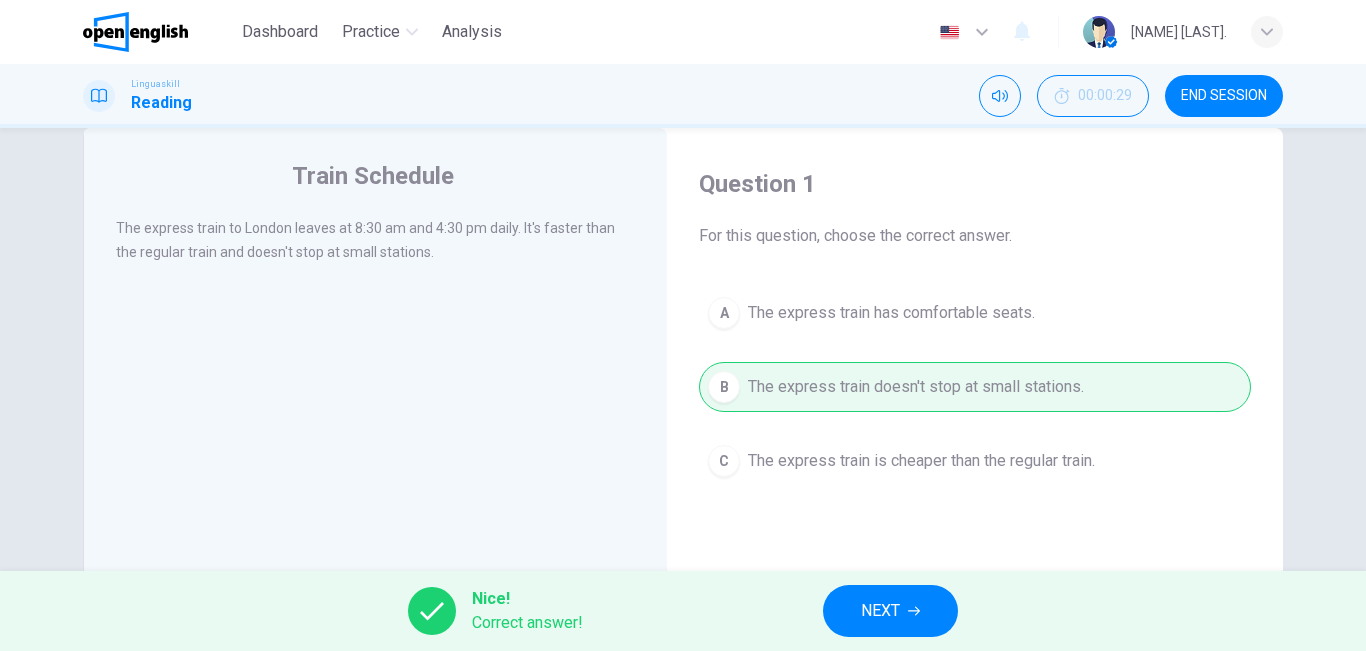 click on "NEXT" at bounding box center [890, 611] 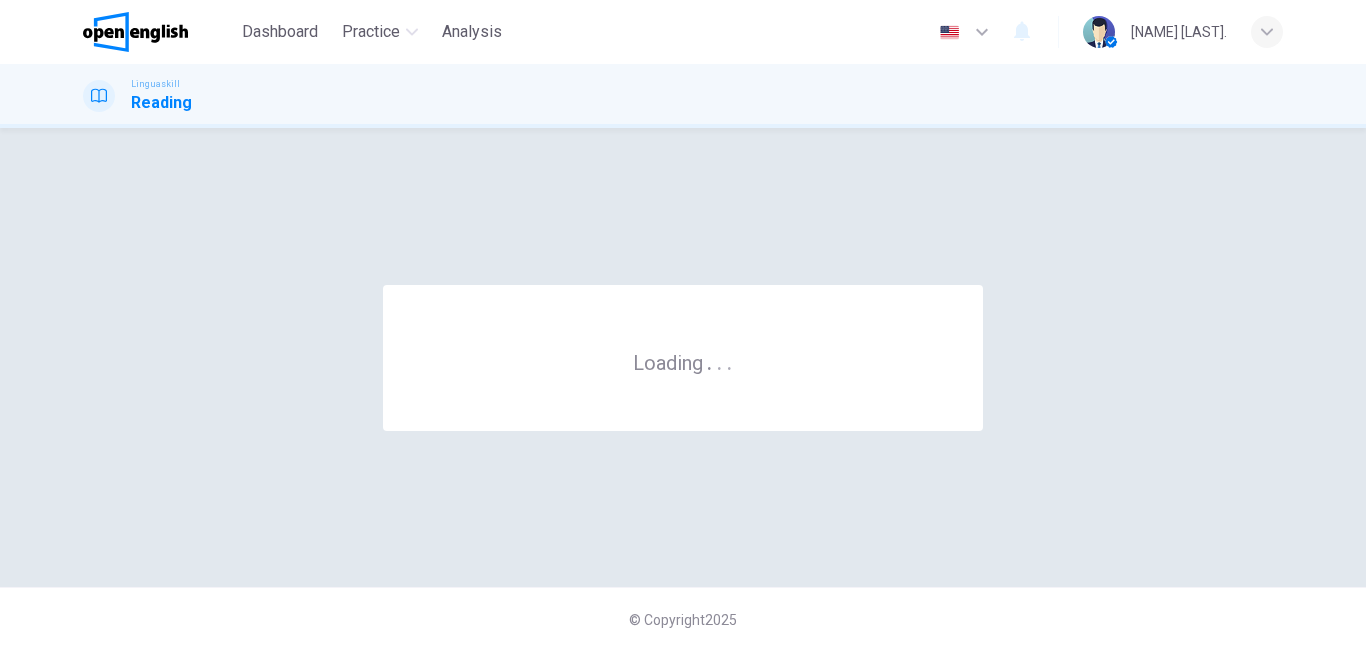 scroll, scrollTop: 0, scrollLeft: 0, axis: both 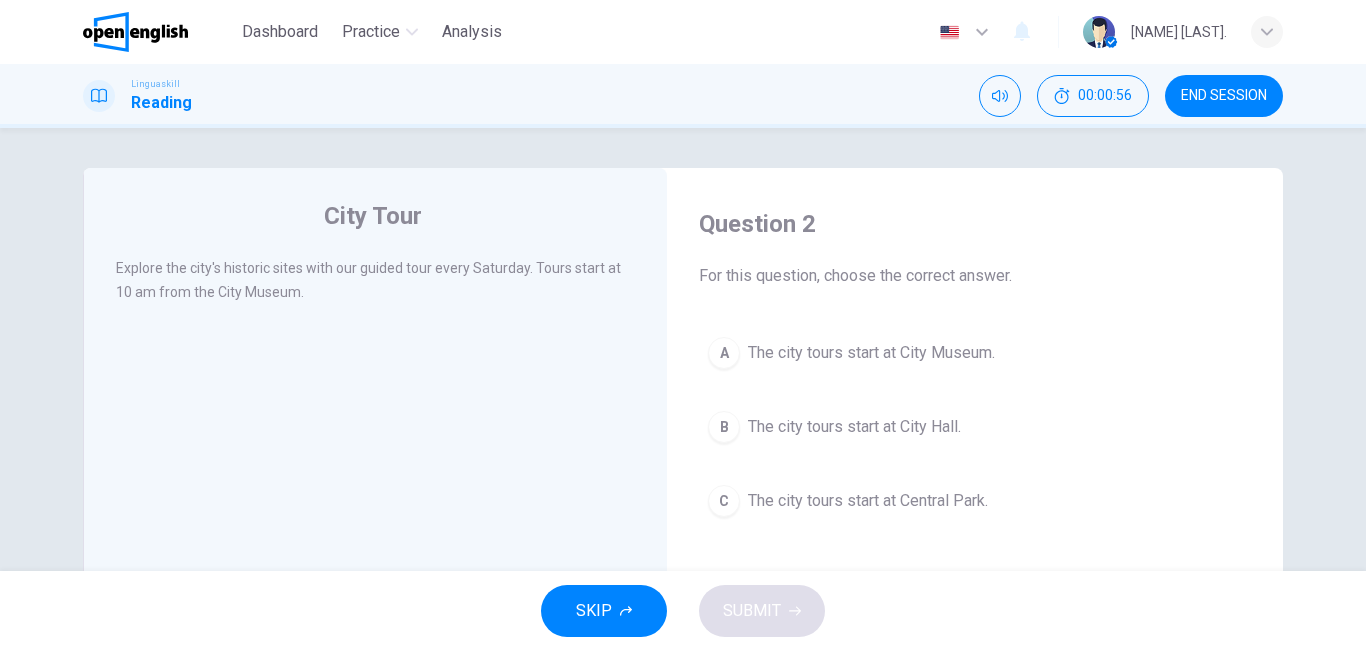 click on "The city tours start at City Museum." at bounding box center (871, 353) 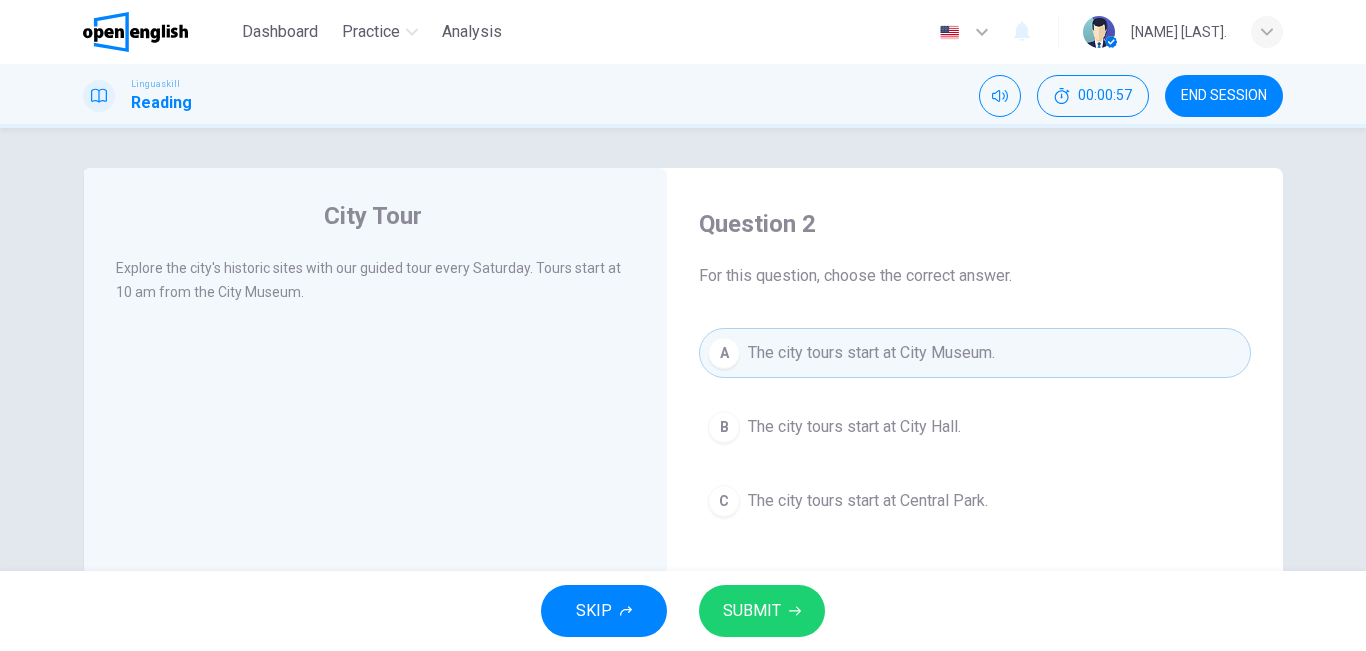 click on "SUBMIT" at bounding box center (762, 611) 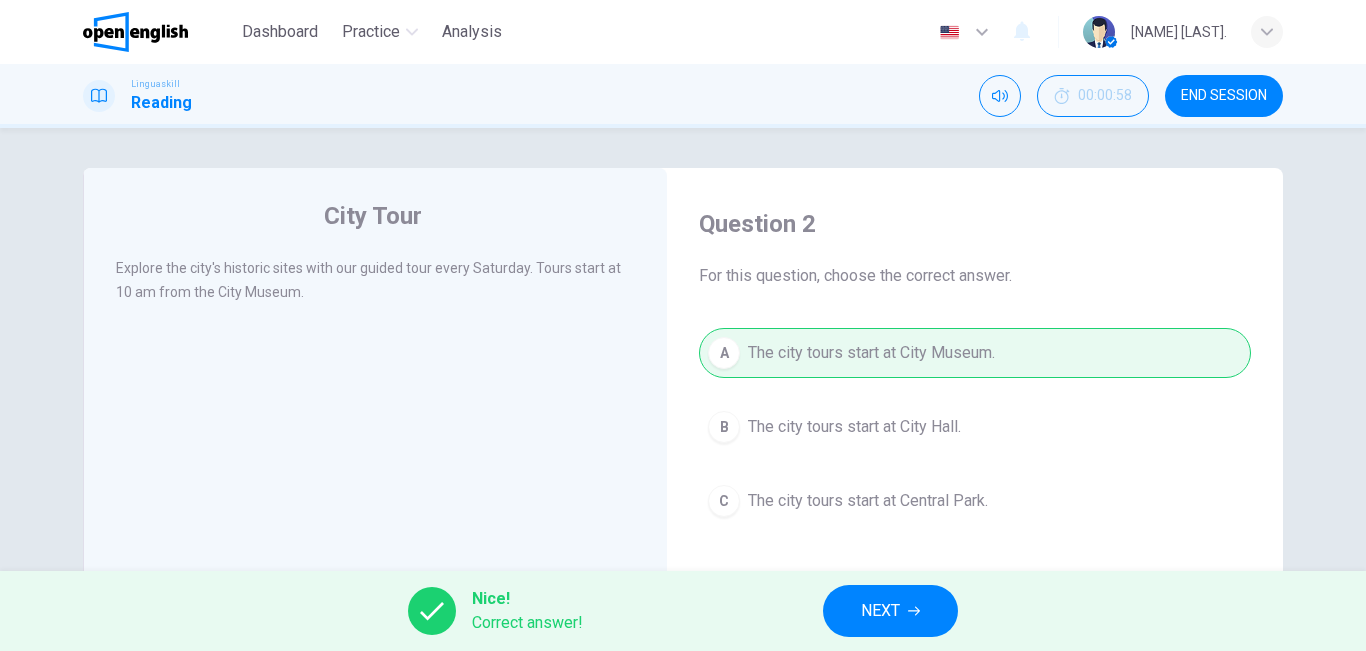click on "NEXT" at bounding box center (880, 611) 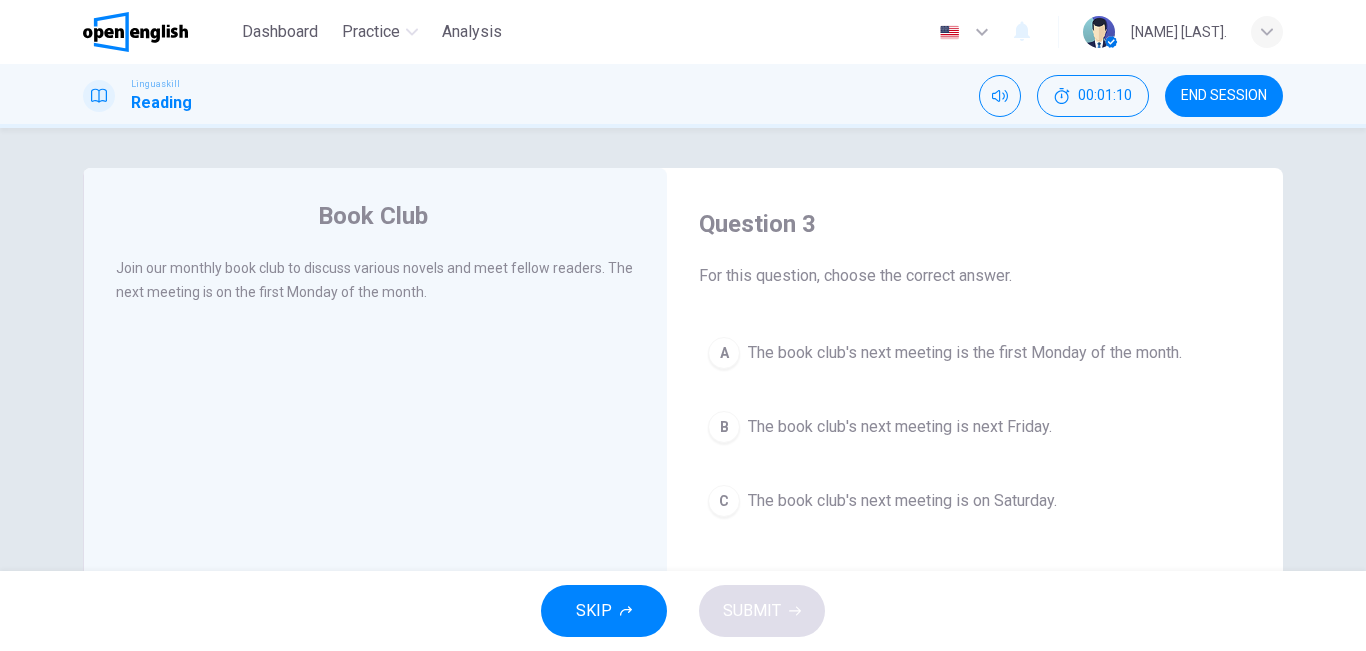 click on "The book club's next meeting is the first Monday of the month." at bounding box center [965, 353] 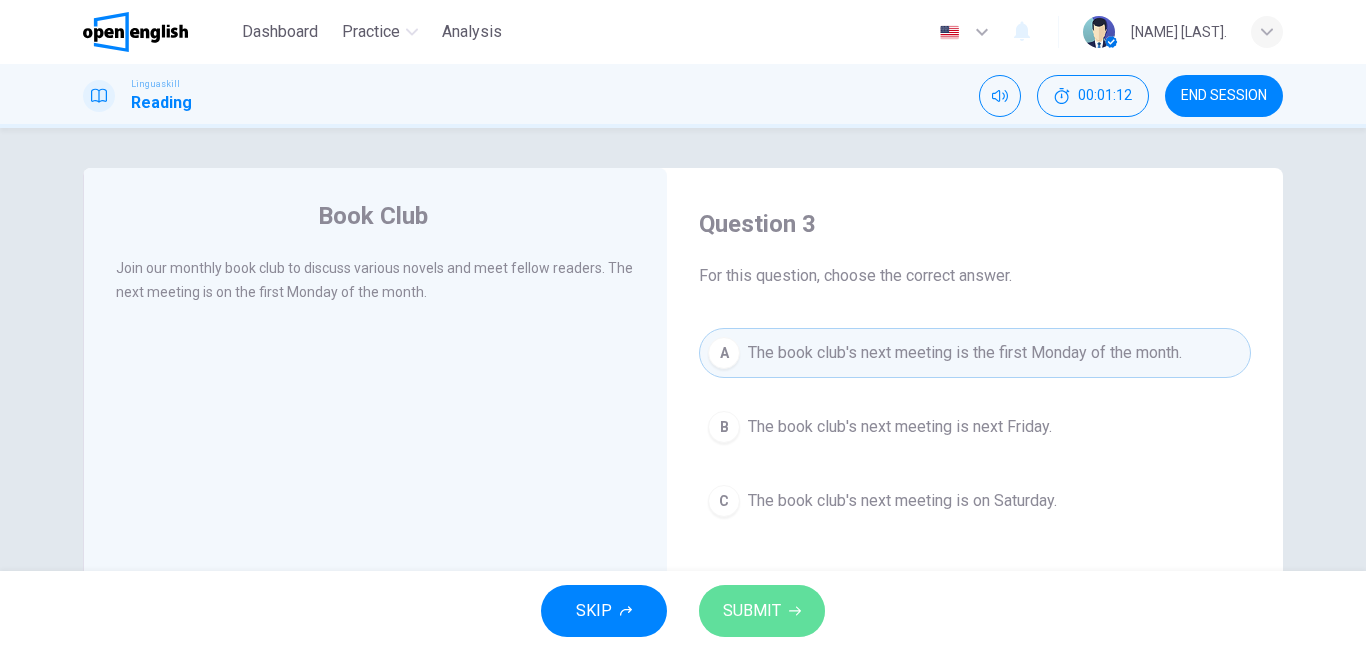 click on "SUBMIT" at bounding box center (752, 611) 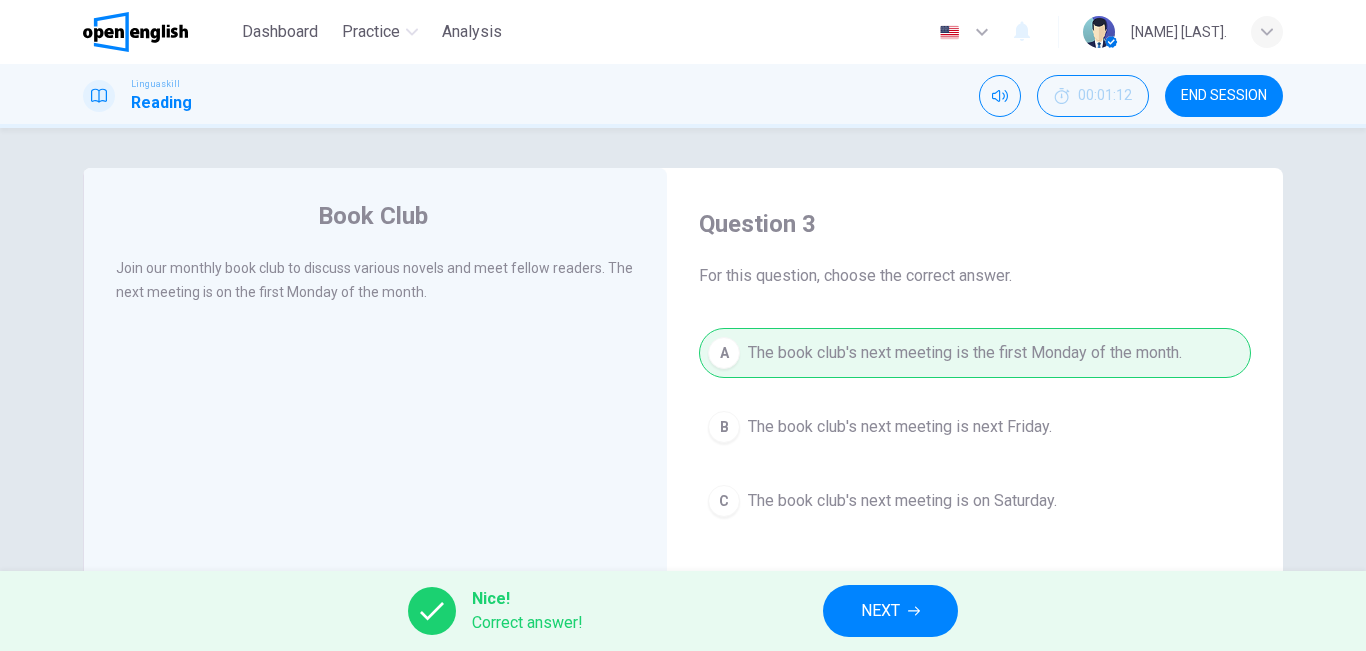 click on "NEXT" at bounding box center (880, 611) 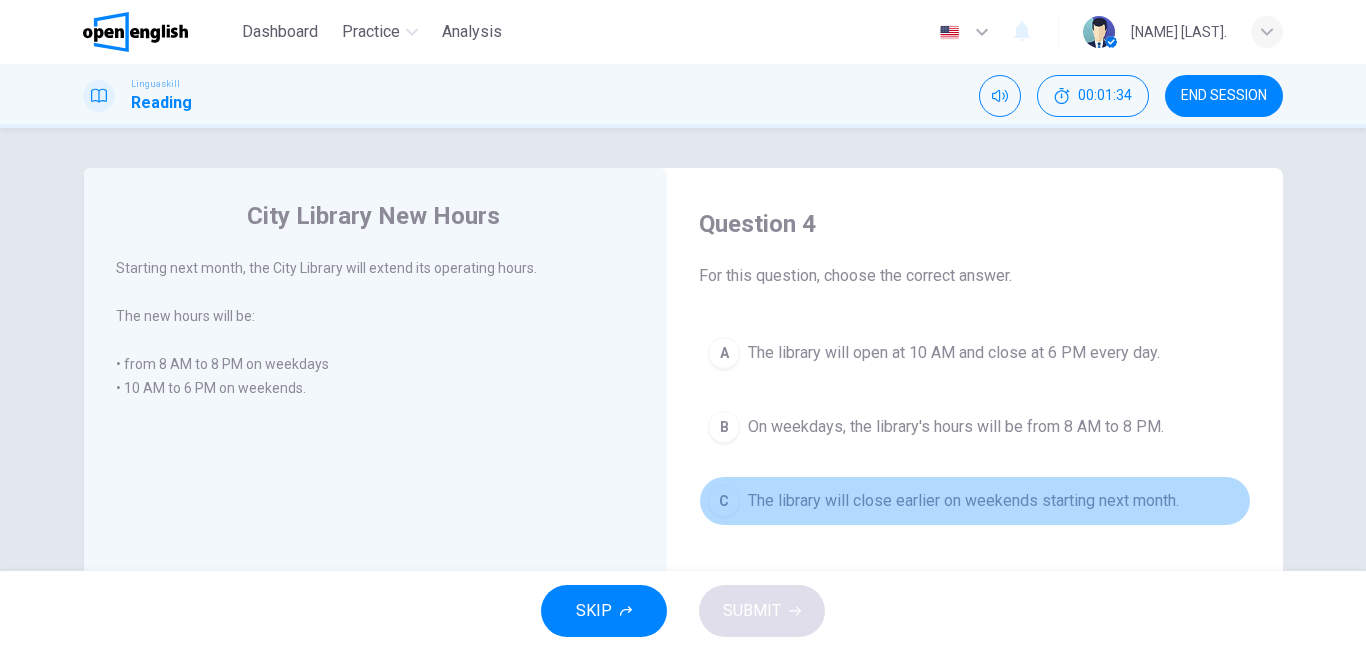 click on "The library will close earlier on weekends starting next month." at bounding box center (963, 501) 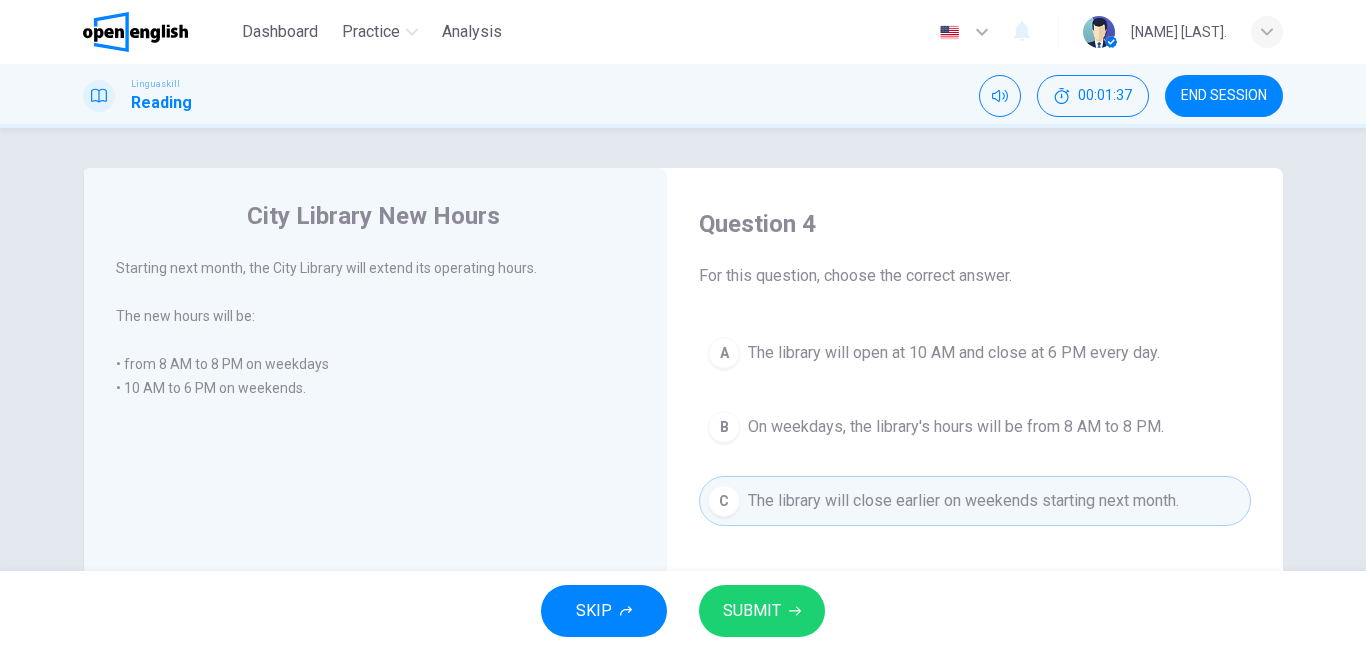 click on "The library will open at 10 AM and close at 6 PM every day." at bounding box center (954, 353) 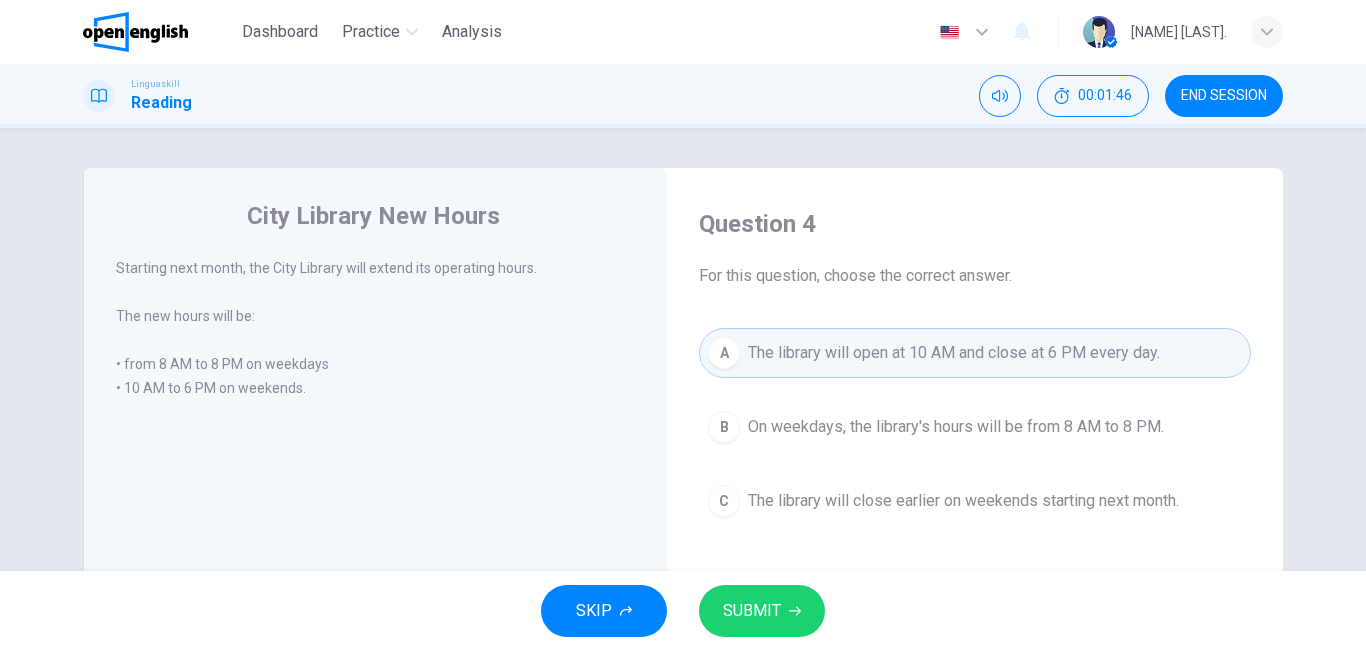 click on "On weekdays, the library's hours will be from 8 AM to 8 PM." at bounding box center (956, 427) 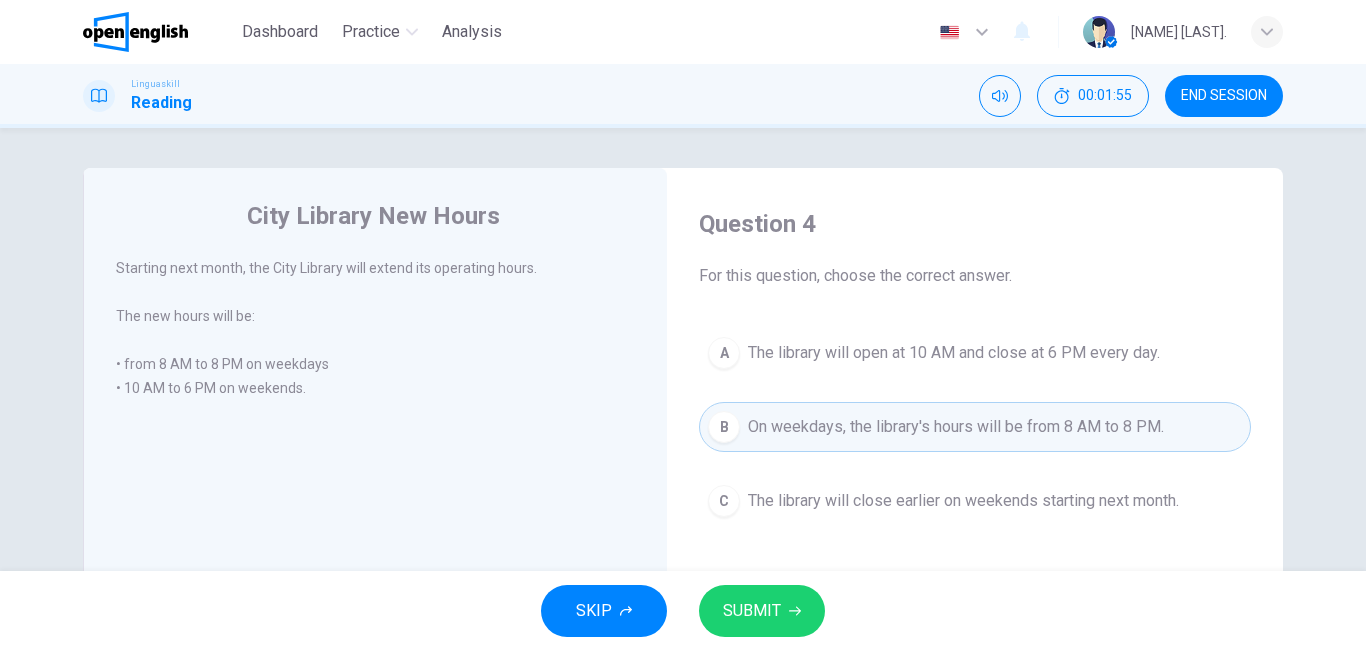 click on "SUBMIT" at bounding box center (752, 611) 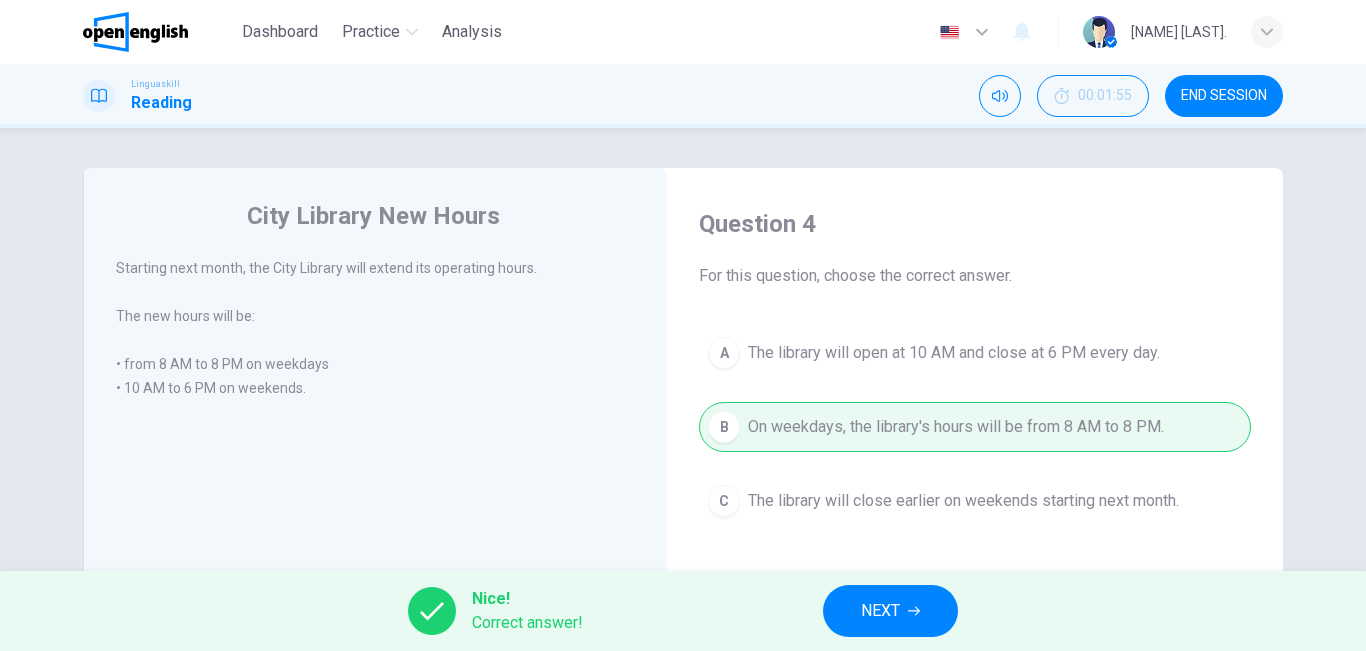 click on "NEXT" at bounding box center (890, 611) 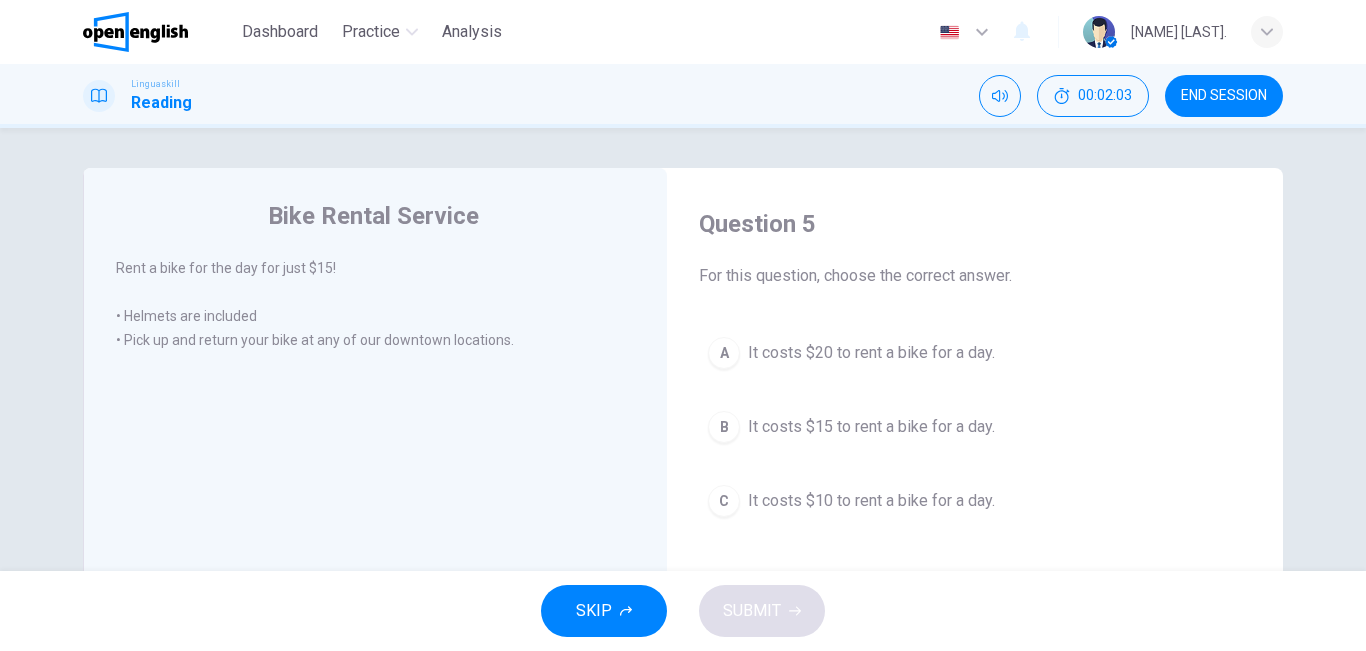 click on "It costs $15 to rent a bike for a day." at bounding box center [871, 427] 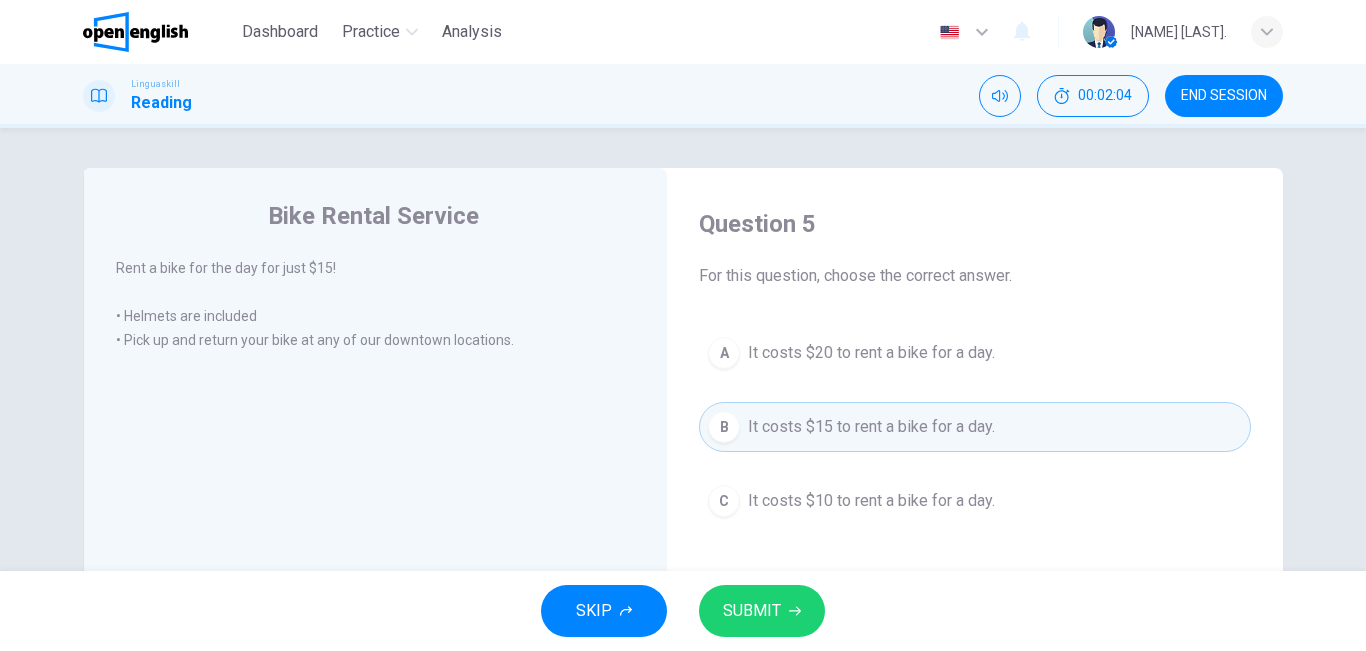 click on "SUBMIT" at bounding box center [762, 611] 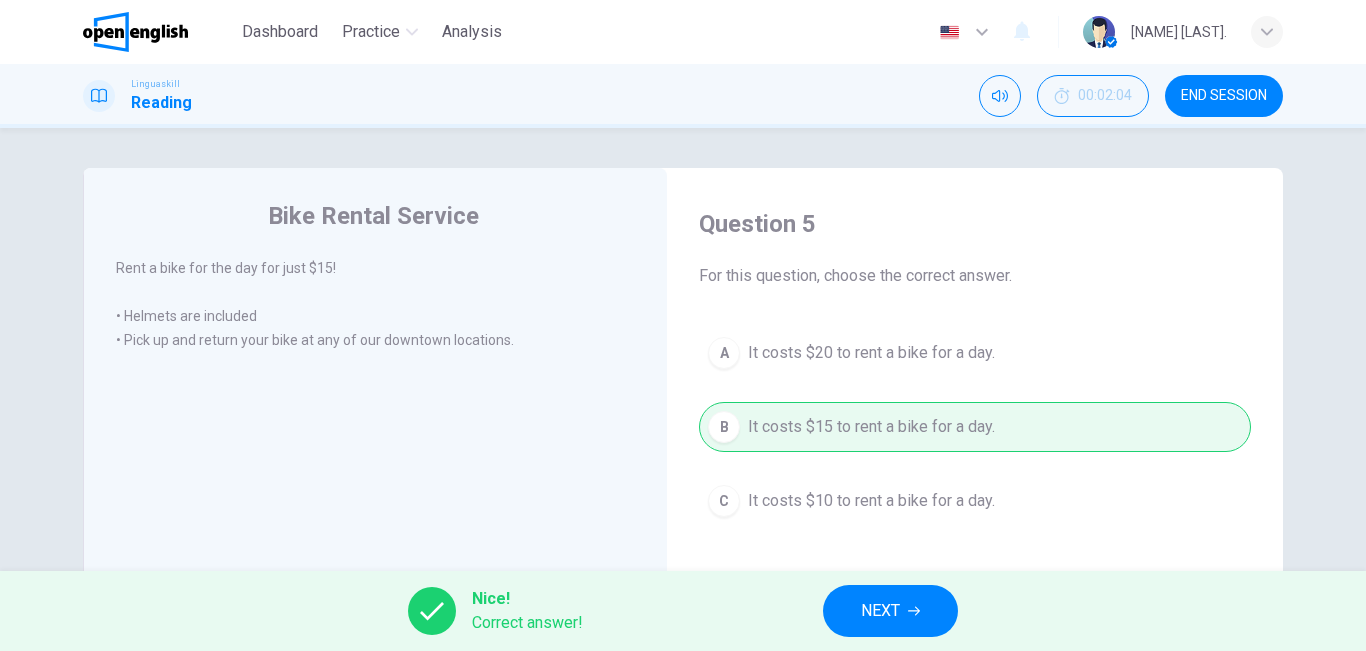 click on "NEXT" at bounding box center (880, 611) 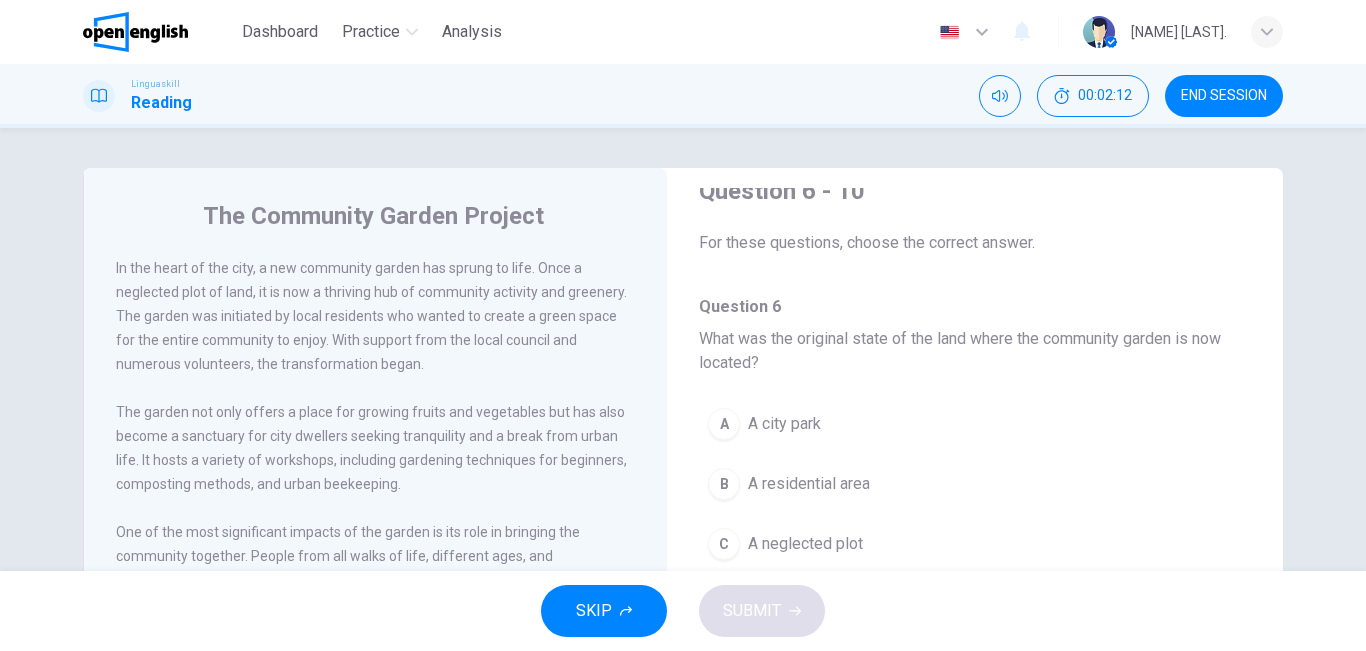 scroll, scrollTop: 0, scrollLeft: 0, axis: both 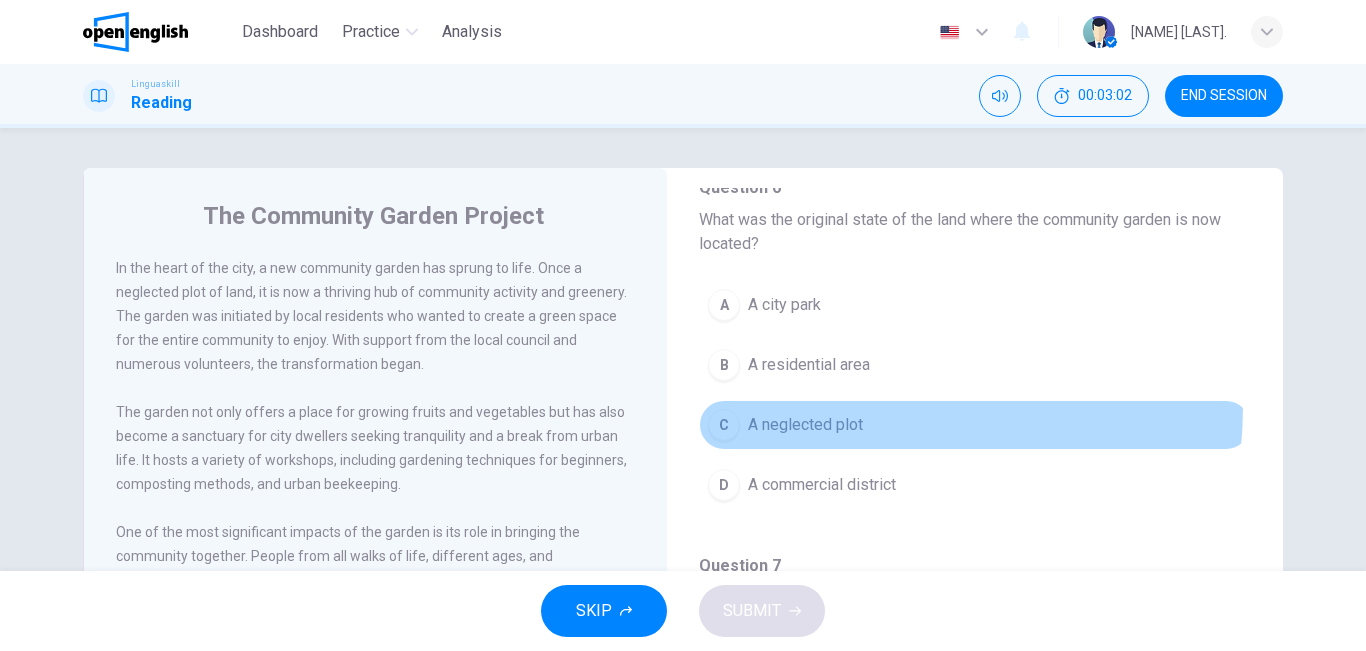 click on "C A neglected plot" at bounding box center [975, 425] 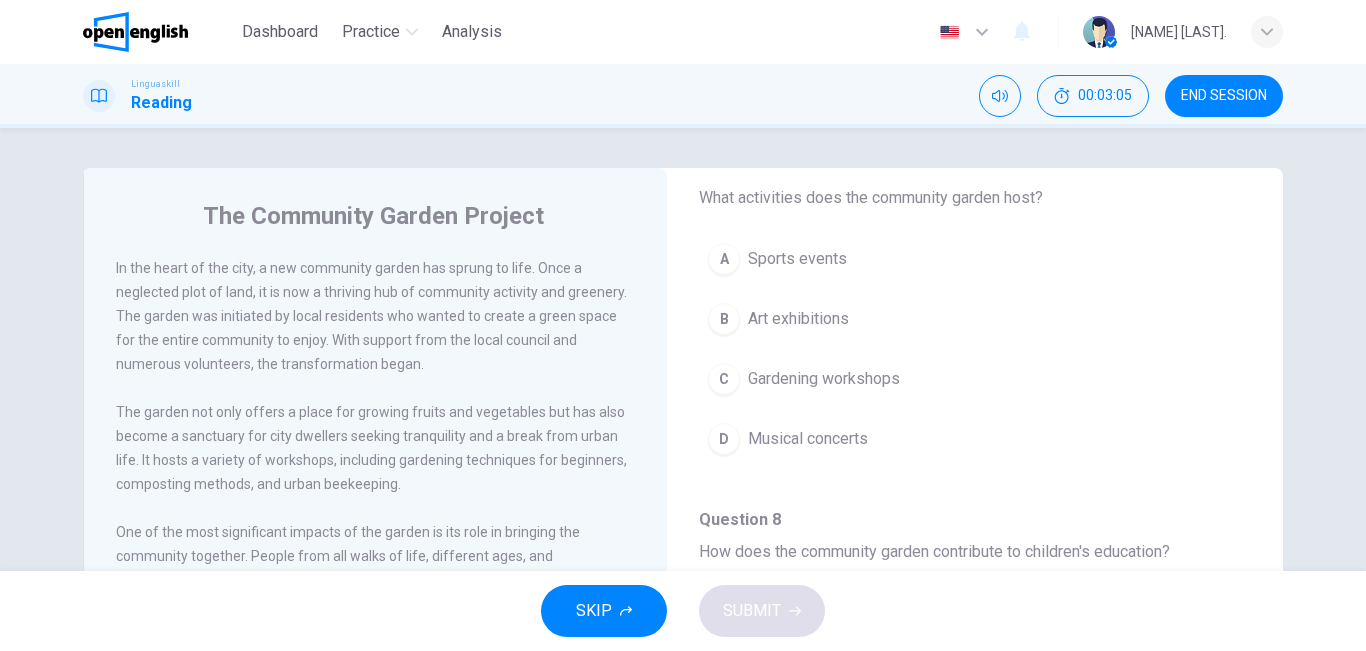 scroll, scrollTop: 543, scrollLeft: 0, axis: vertical 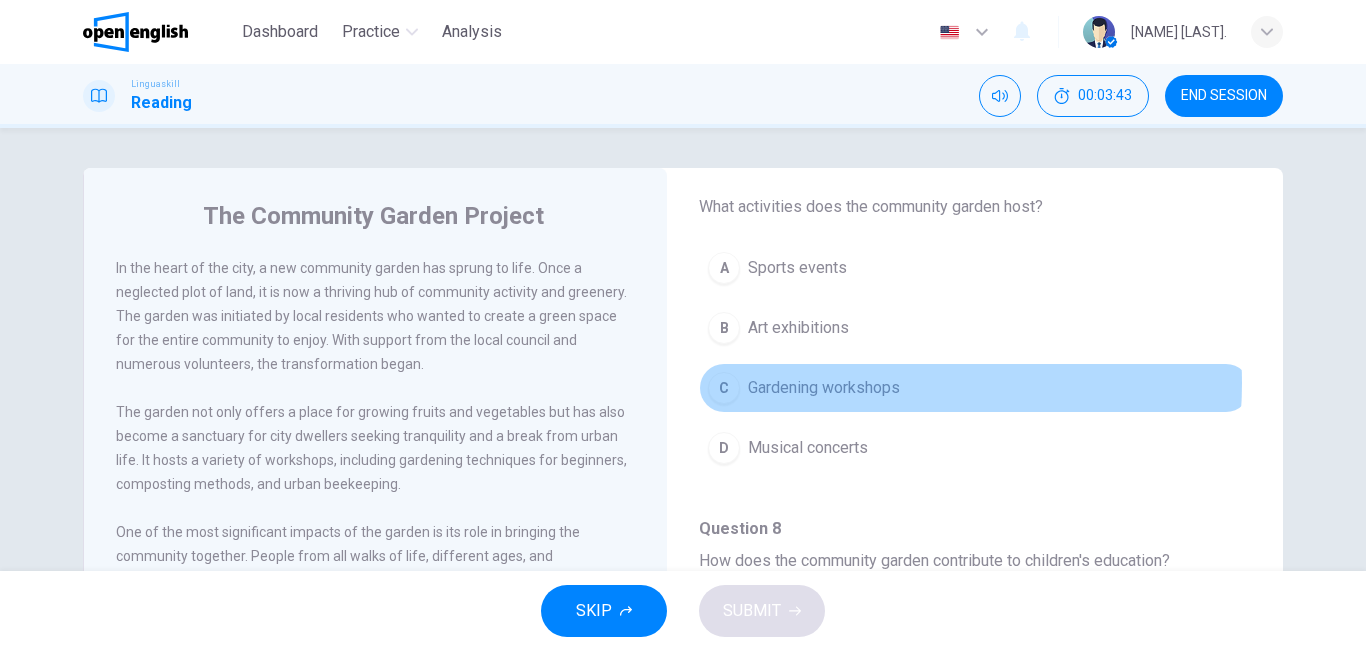 click on "Gardening workshops" at bounding box center [824, 388] 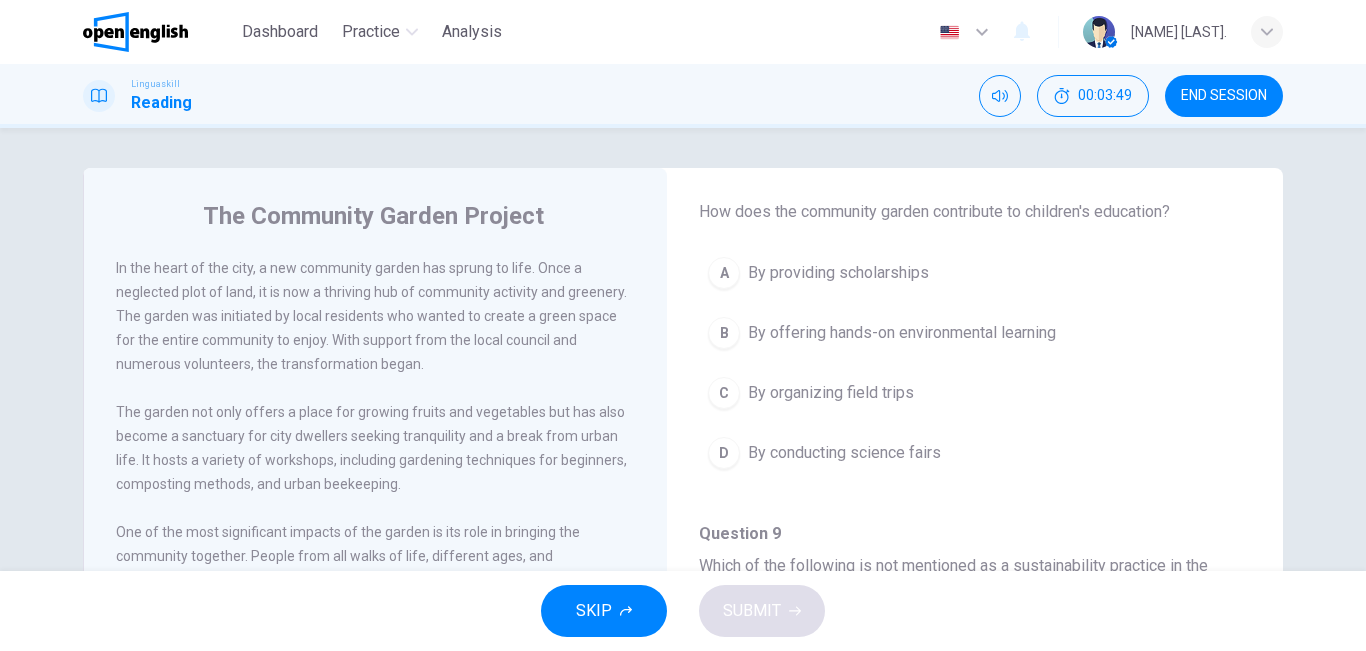 scroll, scrollTop: 898, scrollLeft: 0, axis: vertical 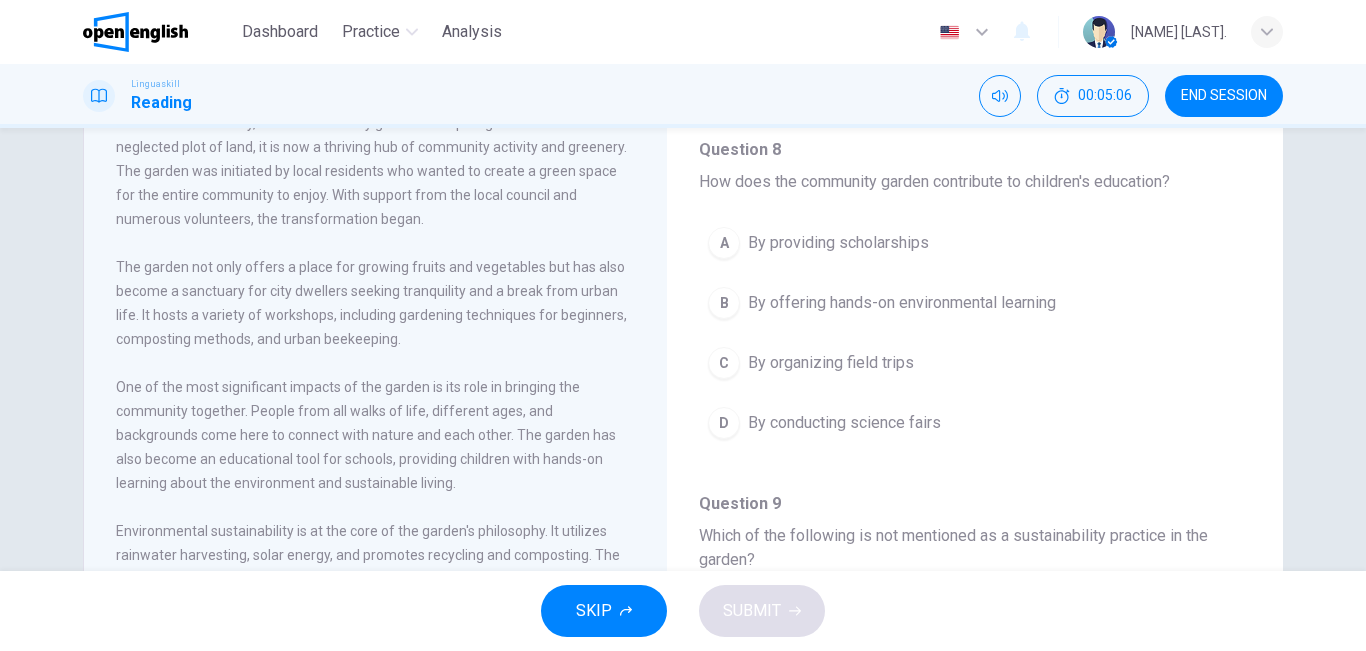 click on "By offering hands-on environmental learning" at bounding box center (902, 303) 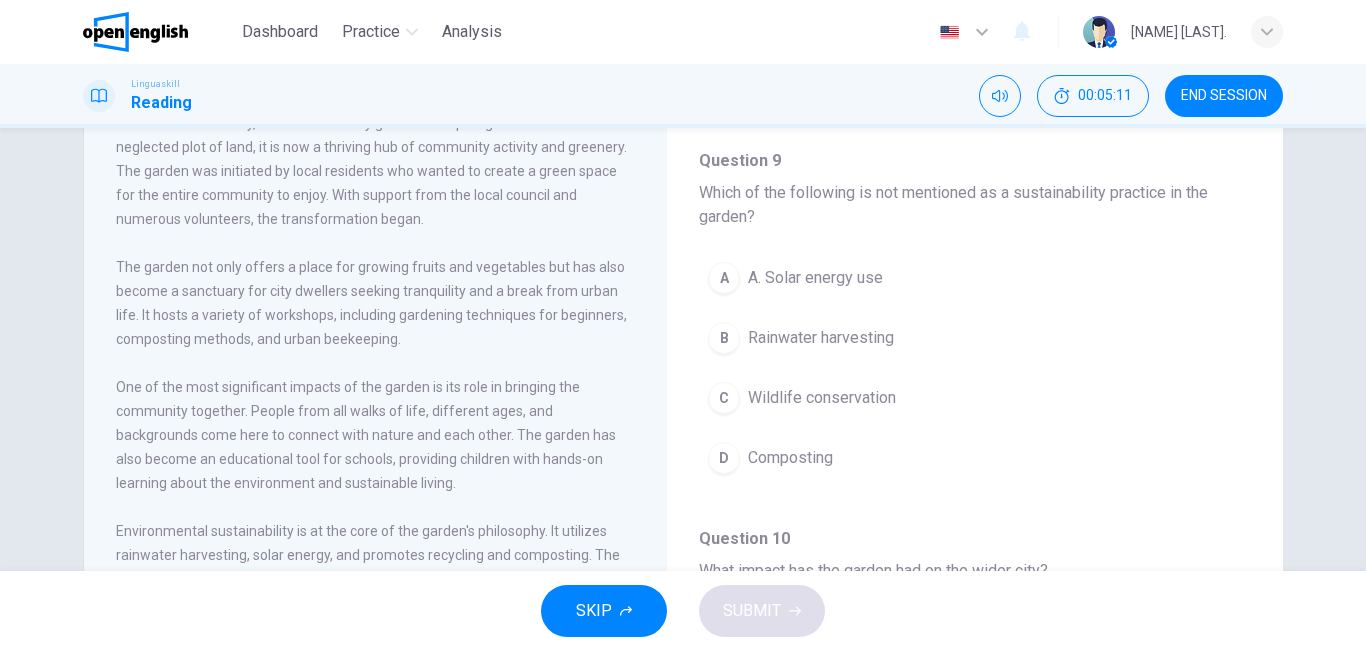 scroll, scrollTop: 1080, scrollLeft: 0, axis: vertical 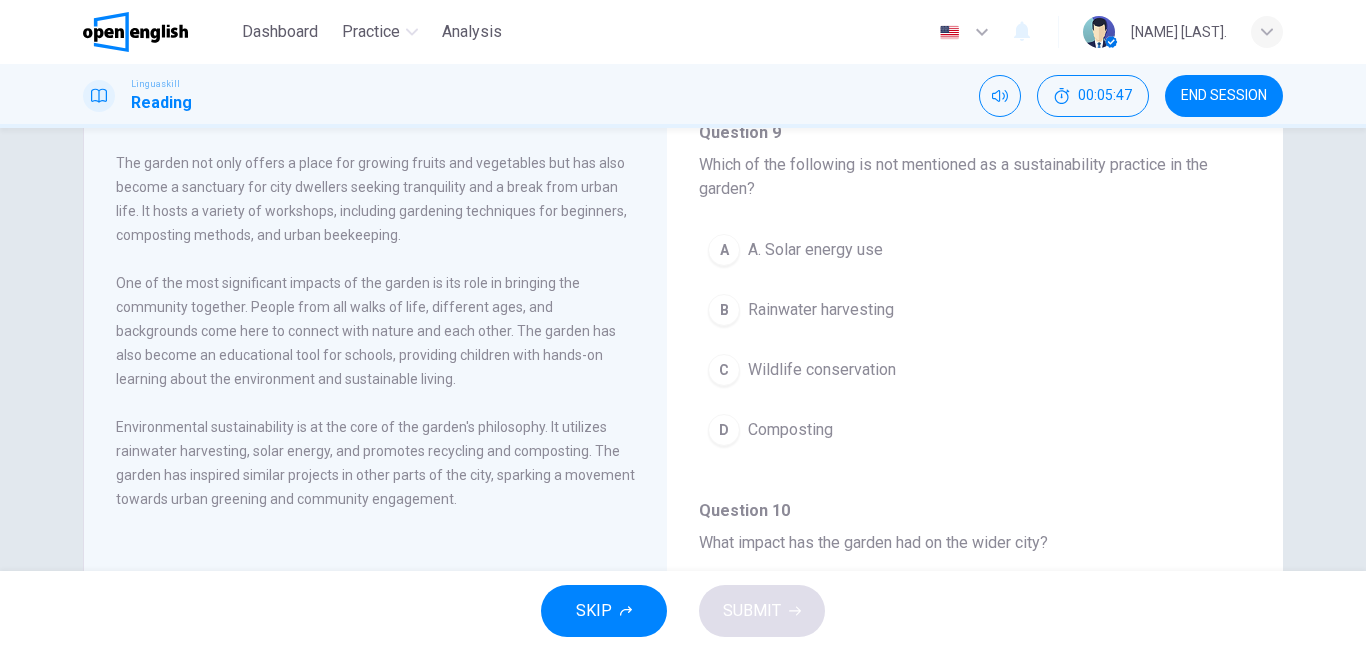 drag, startPoint x: 486, startPoint y: 489, endPoint x: 786, endPoint y: 383, distance: 318.17606 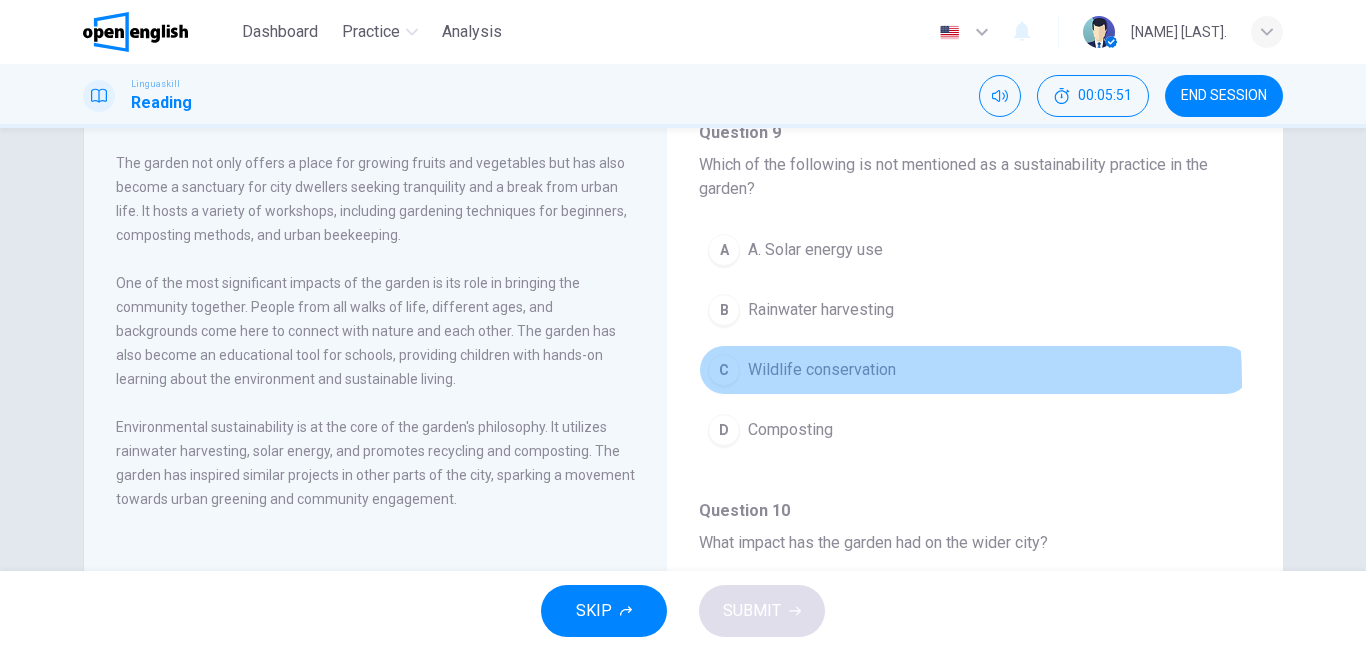 click on "C Wildlife conservation" at bounding box center (975, 370) 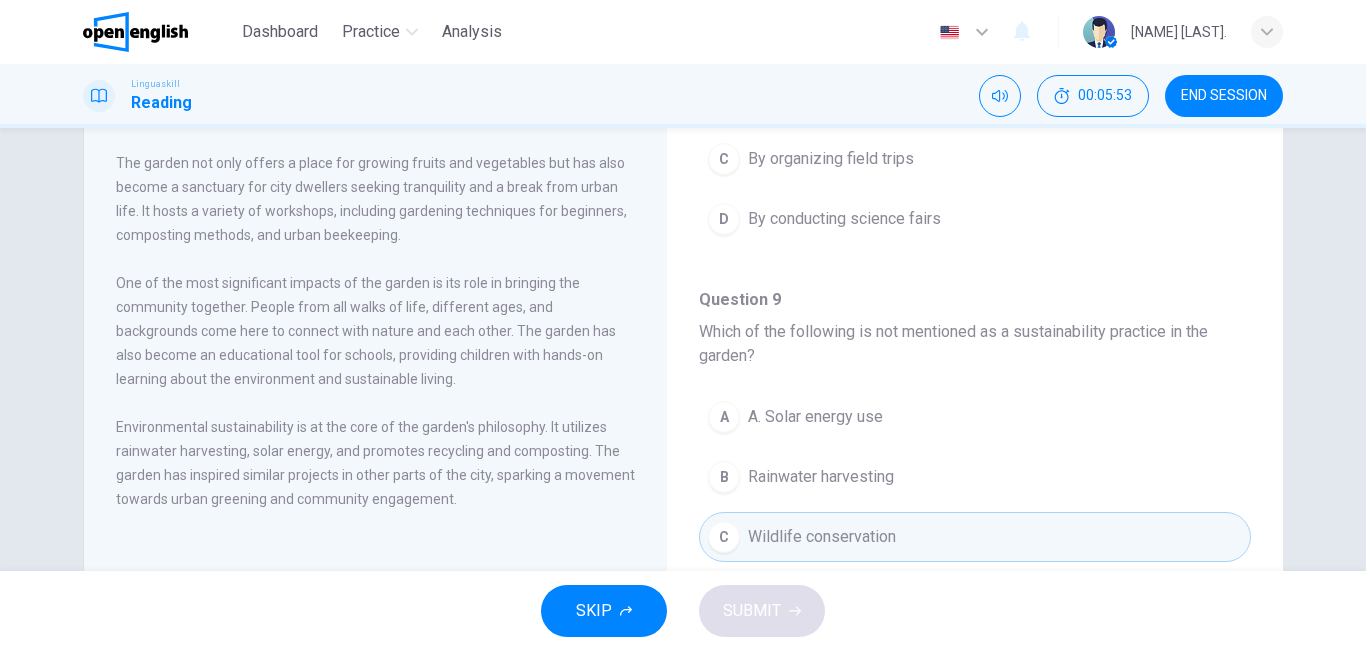 scroll, scrollTop: 868, scrollLeft: 0, axis: vertical 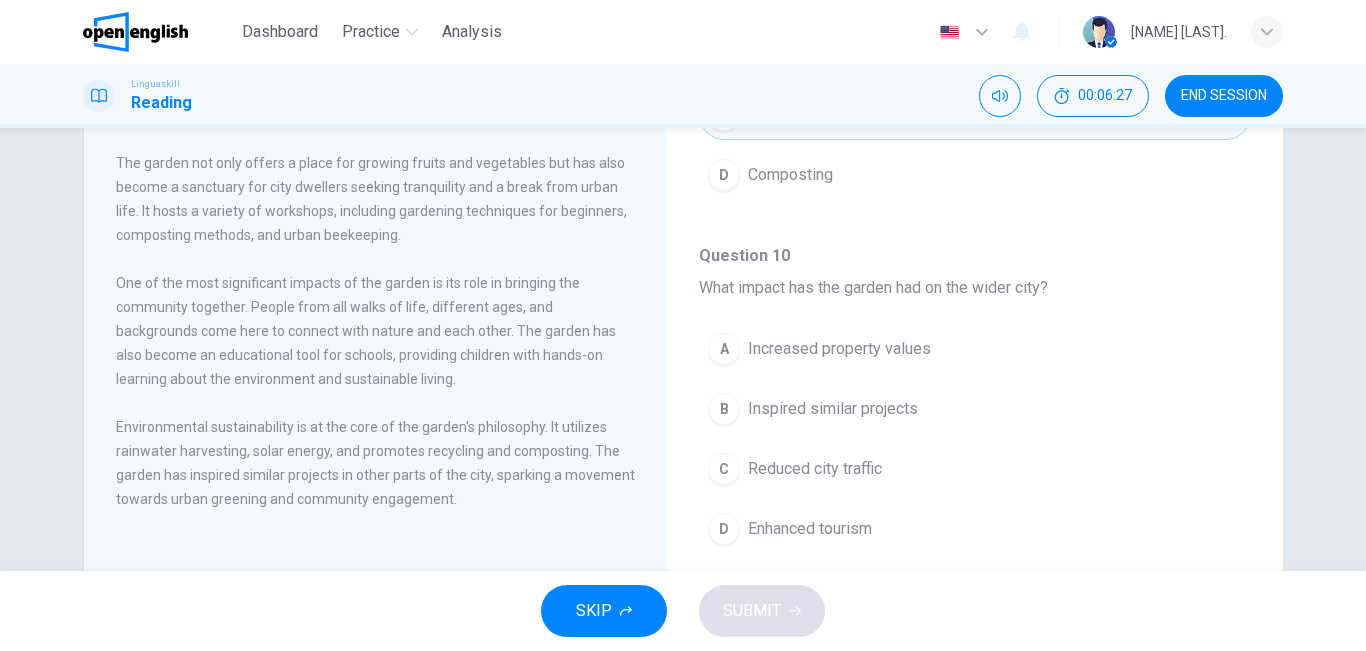 click on "Inspired similar projects" at bounding box center (833, 409) 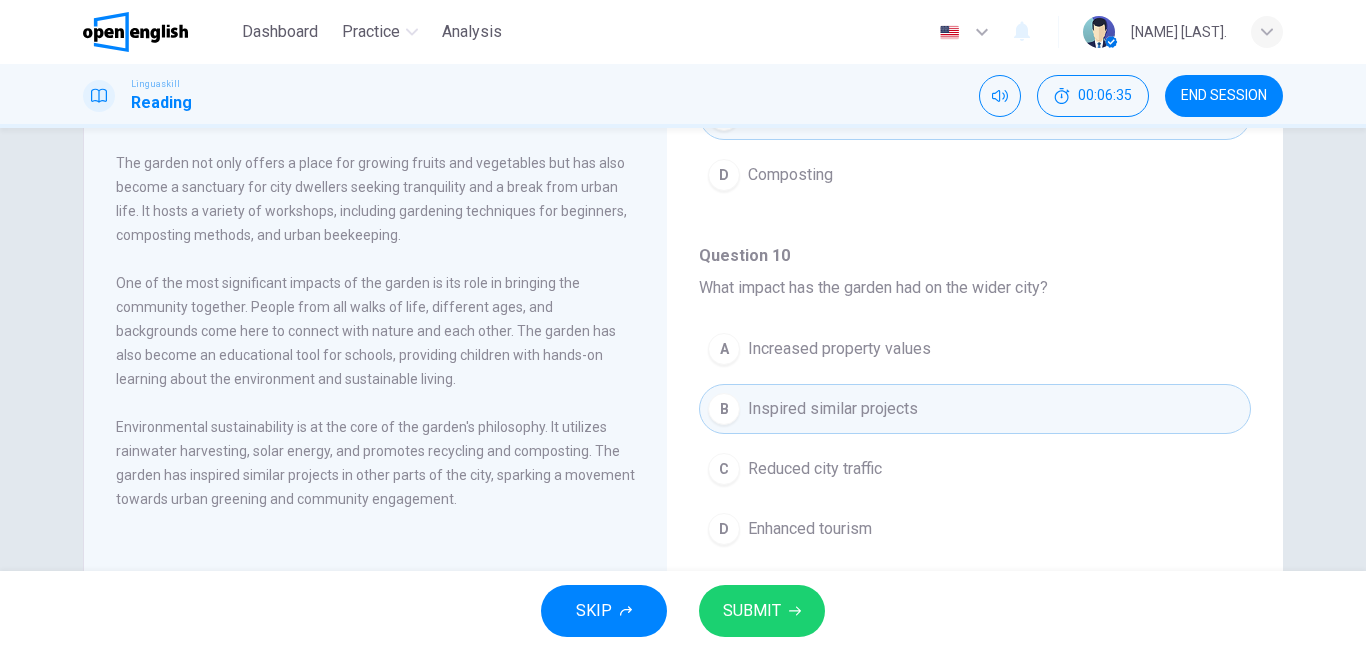 click on "SUBMIT" at bounding box center (762, 611) 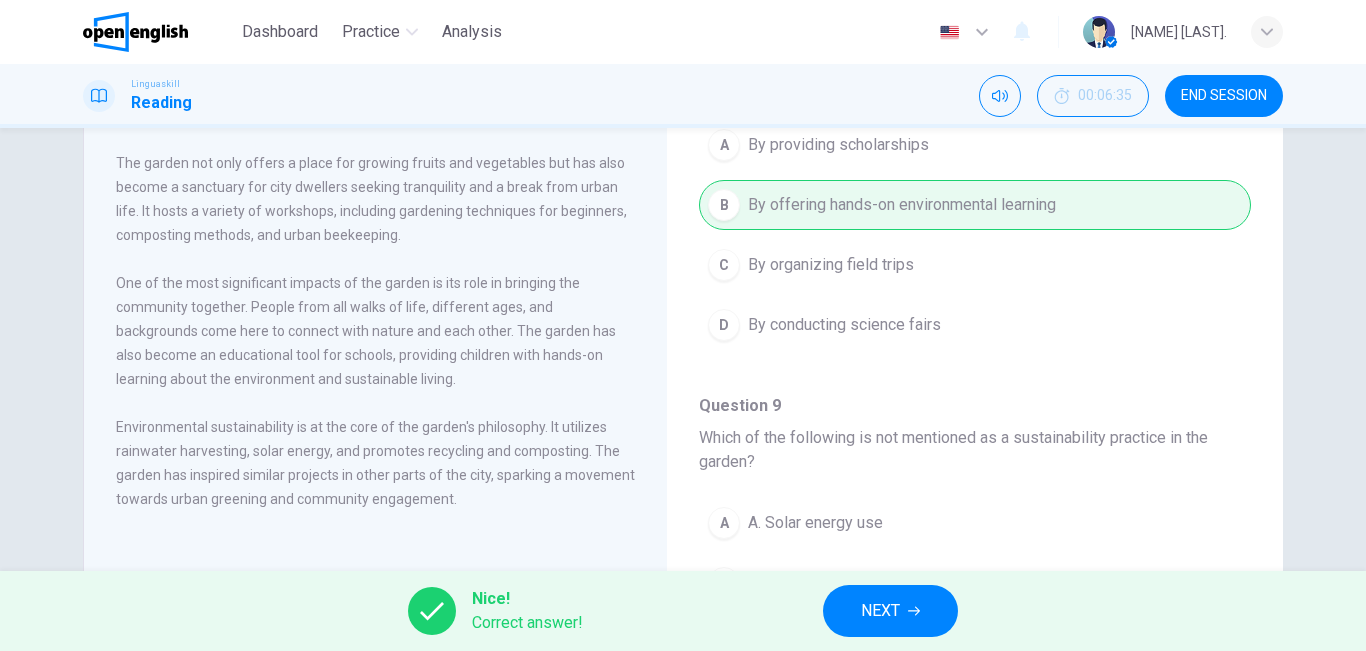 scroll, scrollTop: 765, scrollLeft: 0, axis: vertical 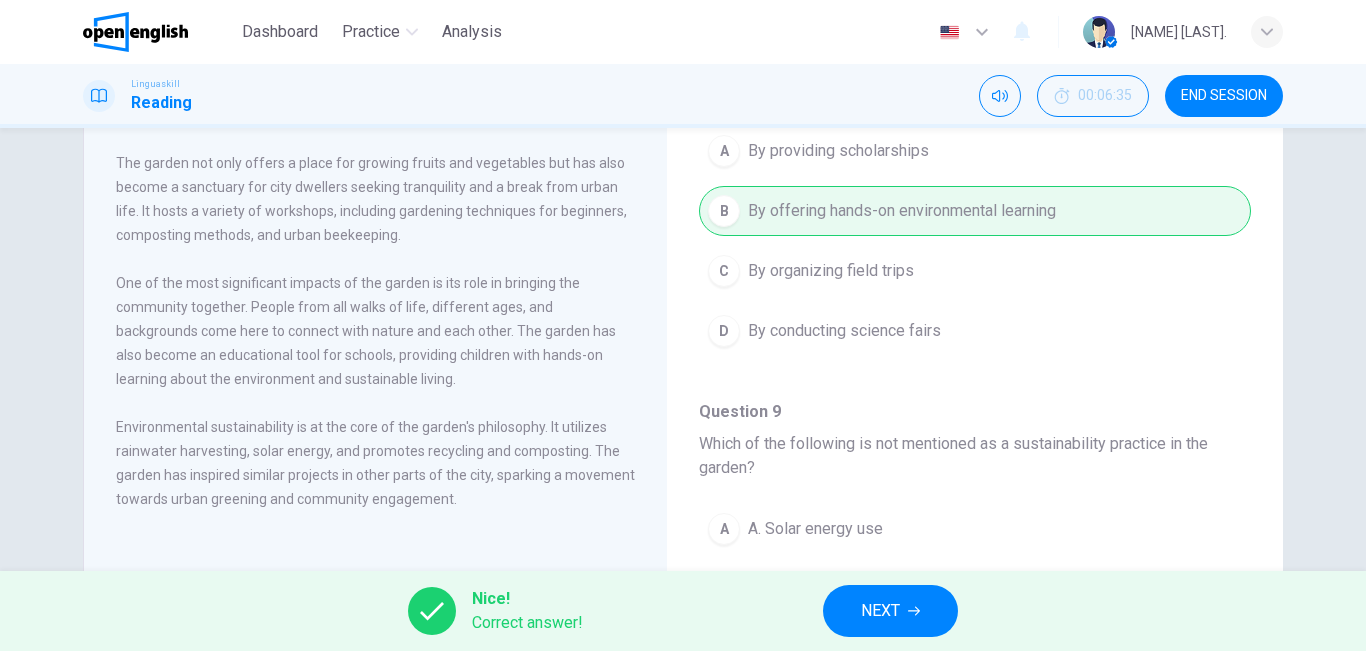 drag, startPoint x: 1216, startPoint y: 272, endPoint x: 1204, endPoint y: 156, distance: 116.61904 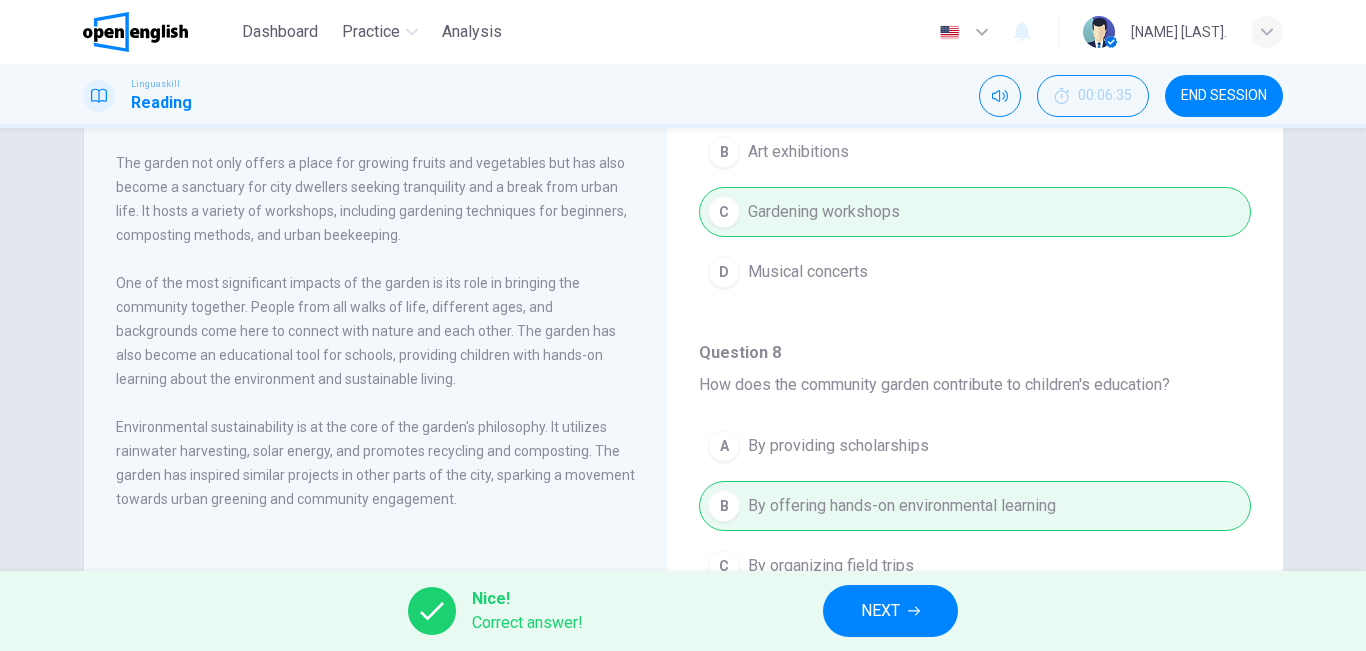 scroll, scrollTop: 413, scrollLeft: 0, axis: vertical 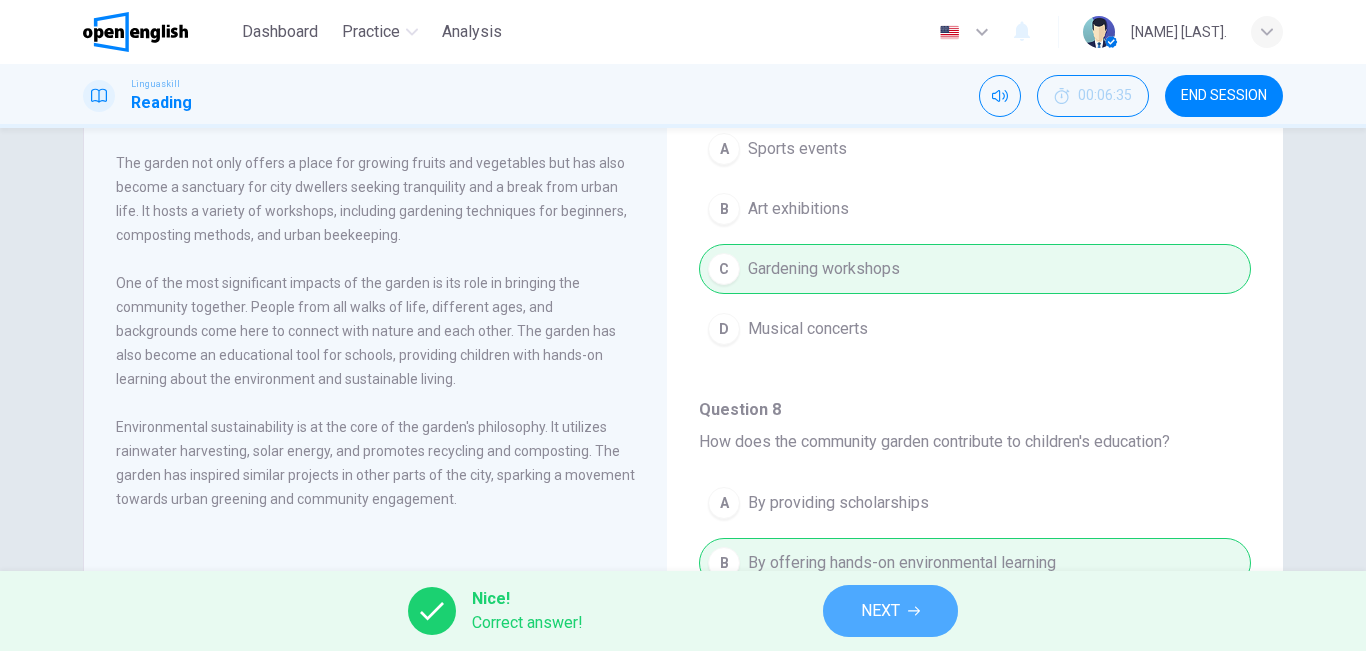 click on "NEXT" at bounding box center [880, 611] 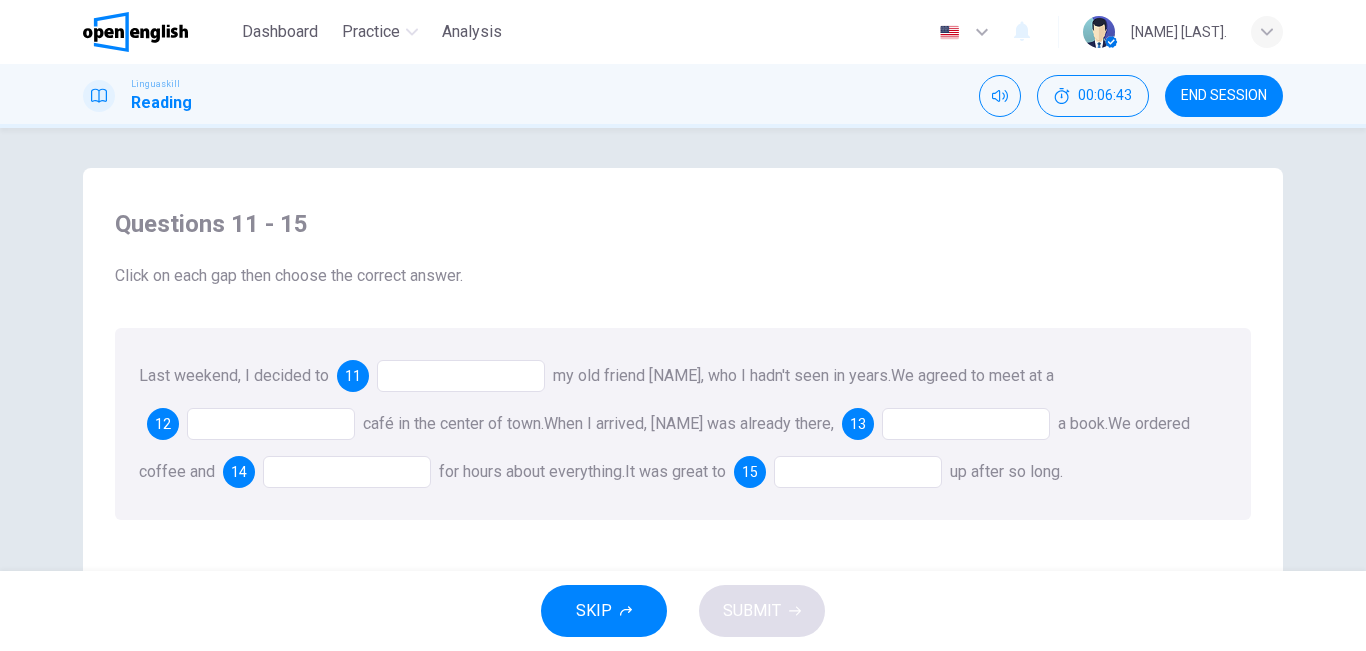 click at bounding box center (461, 376) 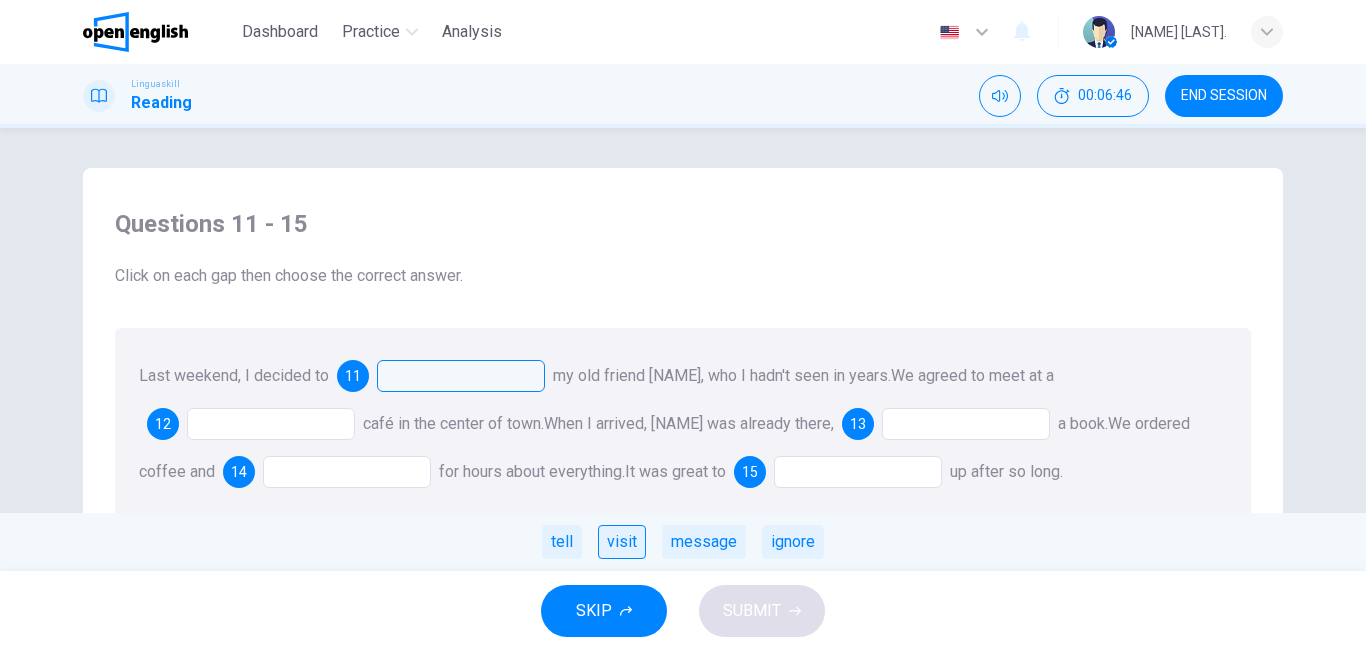 click on "visit" at bounding box center [622, 542] 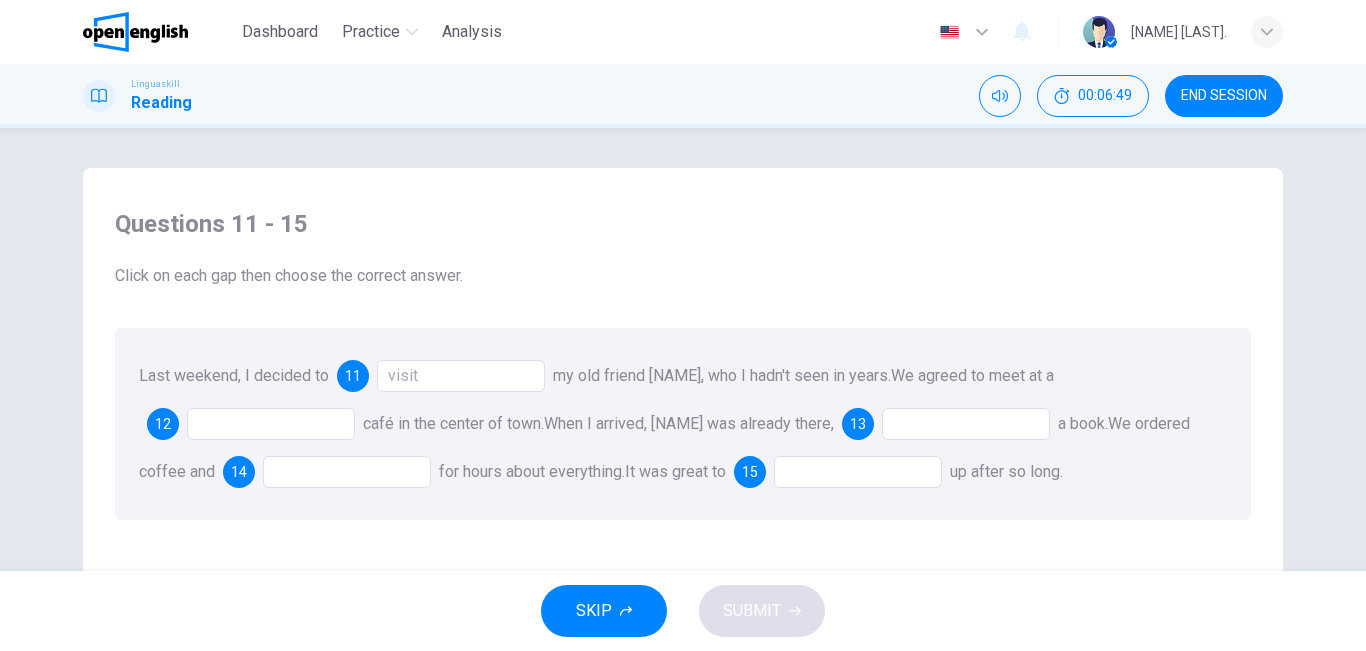 click at bounding box center (271, 424) 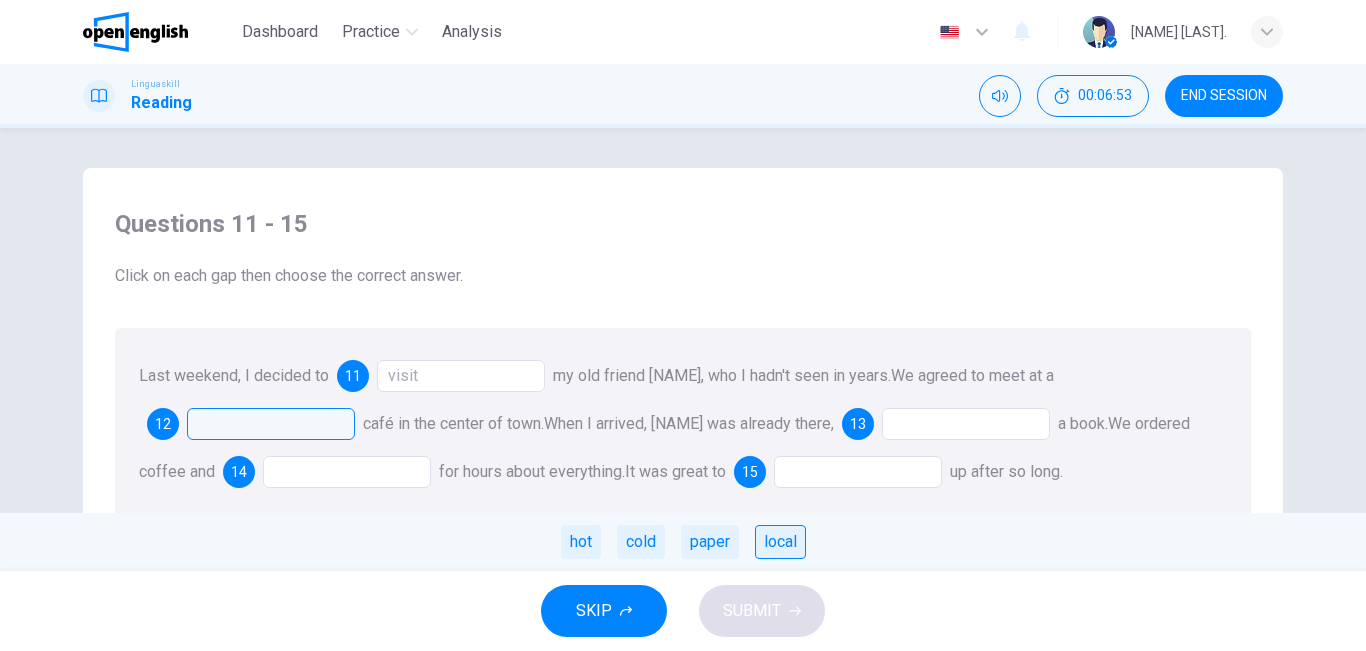 click on "local" at bounding box center [780, 542] 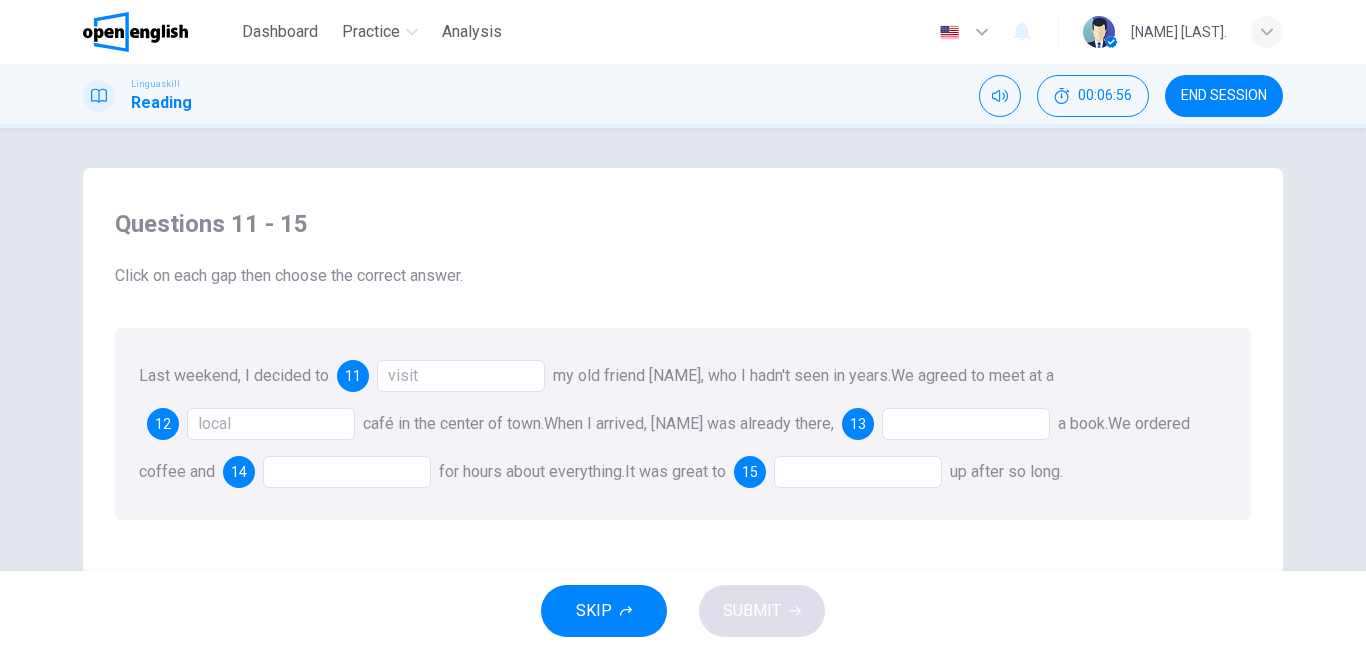click at bounding box center [966, 424] 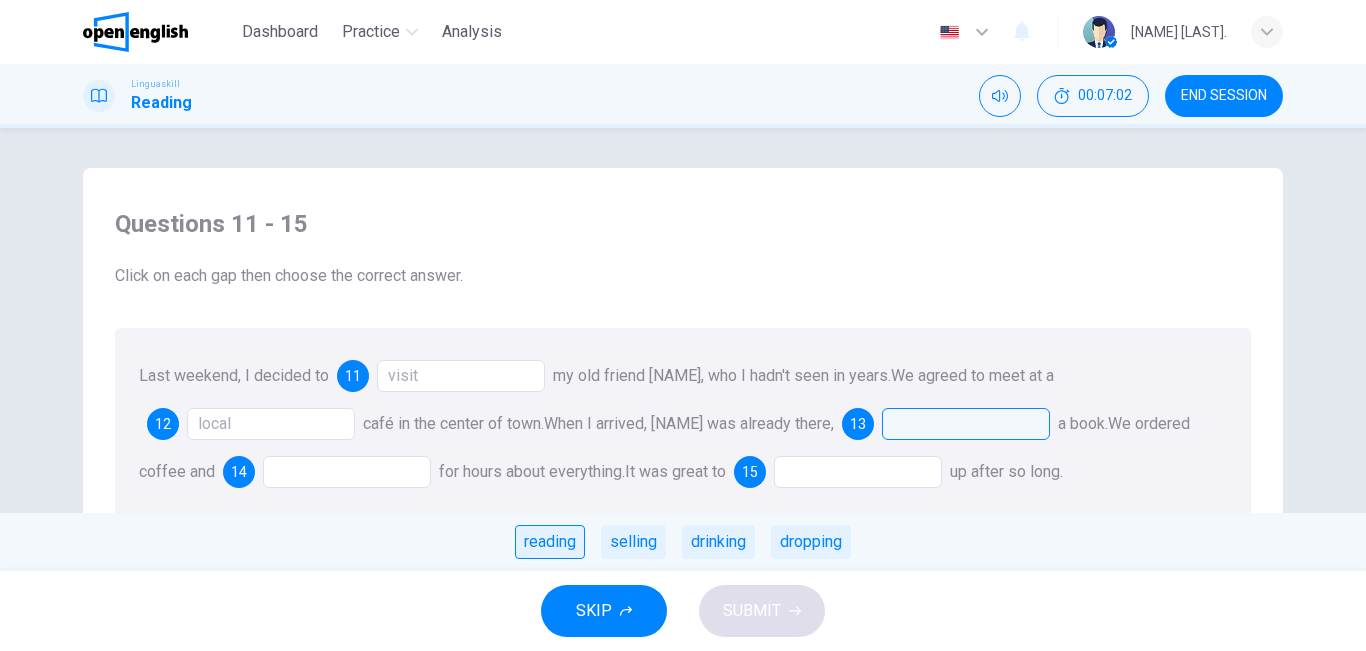 click on "reading" at bounding box center (550, 542) 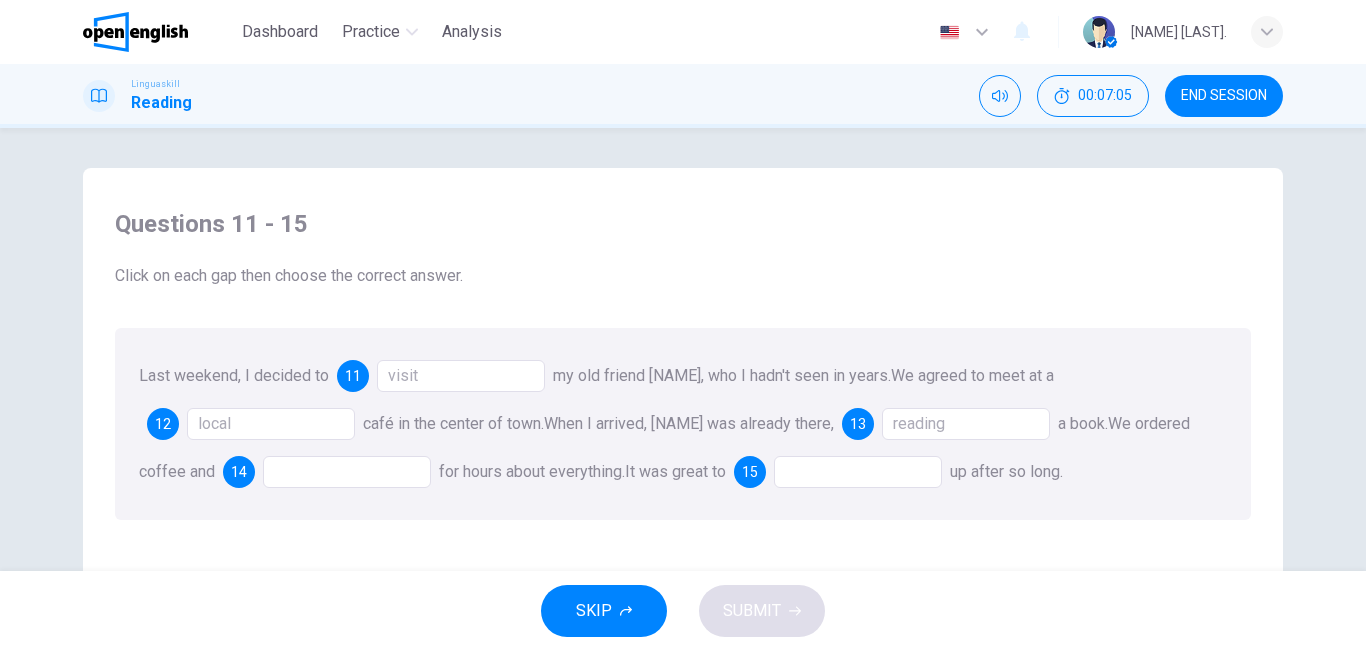click at bounding box center (347, 472) 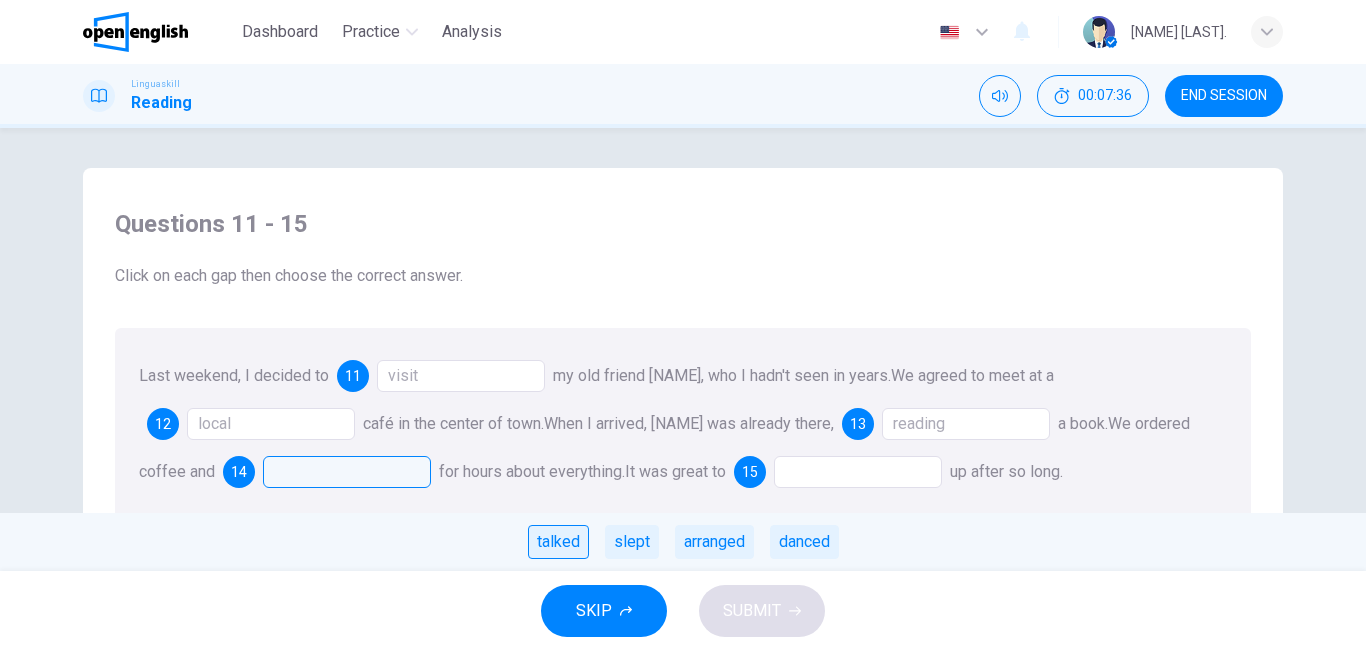 click on "talked" at bounding box center [558, 542] 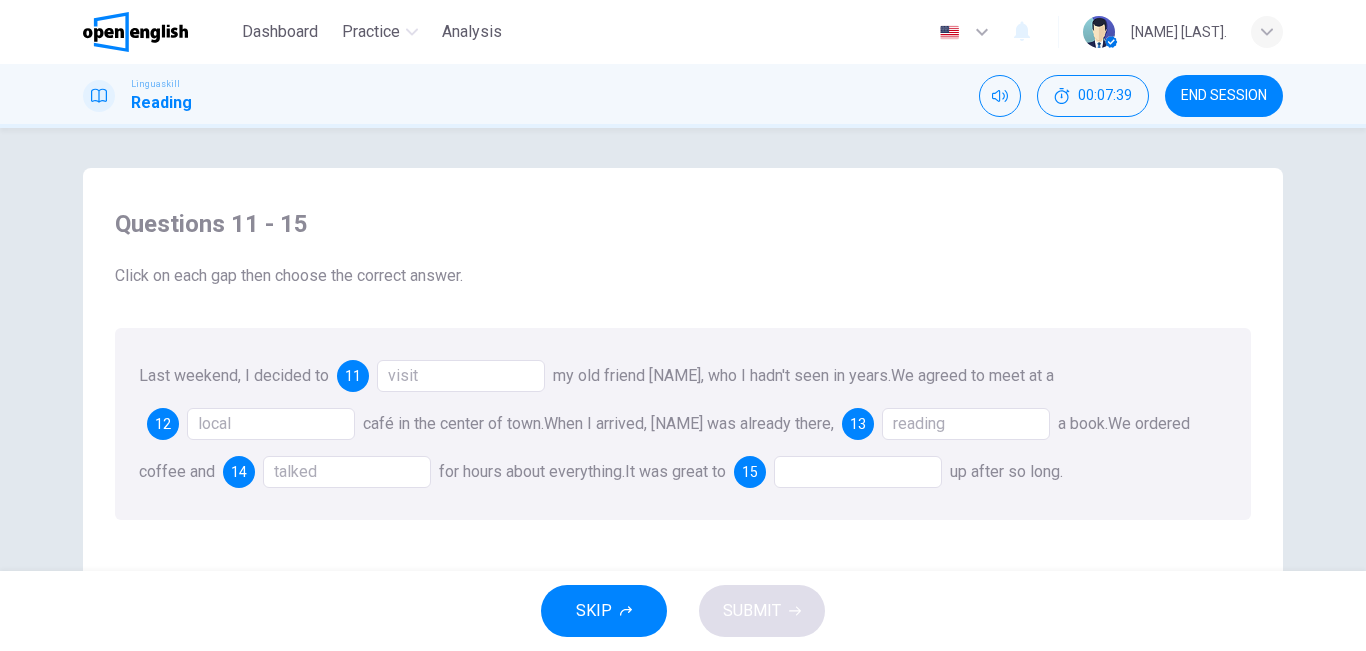 click at bounding box center [858, 472] 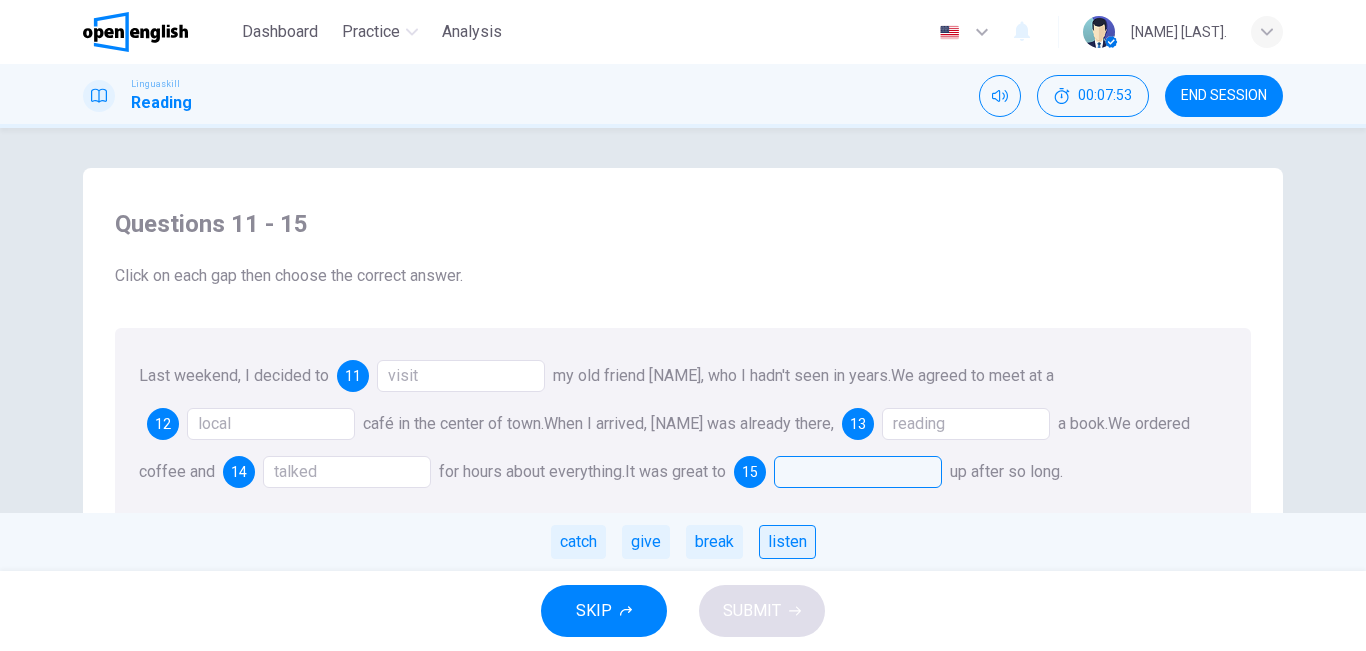 click on "listen" at bounding box center (787, 542) 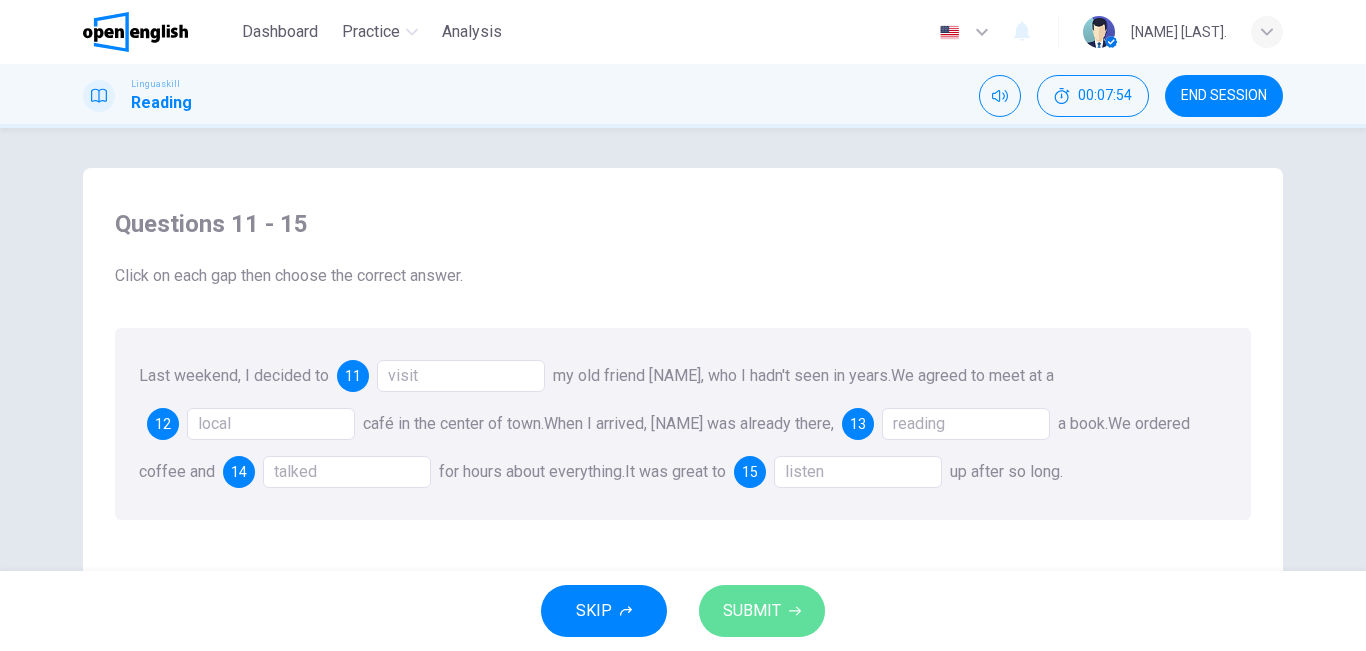 click on "SUBMIT" at bounding box center (752, 611) 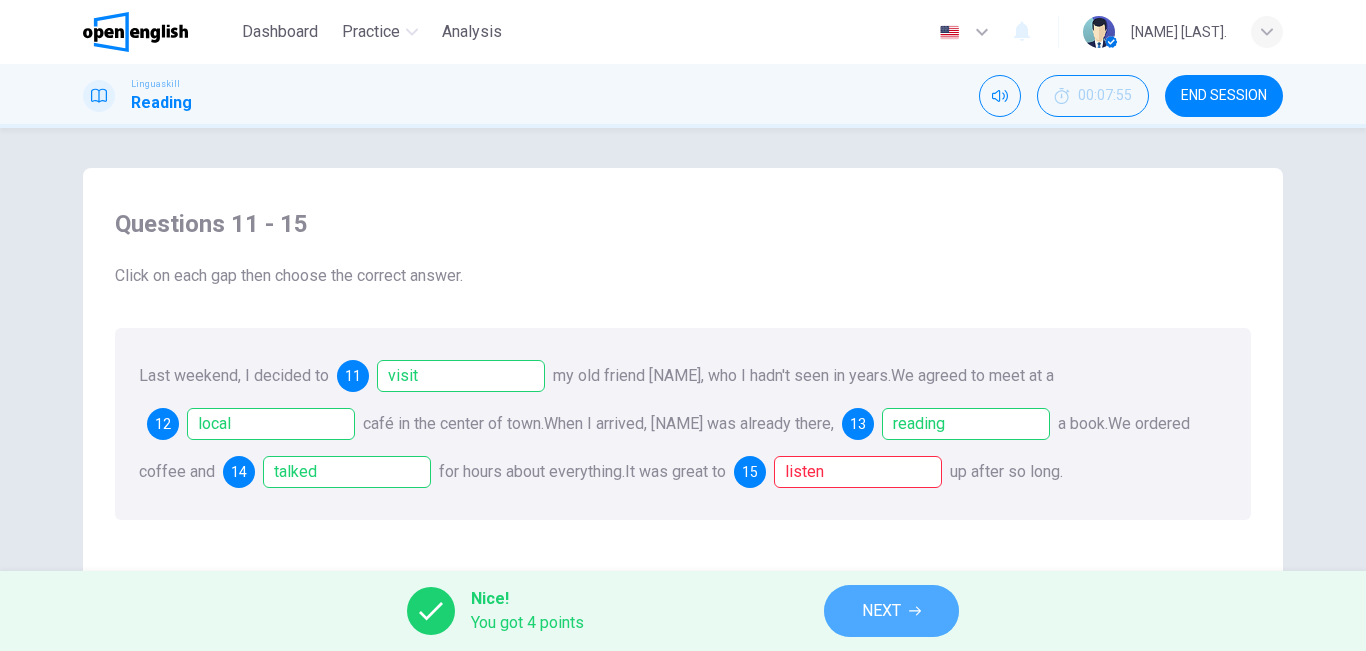 click on "NEXT" at bounding box center [881, 611] 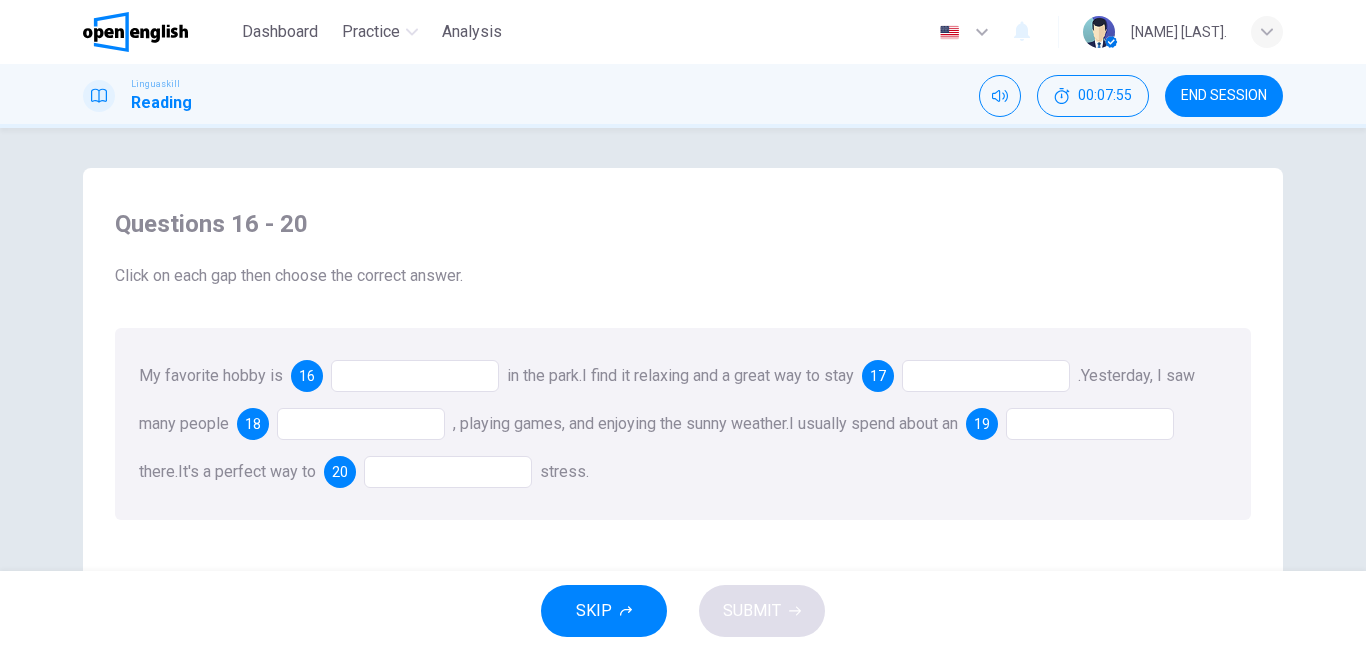 click at bounding box center (415, 376) 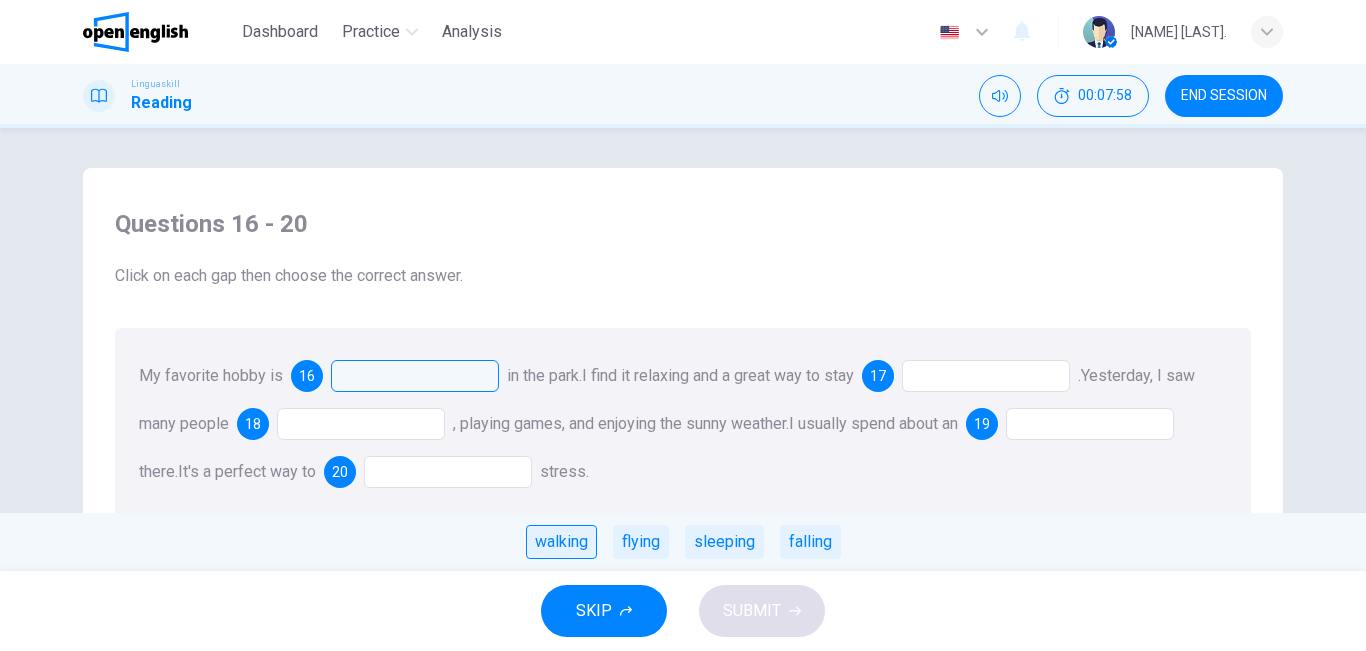 click on "walking" at bounding box center (561, 542) 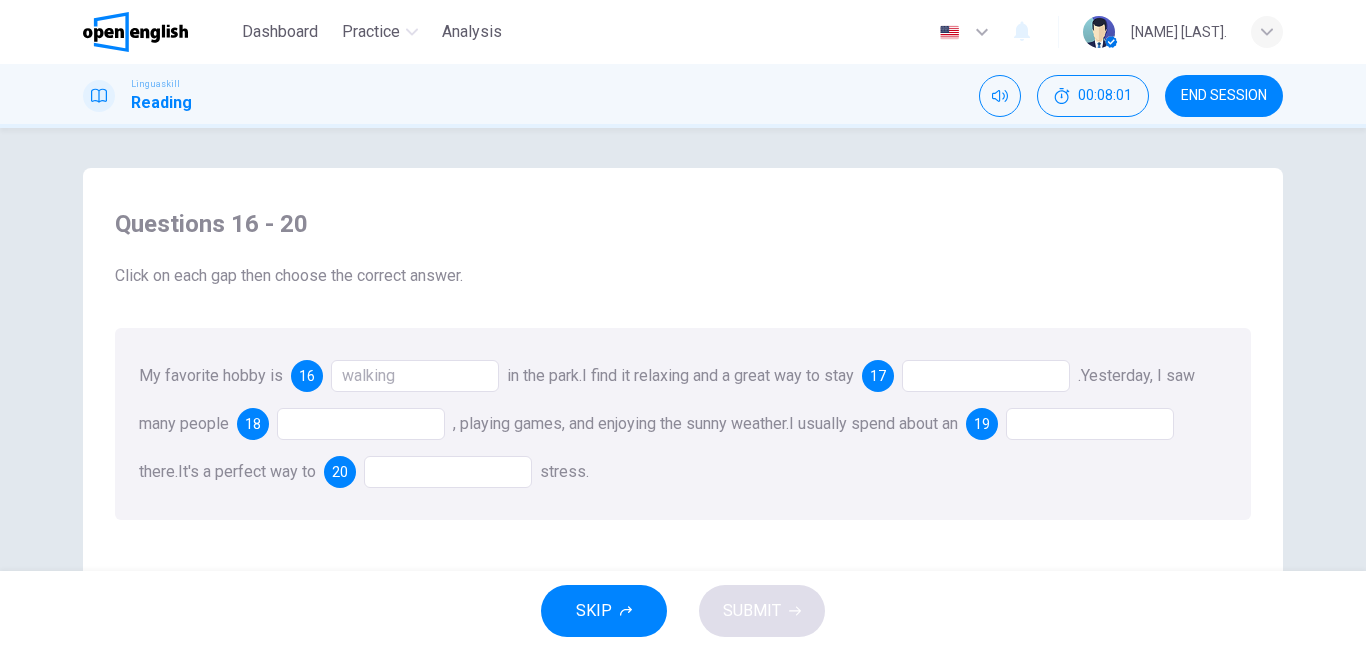 click at bounding box center (986, 376) 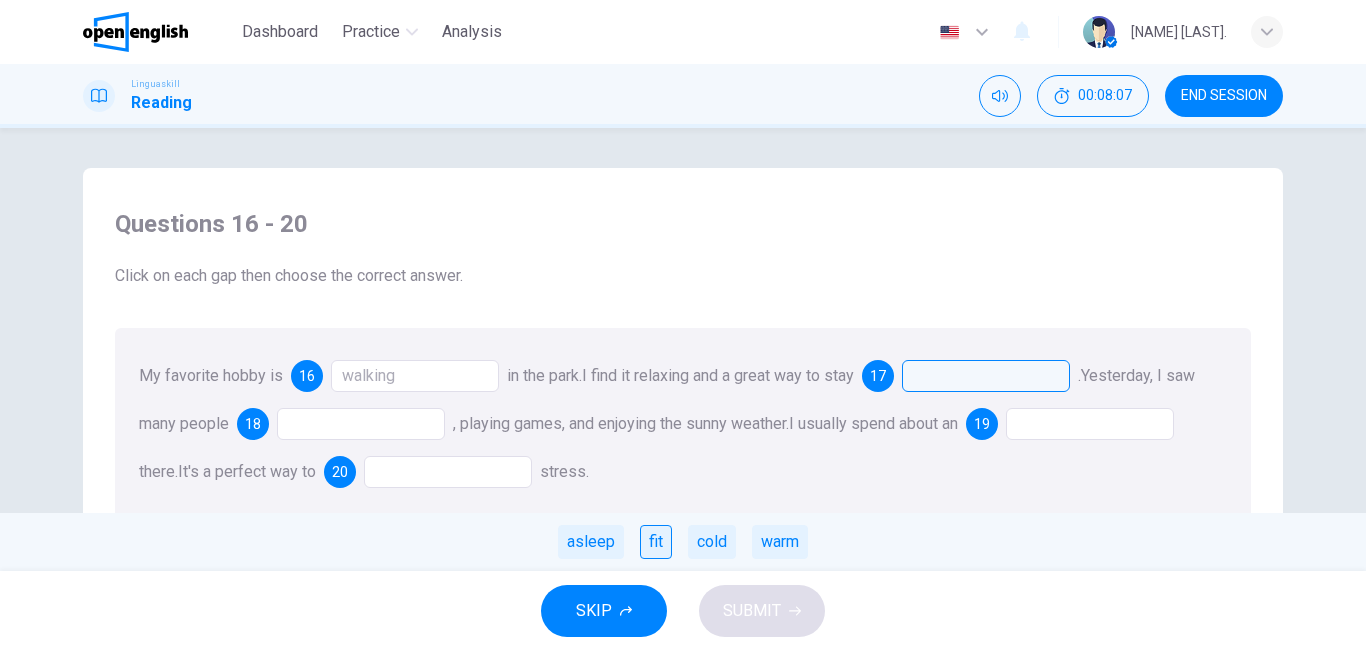 click on "fit" at bounding box center [656, 542] 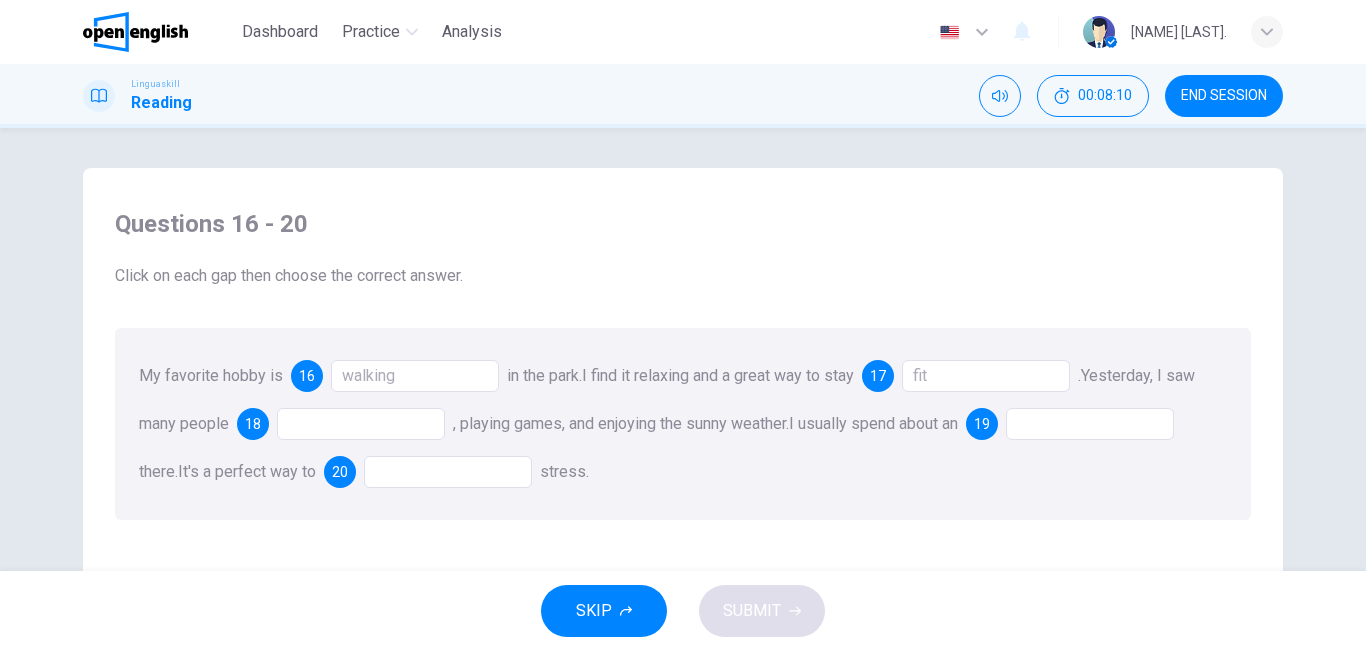 click at bounding box center (361, 424) 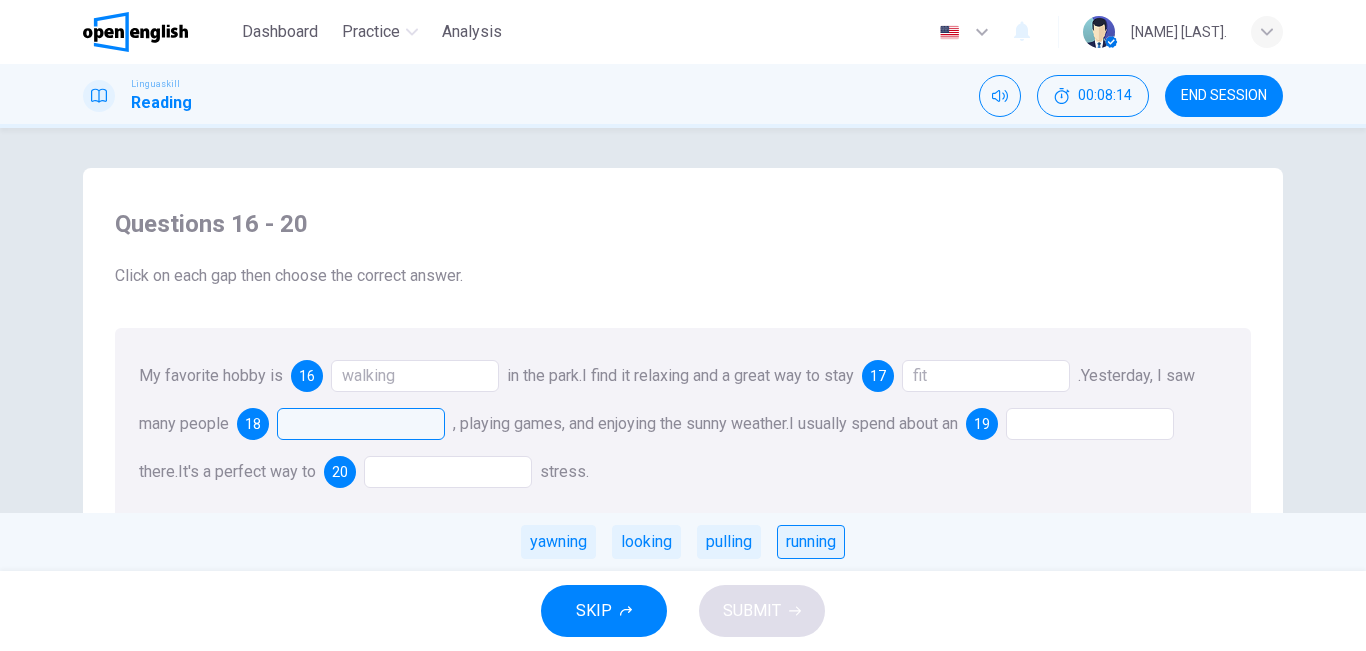 click on "running" at bounding box center (811, 542) 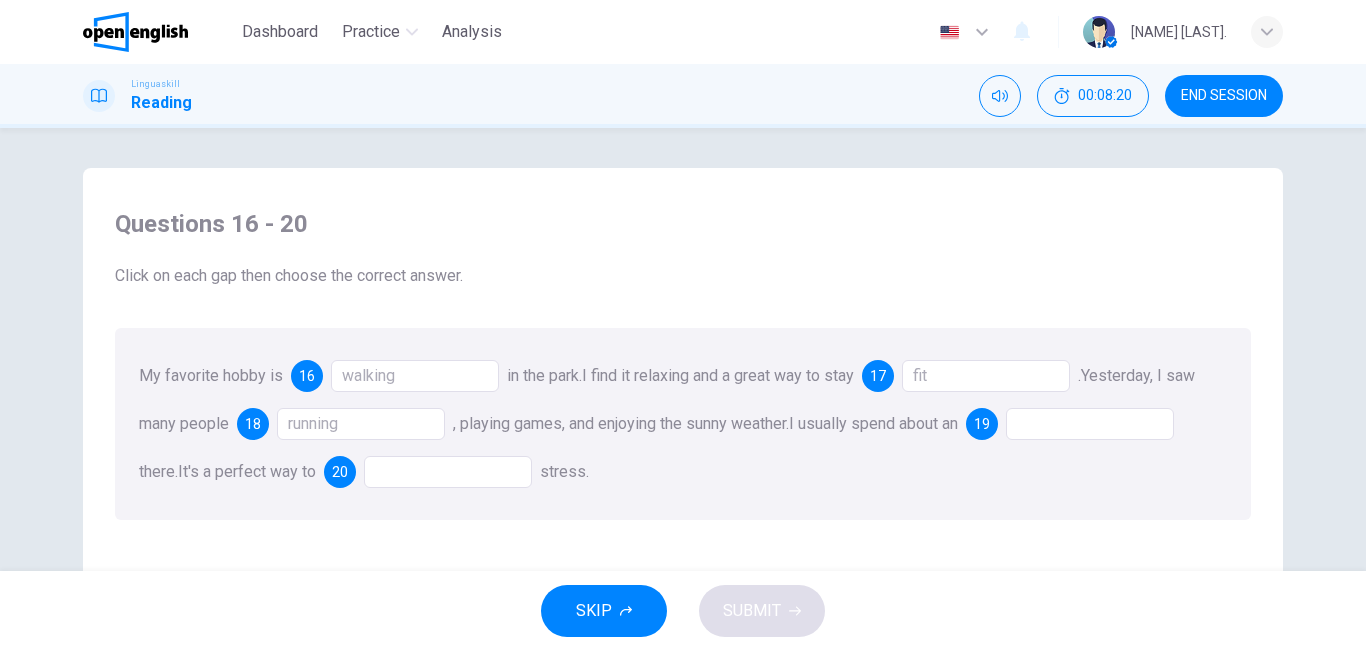 click at bounding box center (1090, 424) 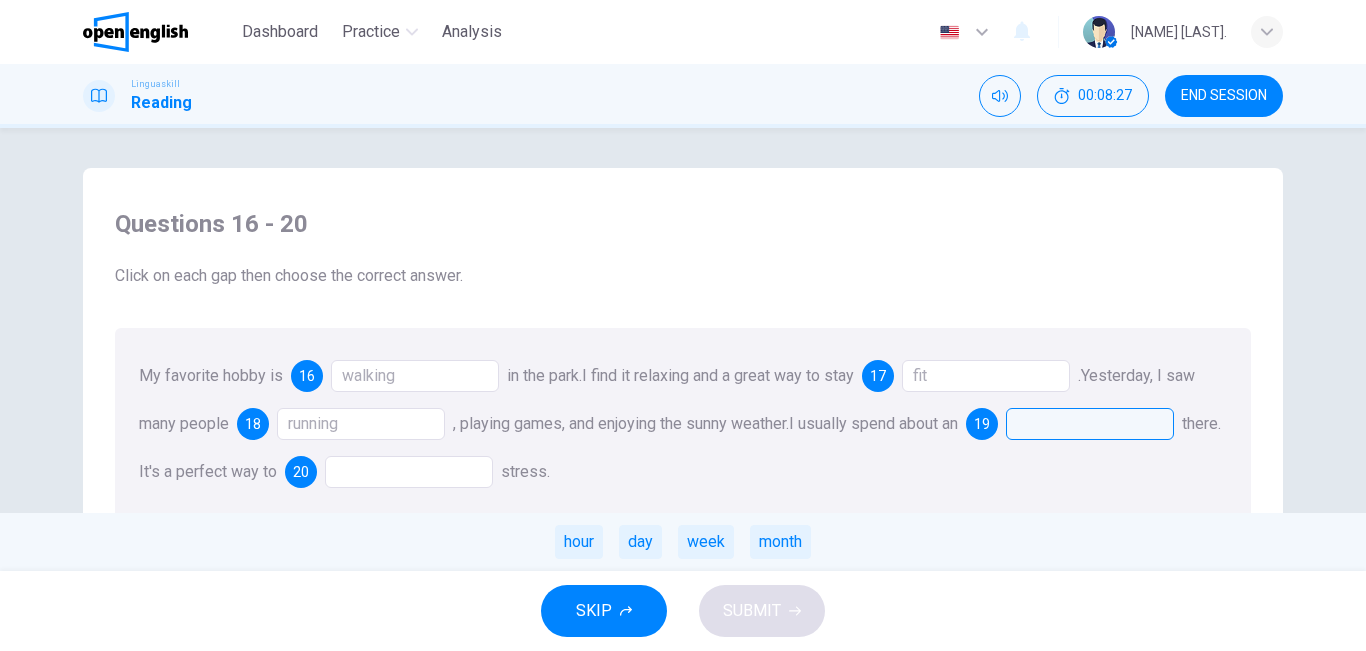 click at bounding box center (409, 472) 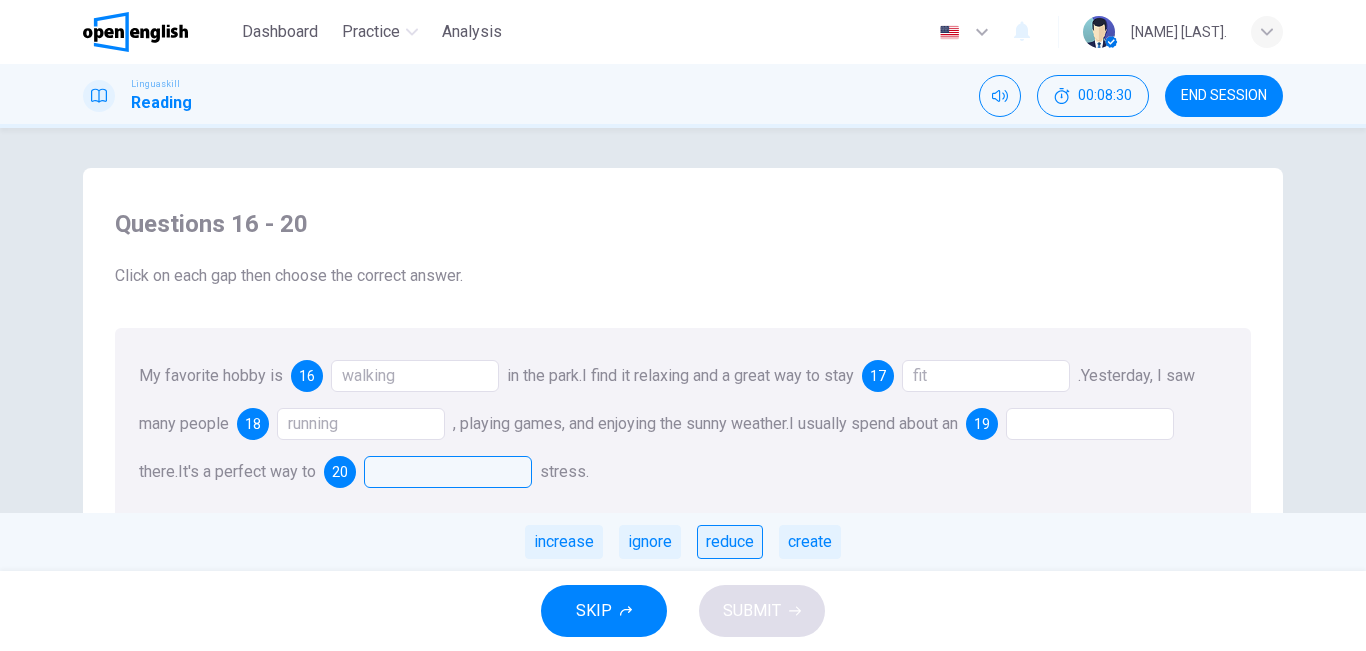 click on "reduce" at bounding box center (730, 542) 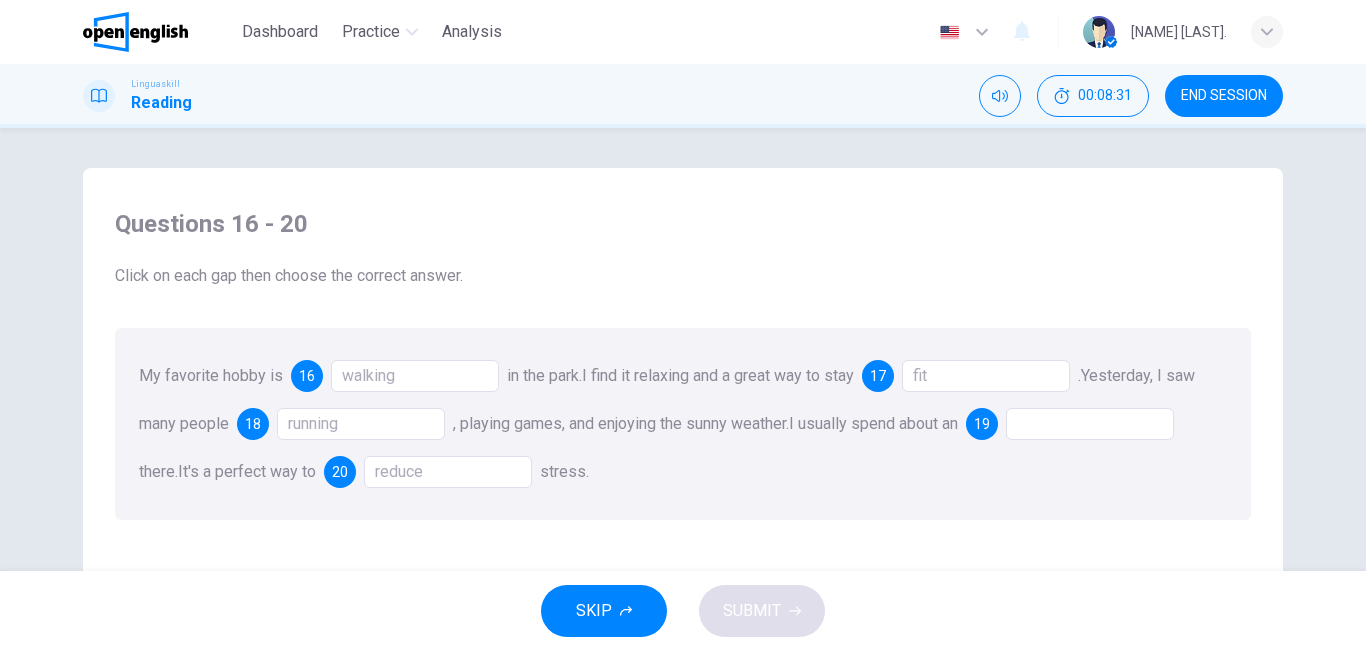 click at bounding box center [1090, 424] 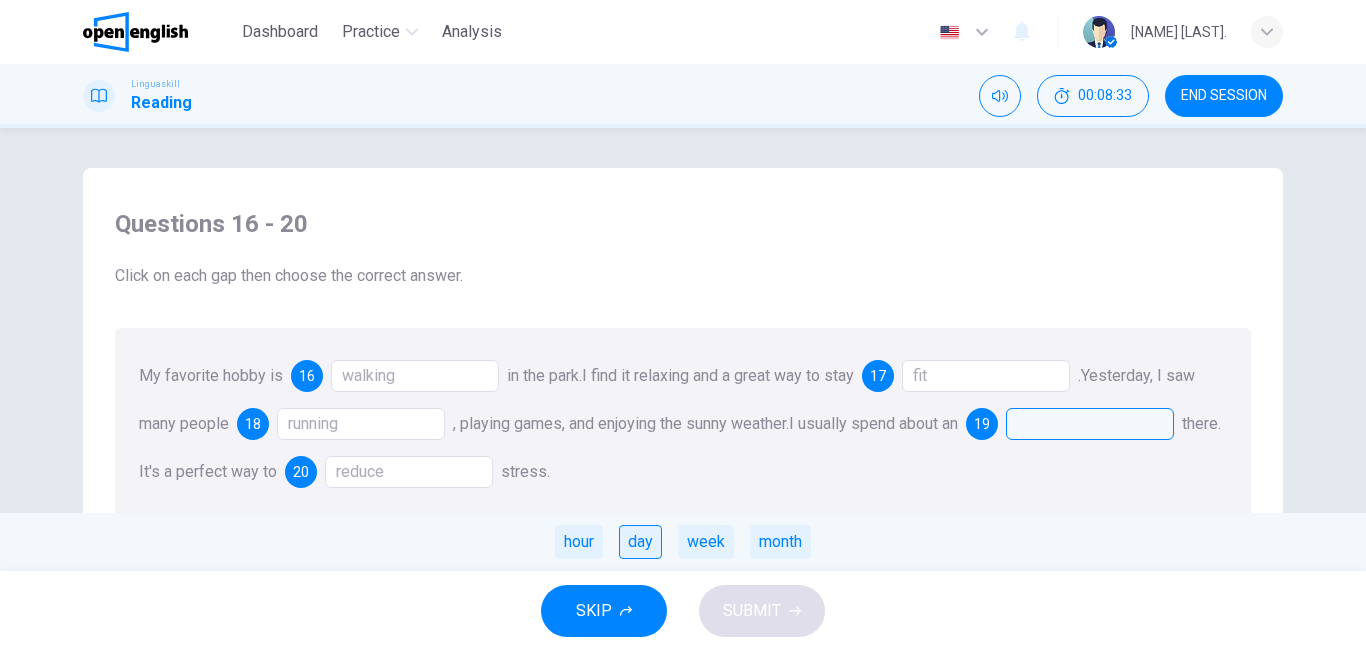 click on "day" at bounding box center [640, 542] 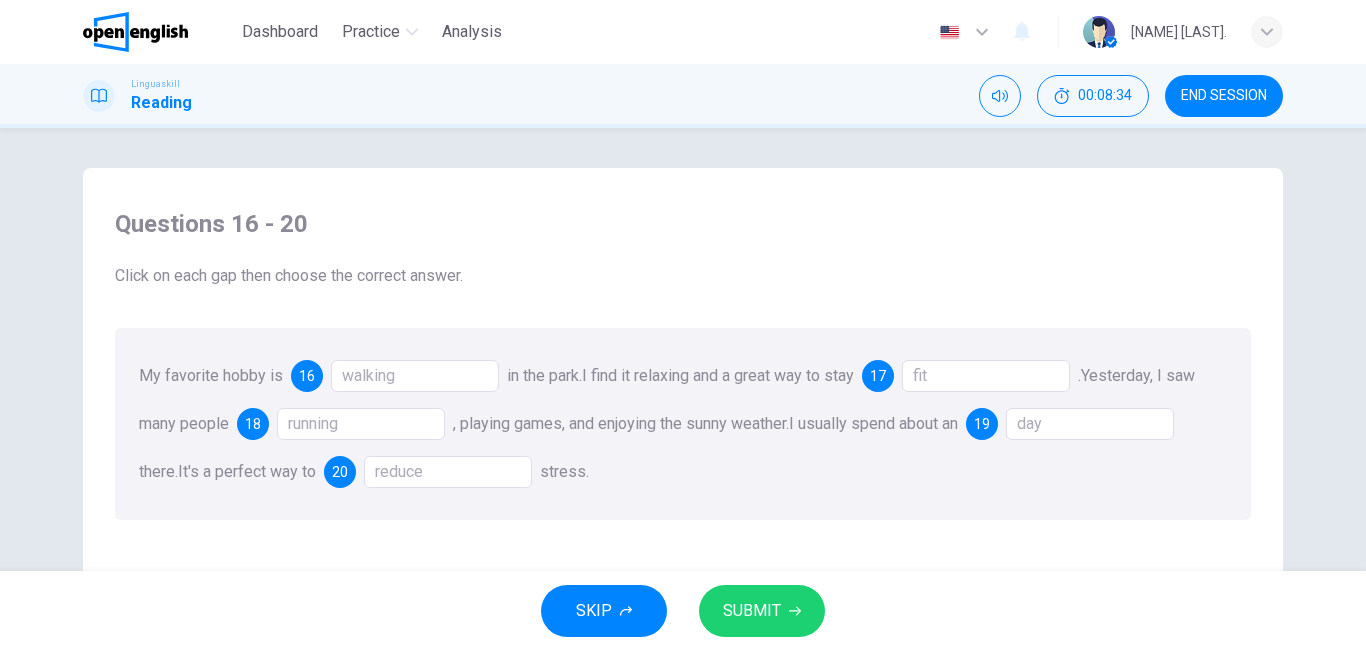click on "SUBMIT" at bounding box center [762, 611] 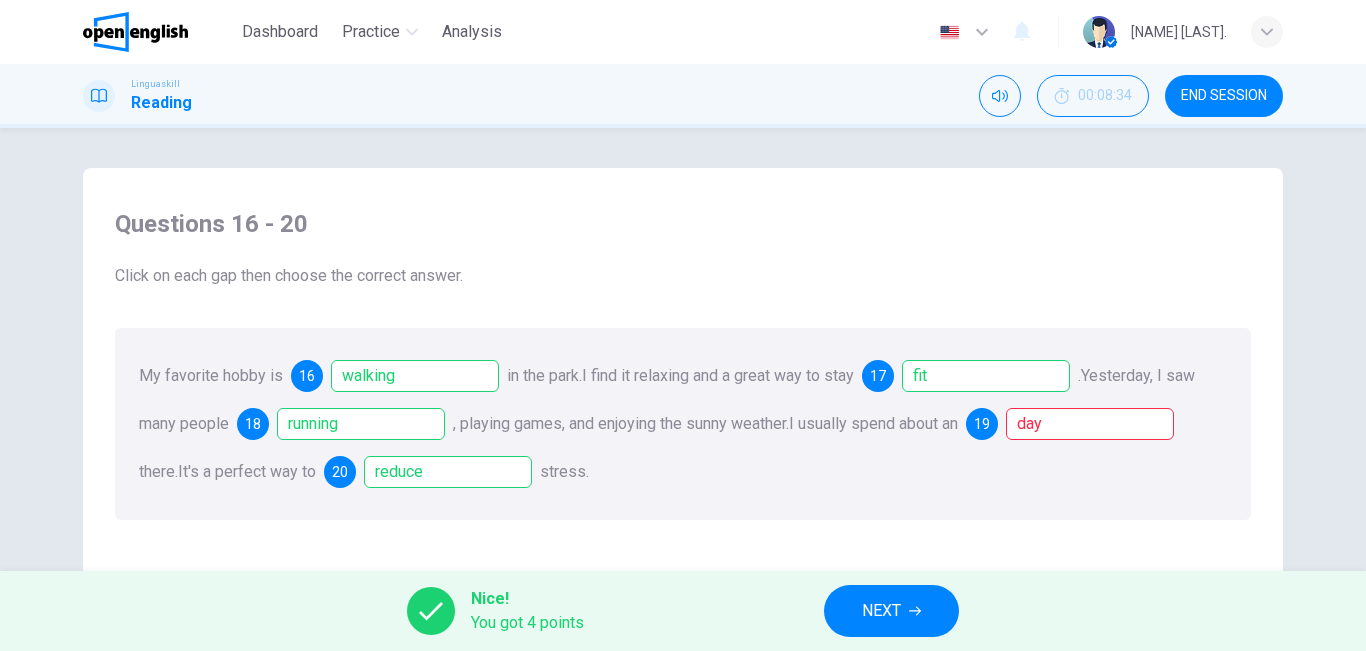 click on "NEXT" at bounding box center (881, 611) 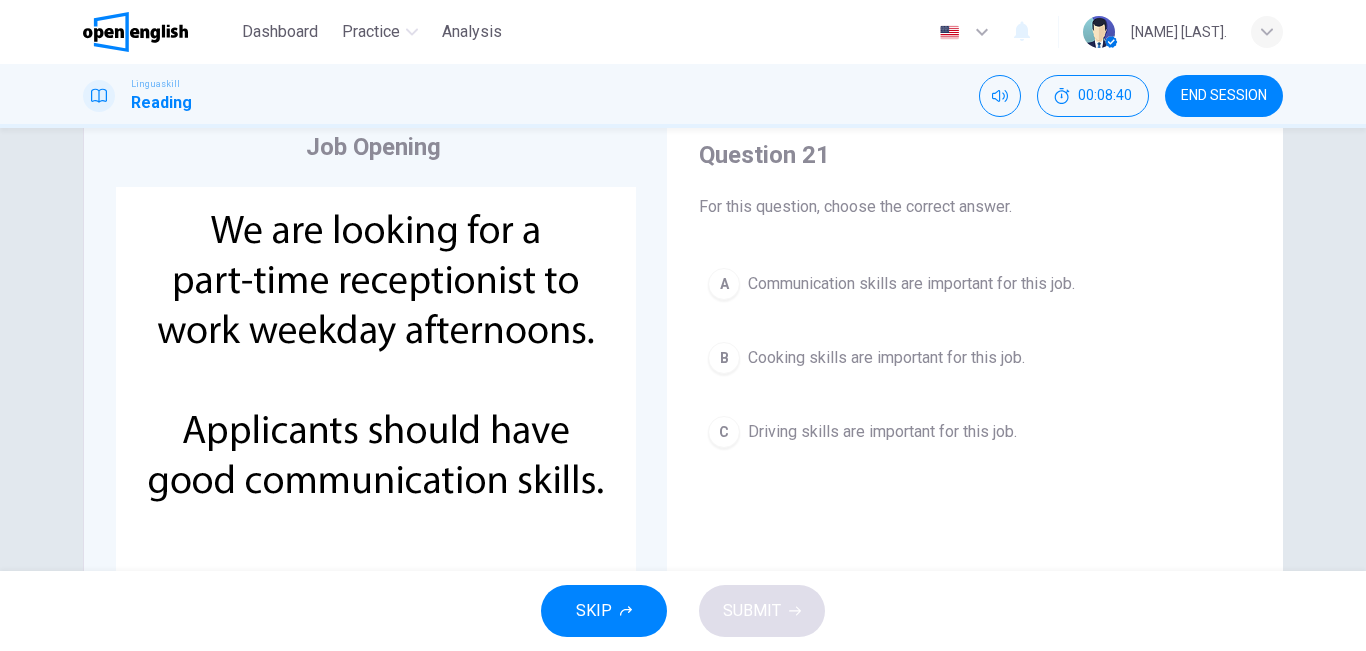 scroll, scrollTop: 67, scrollLeft: 0, axis: vertical 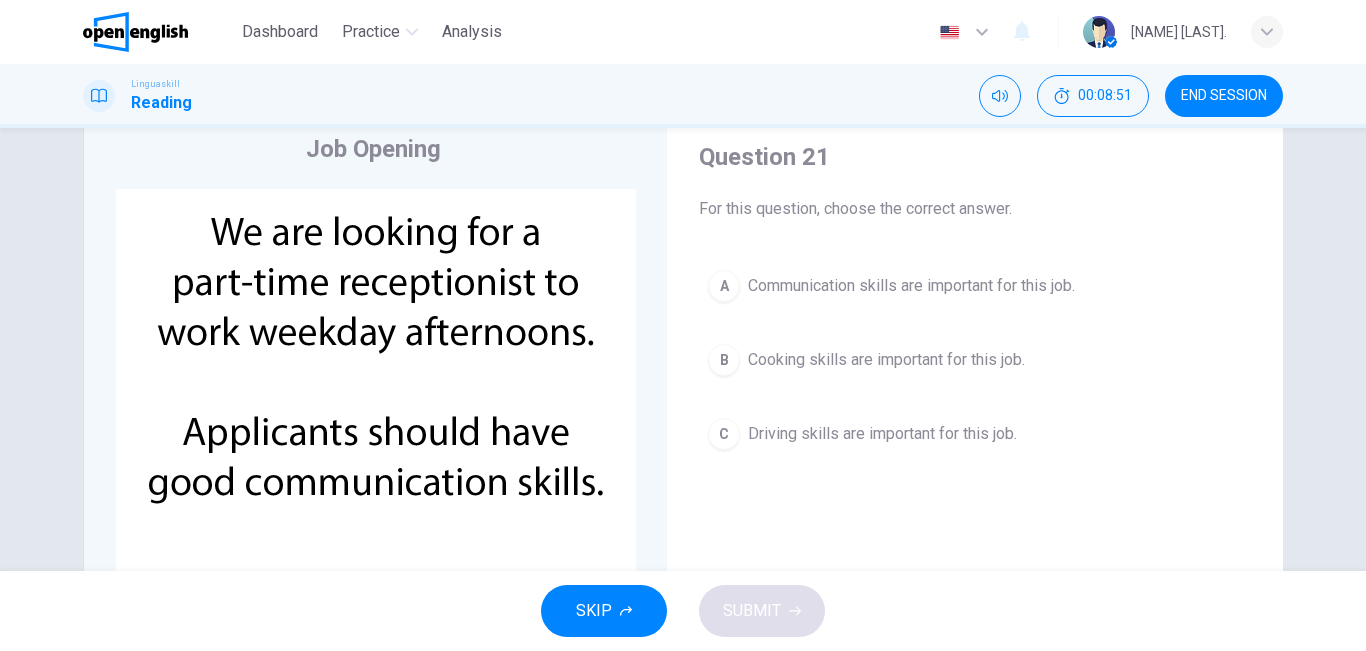 click on "A Communication skills are important for this job." at bounding box center [975, 286] 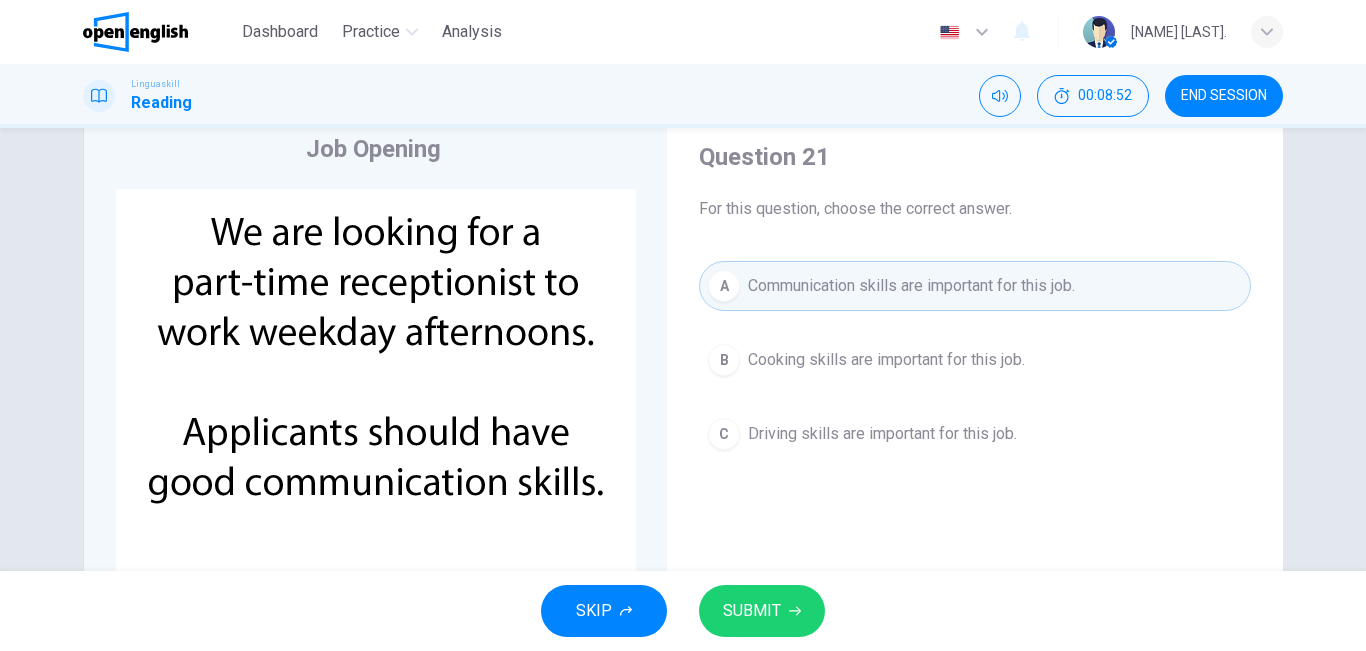 click on "SUBMIT" at bounding box center (762, 611) 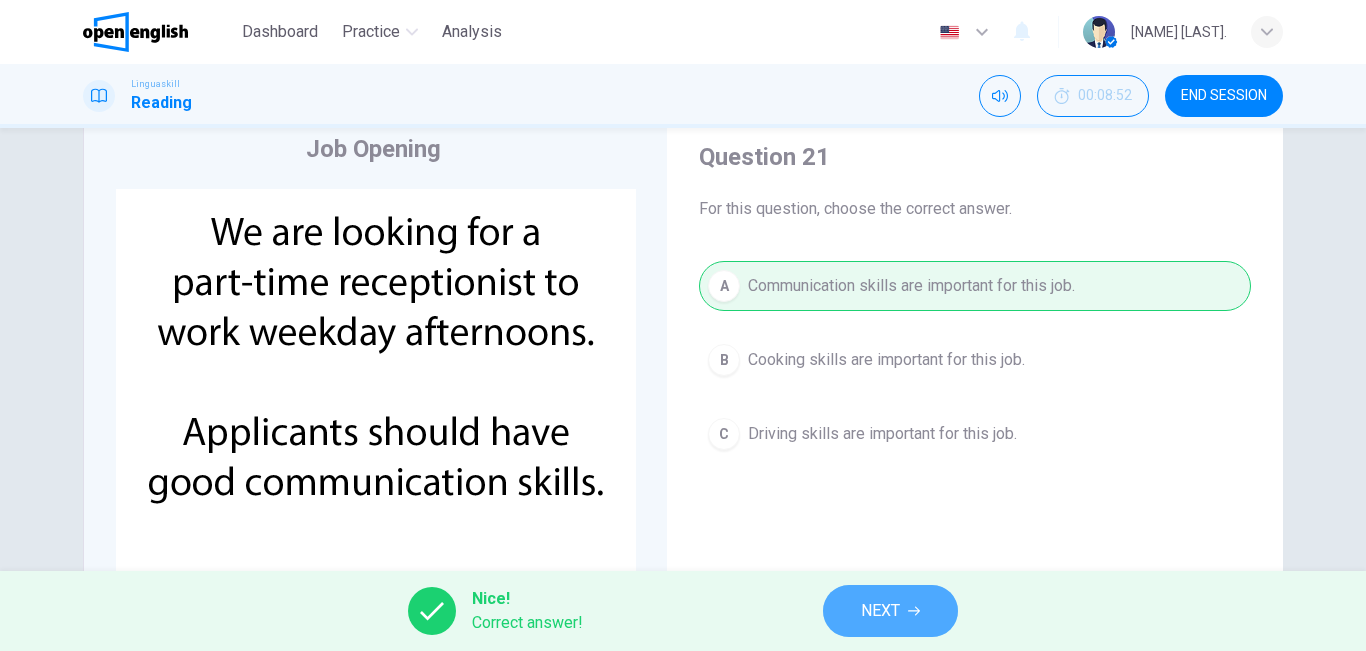 click on "NEXT" at bounding box center [880, 611] 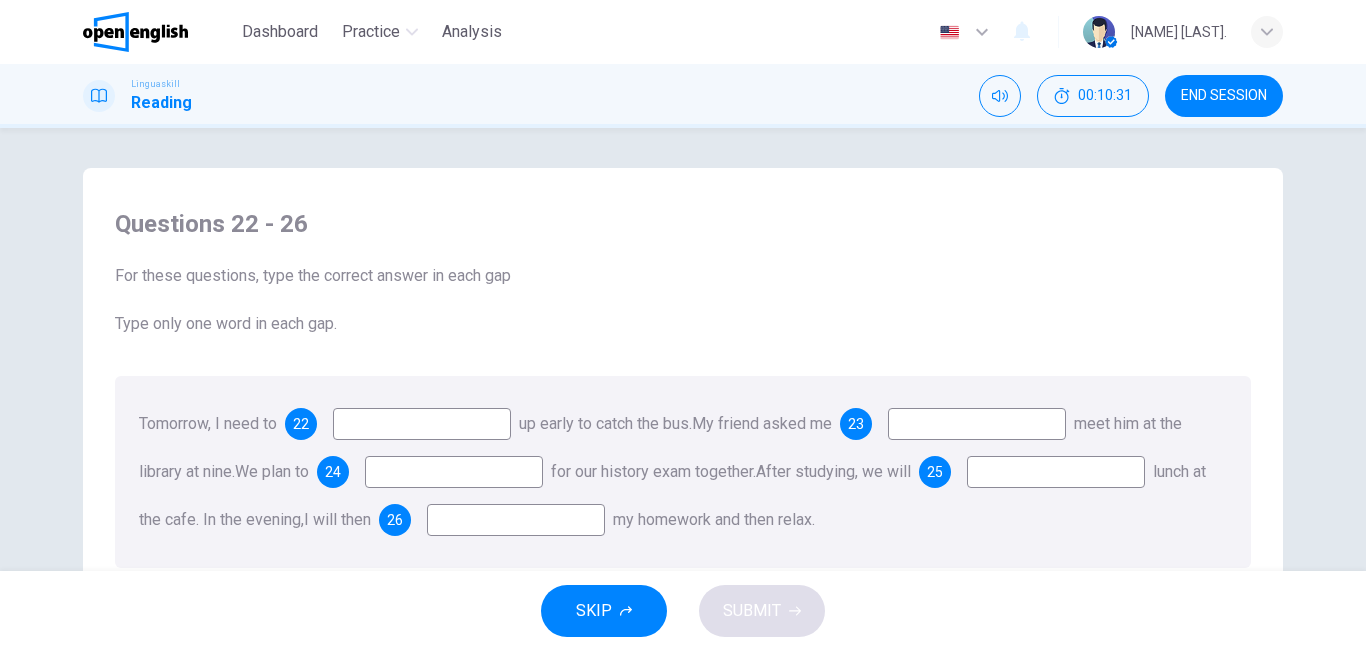 click at bounding box center (422, 424) 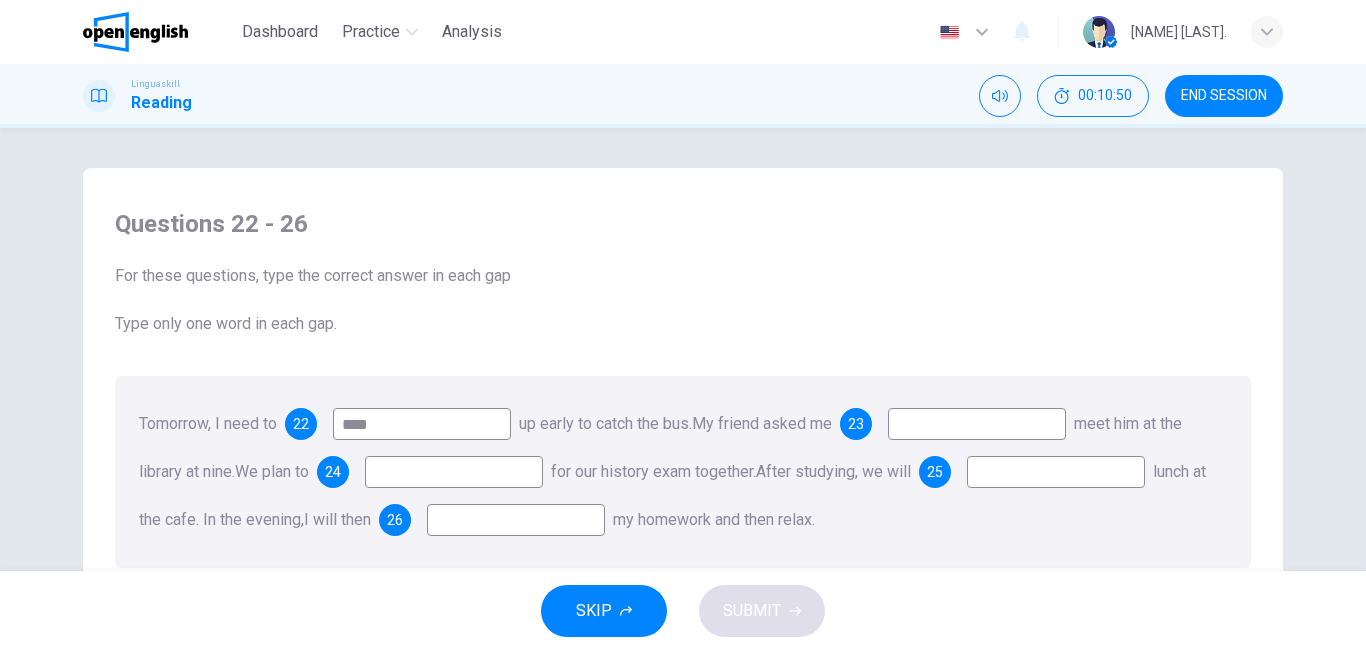 type on "****" 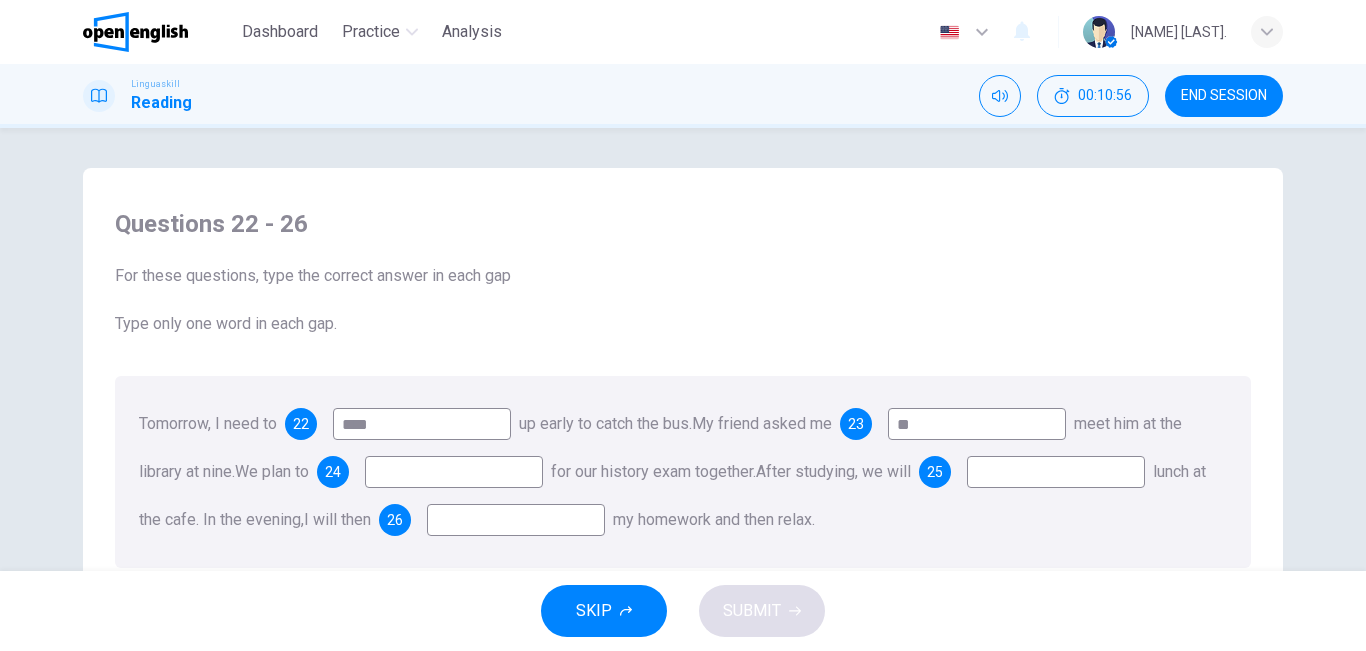 type on "**" 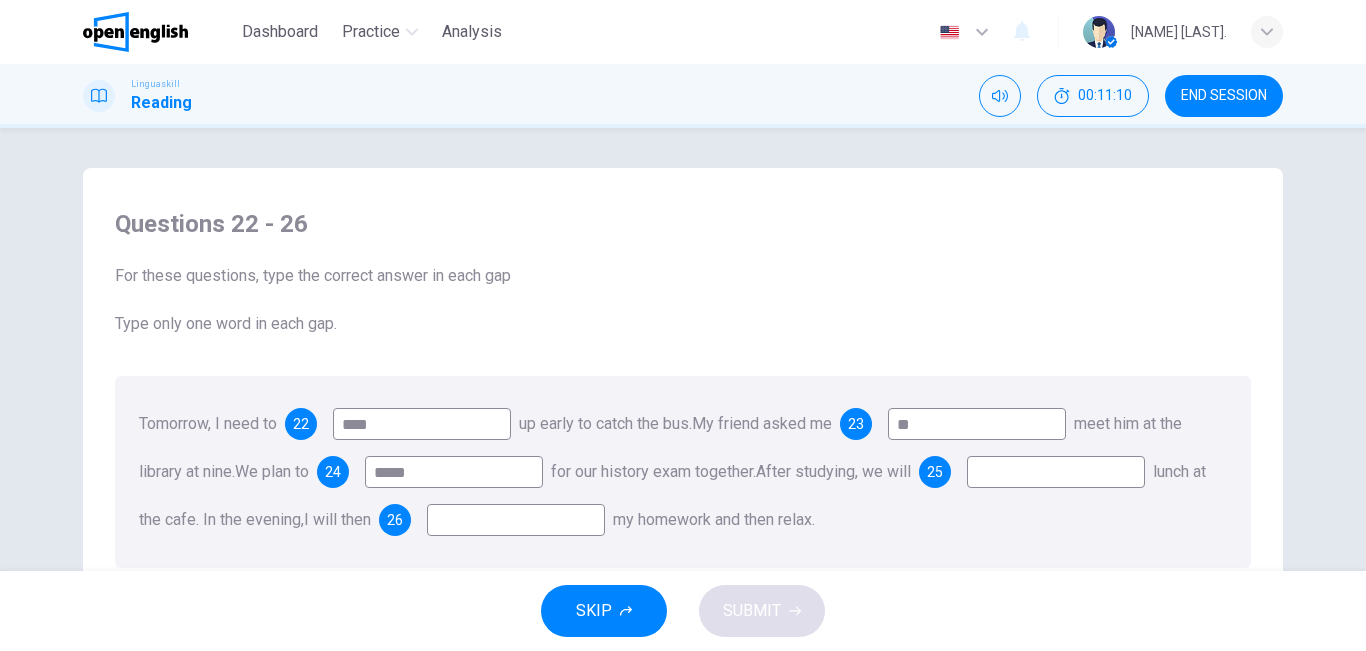 type on "****" 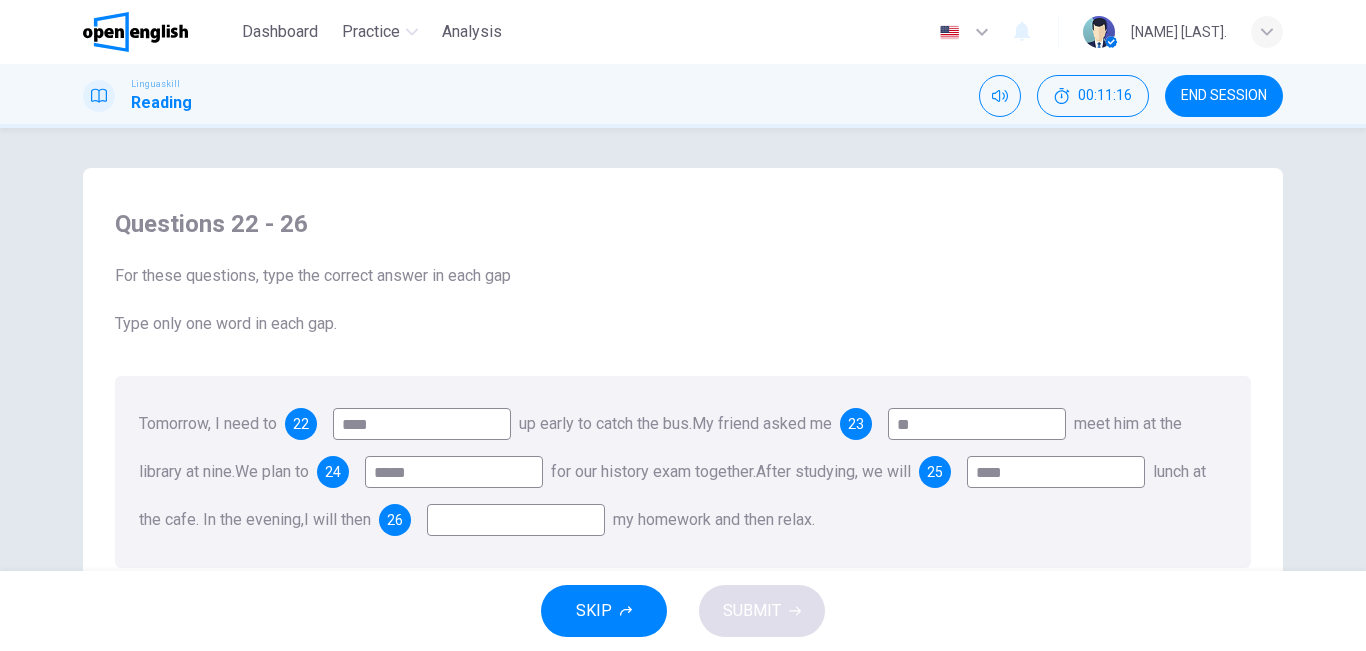 type on "****" 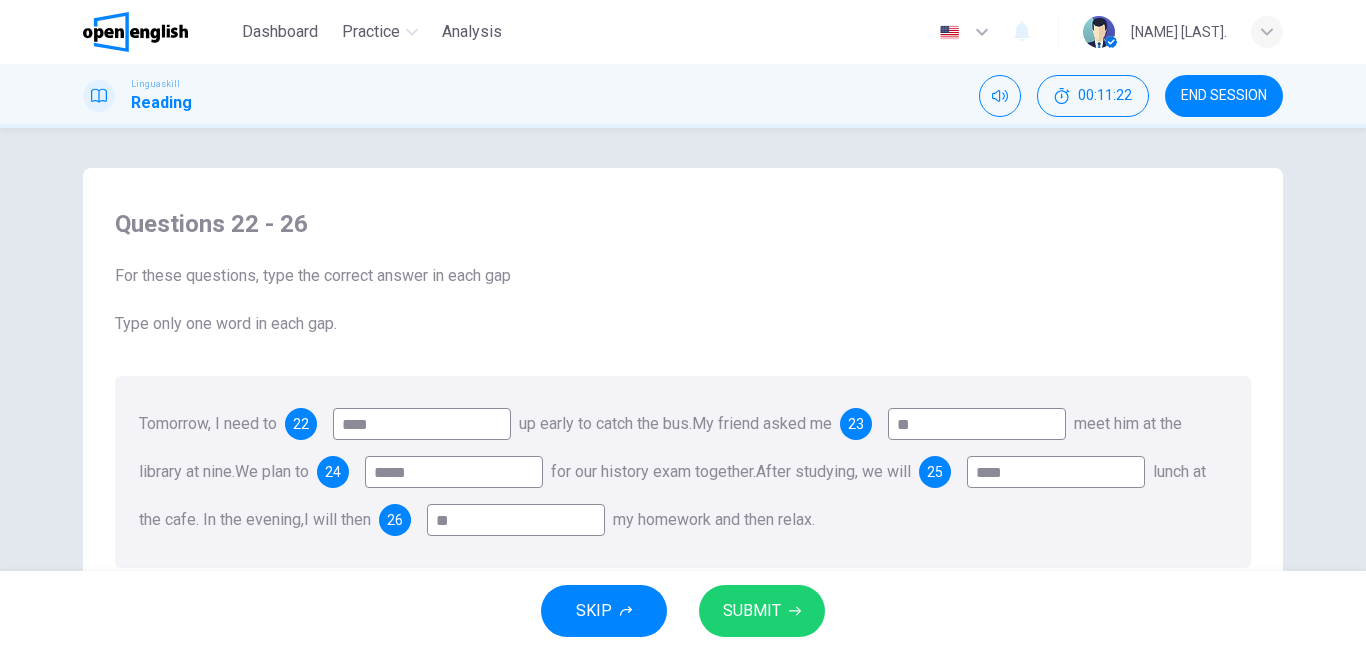 type on "**" 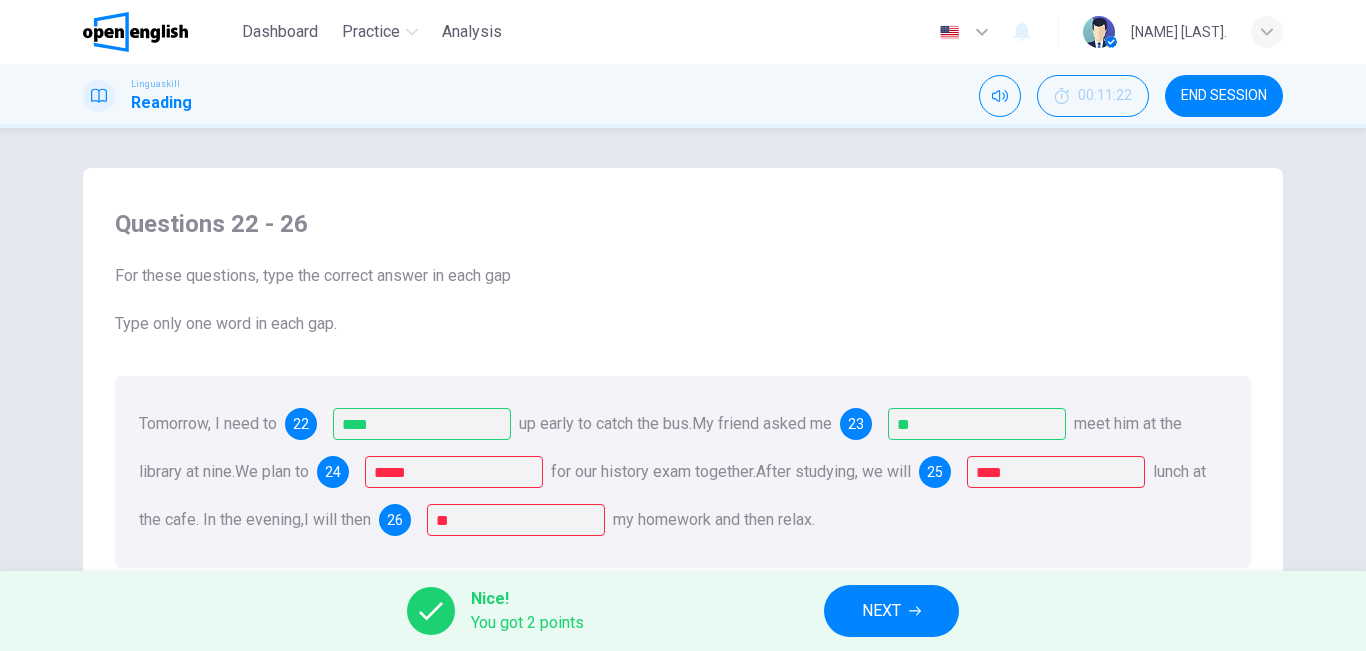 click on "NEXT" at bounding box center [891, 611] 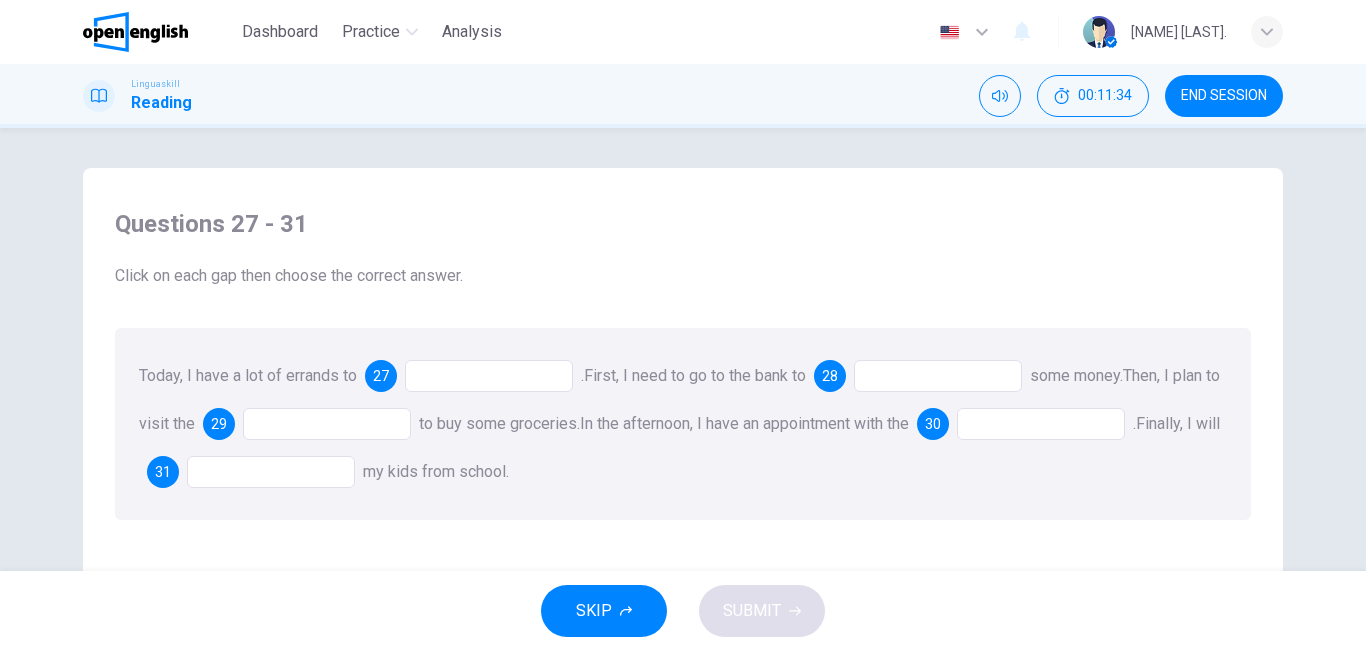 click at bounding box center [489, 376] 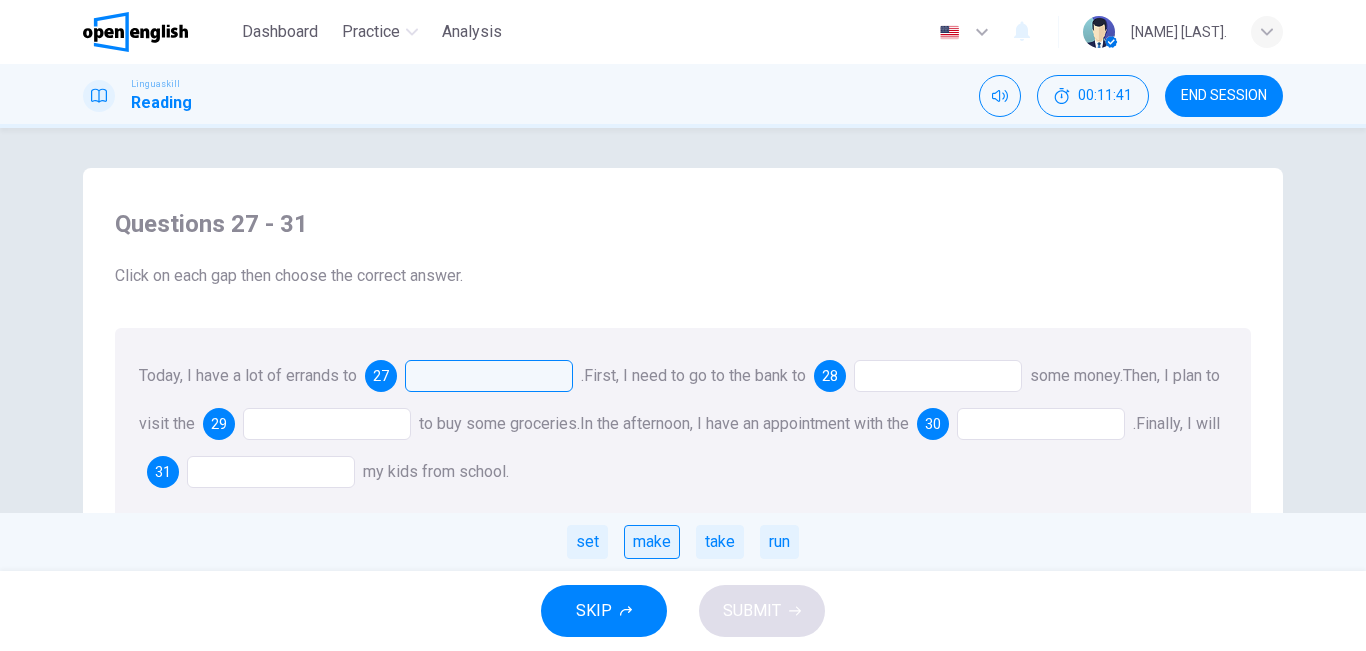 click on "make" at bounding box center (652, 542) 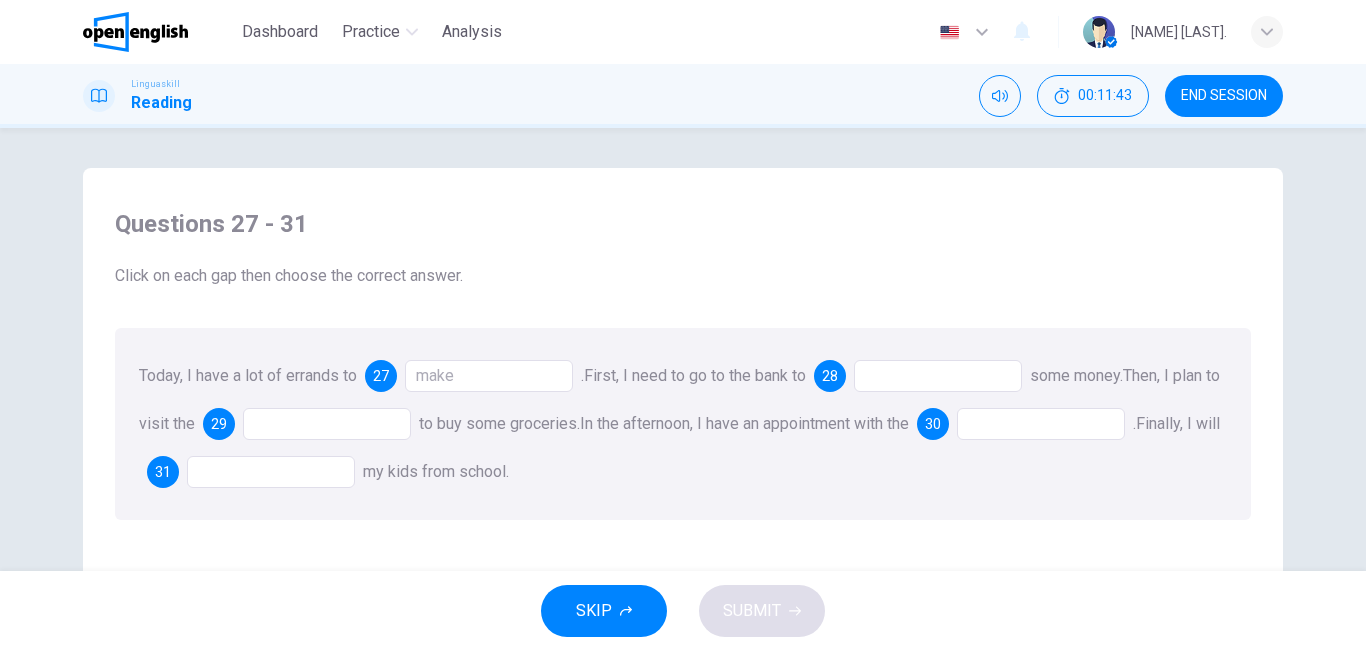 click at bounding box center (938, 376) 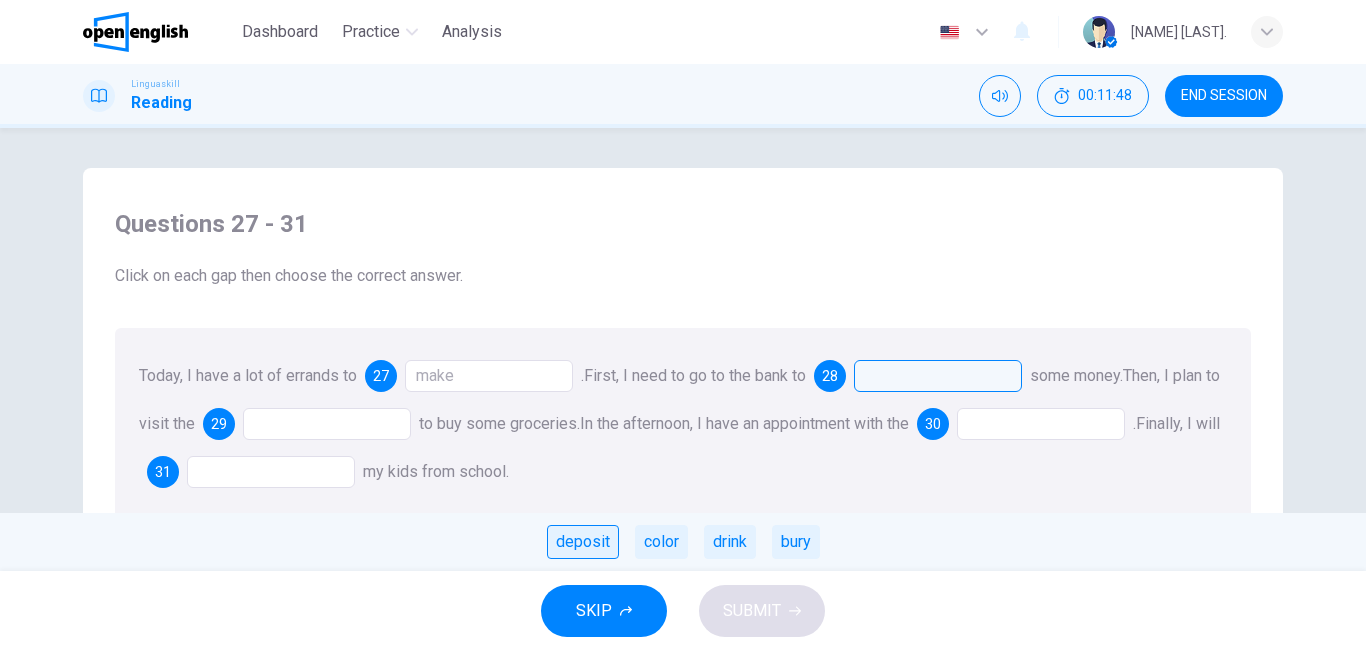click on "deposit" at bounding box center (583, 542) 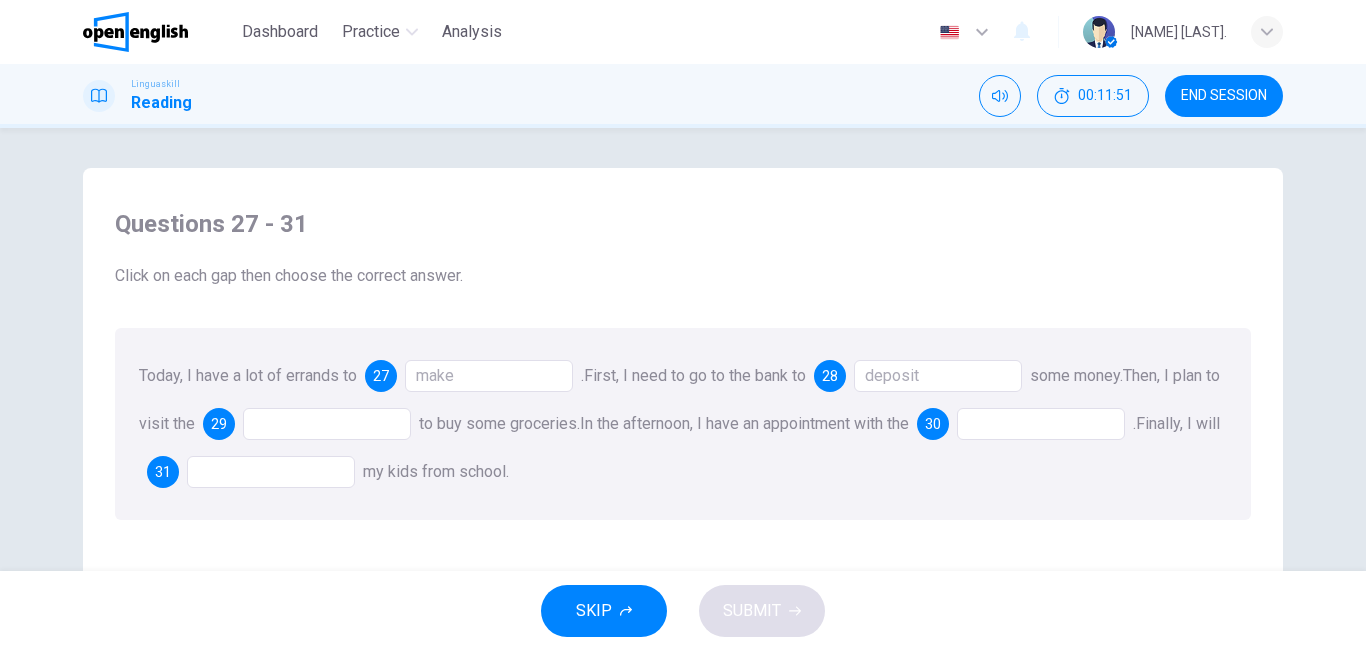 click at bounding box center [327, 424] 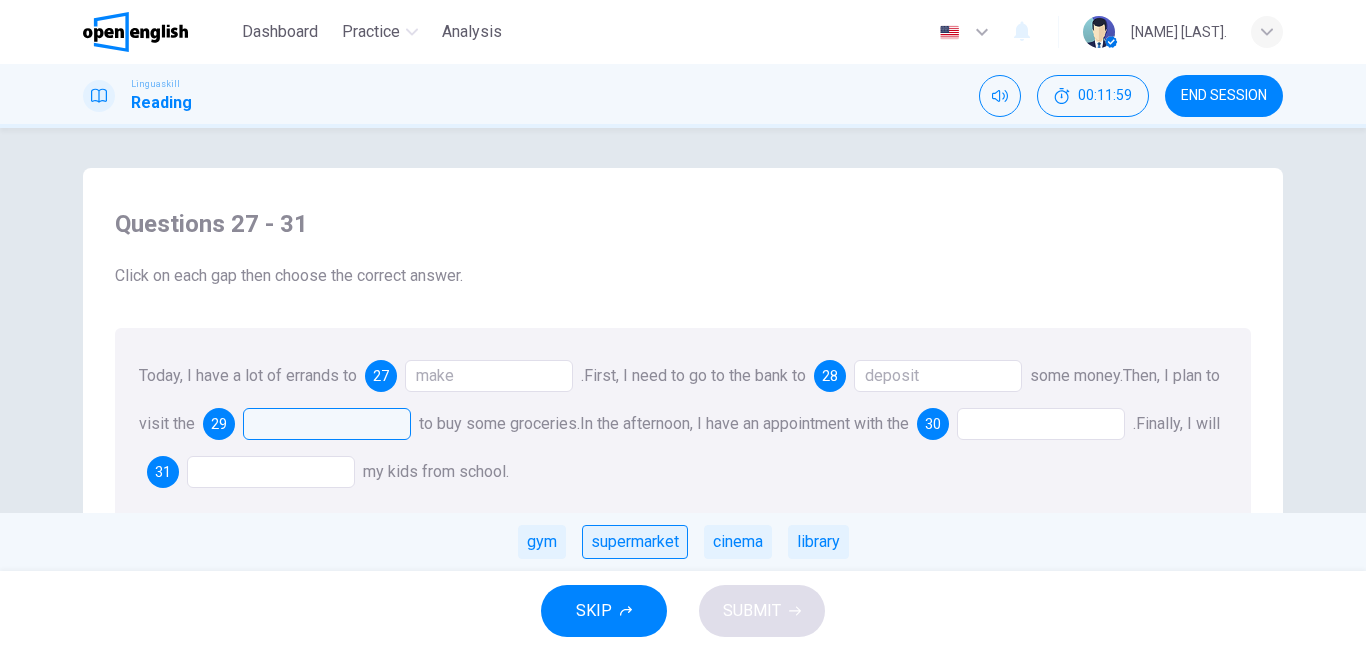 click on "supermarket" at bounding box center (635, 542) 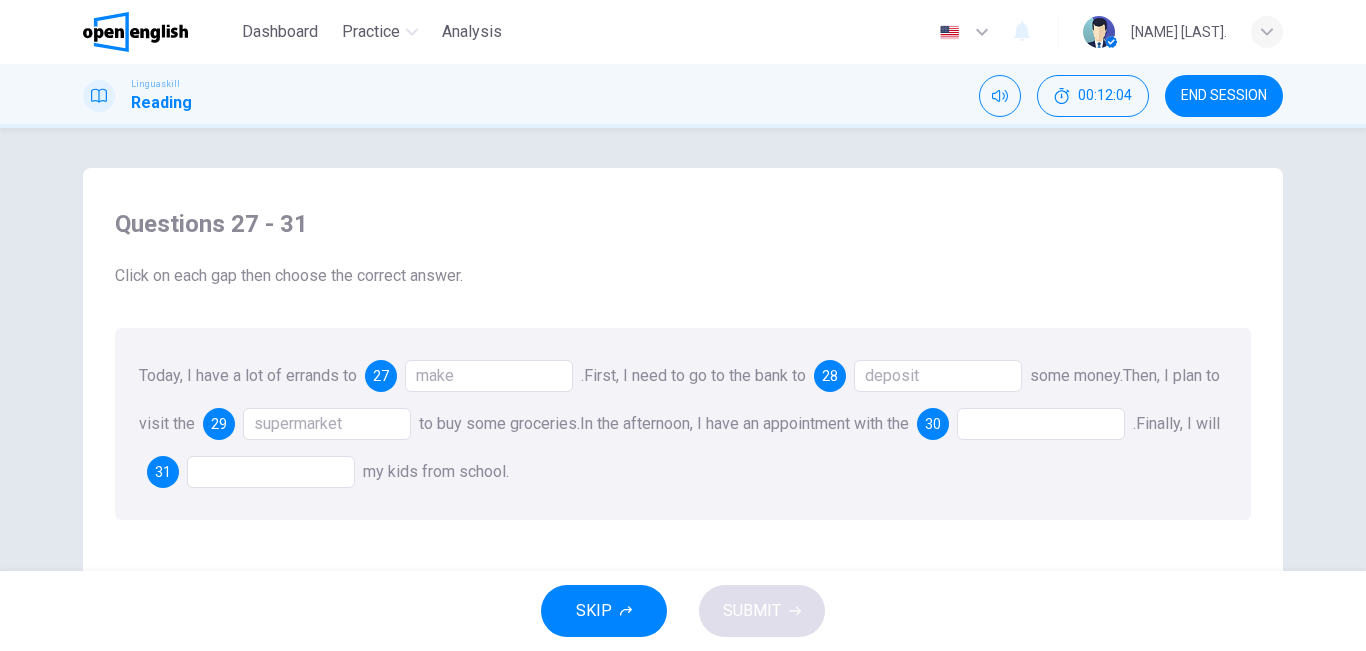 click at bounding box center [1041, 424] 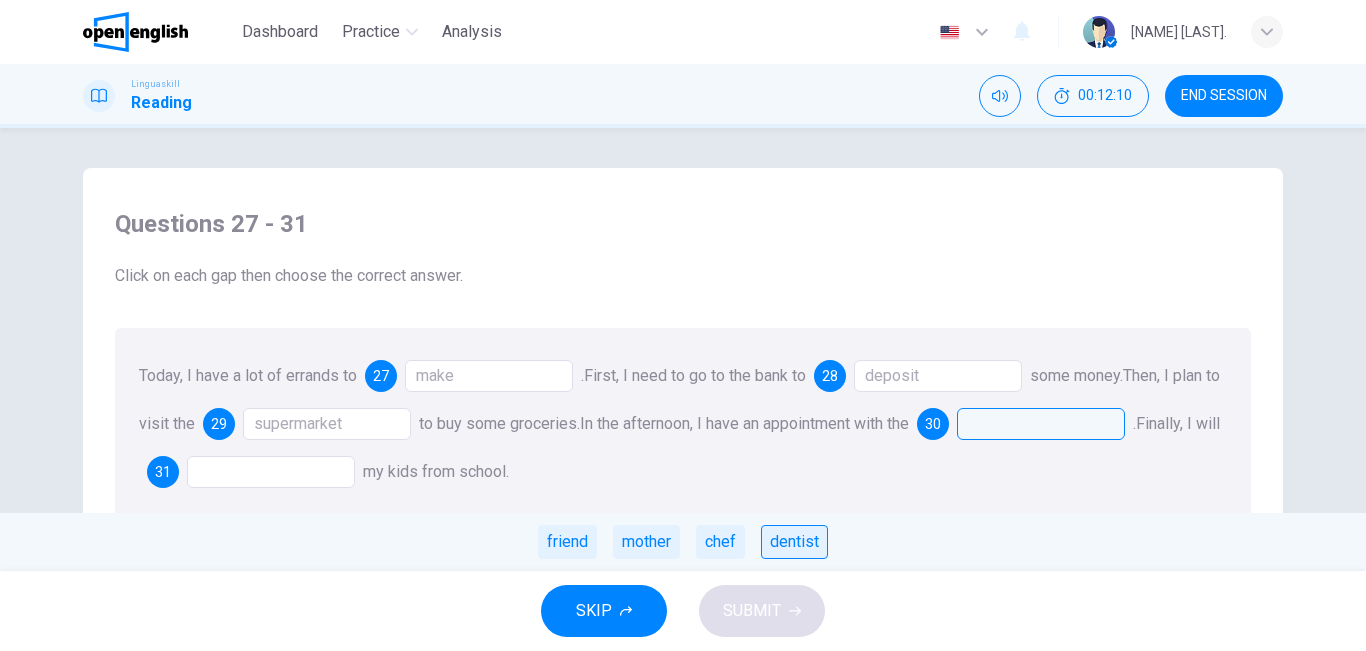 click on "dentist" at bounding box center [794, 542] 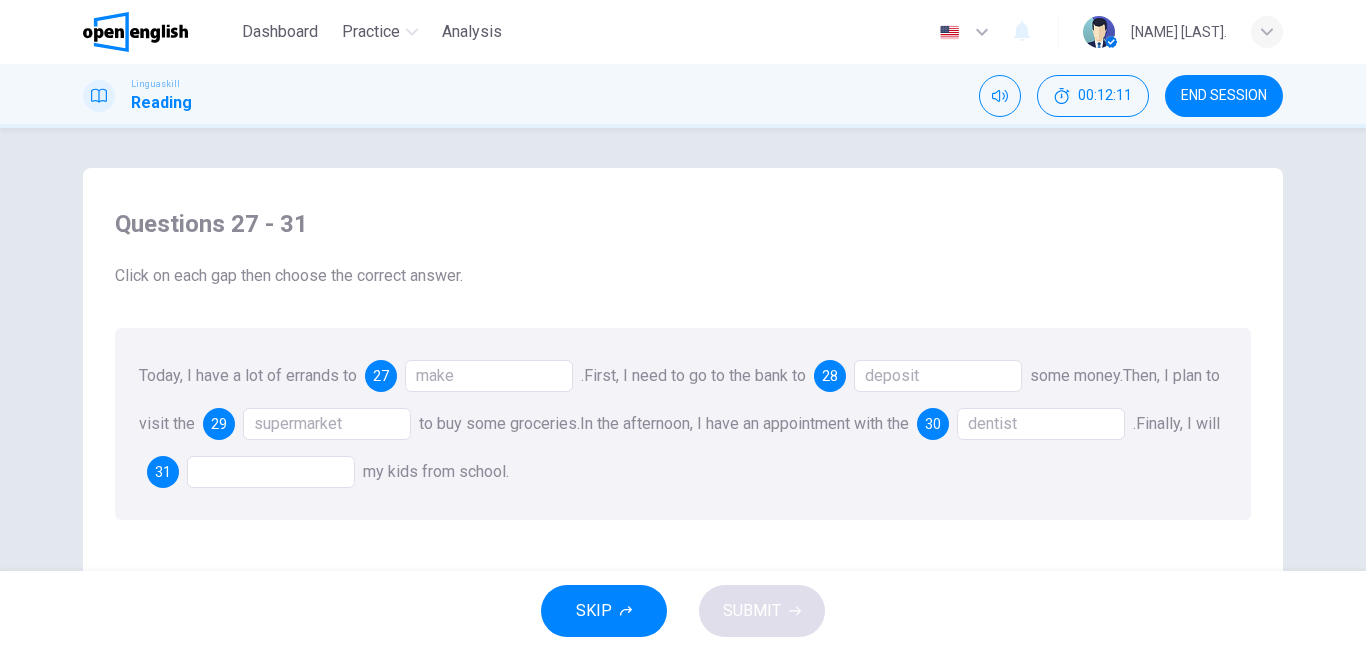 click at bounding box center (271, 472) 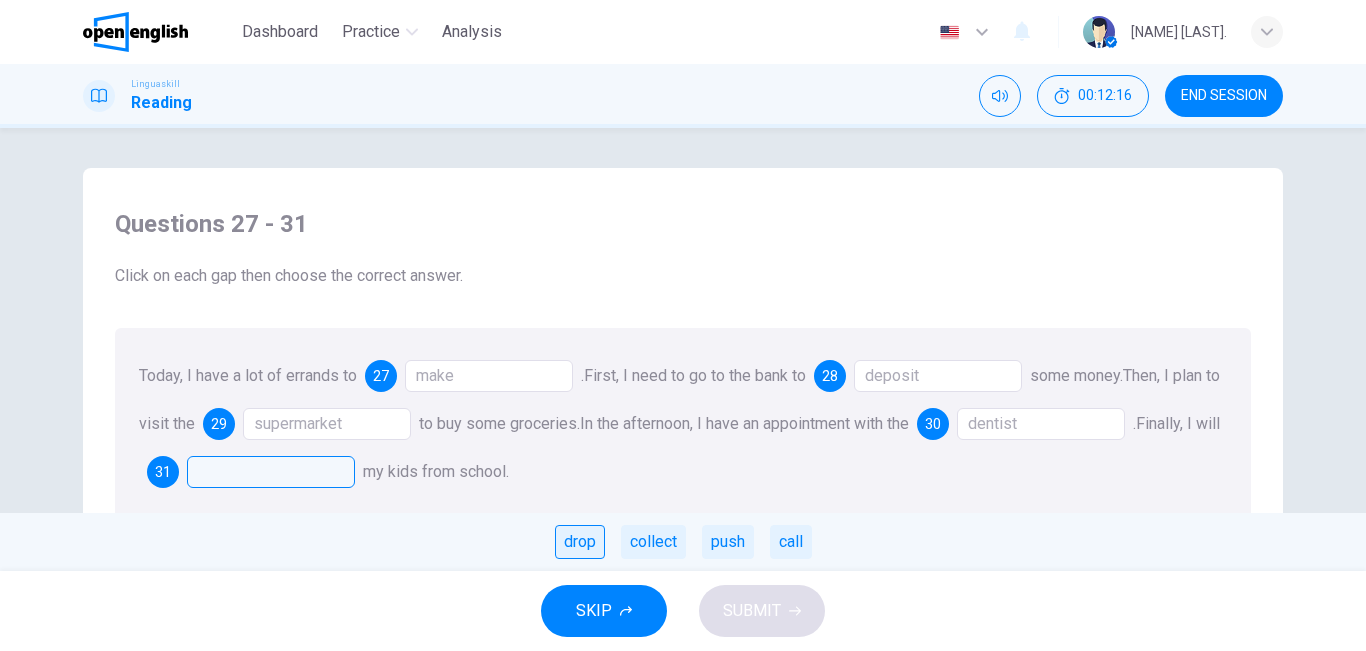 click on "drop" at bounding box center (580, 542) 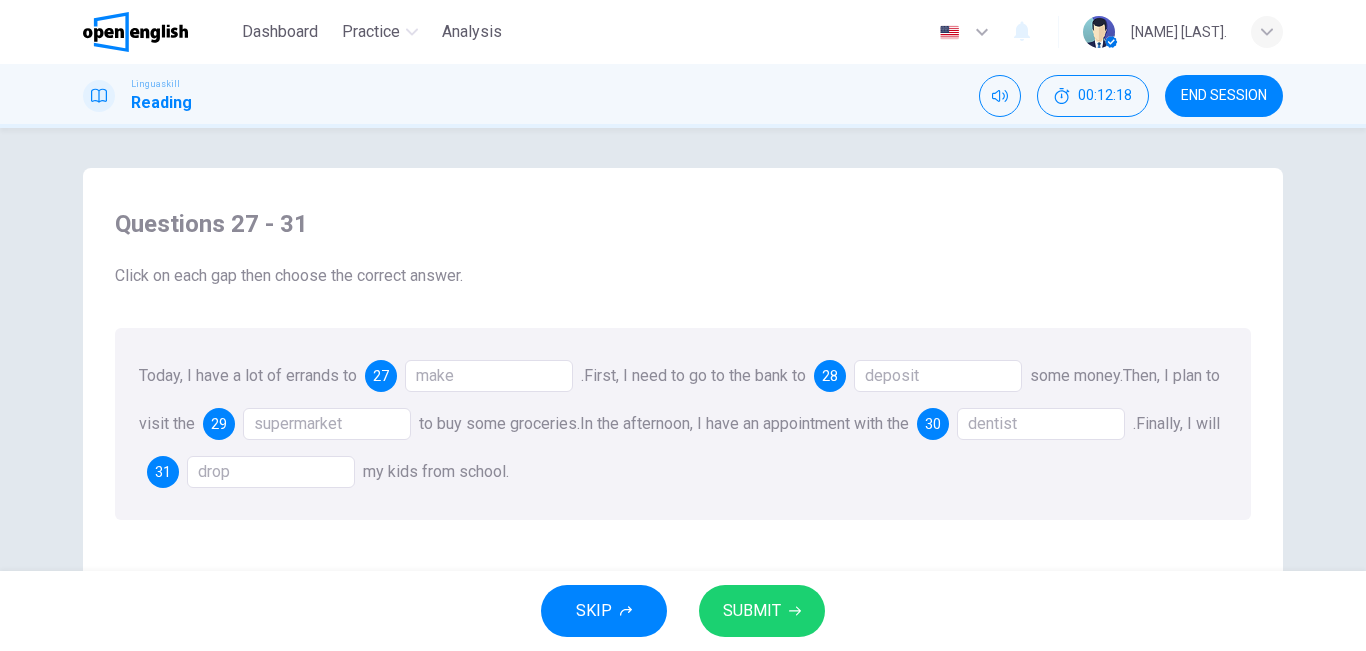 click on "drop" at bounding box center (271, 472) 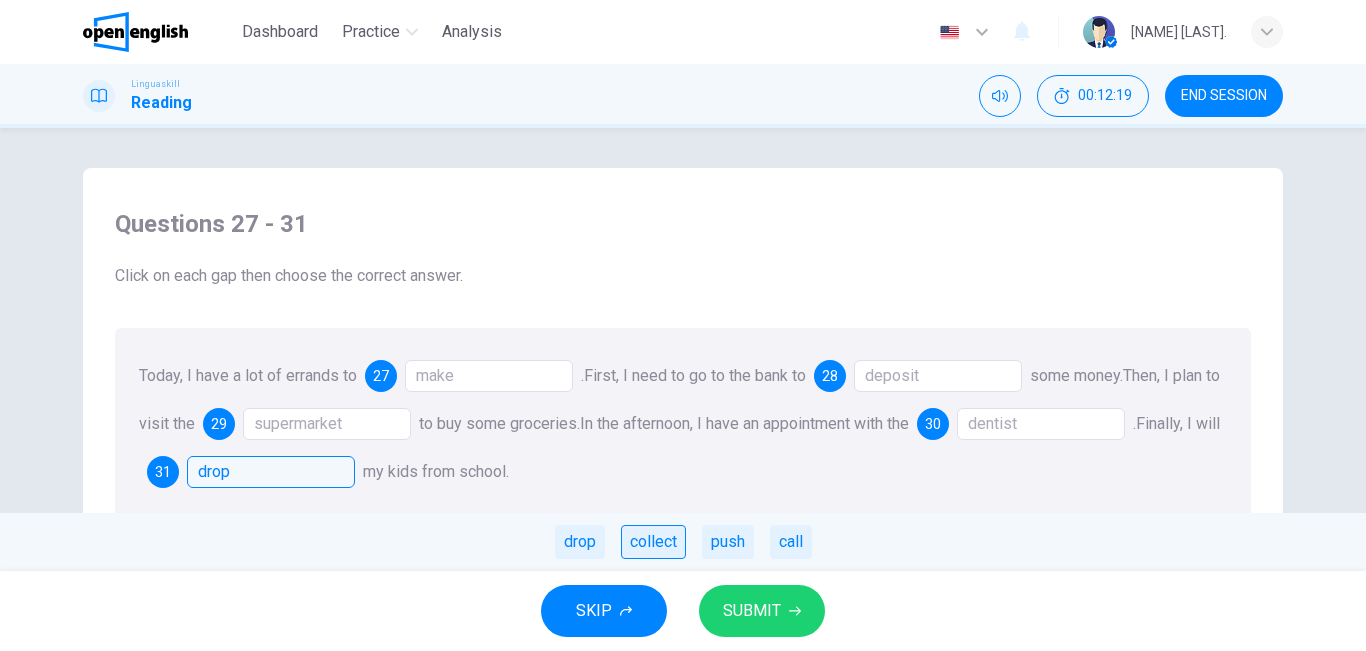 click on "collect" at bounding box center (653, 542) 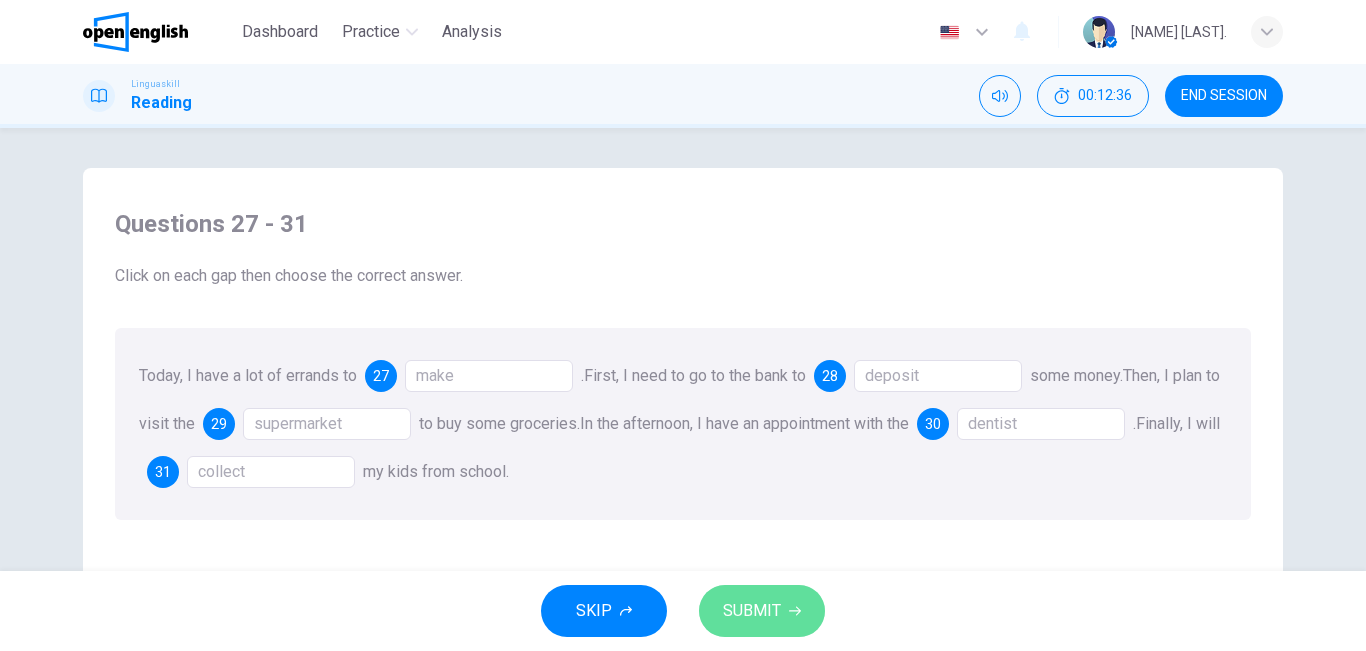 click on "SUBMIT" at bounding box center (762, 611) 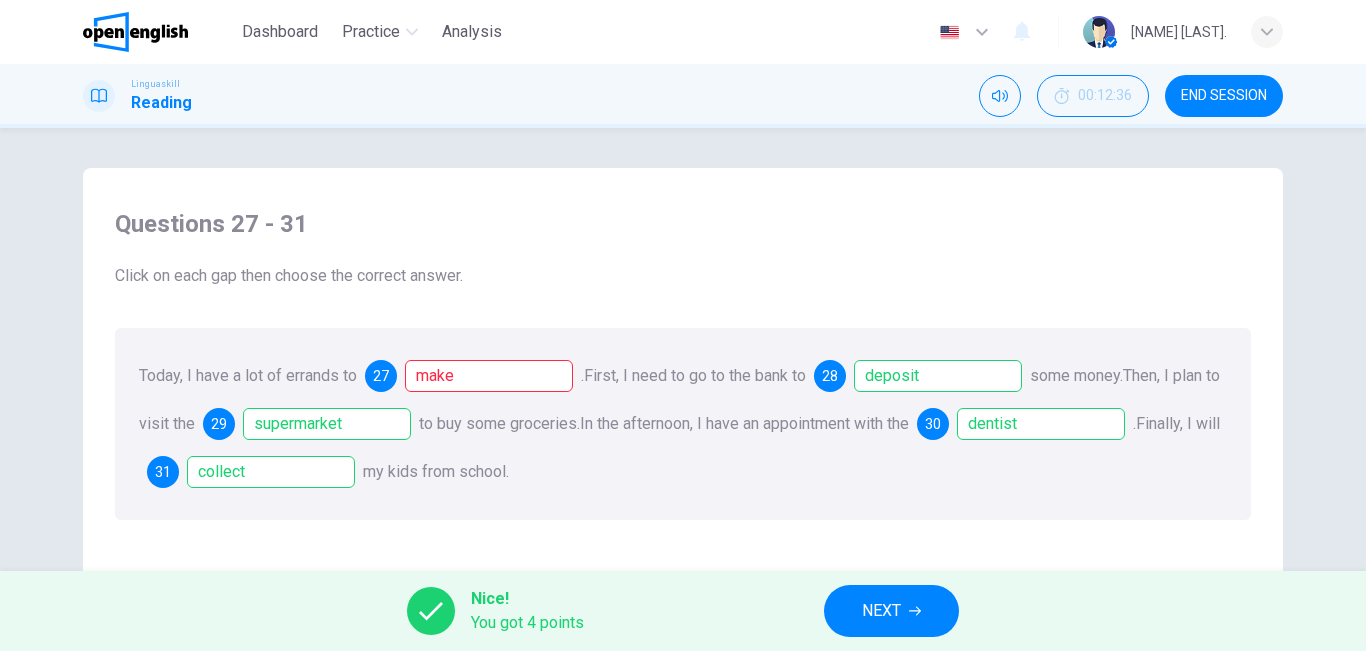 click on "NEXT" at bounding box center [891, 611] 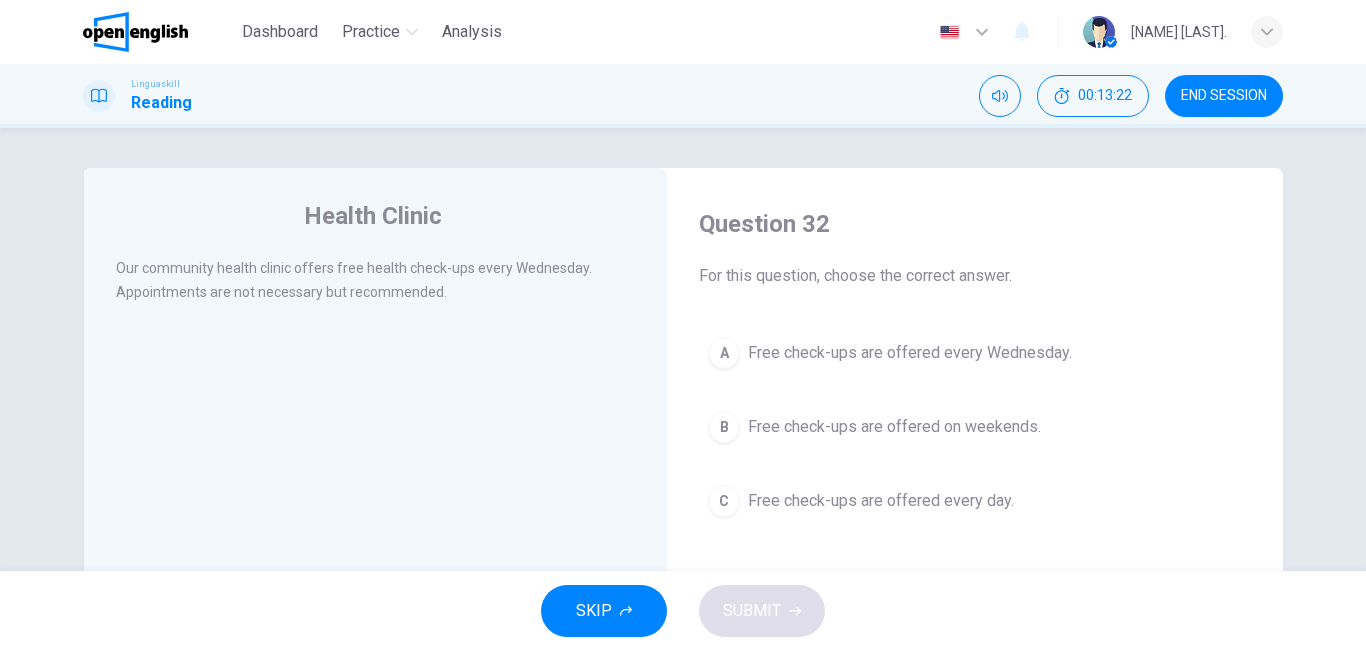click on "Free check-ups are offered every Wednesday." at bounding box center (910, 353) 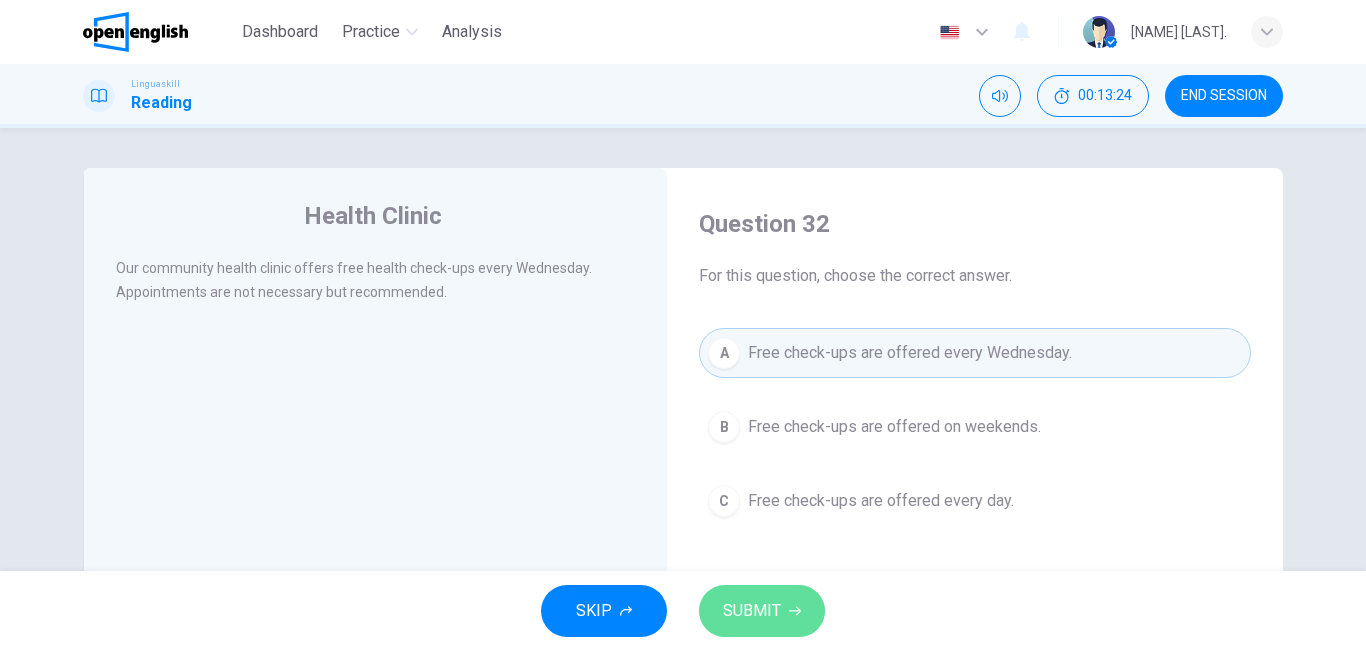 click on "SUBMIT" at bounding box center (762, 611) 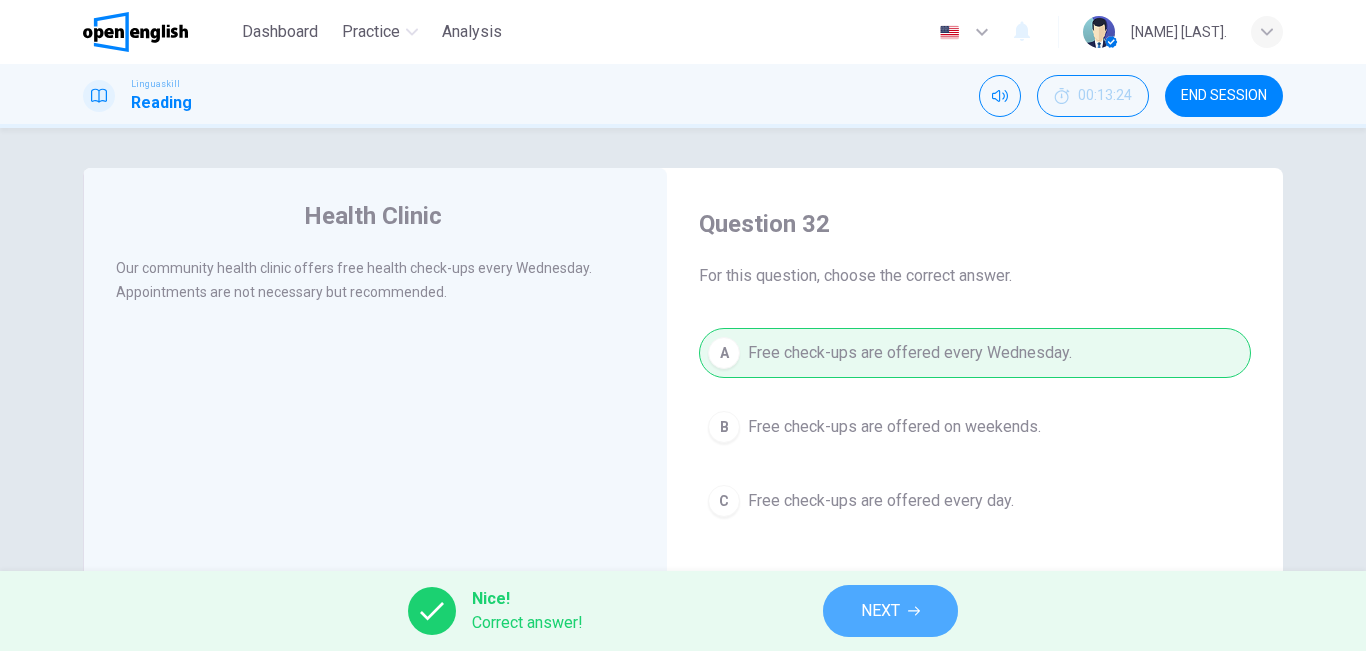 click on "NEXT" at bounding box center (880, 611) 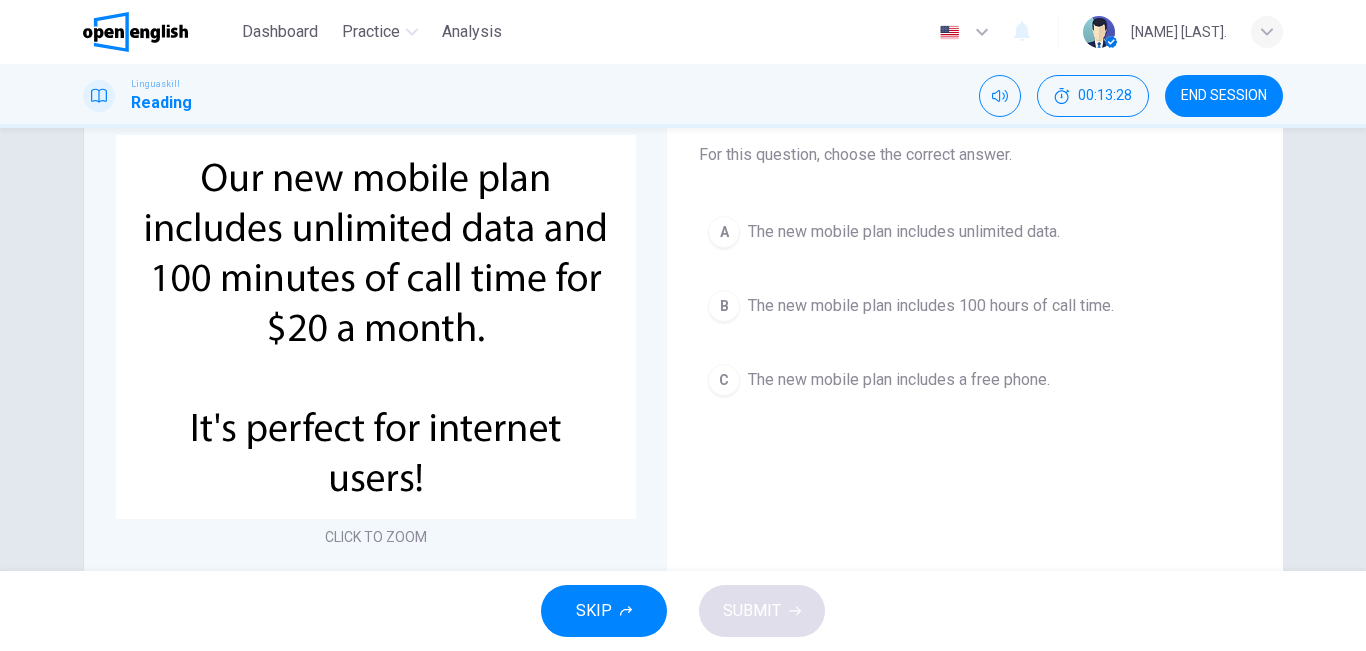 scroll, scrollTop: 115, scrollLeft: 0, axis: vertical 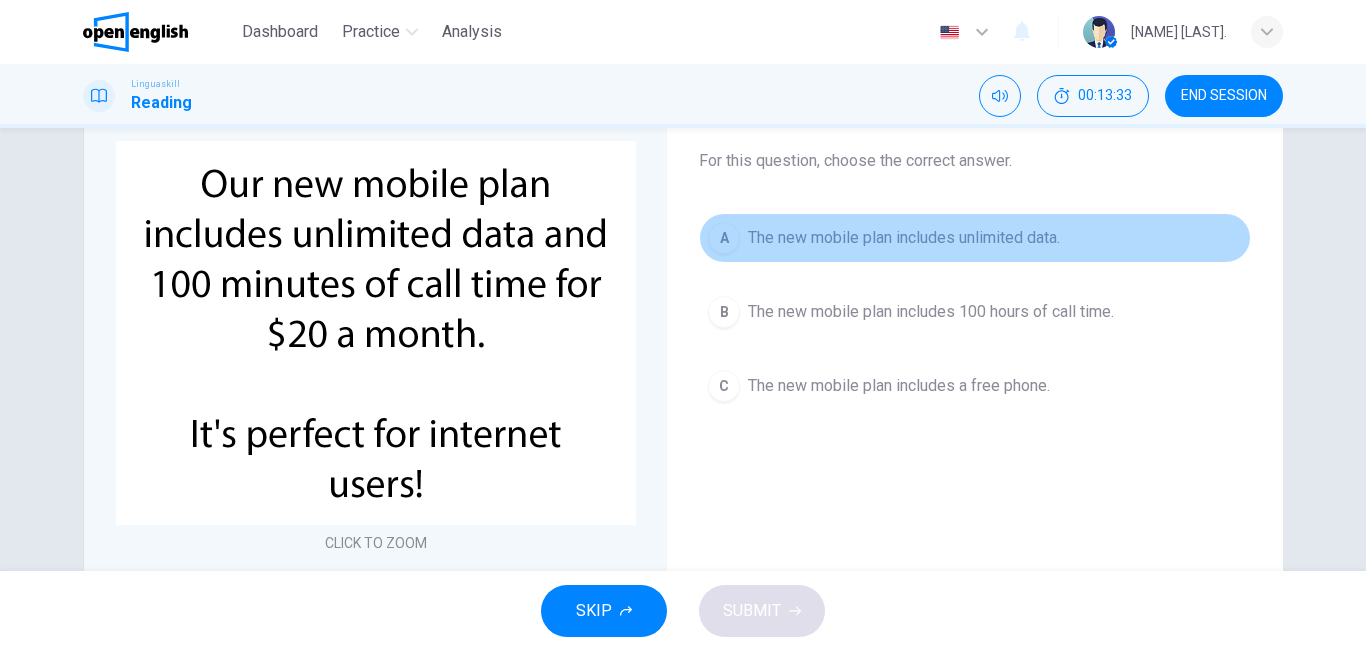 click on "The new mobile plan includes unlimited data." at bounding box center (904, 238) 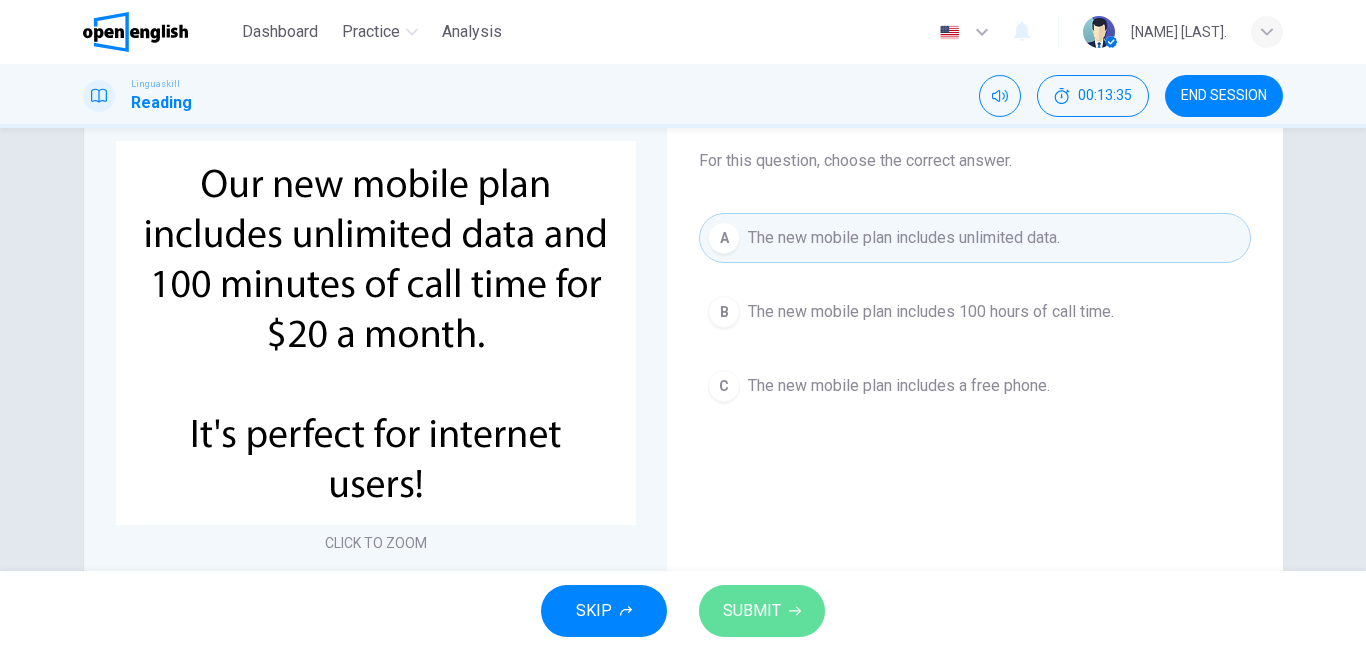 click on "SUBMIT" at bounding box center (752, 611) 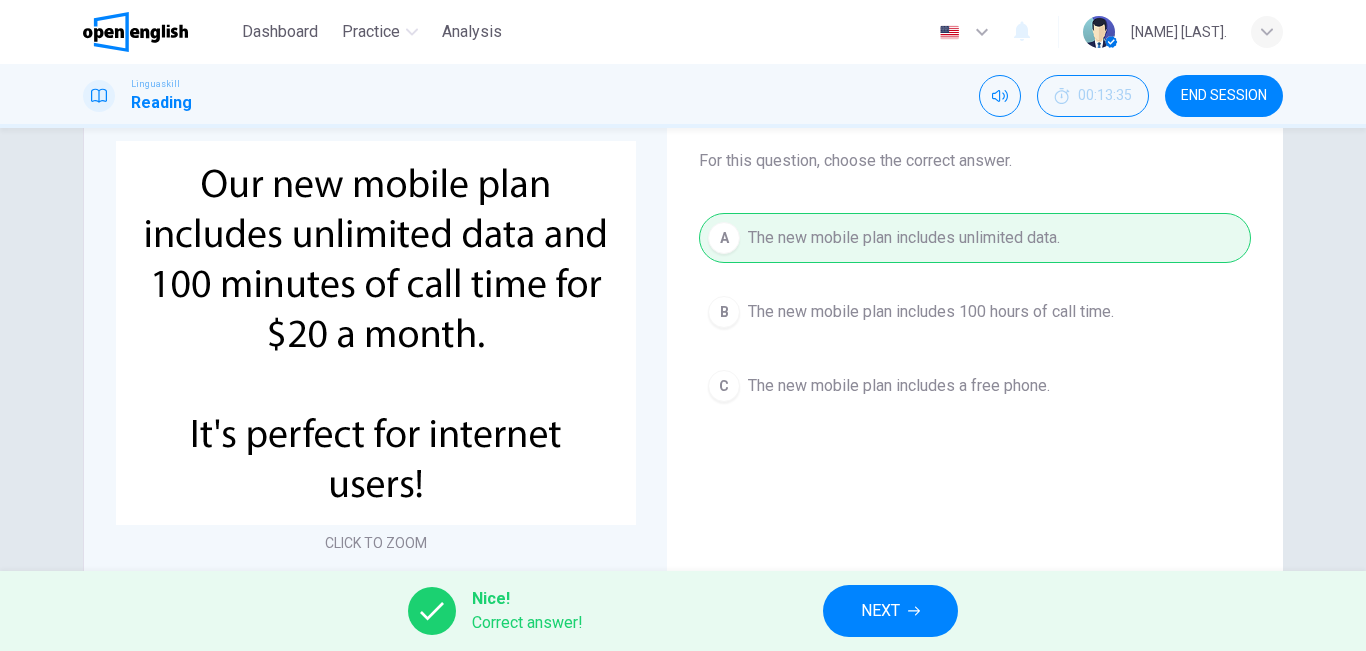 click on "NEXT" at bounding box center [880, 611] 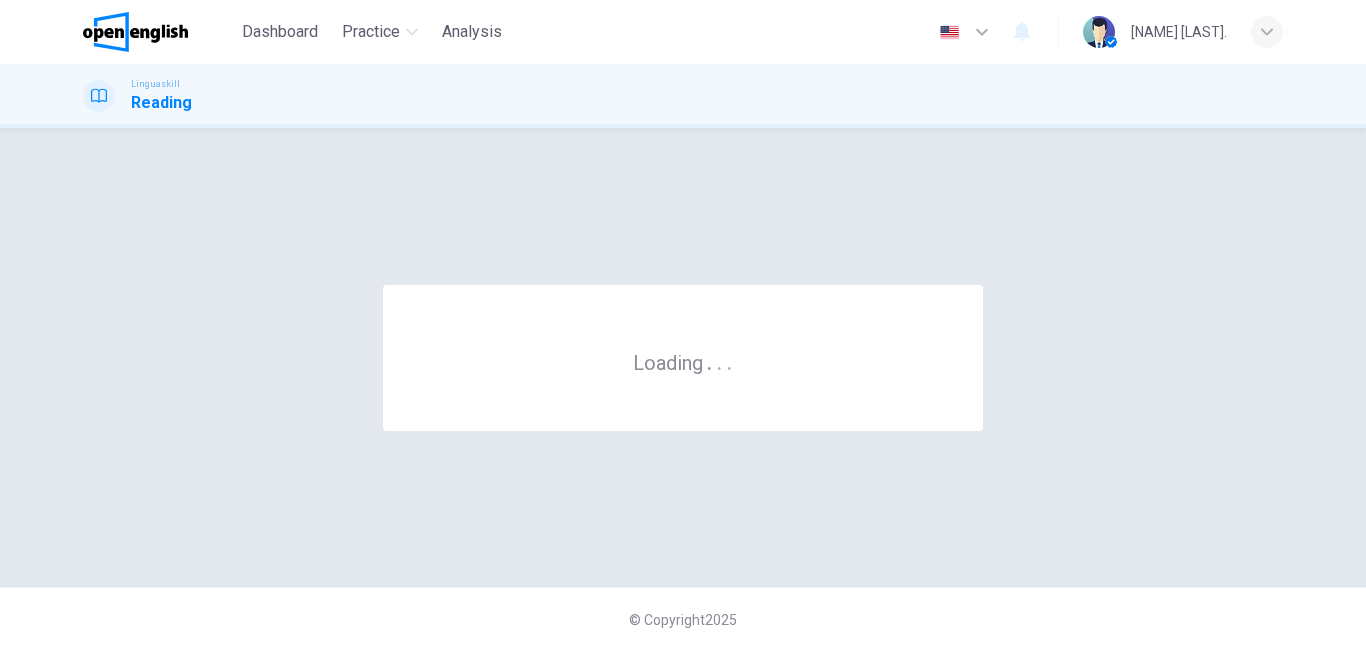 scroll, scrollTop: 0, scrollLeft: 0, axis: both 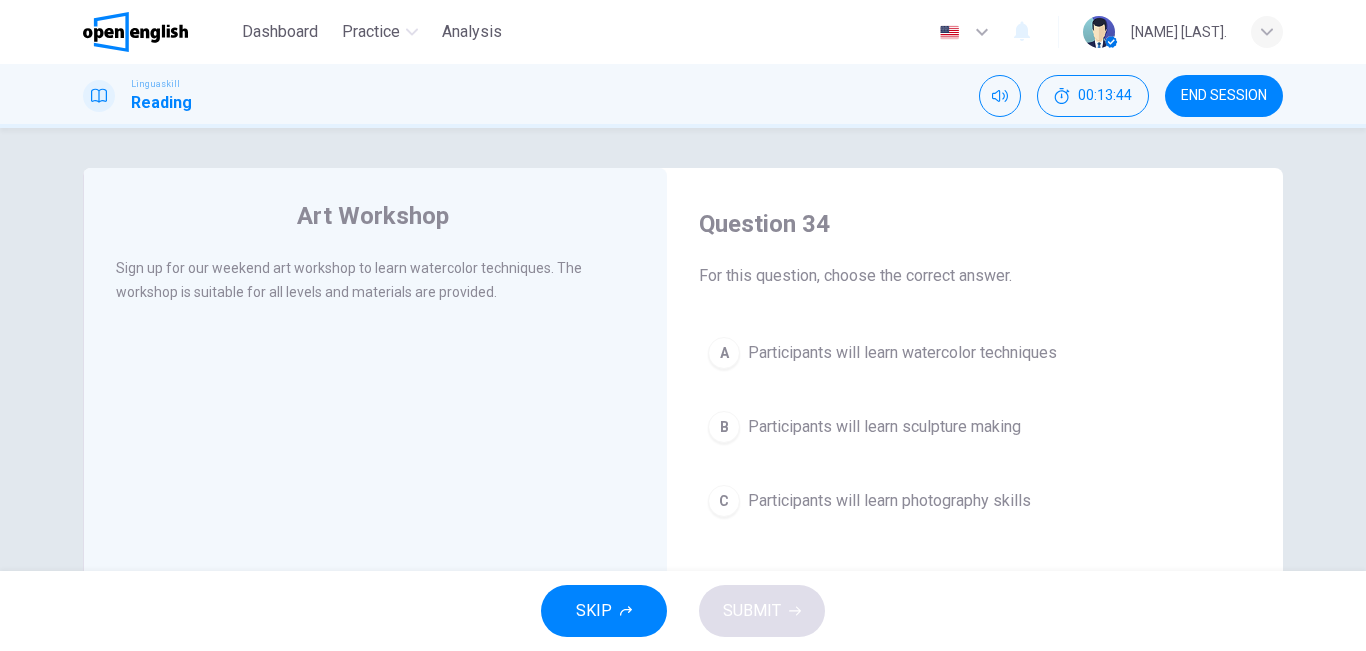 click on "A Participants will learn watercolor techniques" at bounding box center [975, 353] 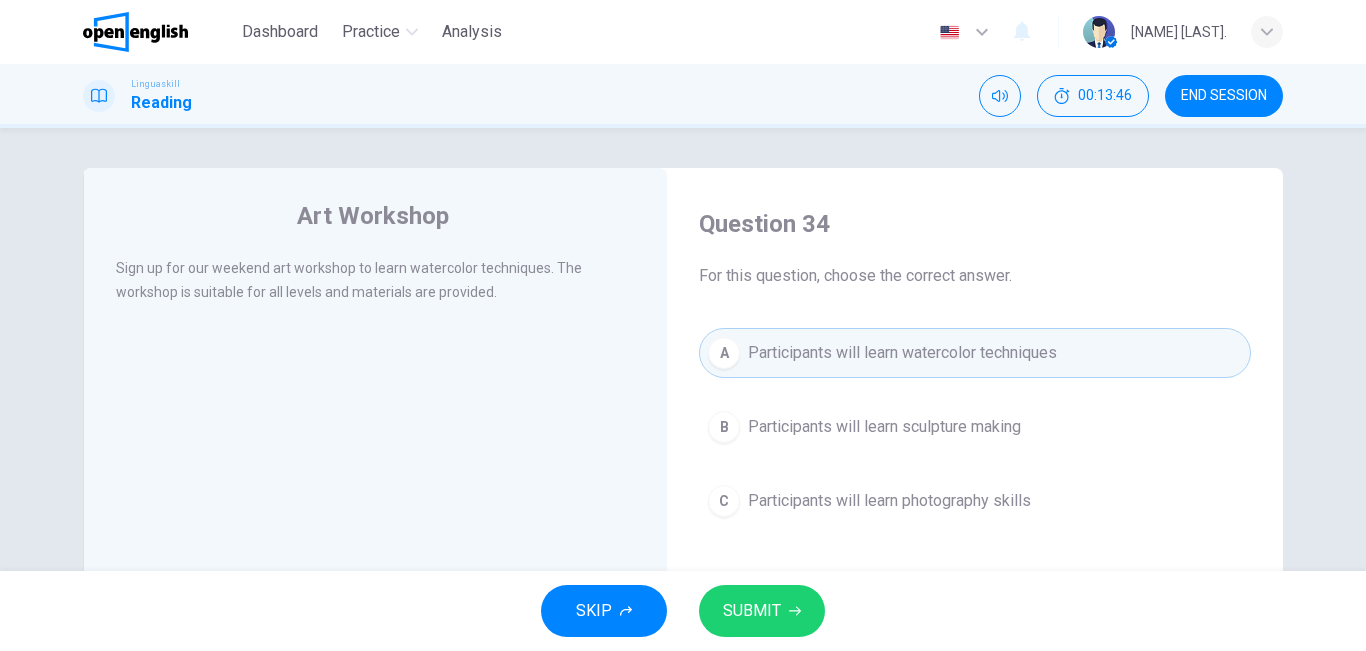 click on "SUBMIT" at bounding box center [752, 611] 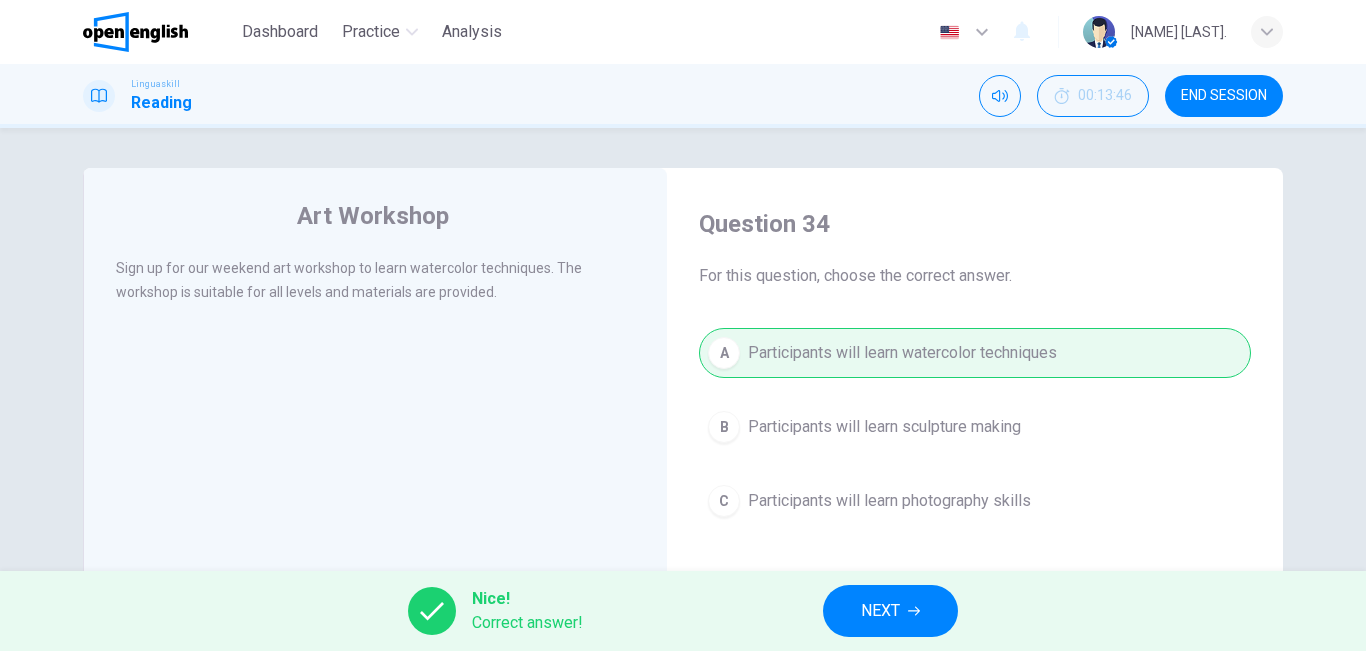 click on "NEXT" at bounding box center [890, 611] 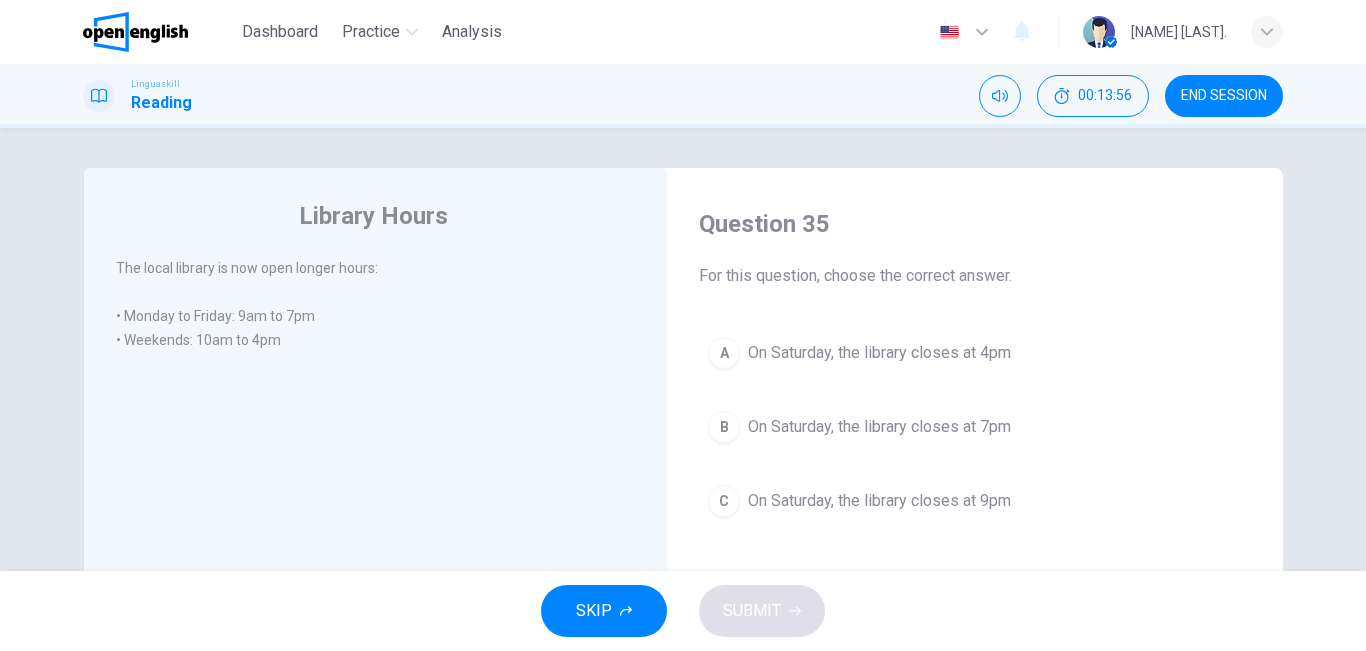 click on "On Saturday, the library closes at 4pm" at bounding box center [879, 353] 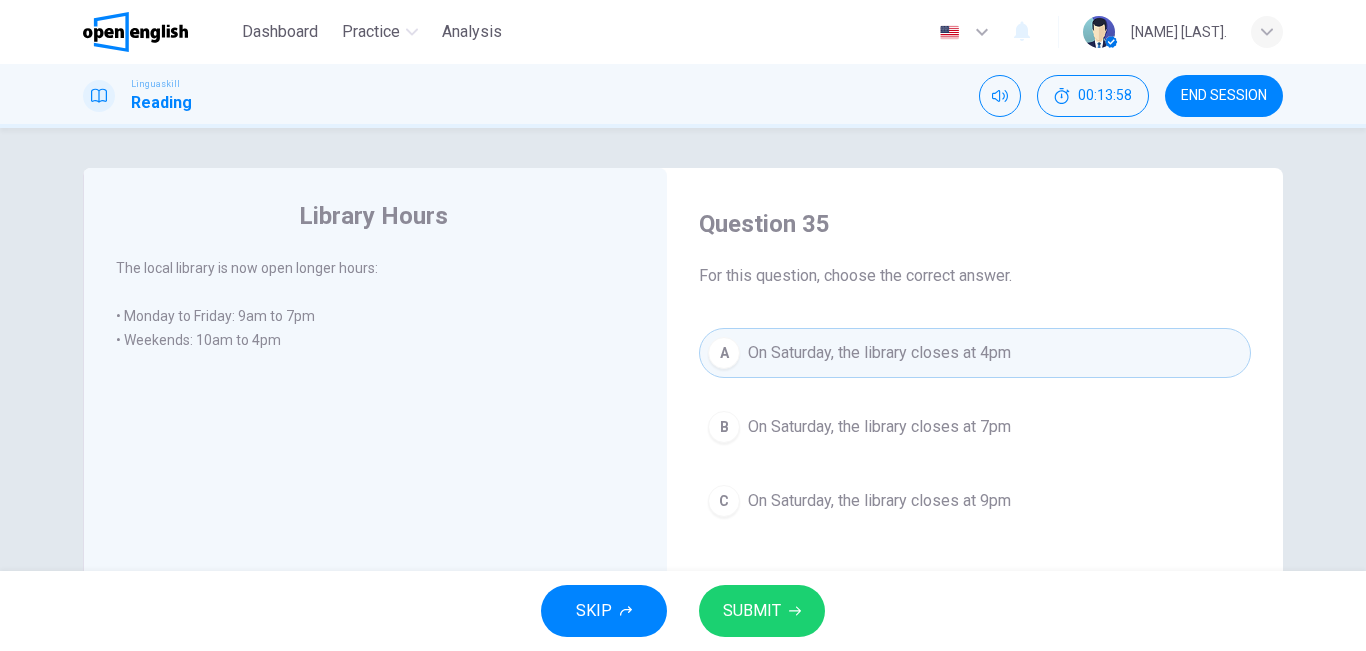 click on "SUBMIT" at bounding box center (752, 611) 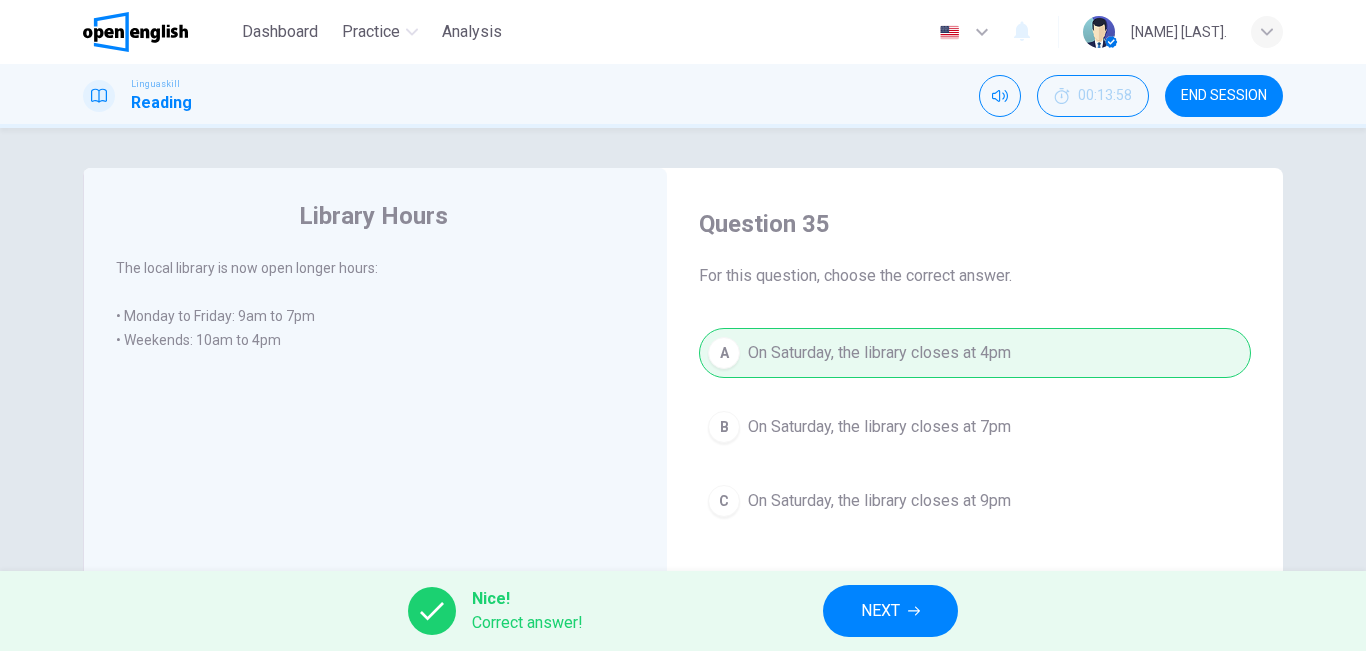 click on "NEXT" at bounding box center (890, 611) 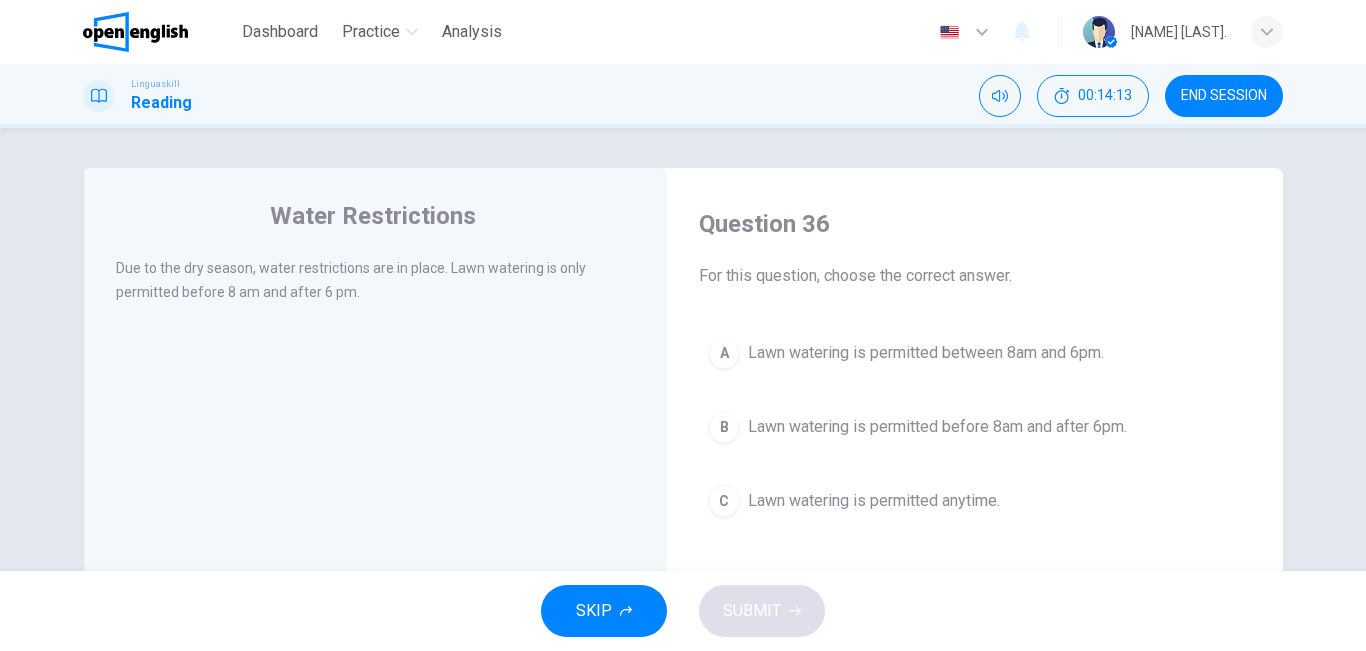 click on "Lawn watering is permitted before 8am and after 6pm." at bounding box center [937, 427] 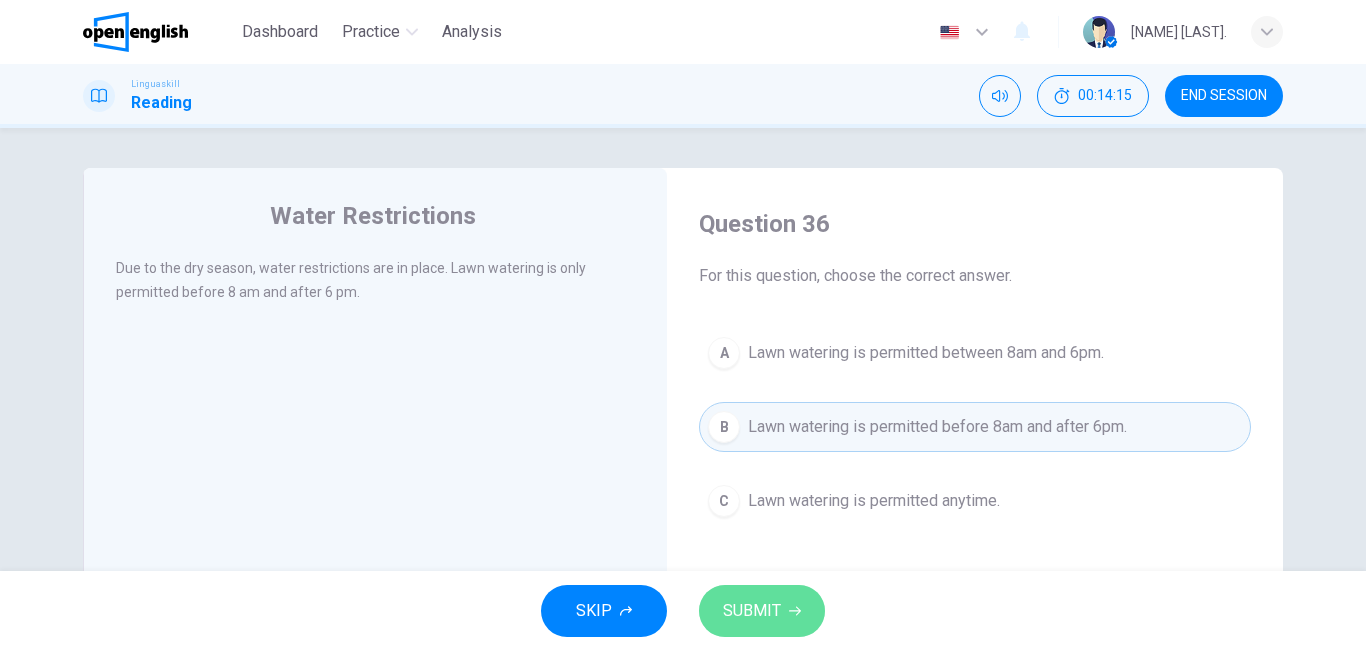 click on "SUBMIT" at bounding box center (752, 611) 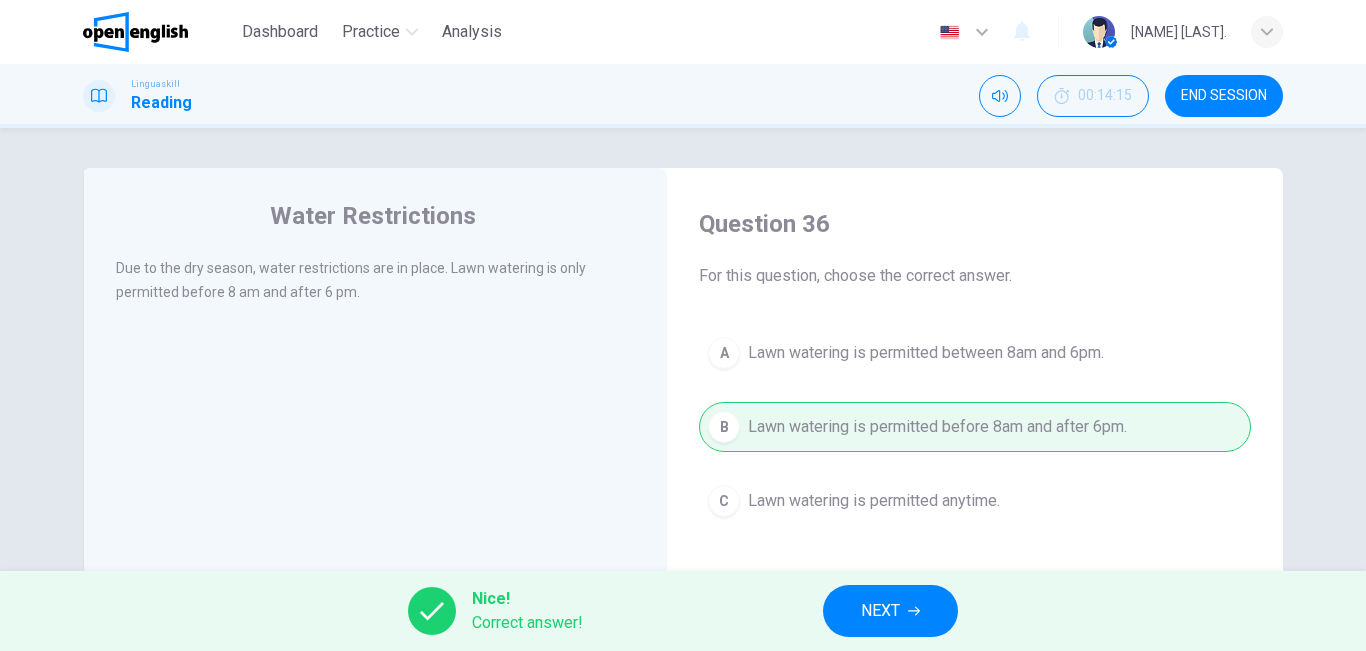 click 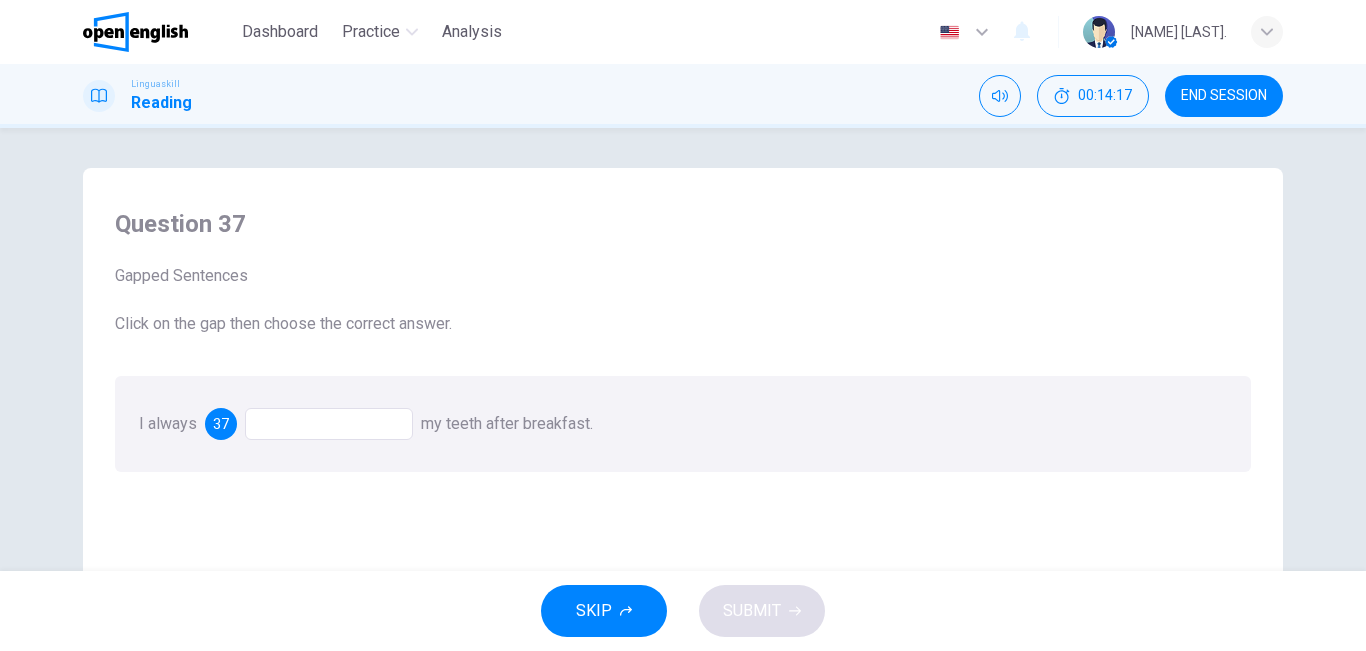 click at bounding box center (329, 424) 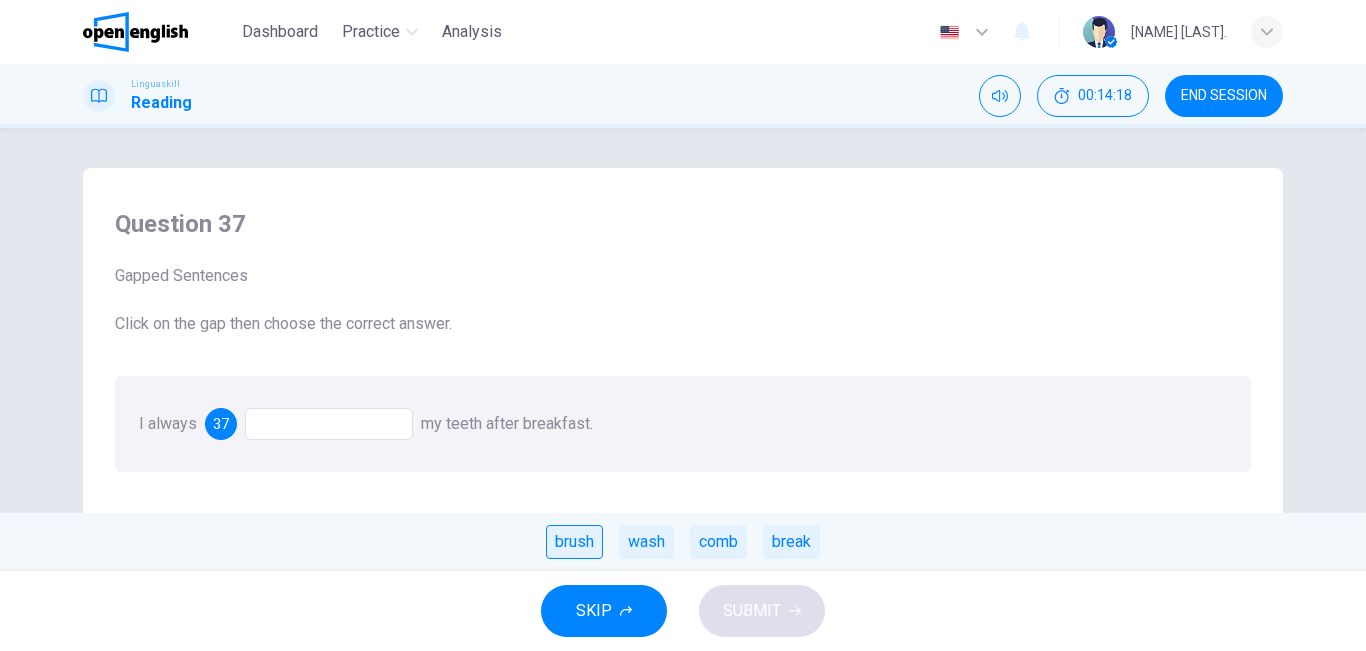 click on "brush" at bounding box center [574, 542] 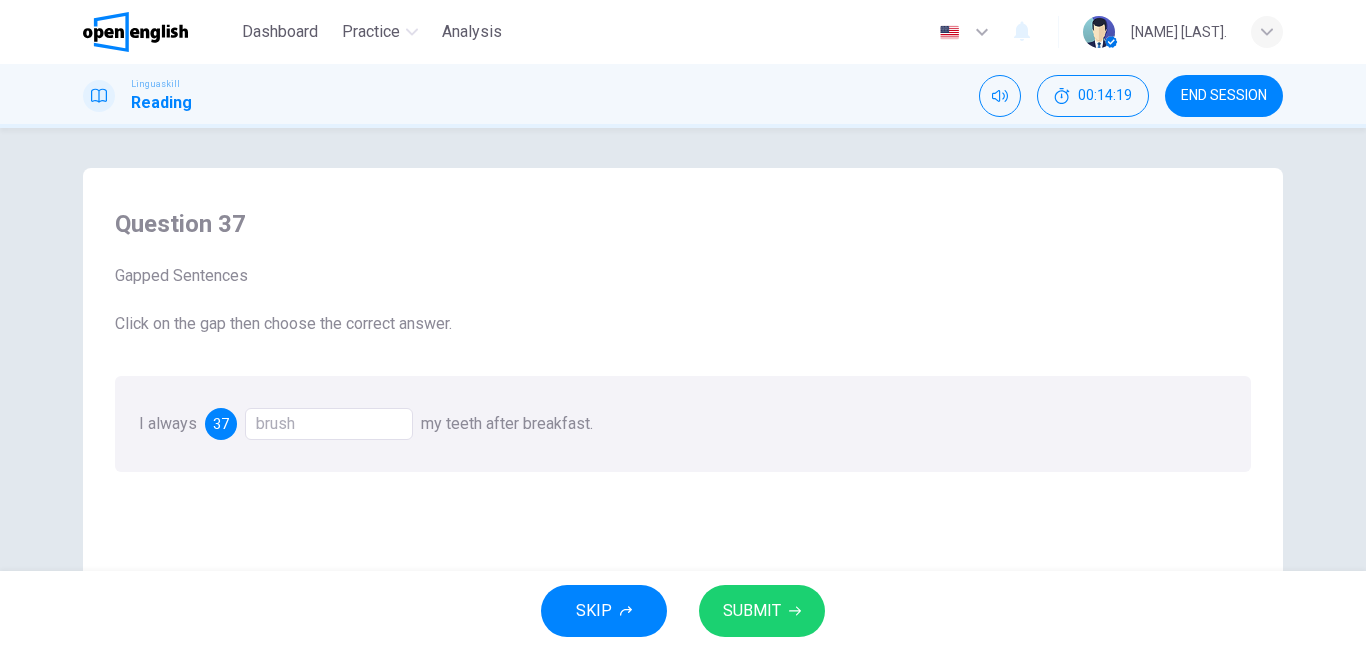 click on "SUBMIT" at bounding box center [762, 611] 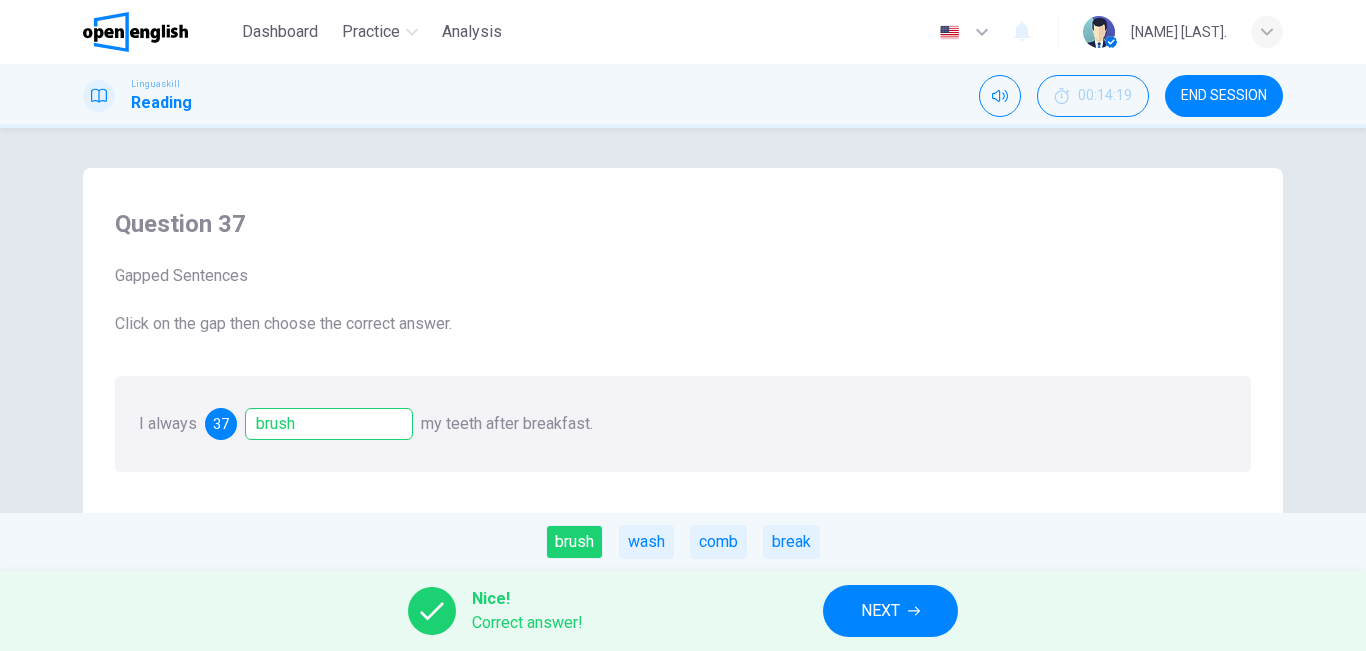 click on "NEXT" at bounding box center [890, 611] 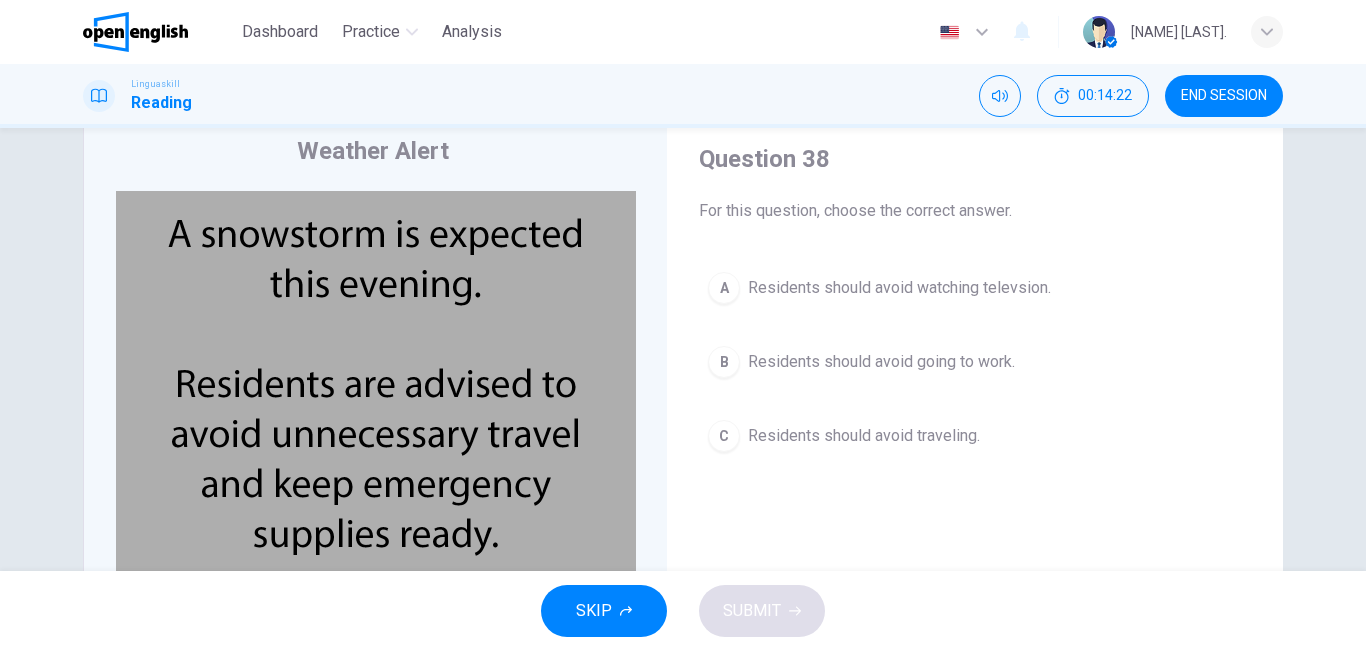 scroll, scrollTop: 69, scrollLeft: 0, axis: vertical 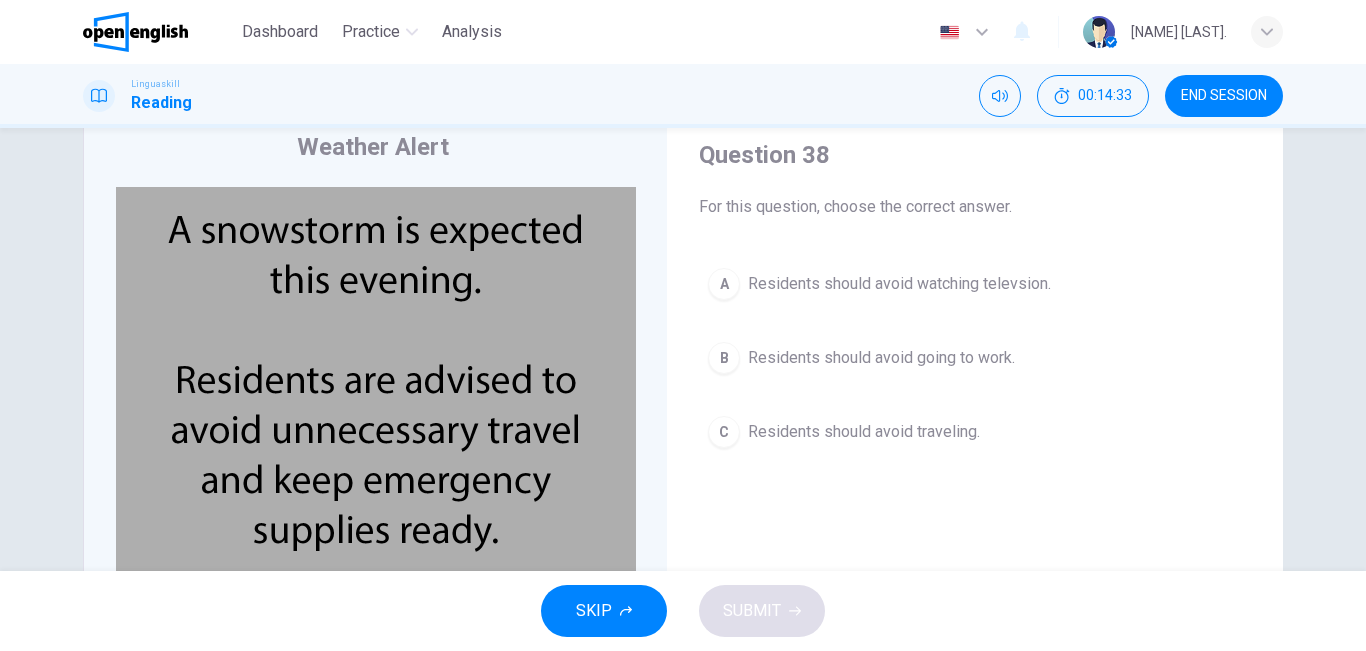 click on "C Residents should avoid traveling." at bounding box center [975, 432] 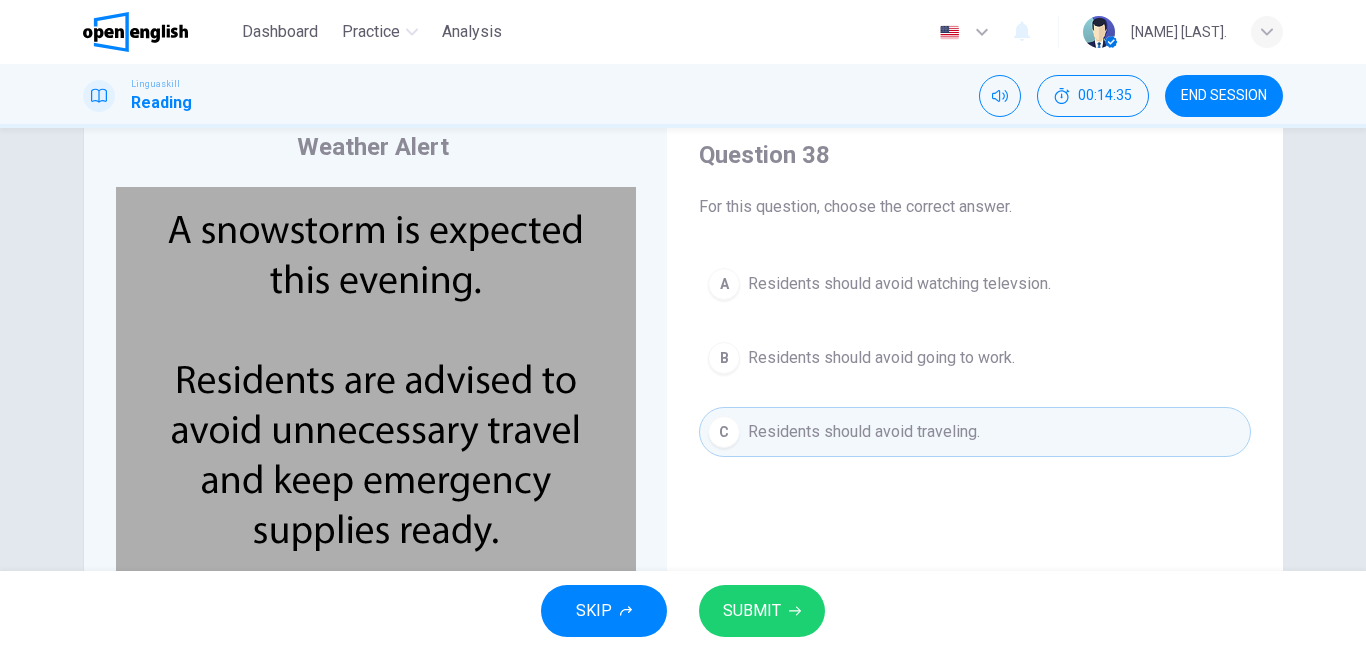 click on "SUBMIT" at bounding box center (752, 611) 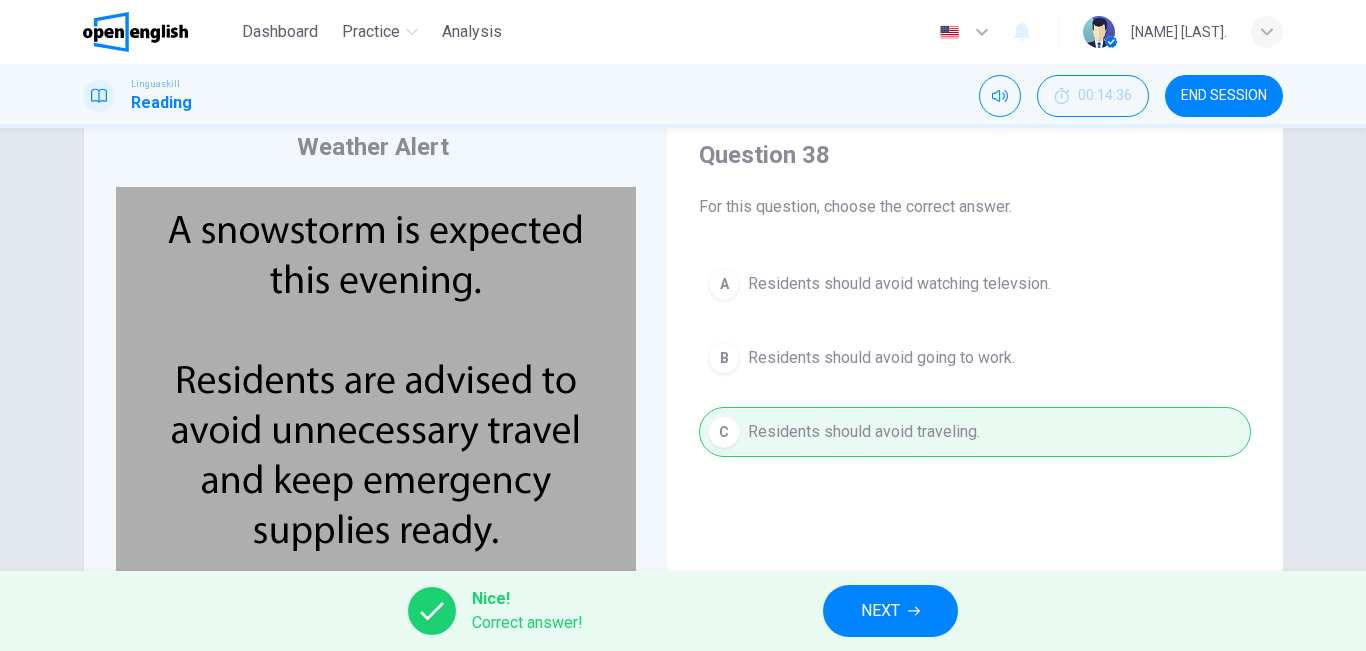 click on "NEXT" at bounding box center (880, 611) 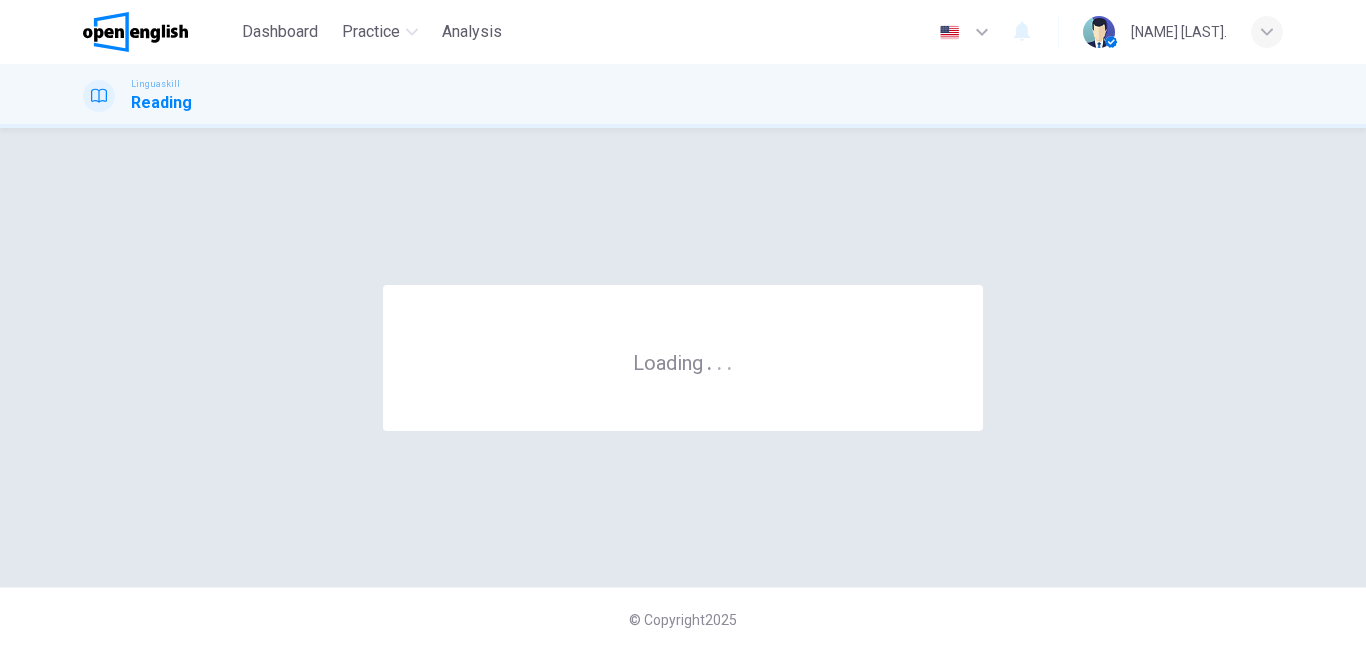 scroll, scrollTop: 0, scrollLeft: 0, axis: both 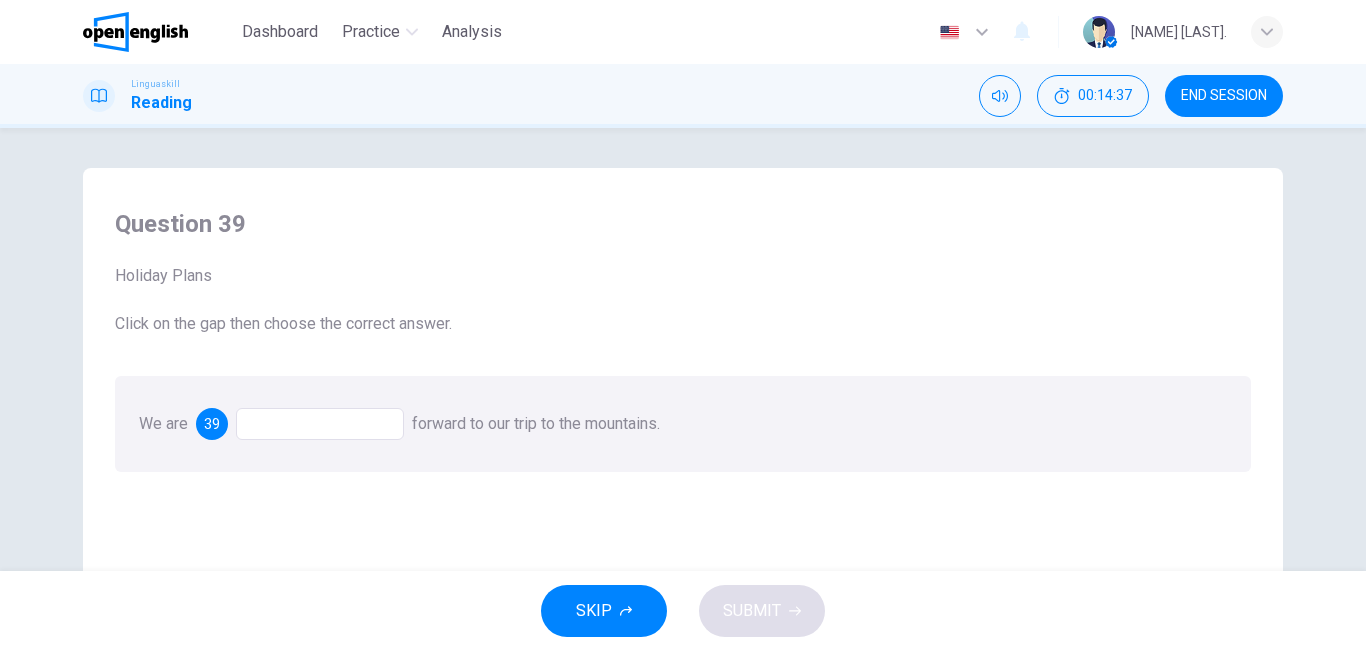 click at bounding box center [320, 424] 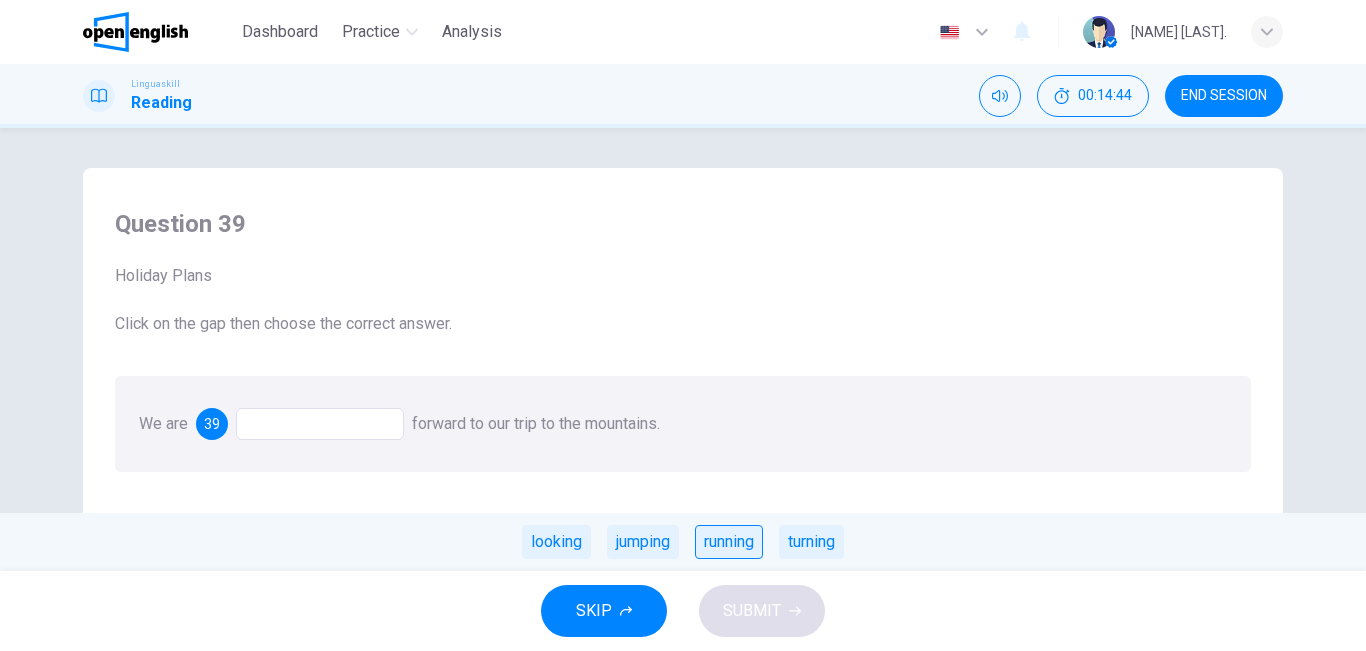 click on "running" at bounding box center (729, 542) 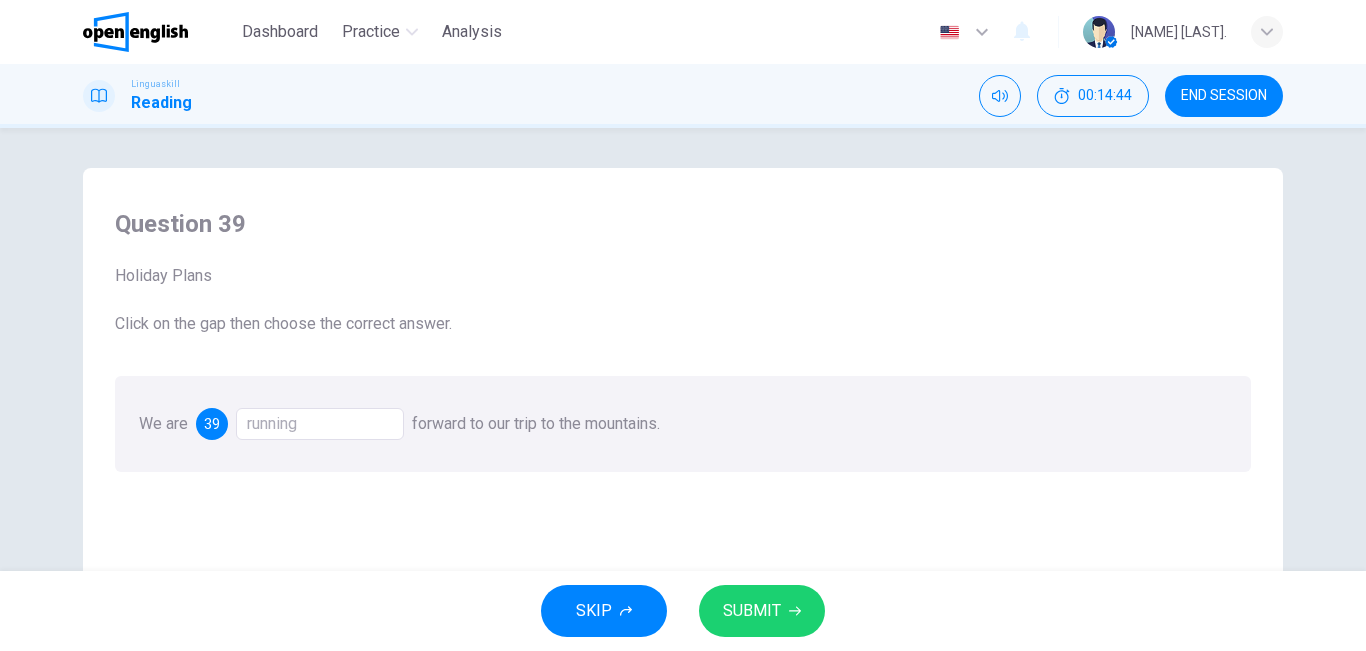 click on "SUBMIT" at bounding box center [752, 611] 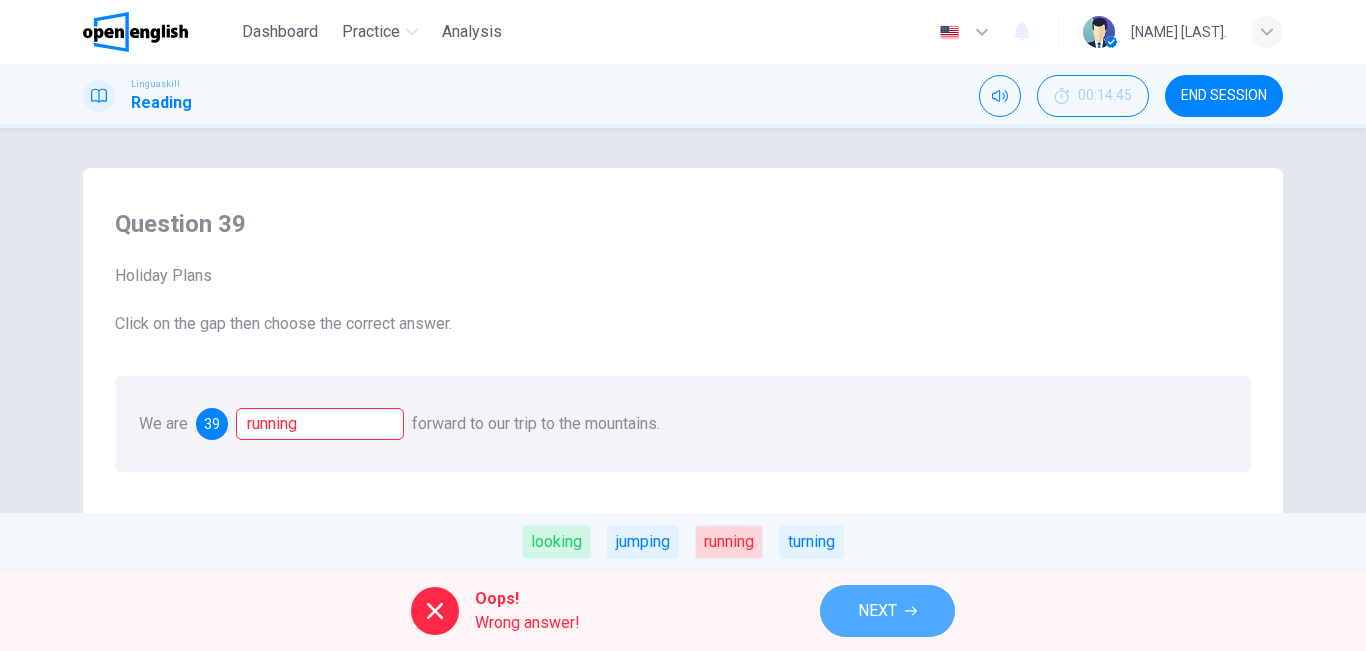 click on "NEXT" at bounding box center (887, 611) 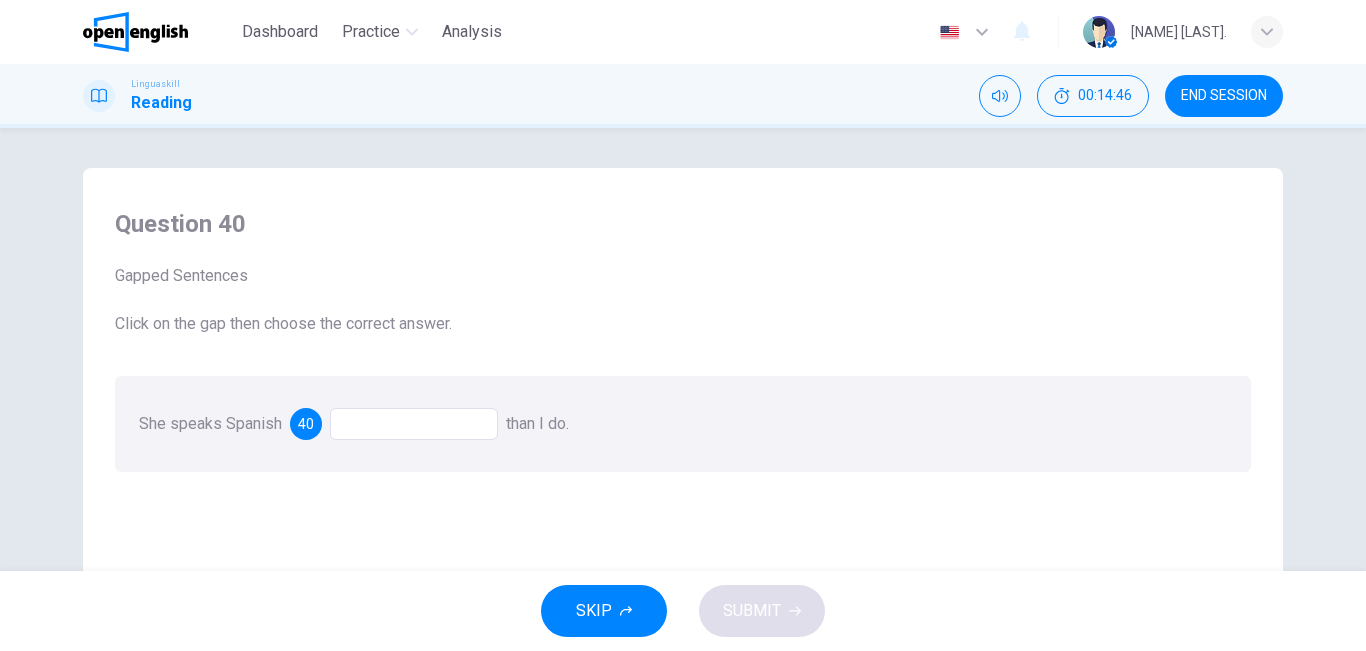 click at bounding box center (414, 424) 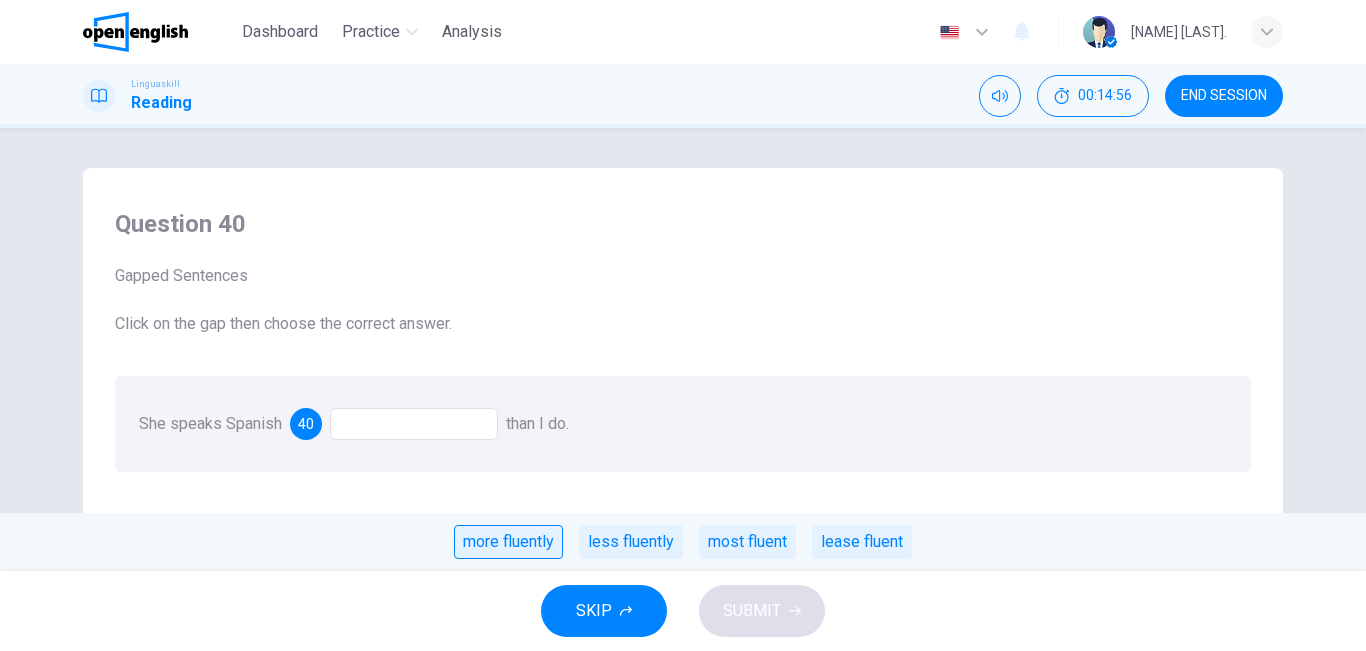 click on "more fluently" at bounding box center (508, 542) 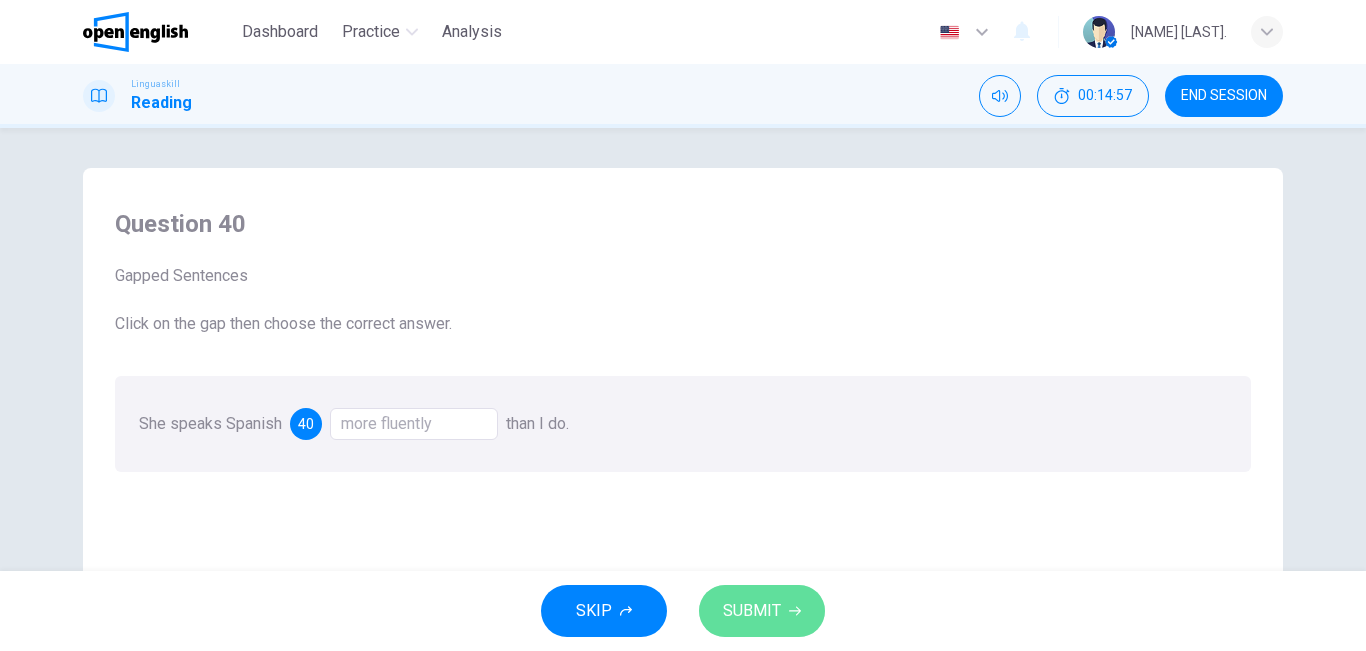 click on "SUBMIT" at bounding box center [752, 611] 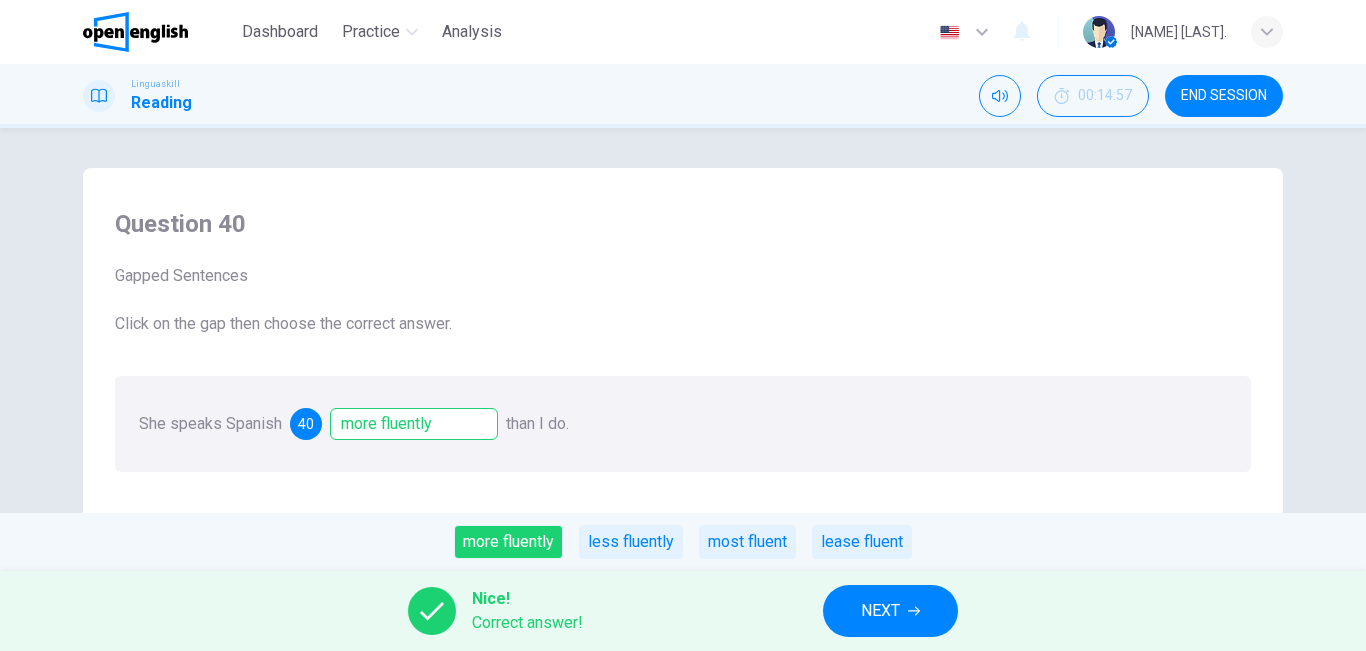 click on "NEXT" at bounding box center [880, 611] 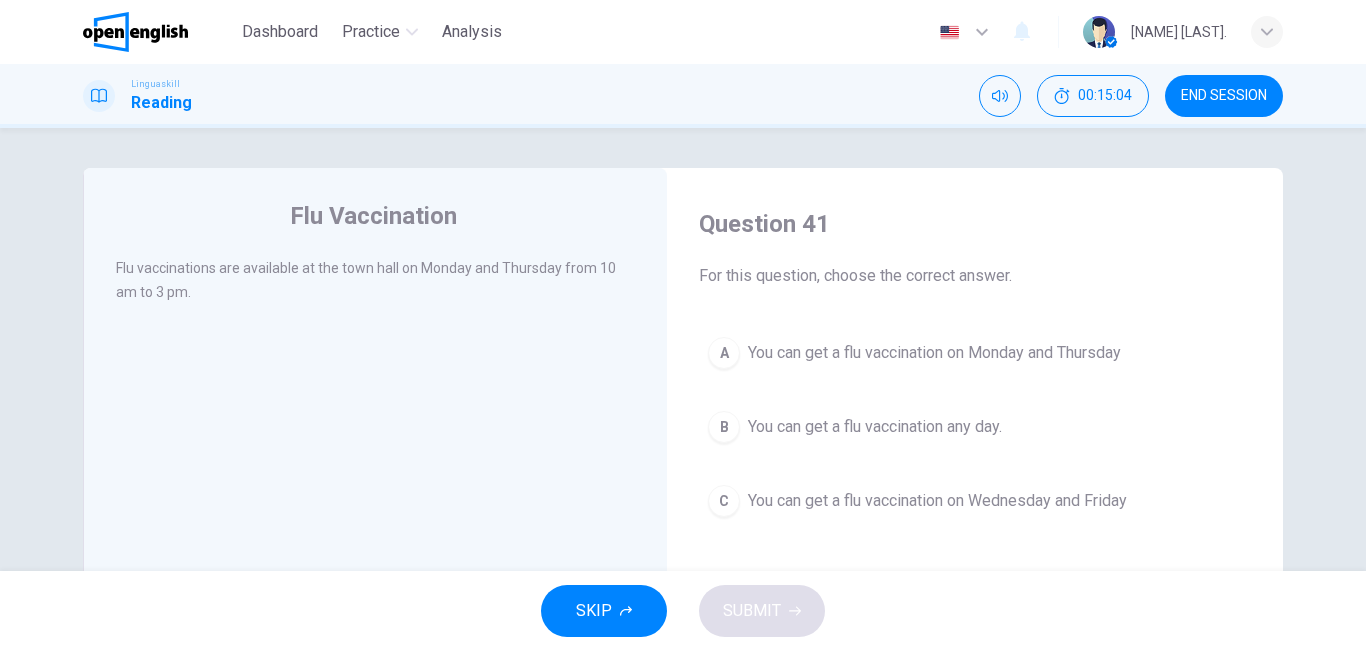 click on "You can get a flu vaccination on Monday and Thursday" at bounding box center (934, 353) 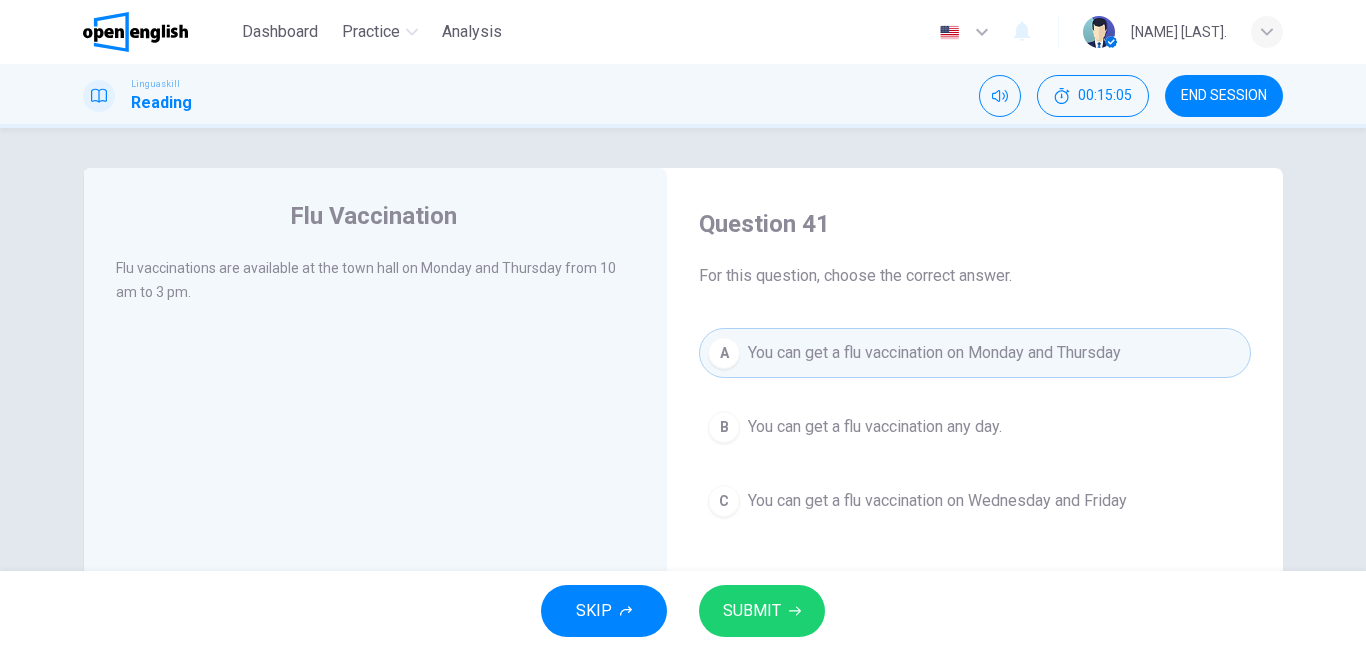click on "SUBMIT" at bounding box center (752, 611) 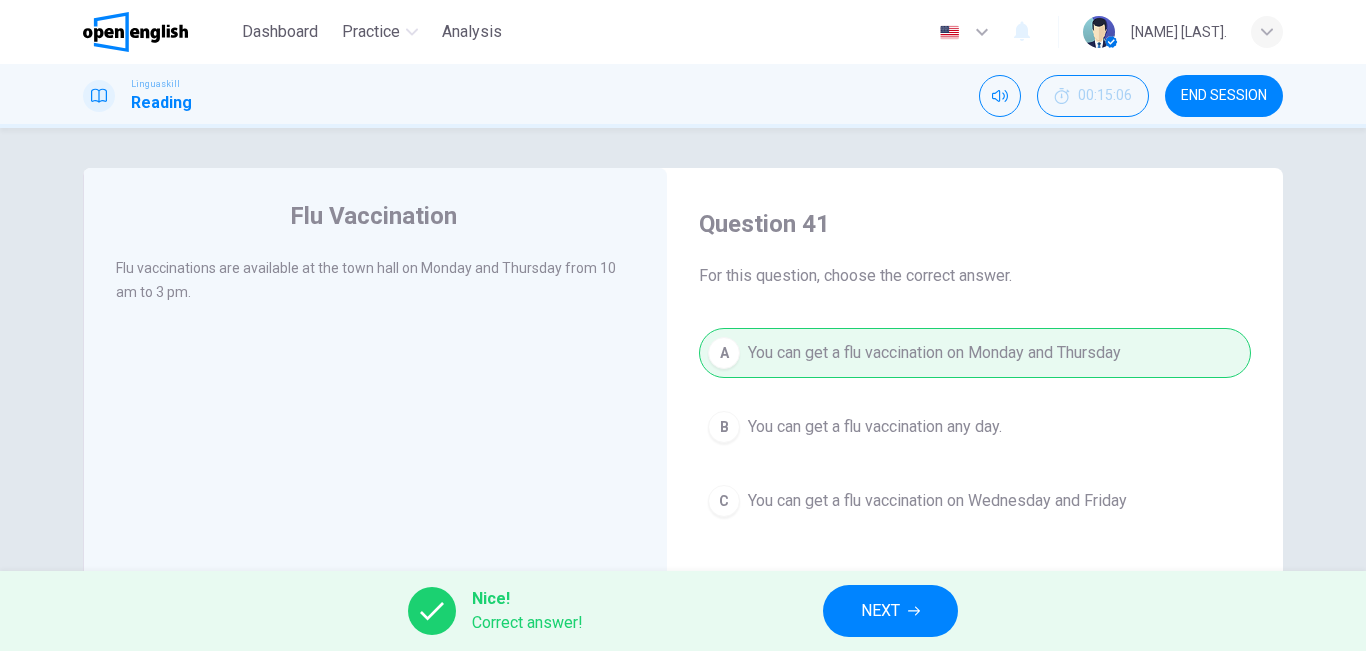 click on "NEXT" at bounding box center [890, 611] 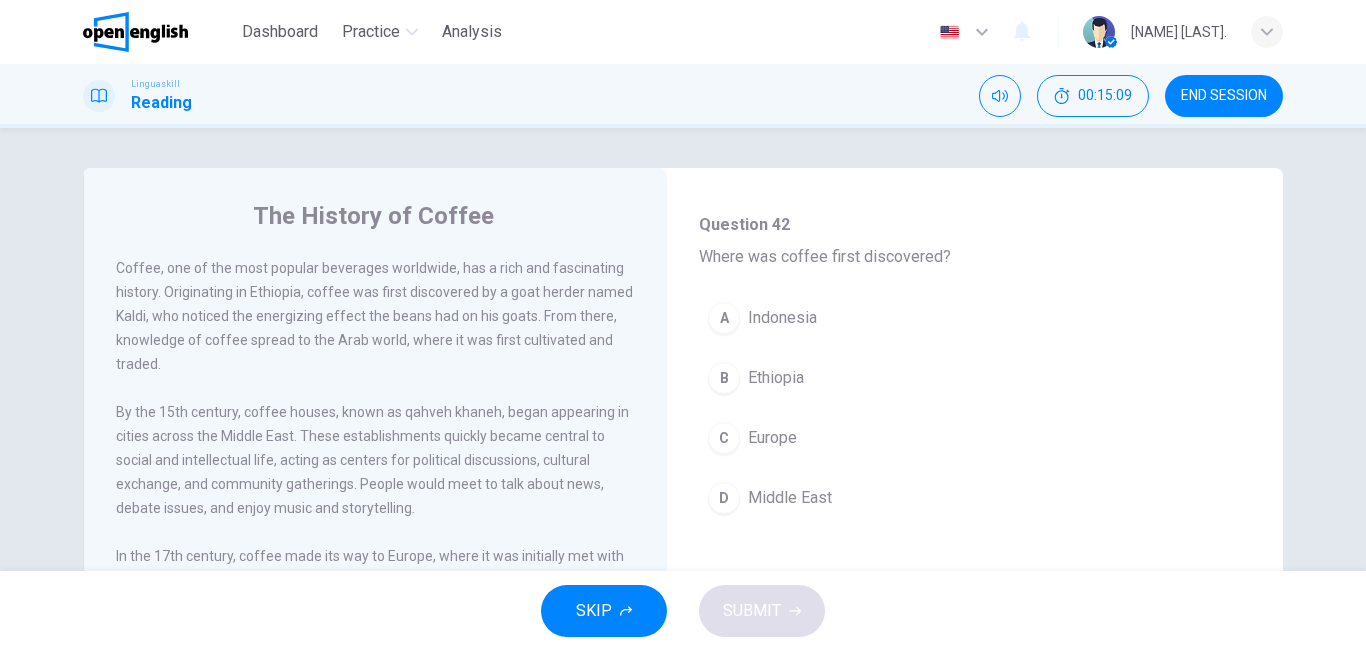 scroll, scrollTop: 118, scrollLeft: 0, axis: vertical 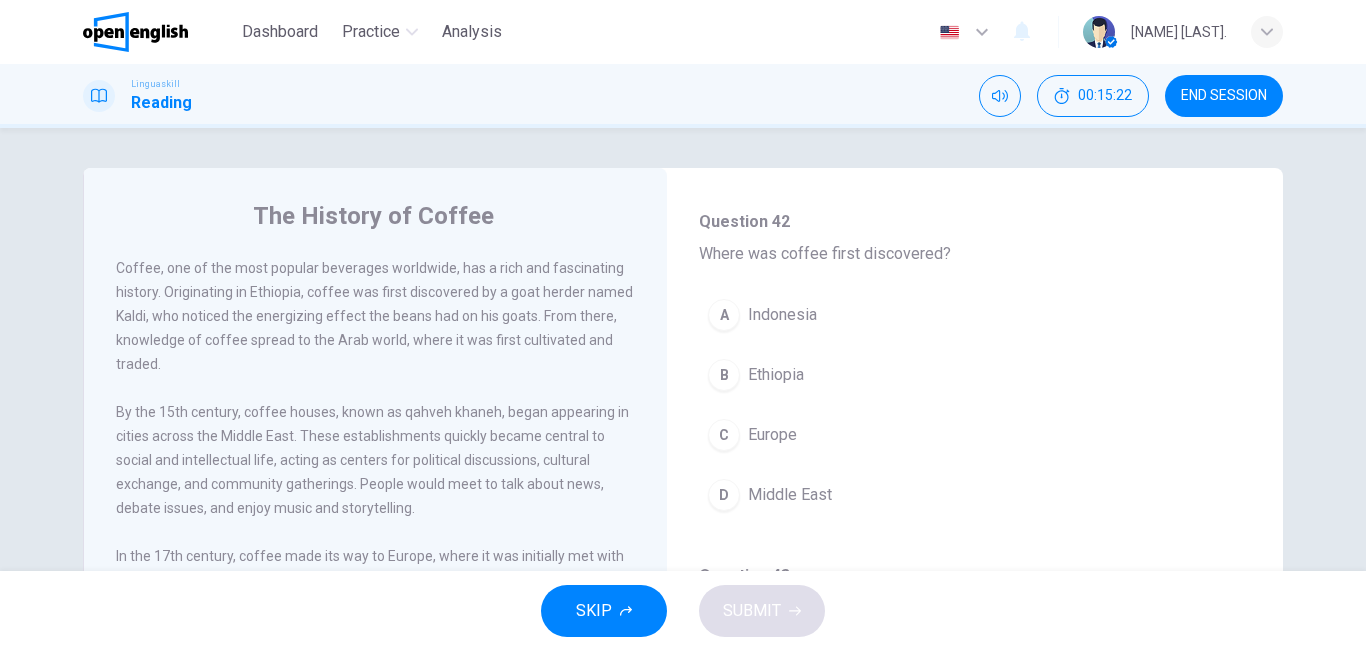 click on "B Ethiopia" at bounding box center [975, 375] 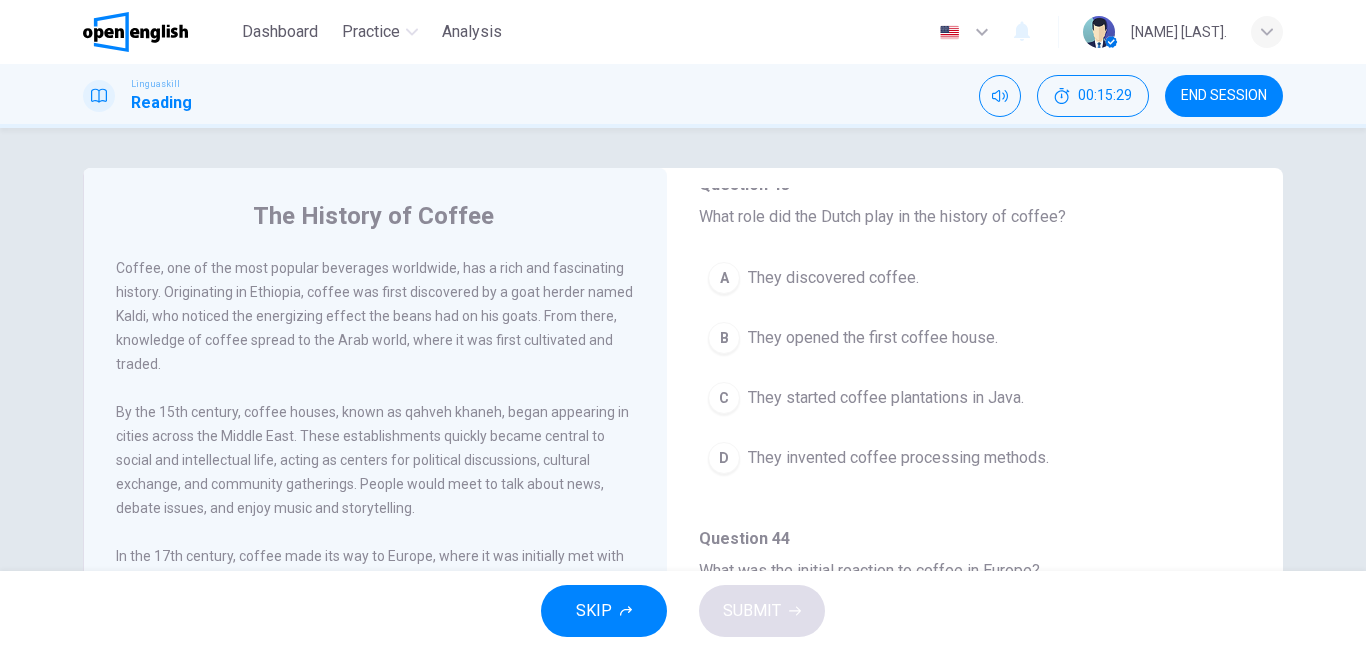 scroll, scrollTop: 509, scrollLeft: 0, axis: vertical 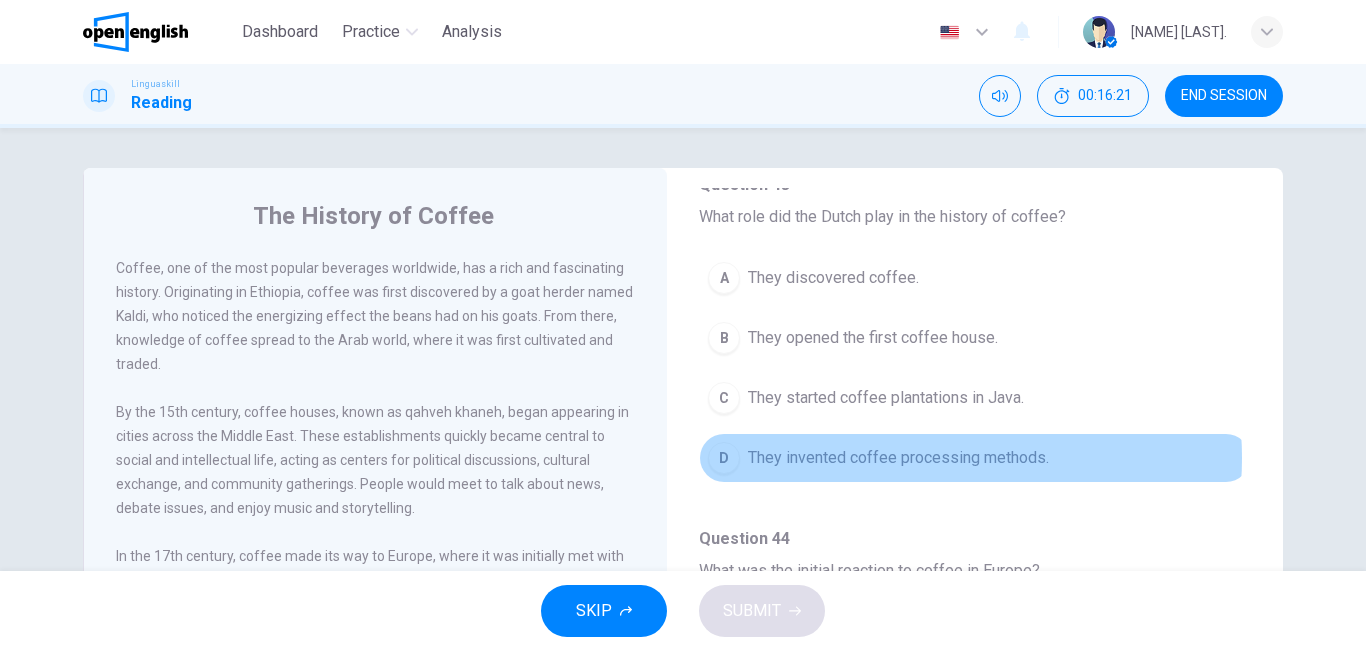 click on "They invented coffee processing methods." at bounding box center (898, 458) 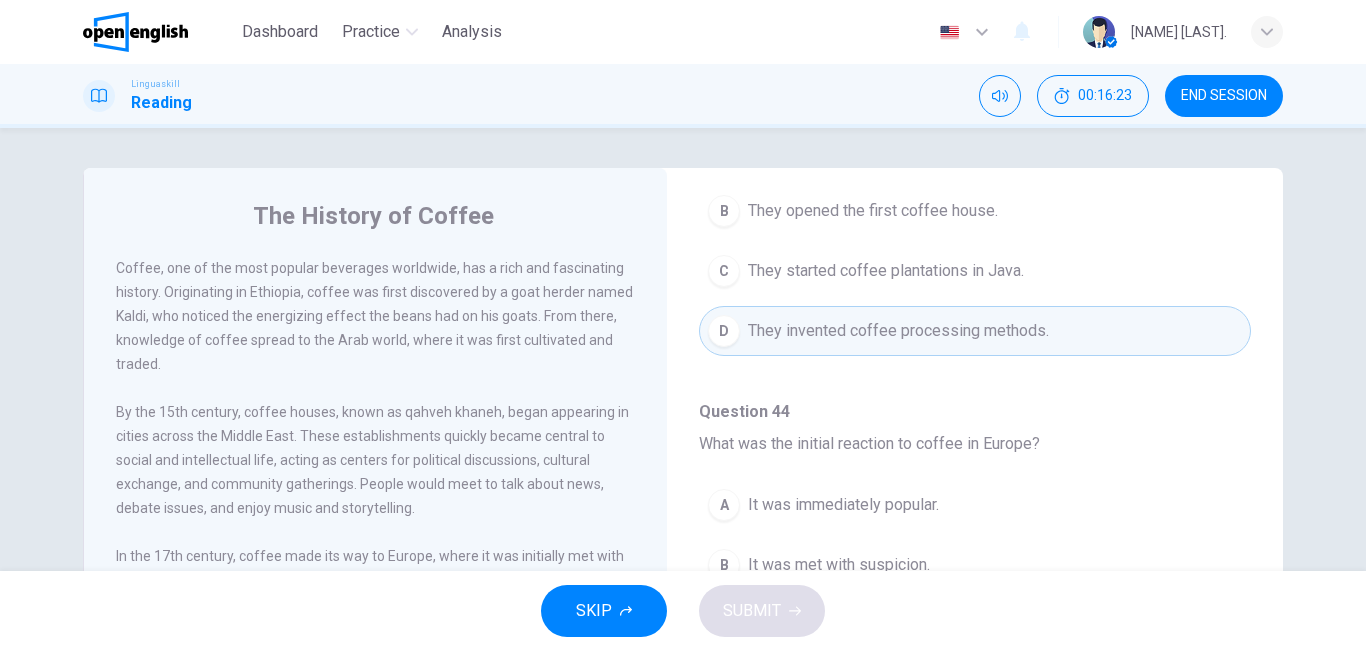 scroll, scrollTop: 772, scrollLeft: 0, axis: vertical 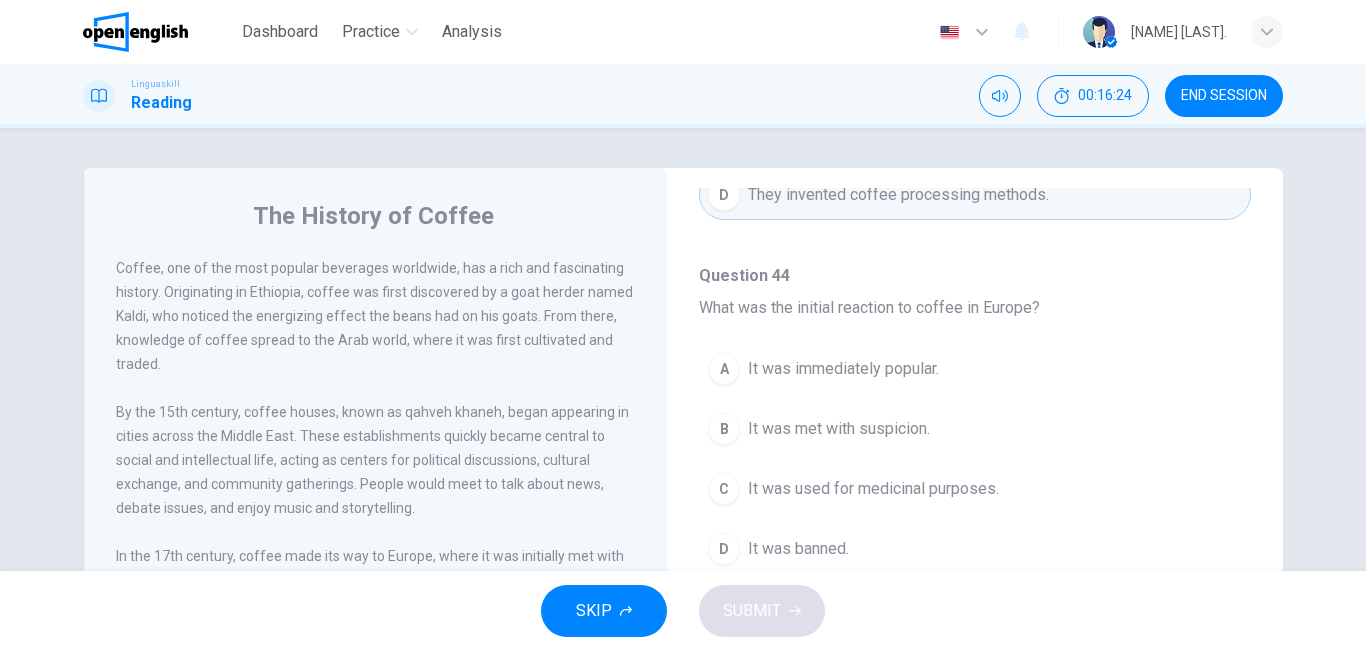 drag, startPoint x: 1268, startPoint y: 546, endPoint x: 1256, endPoint y: 584, distance: 39.849716 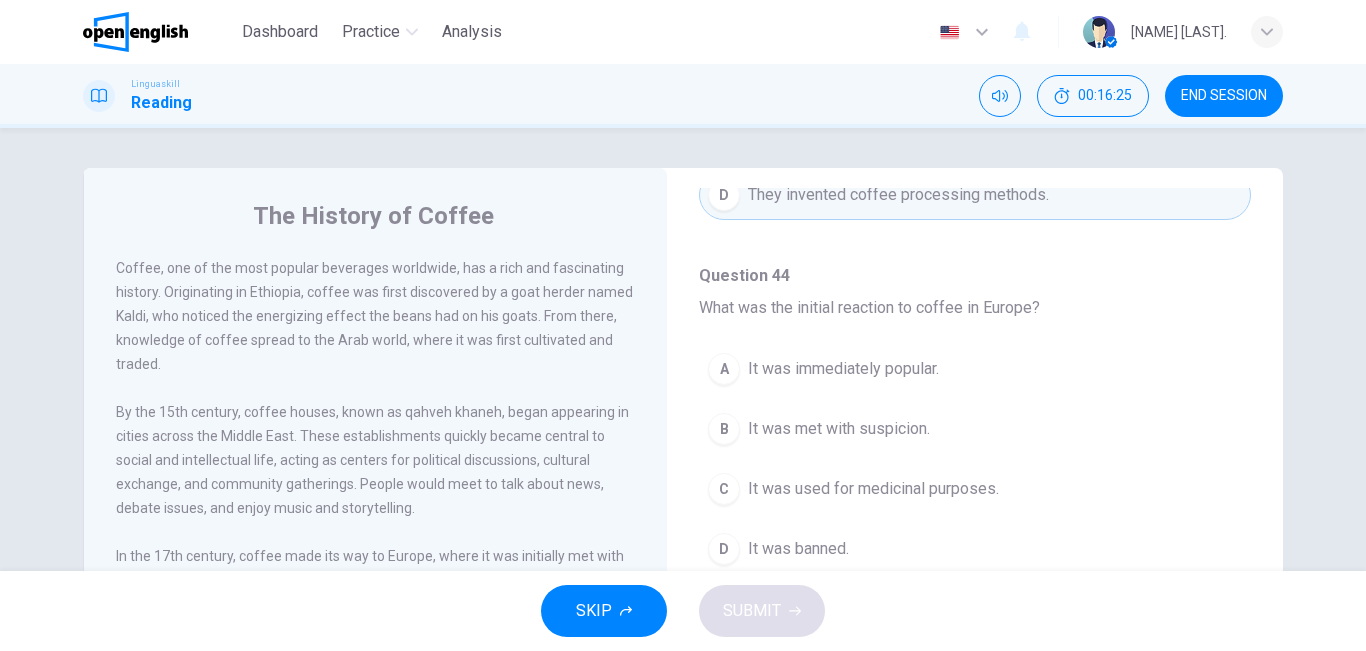 scroll, scrollTop: 926, scrollLeft: 0, axis: vertical 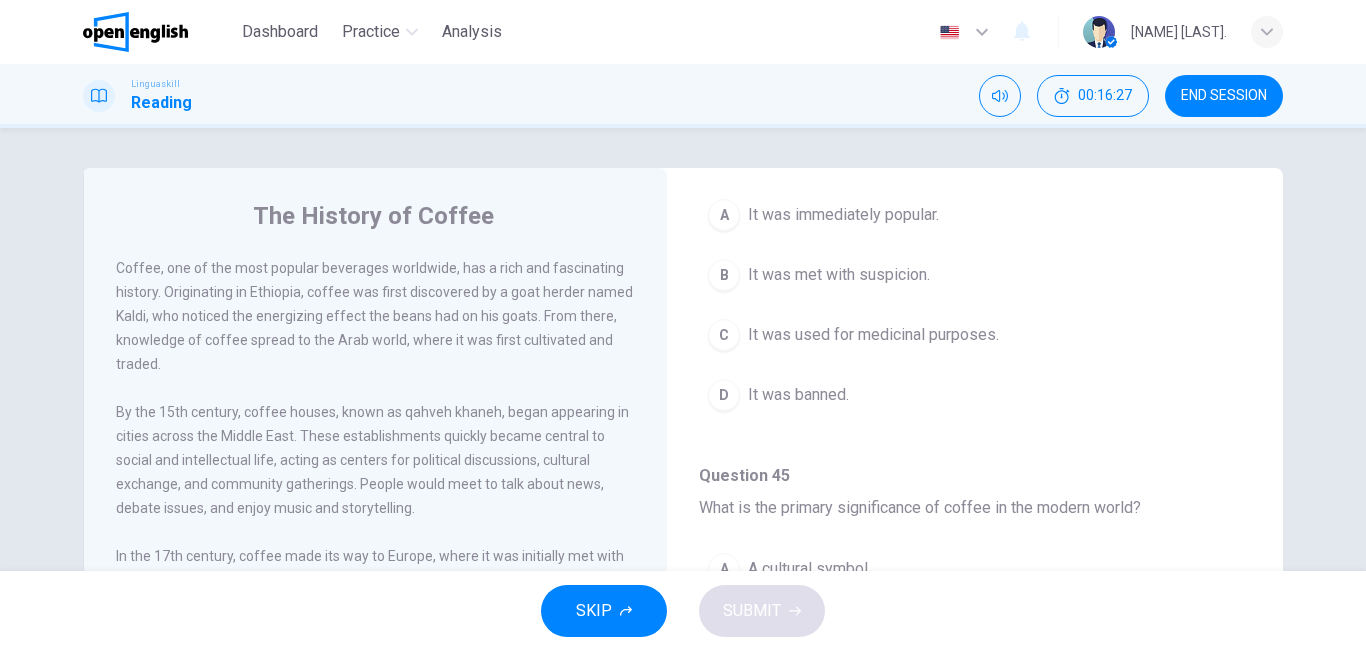 click on "It was used for medicinal purposes." at bounding box center [873, 335] 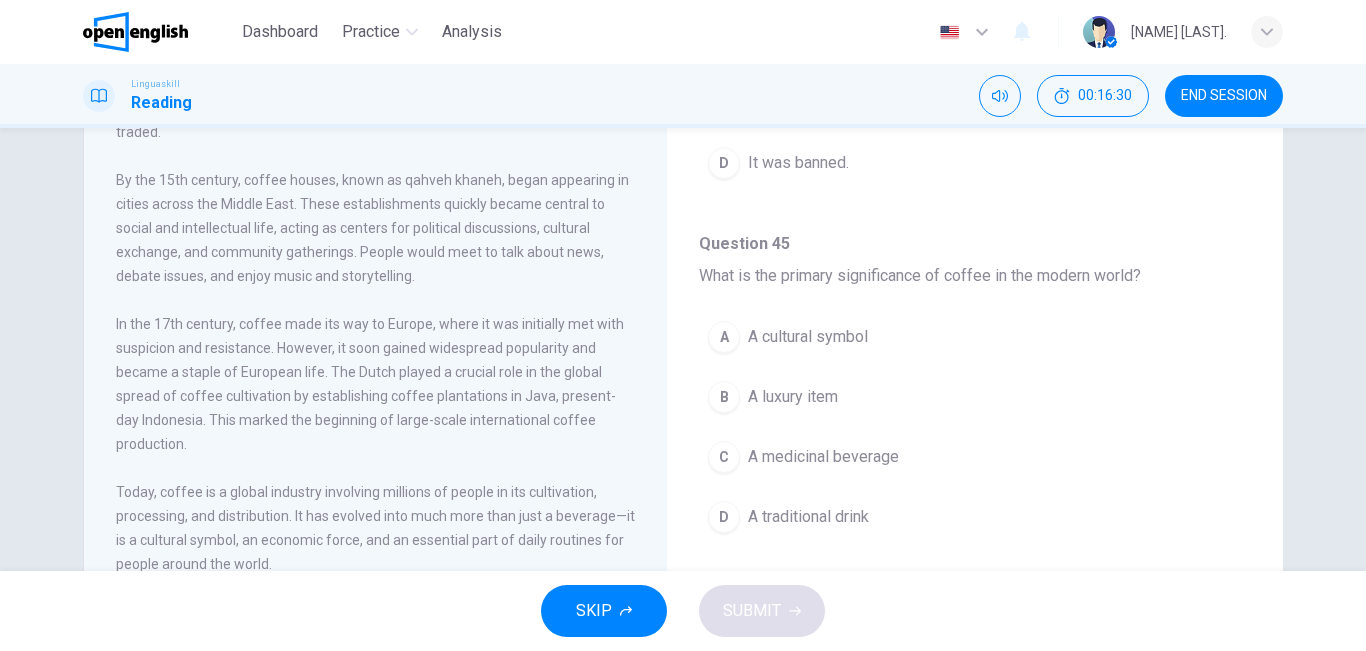 scroll, scrollTop: 250, scrollLeft: 0, axis: vertical 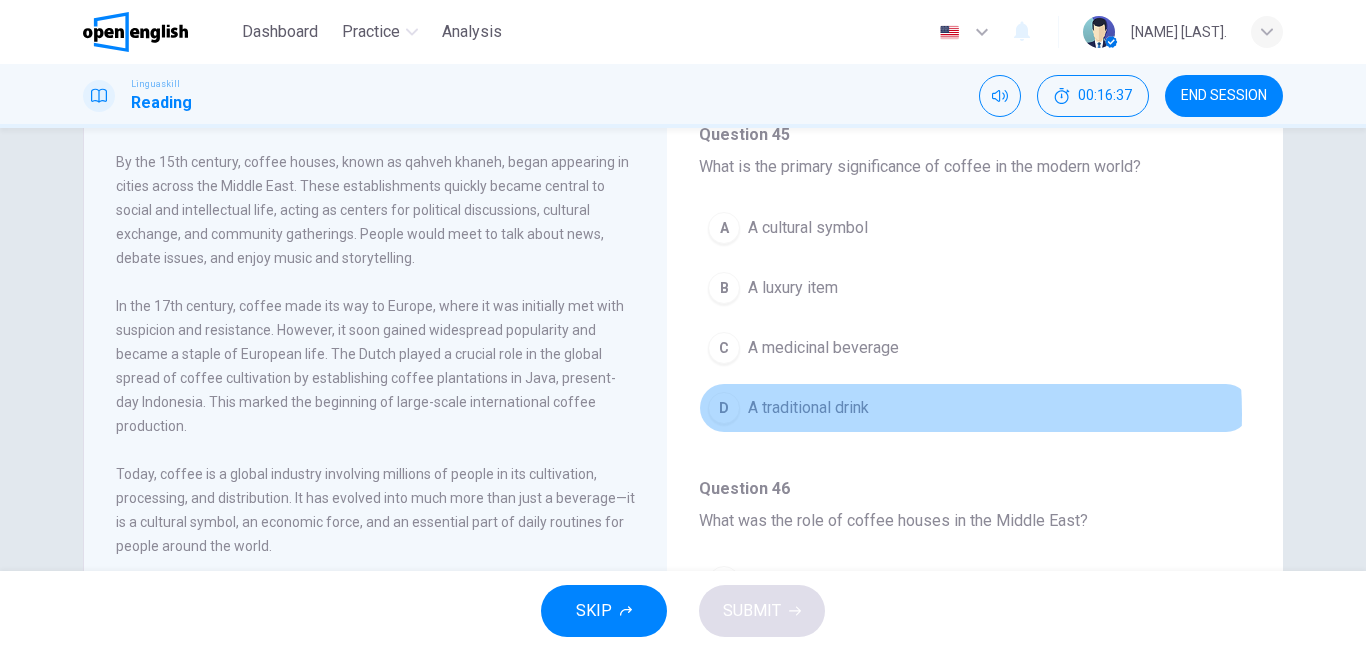 click on "A traditional drink" at bounding box center (808, 408) 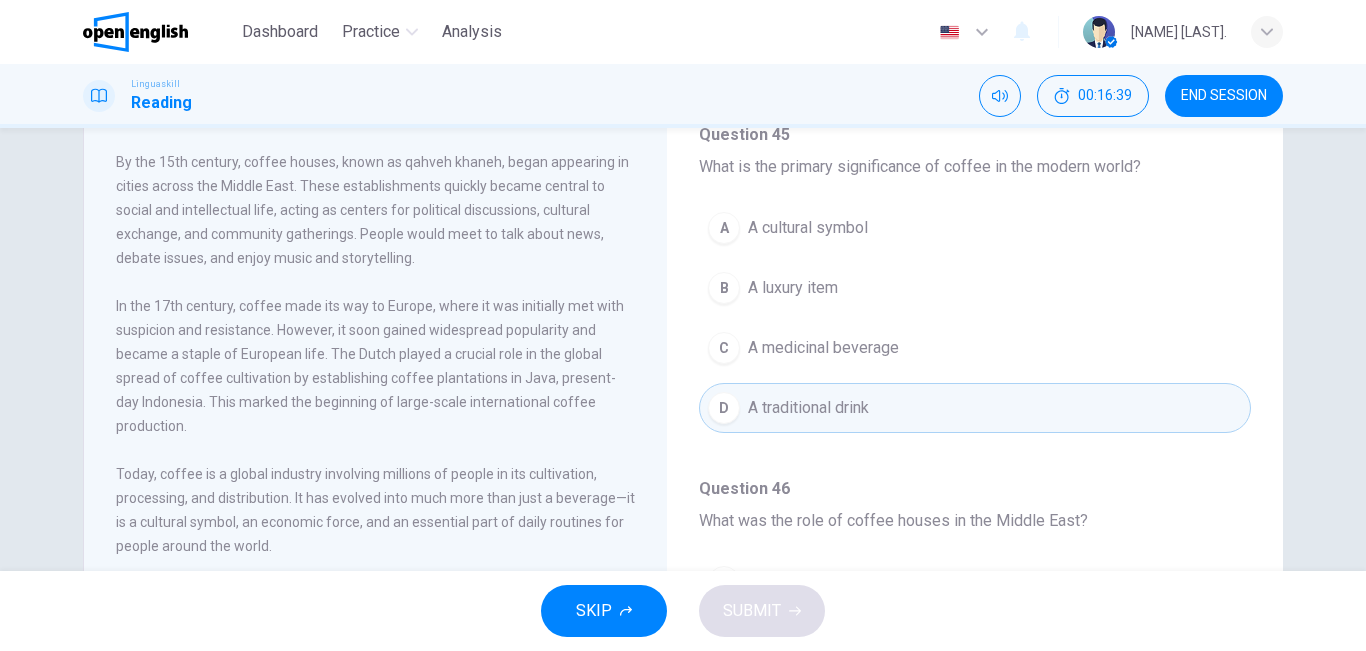 scroll, scrollTop: 1091, scrollLeft: 0, axis: vertical 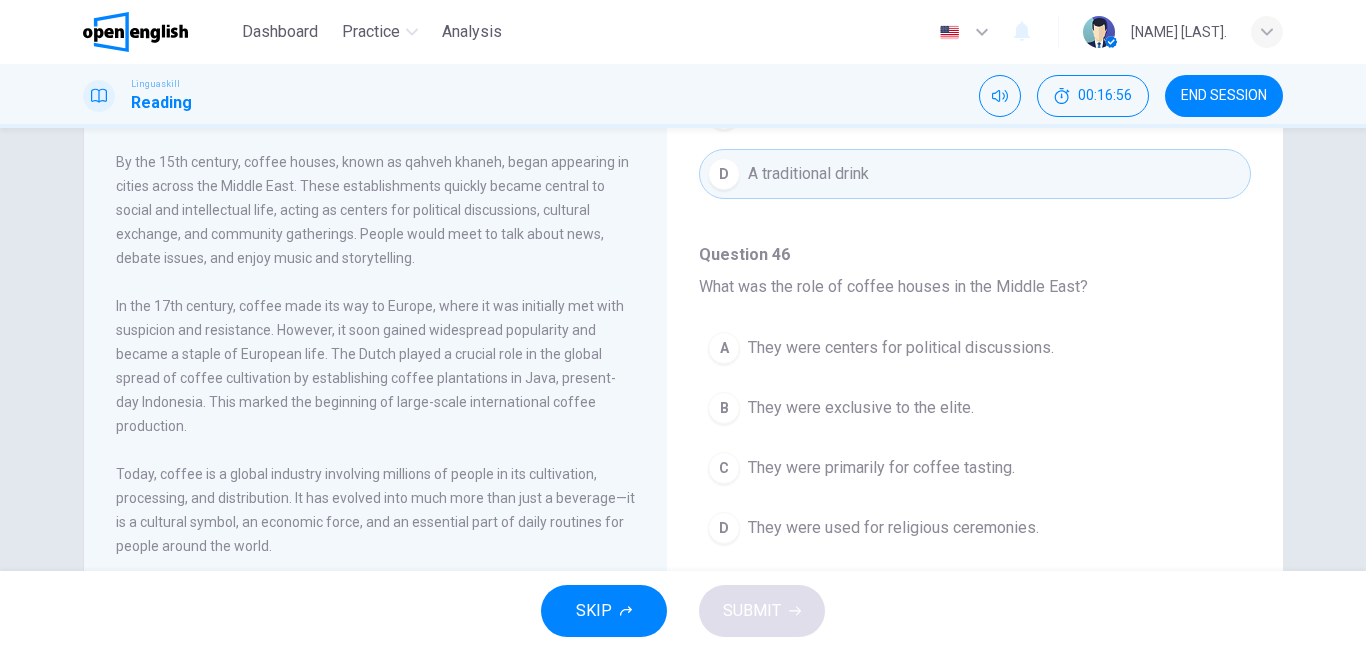 click on "They were exclusive to the elite." at bounding box center [861, 408] 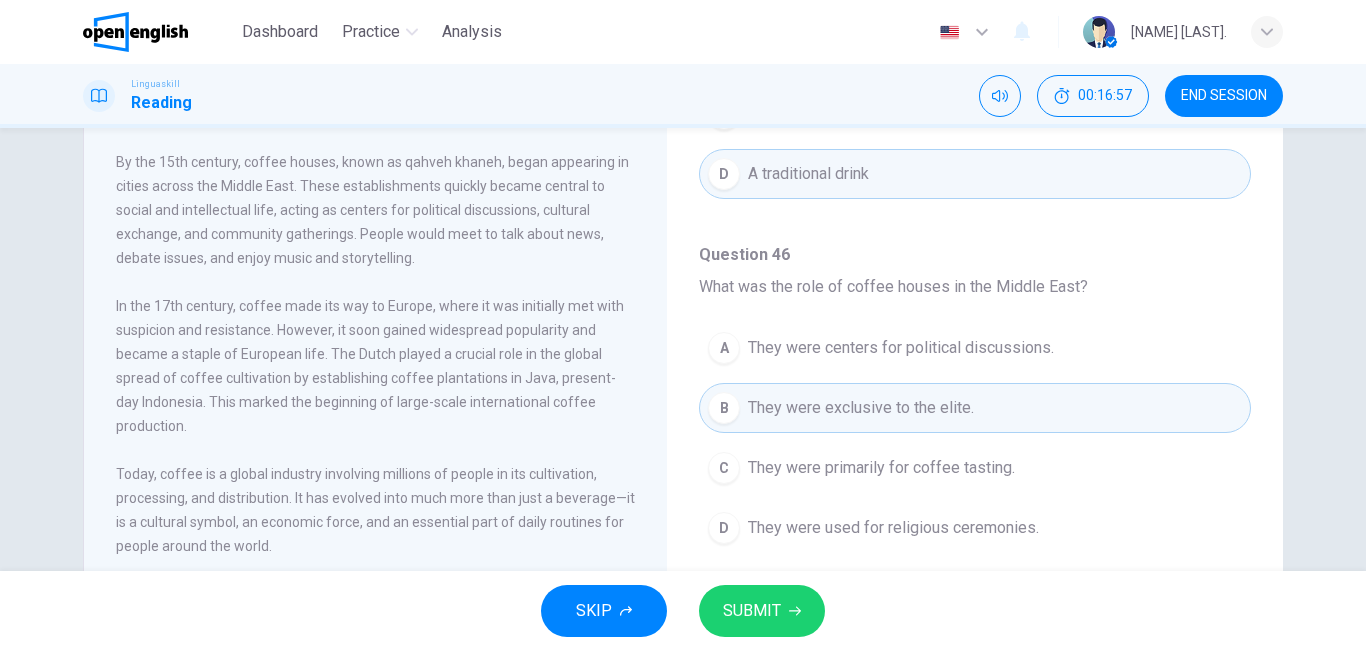 click on "SUBMIT" at bounding box center [762, 611] 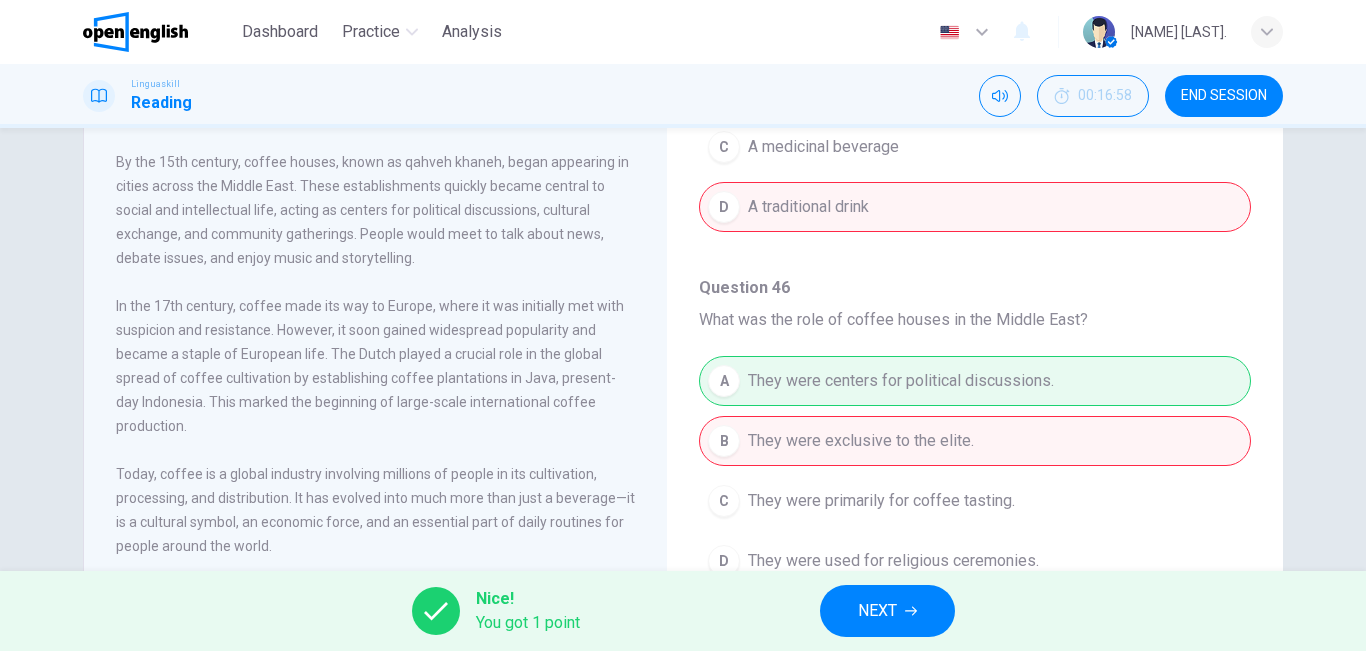 scroll, scrollTop: 1177, scrollLeft: 0, axis: vertical 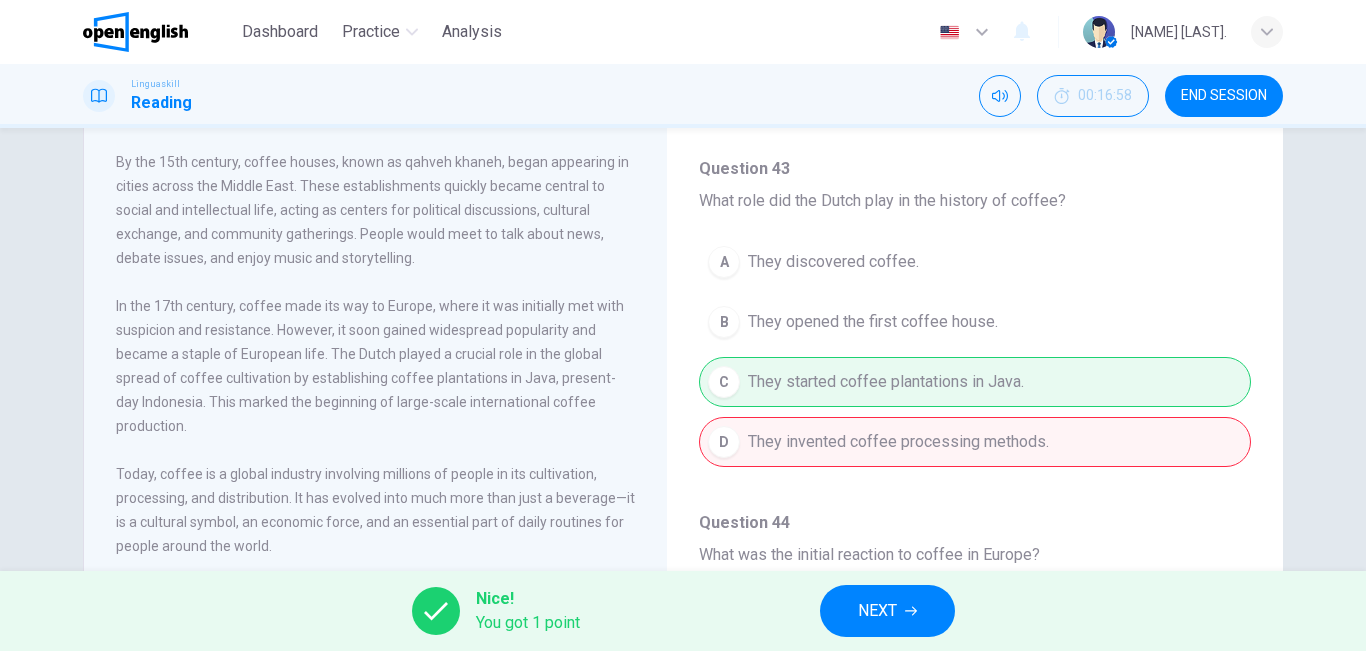 click on "NEXT" at bounding box center (877, 611) 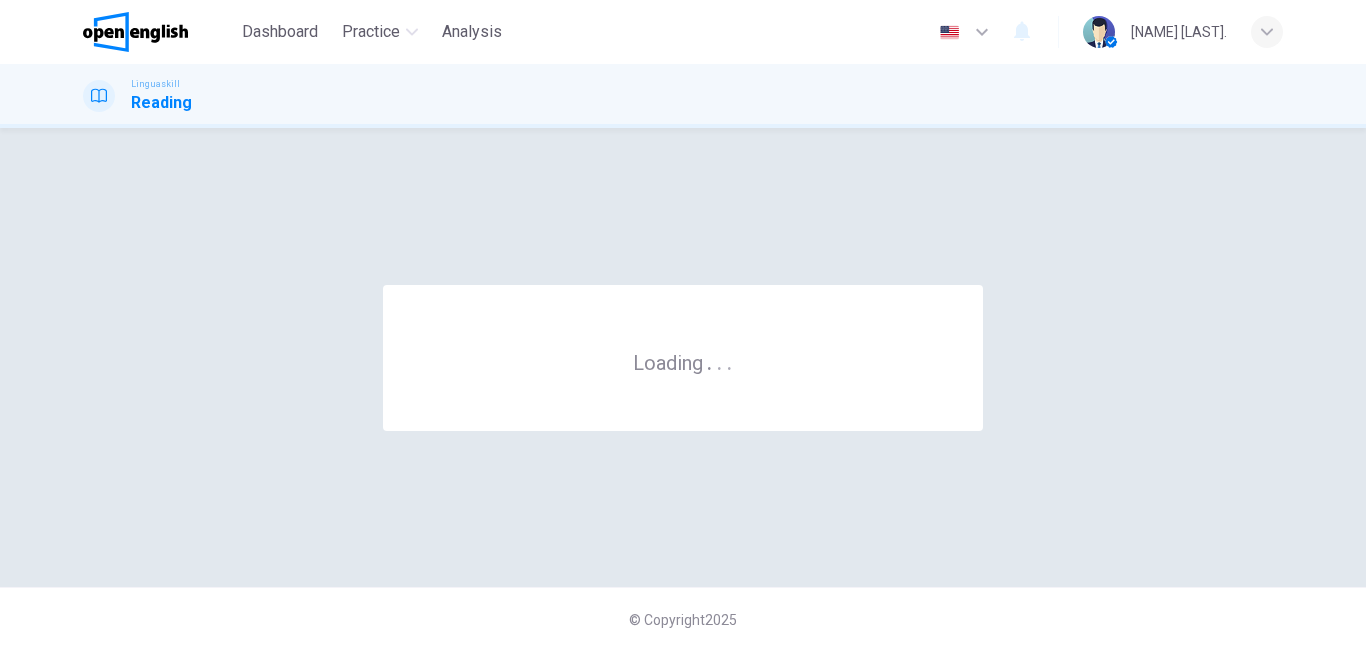 scroll, scrollTop: 0, scrollLeft: 0, axis: both 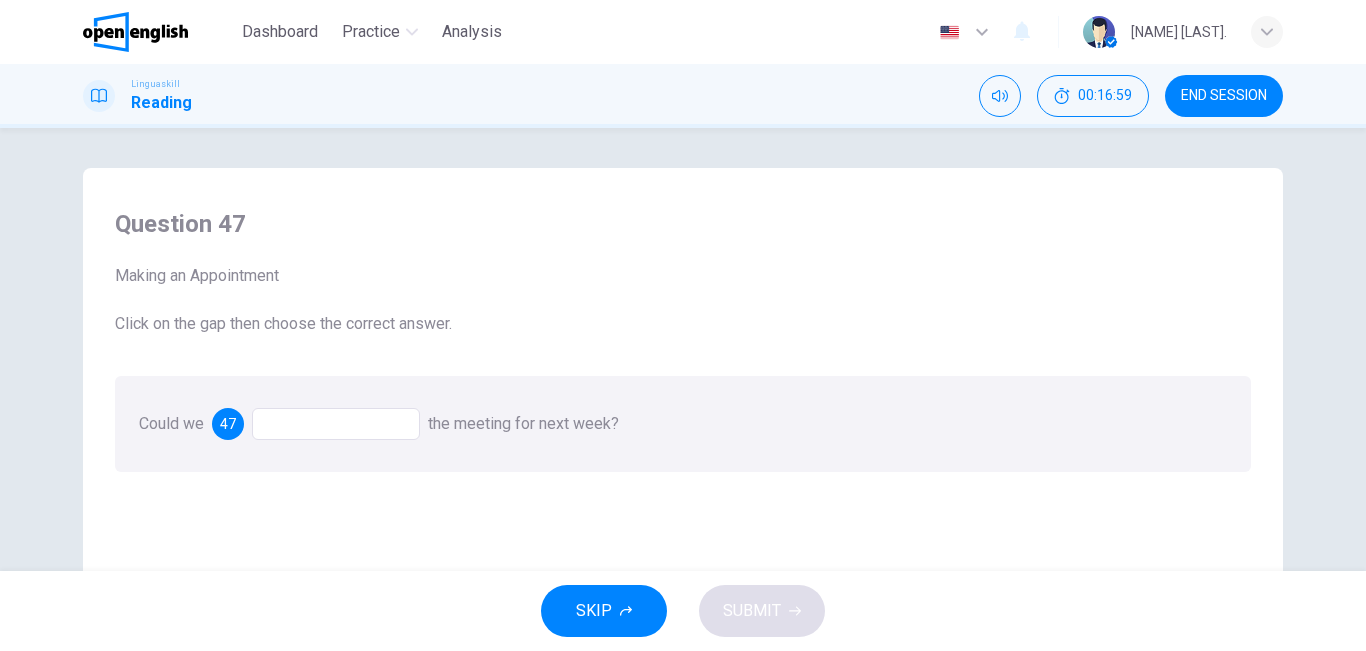 click at bounding box center [336, 424] 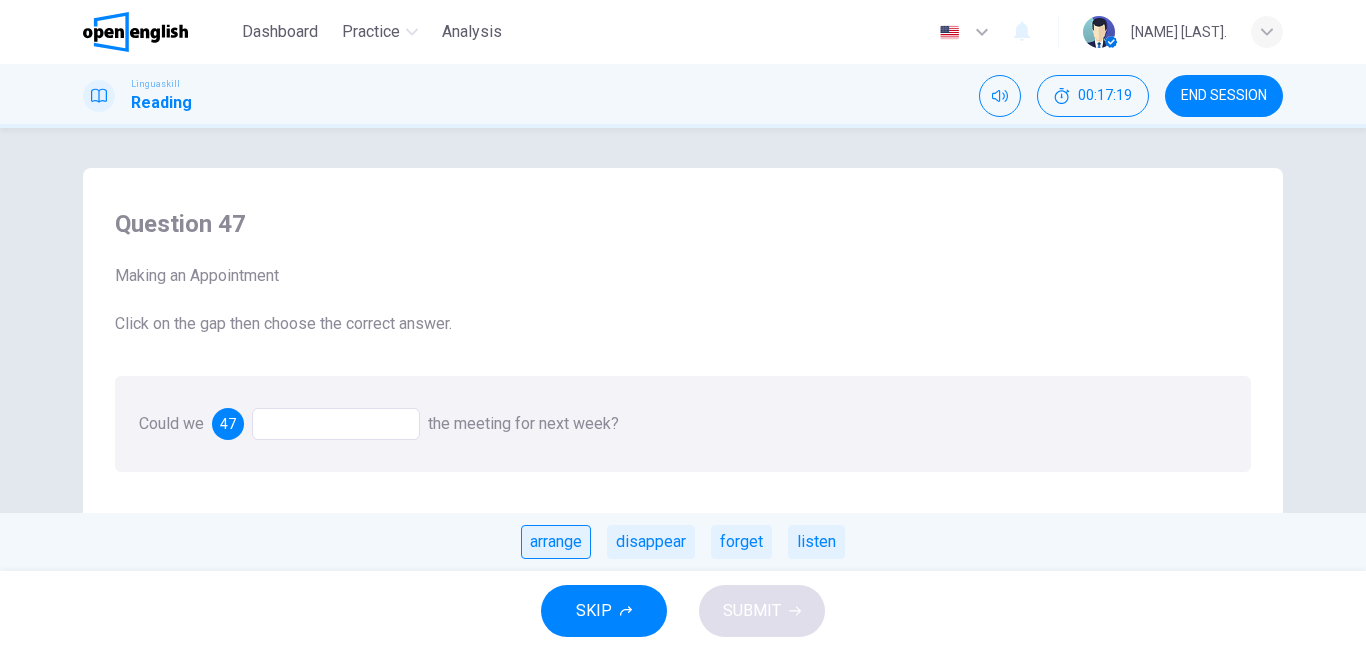 click on "arrange" at bounding box center (556, 542) 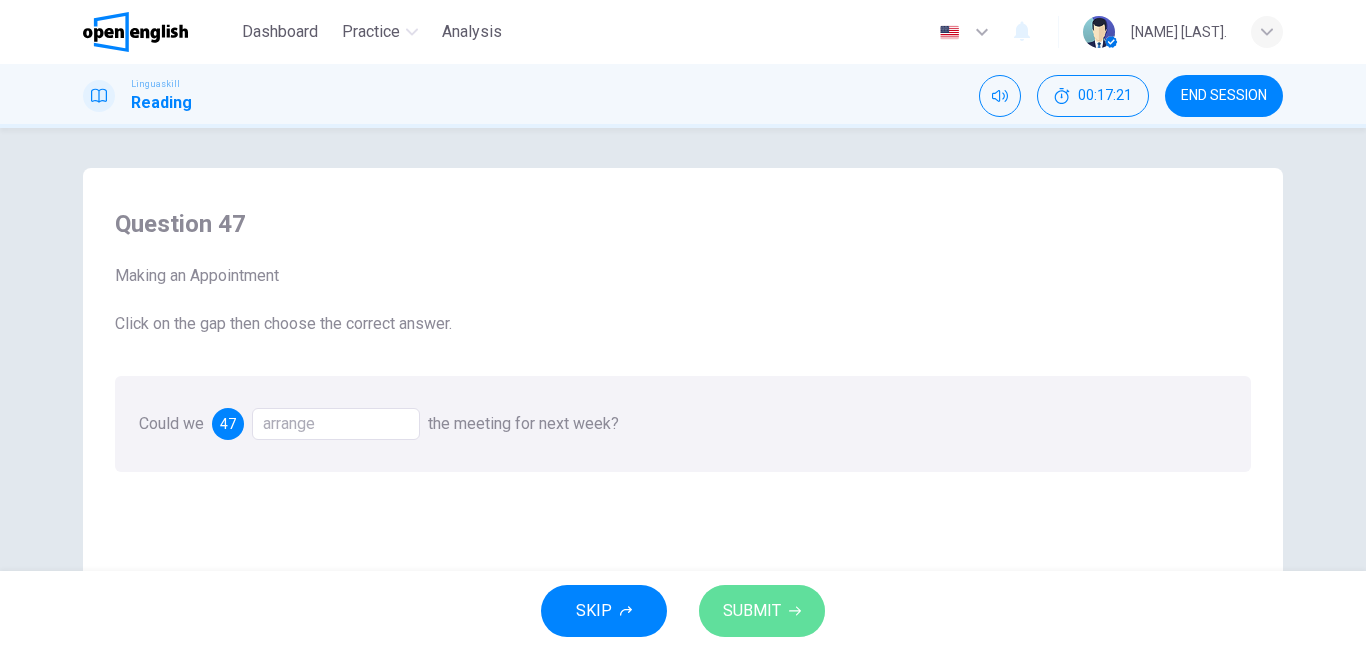 click on "SUBMIT" at bounding box center [762, 611] 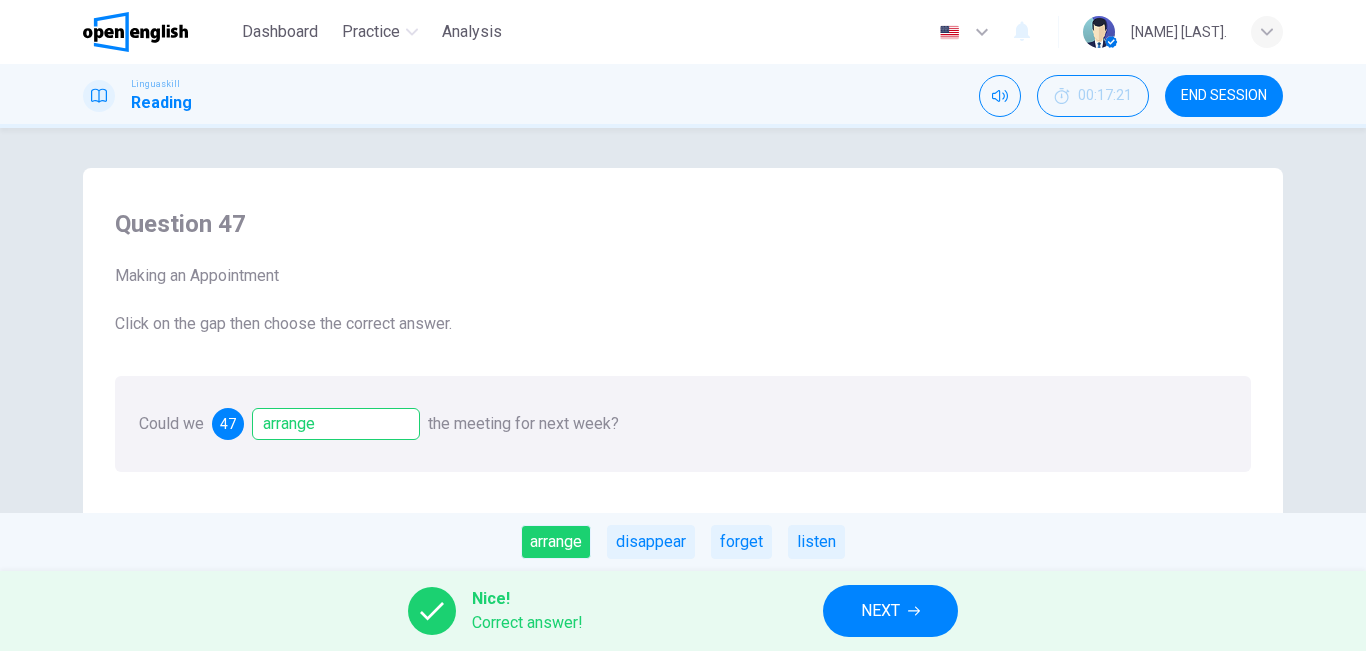 click 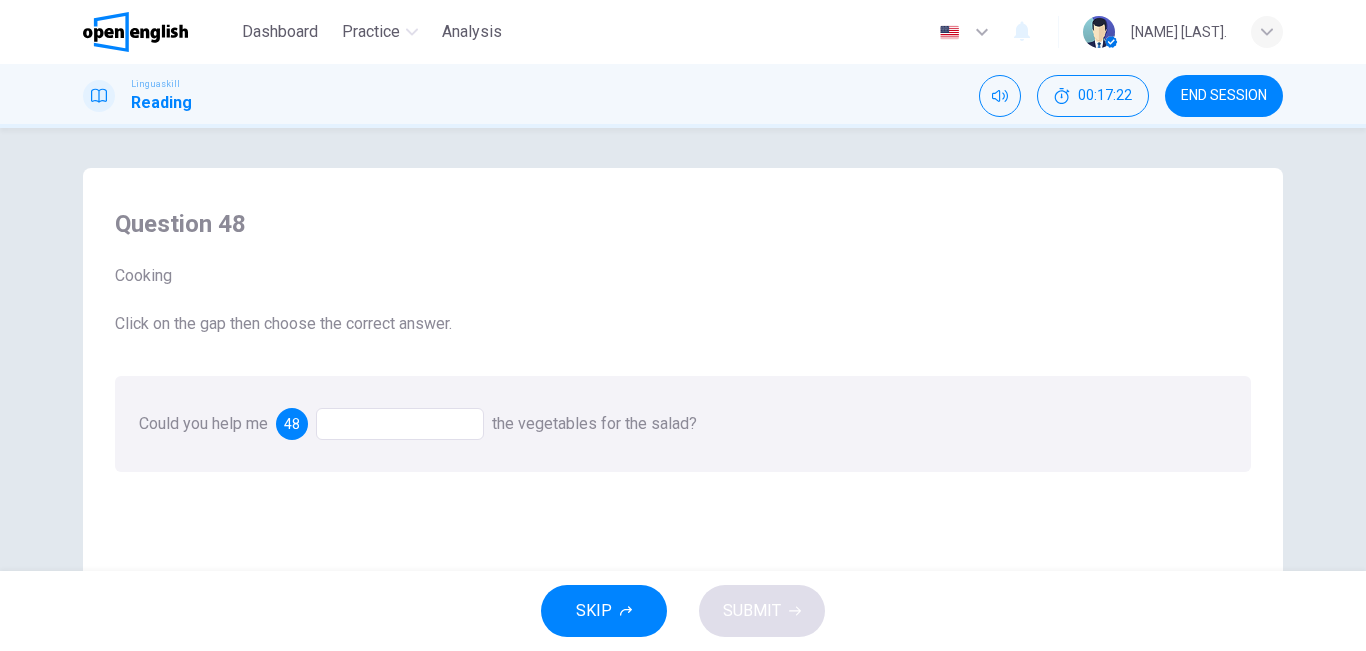 click at bounding box center (400, 424) 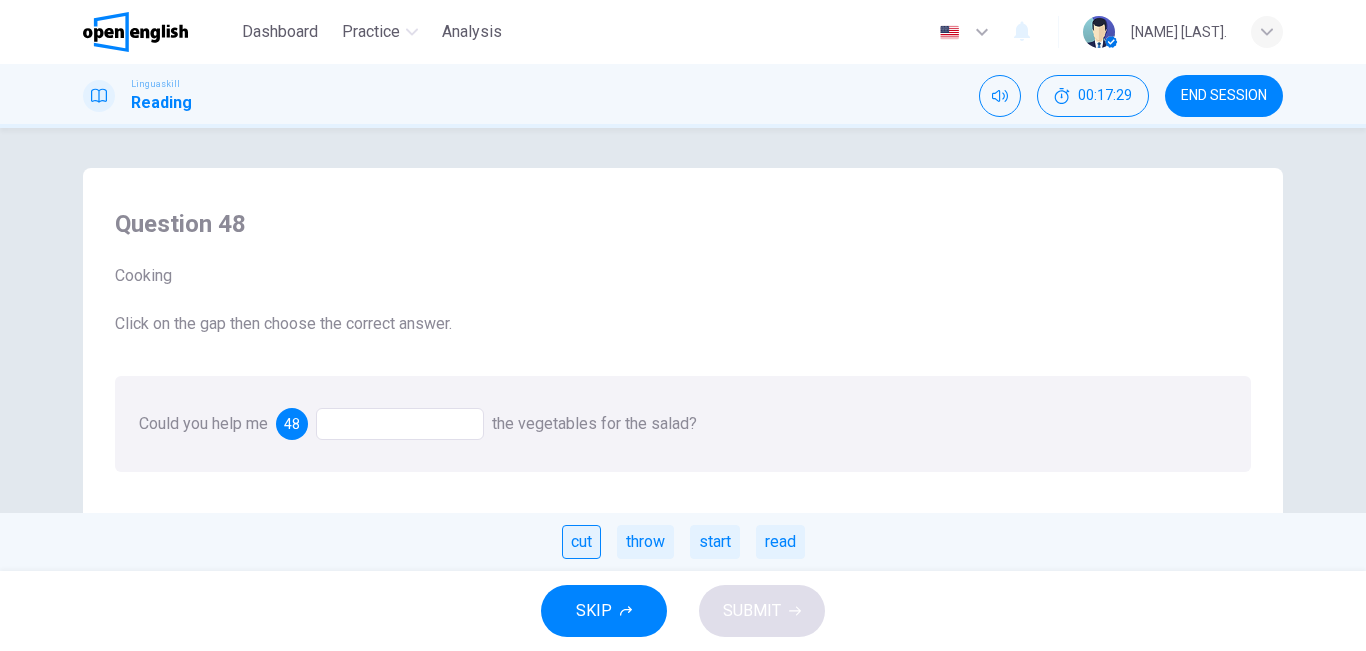 click on "cut" at bounding box center (581, 542) 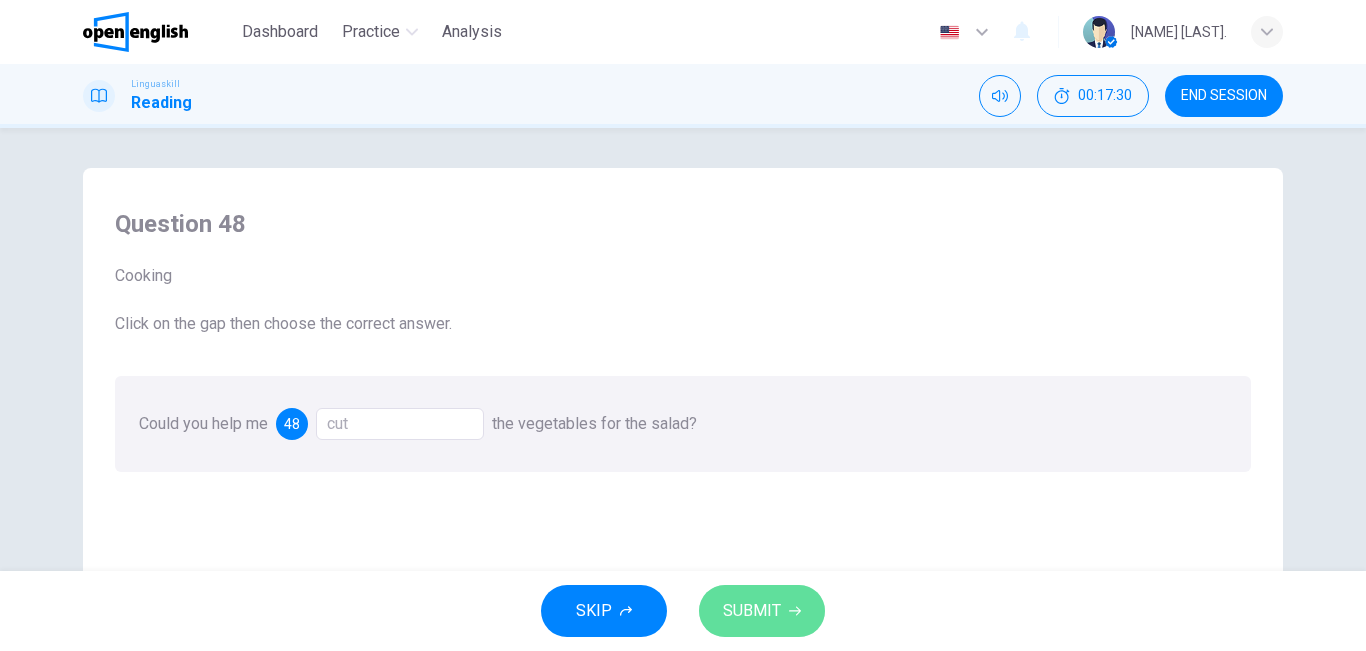 click on "SUBMIT" at bounding box center [762, 611] 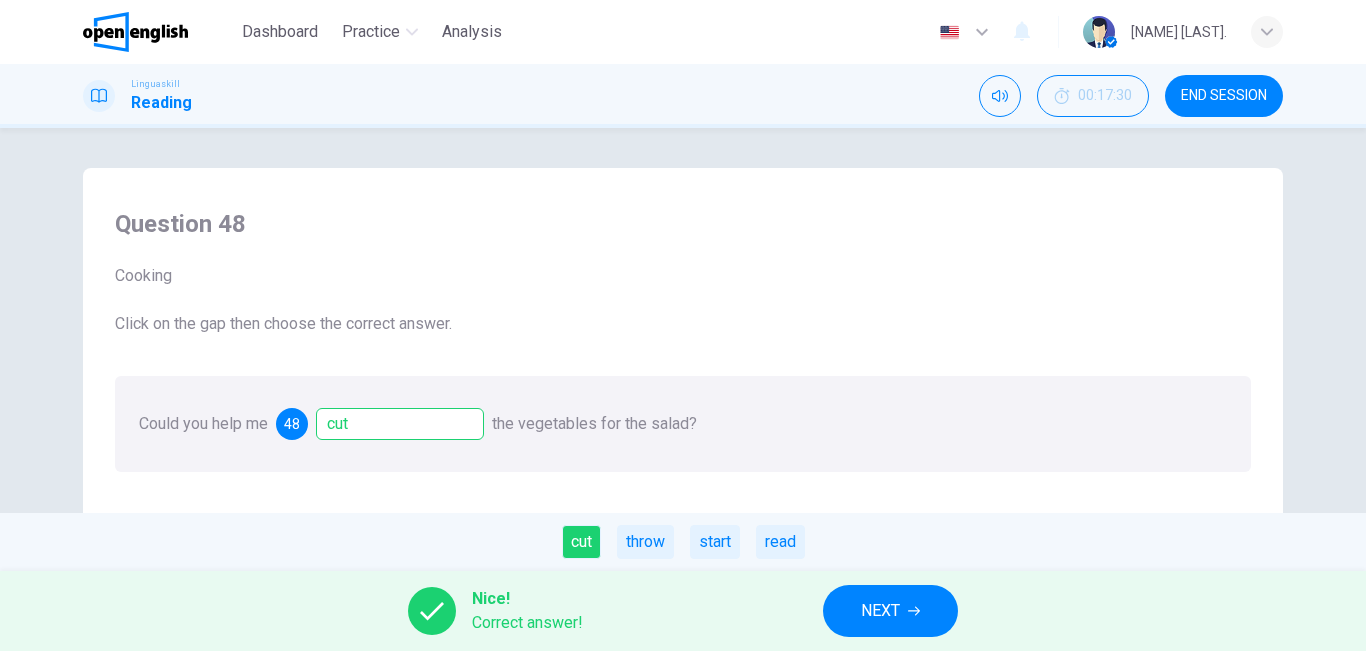 click on "NEXT" at bounding box center (890, 611) 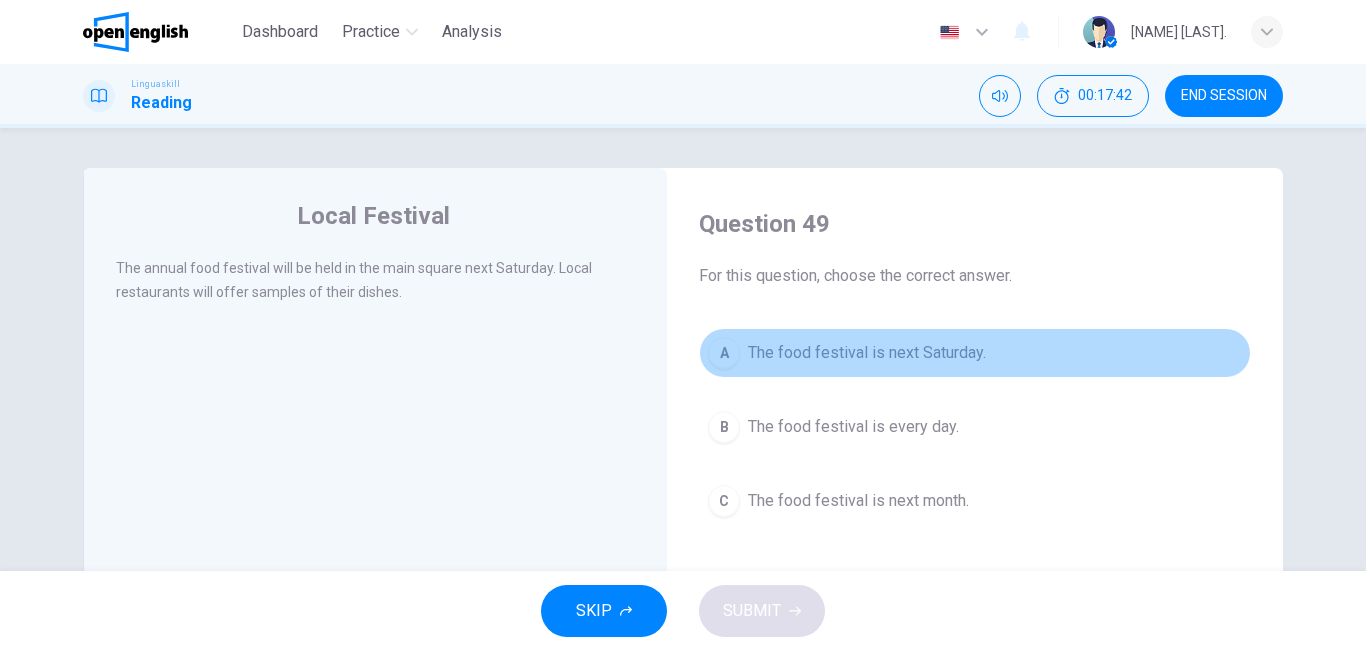 click on "The food festival is next Saturday." at bounding box center [867, 353] 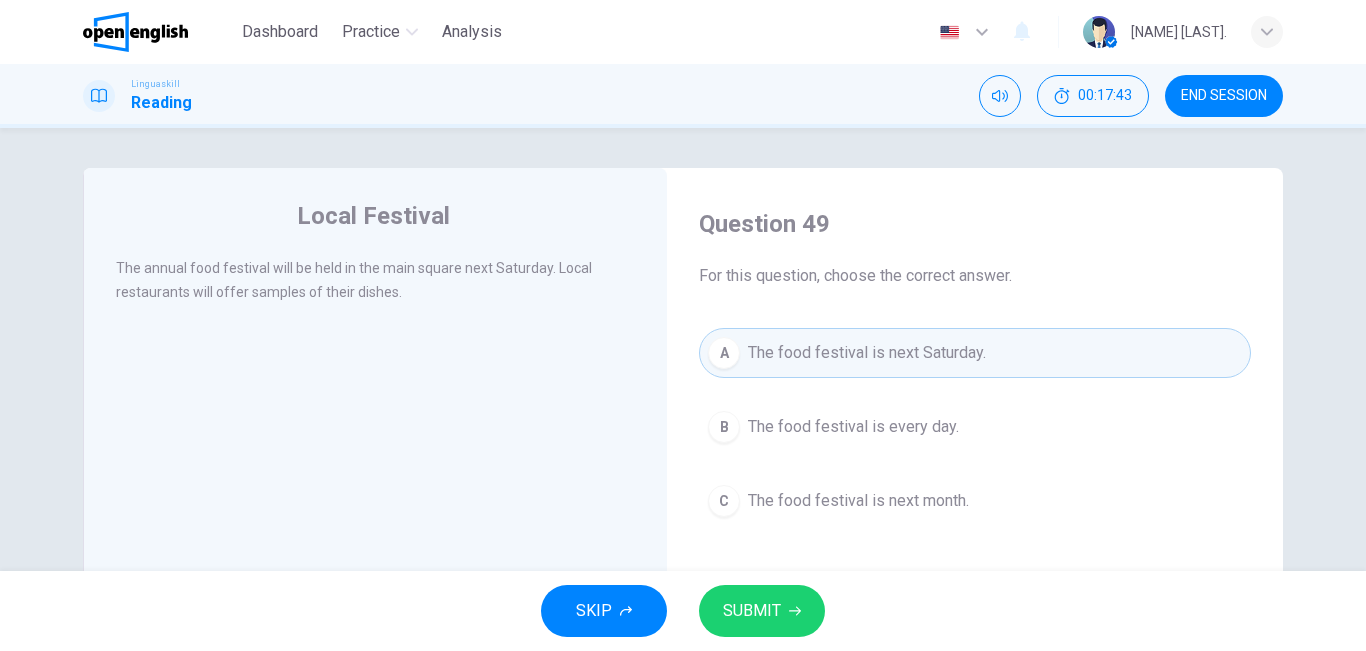 click on "SKIP SUBMIT" at bounding box center (683, 611) 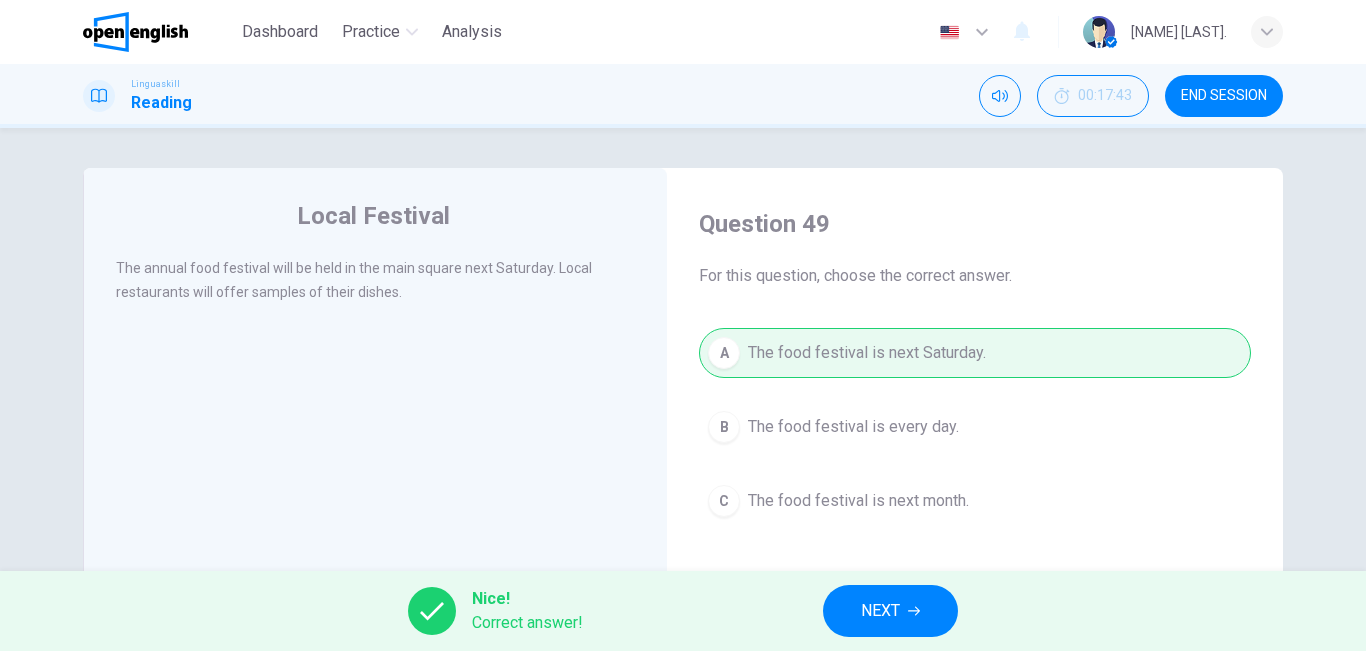 click on "NEXT" at bounding box center [880, 611] 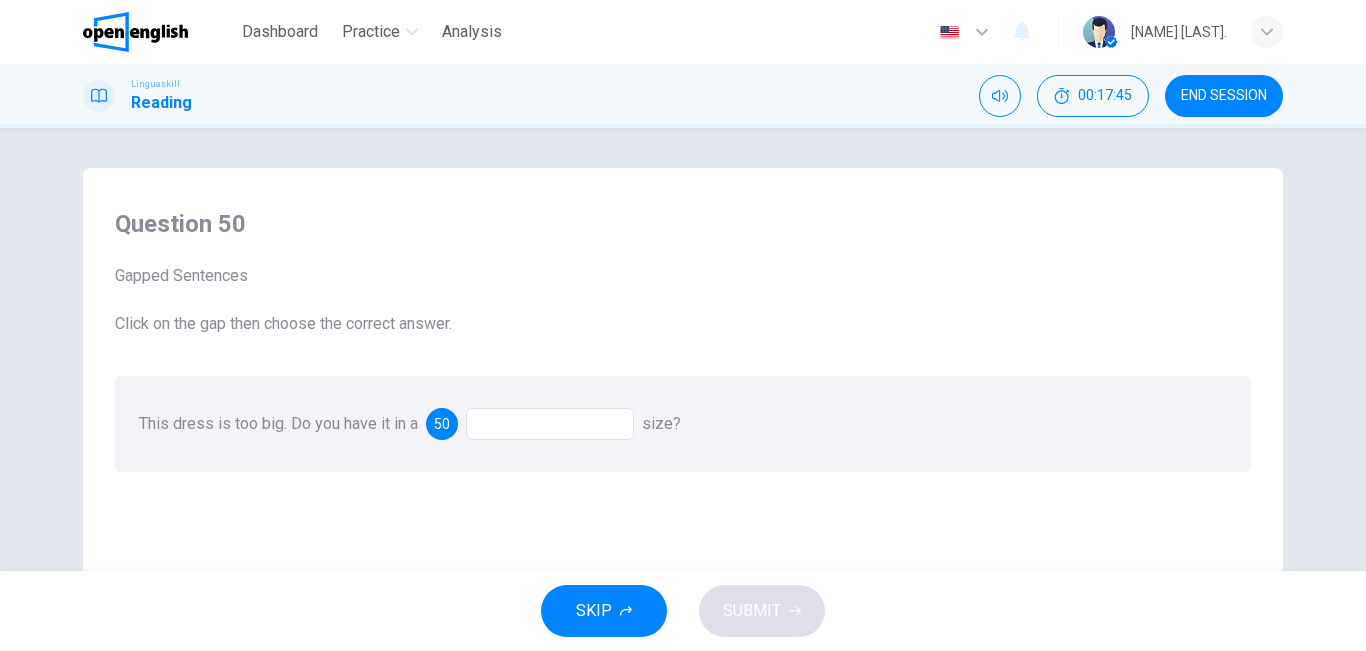 click at bounding box center [550, 424] 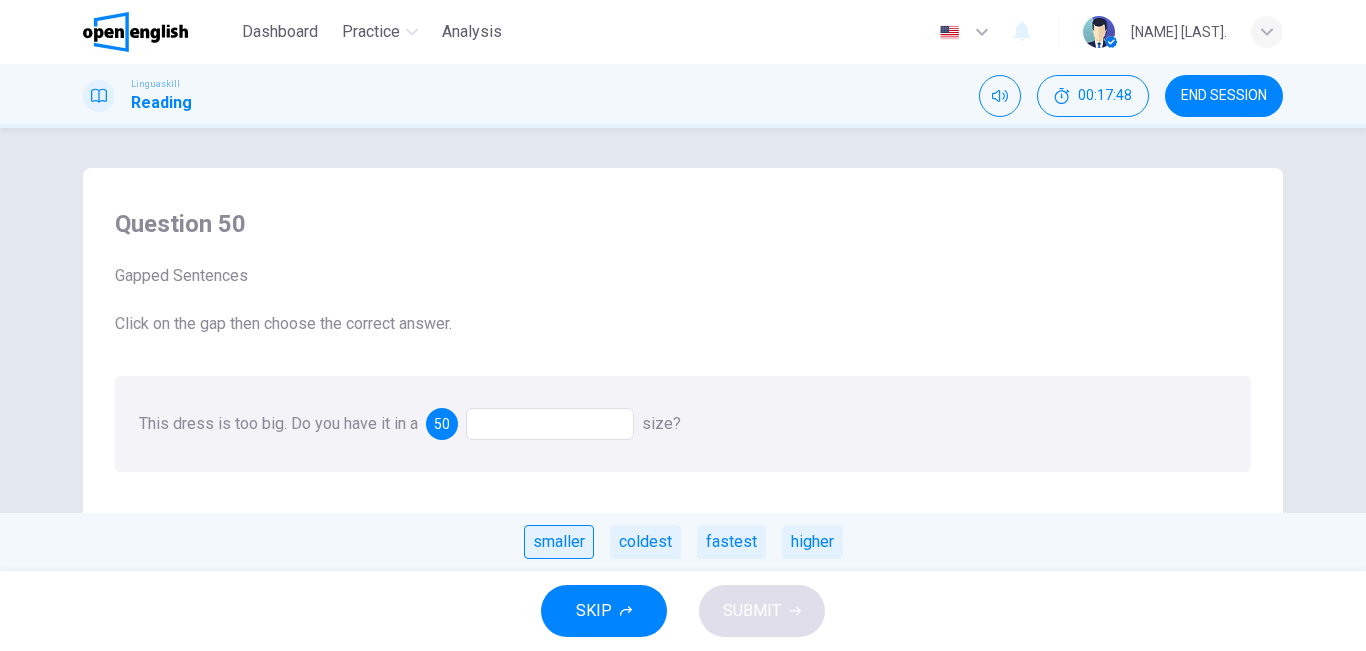 click on "smaller" at bounding box center (559, 542) 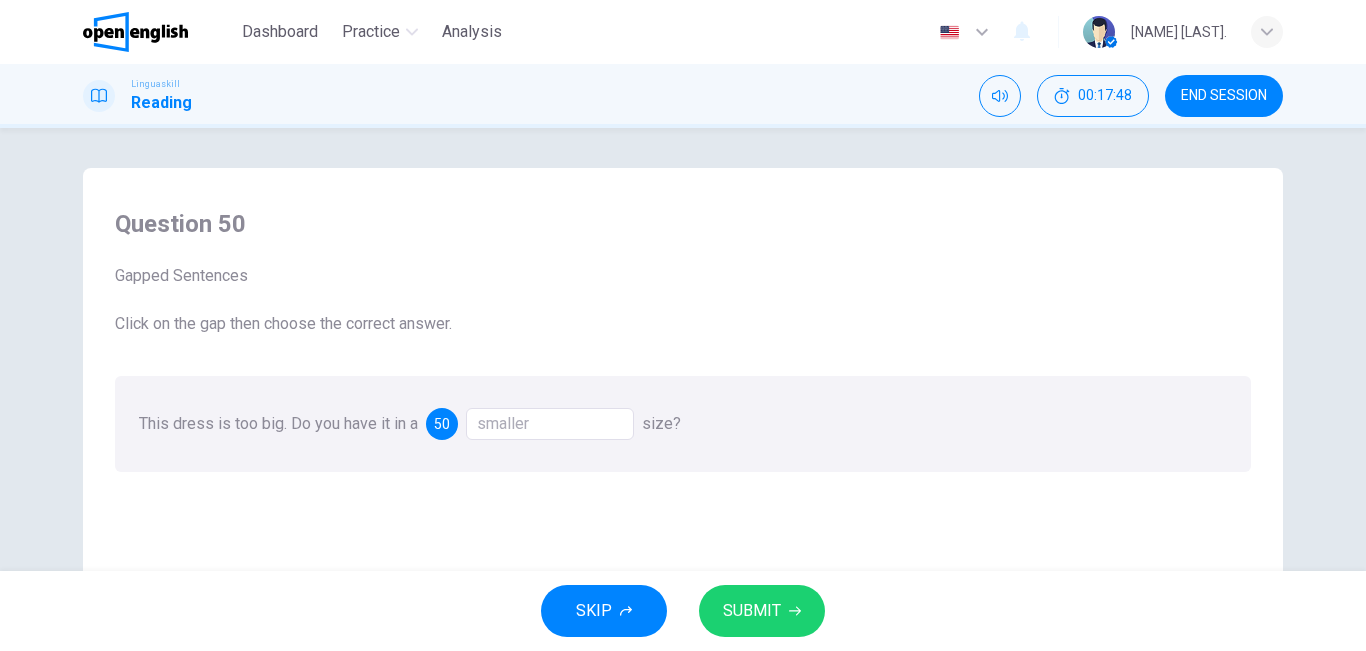click on "SUBMIT" at bounding box center (752, 611) 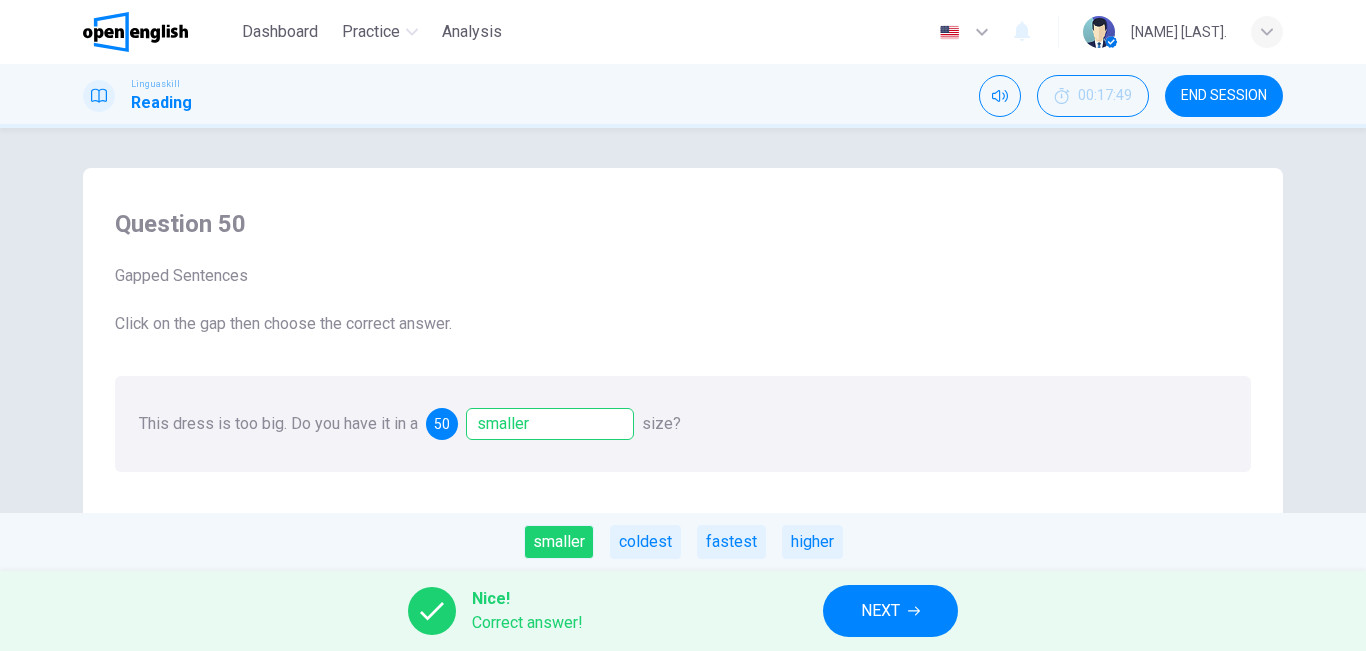 click on "NEXT" at bounding box center [890, 611] 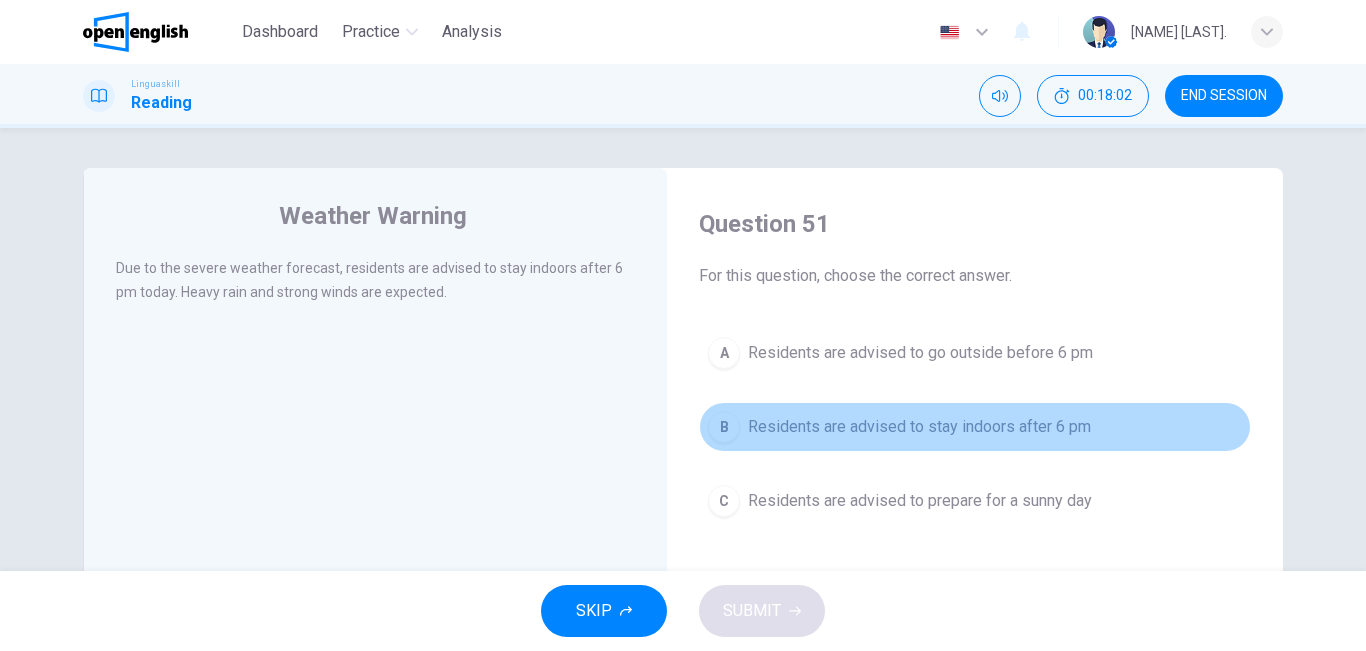 click on "Residents are advised to stay indoors after 6 pm" at bounding box center (919, 427) 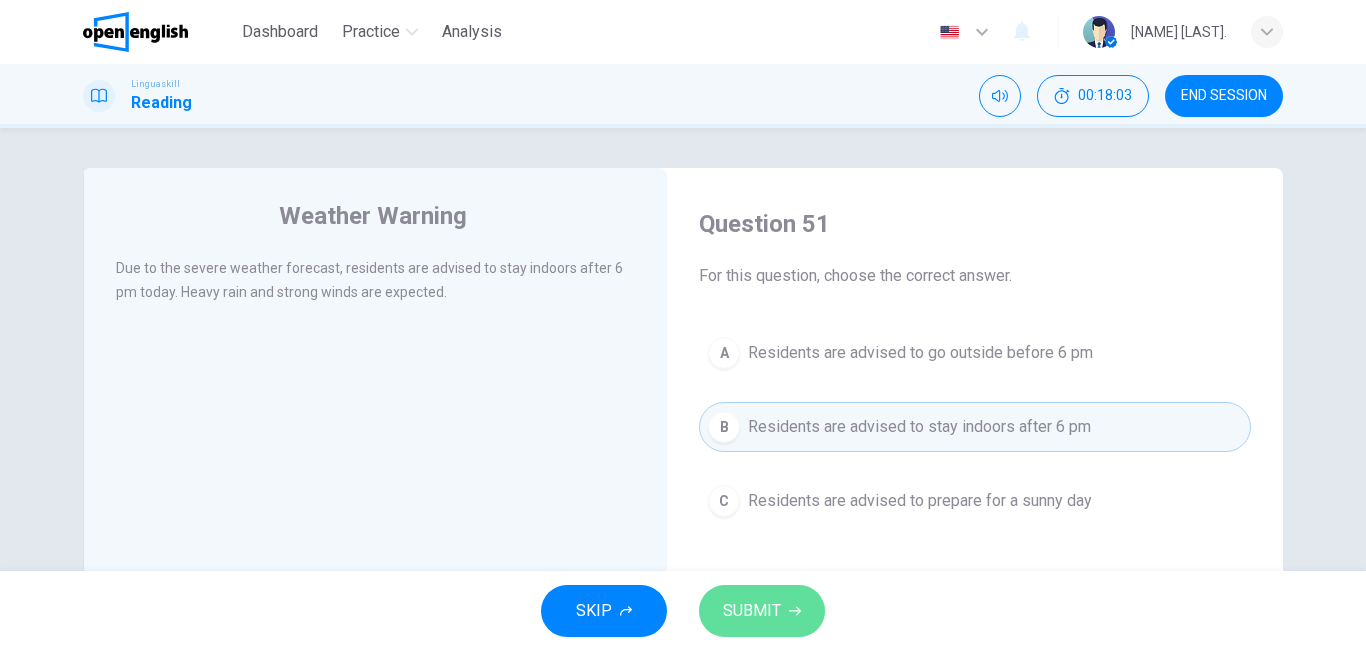 click on "SUBMIT" at bounding box center [762, 611] 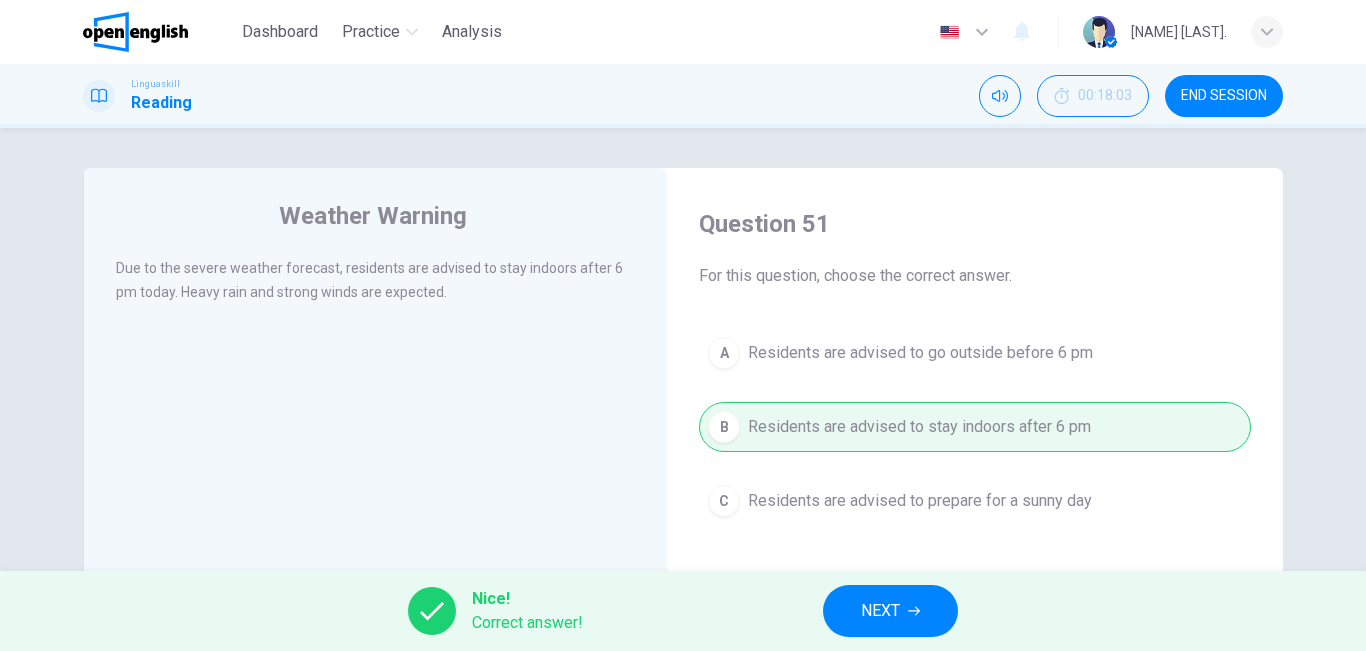 click on "NEXT" at bounding box center [880, 611] 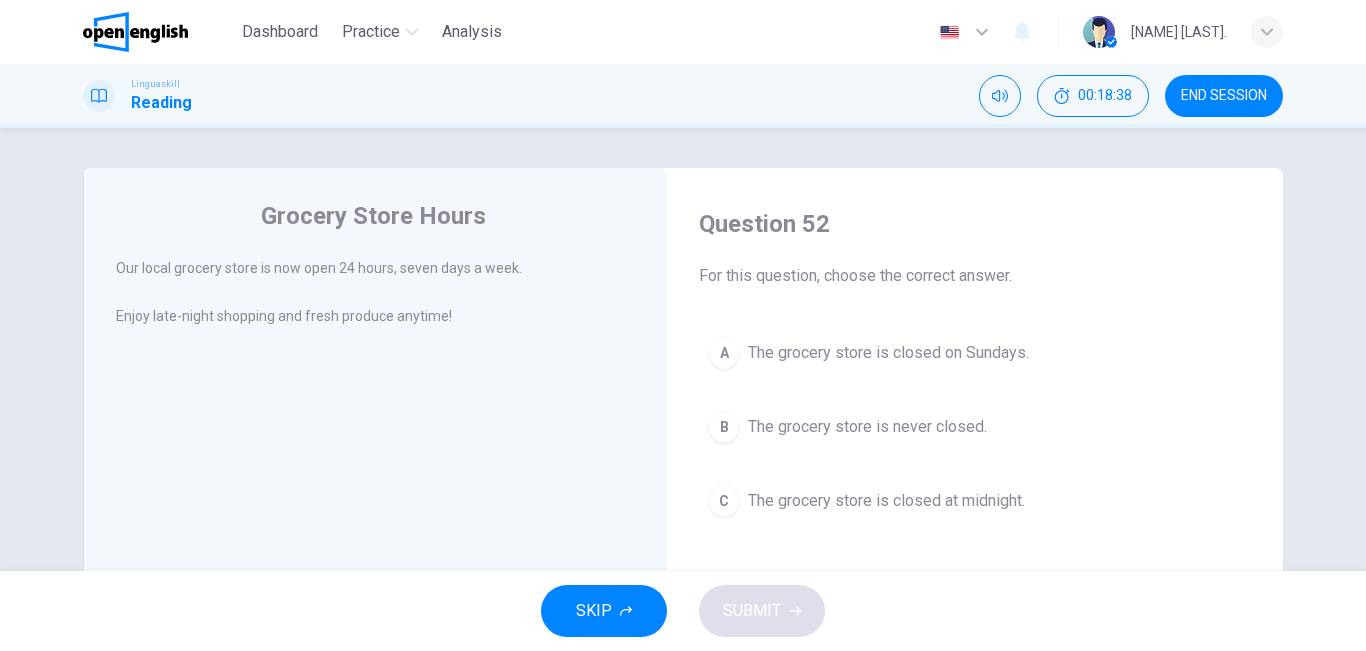 click on "The grocery store is never closed." at bounding box center [867, 427] 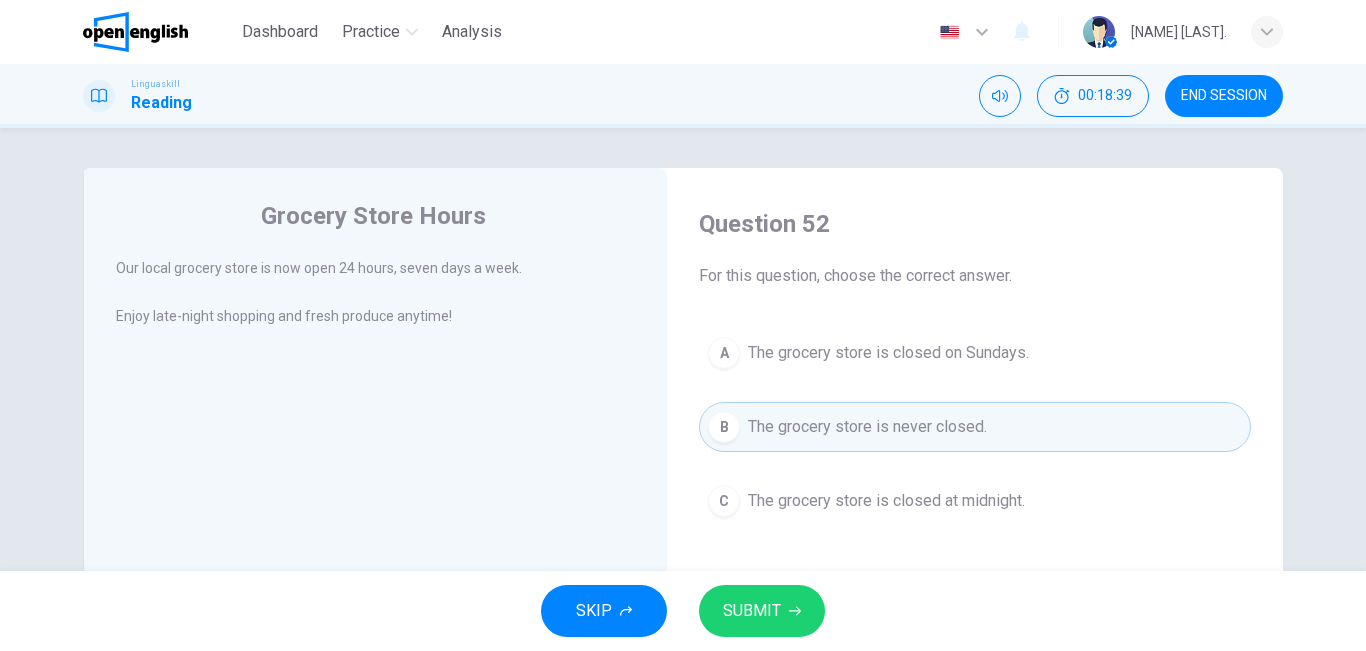 click on "SUBMIT" at bounding box center (752, 611) 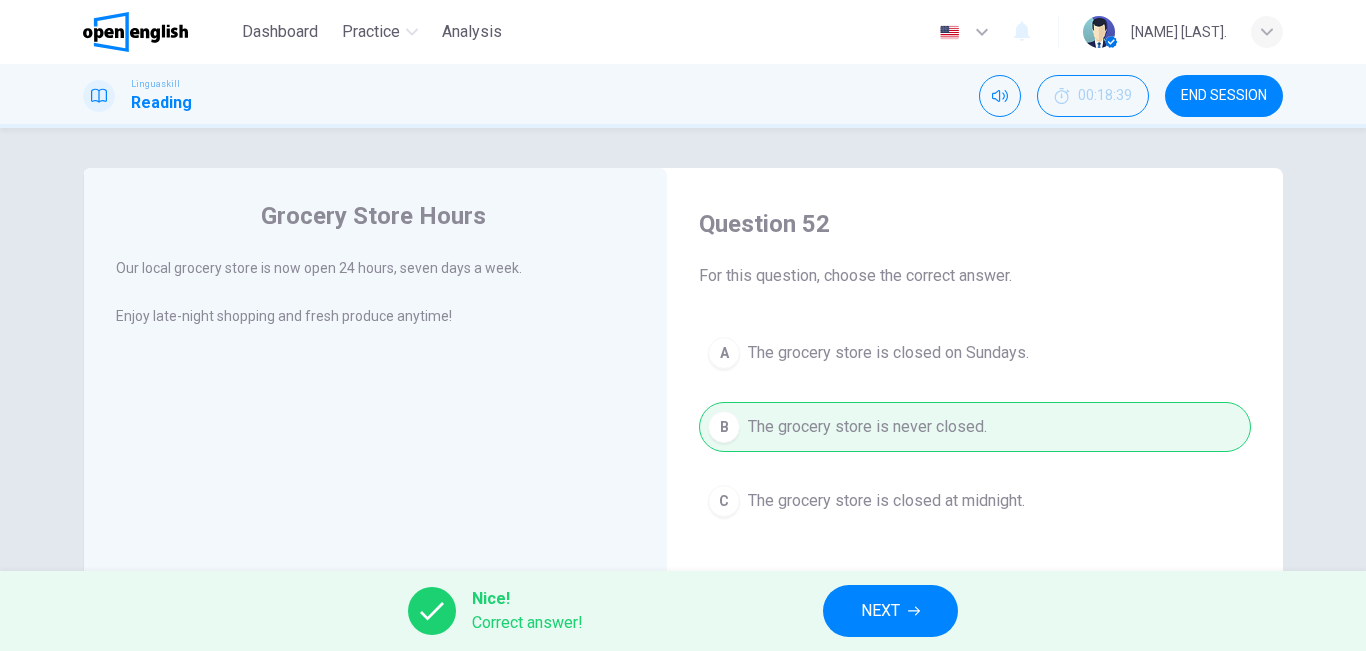click on "NEXT" at bounding box center (880, 611) 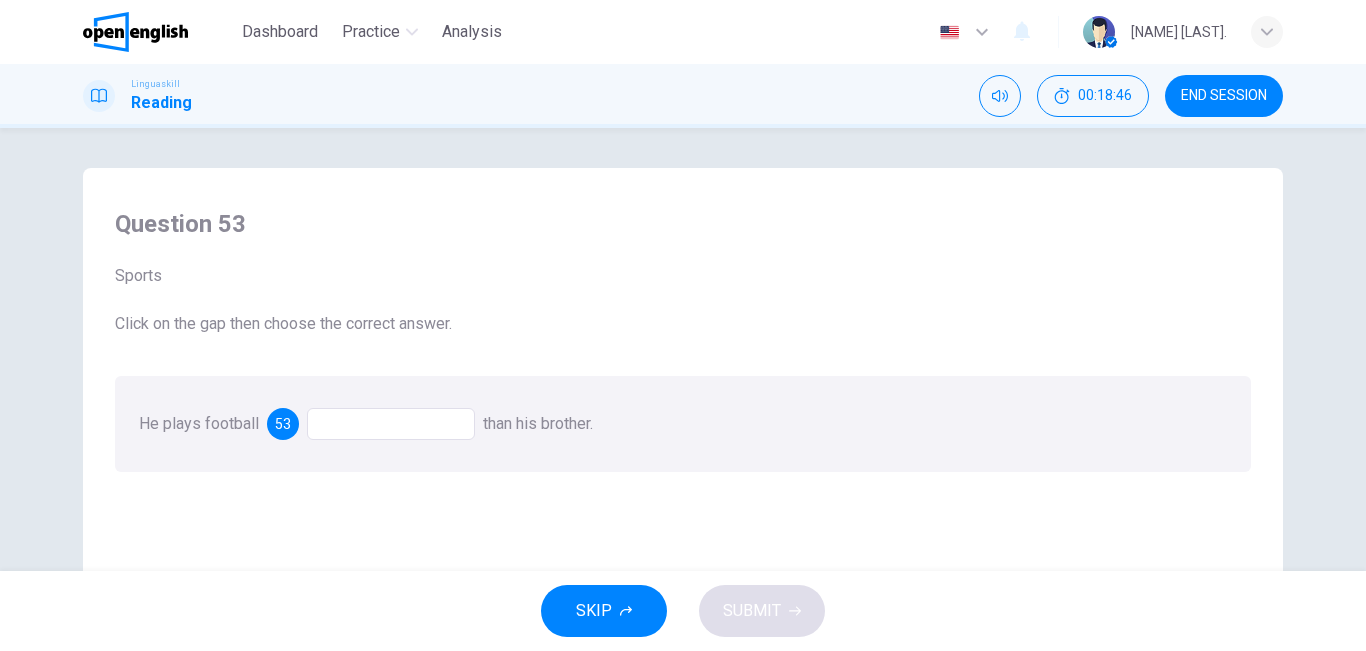 click at bounding box center (391, 424) 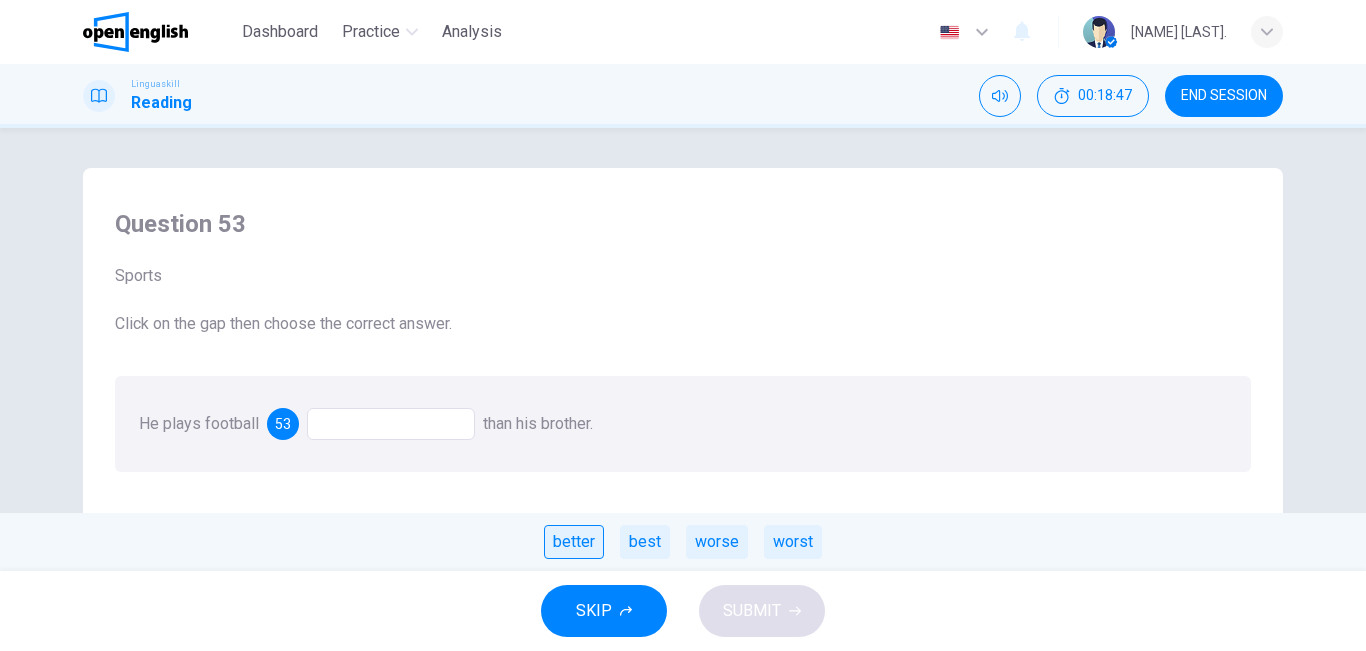 click on "better" at bounding box center [574, 542] 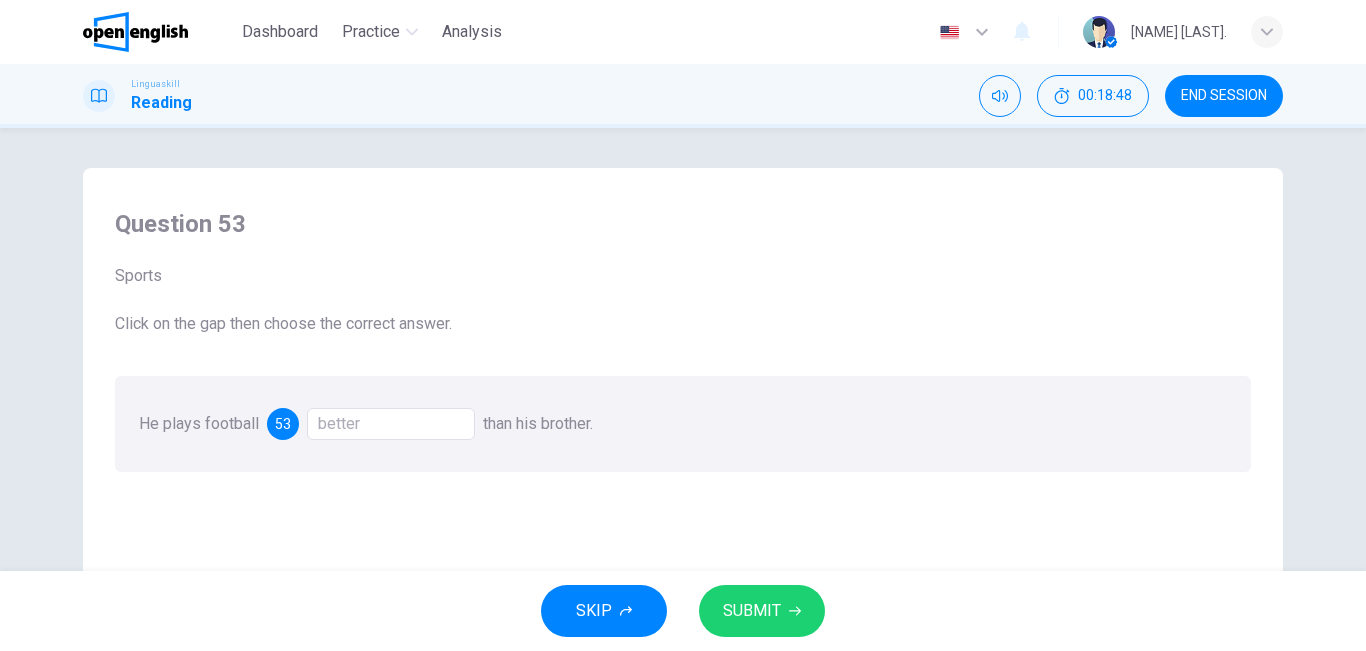 click on "SUBMIT" at bounding box center [752, 611] 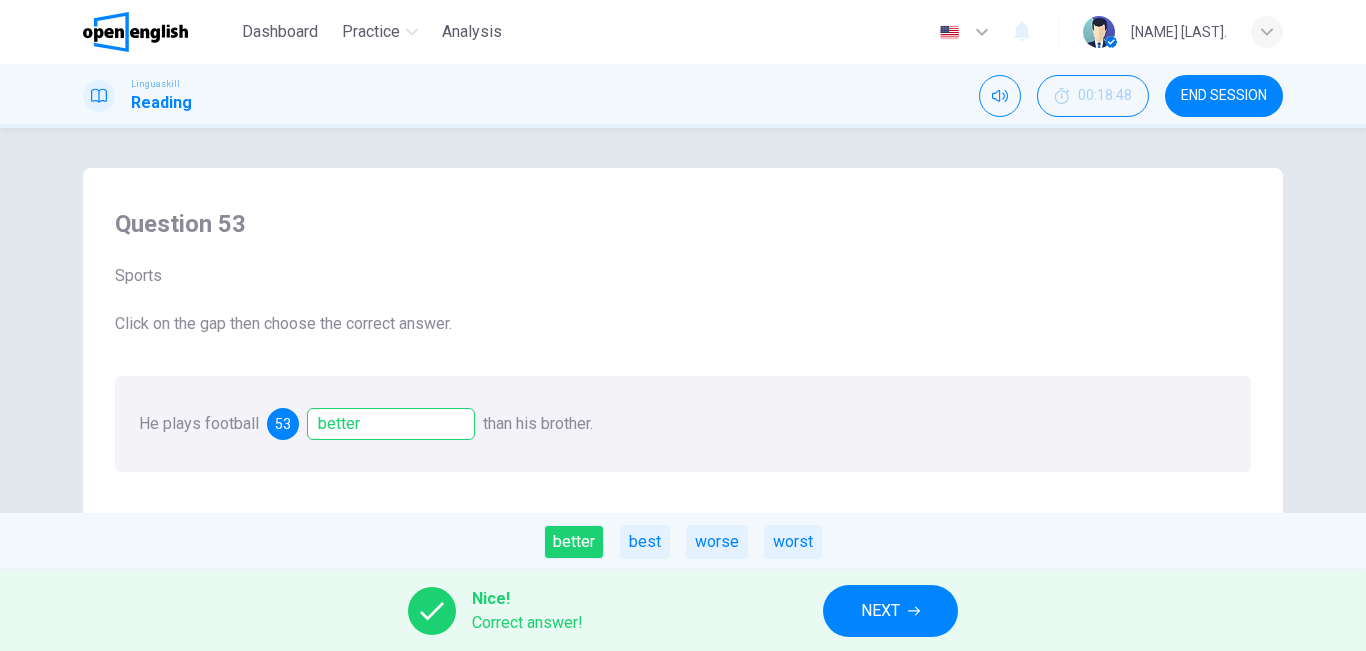click on "NEXT" at bounding box center [890, 611] 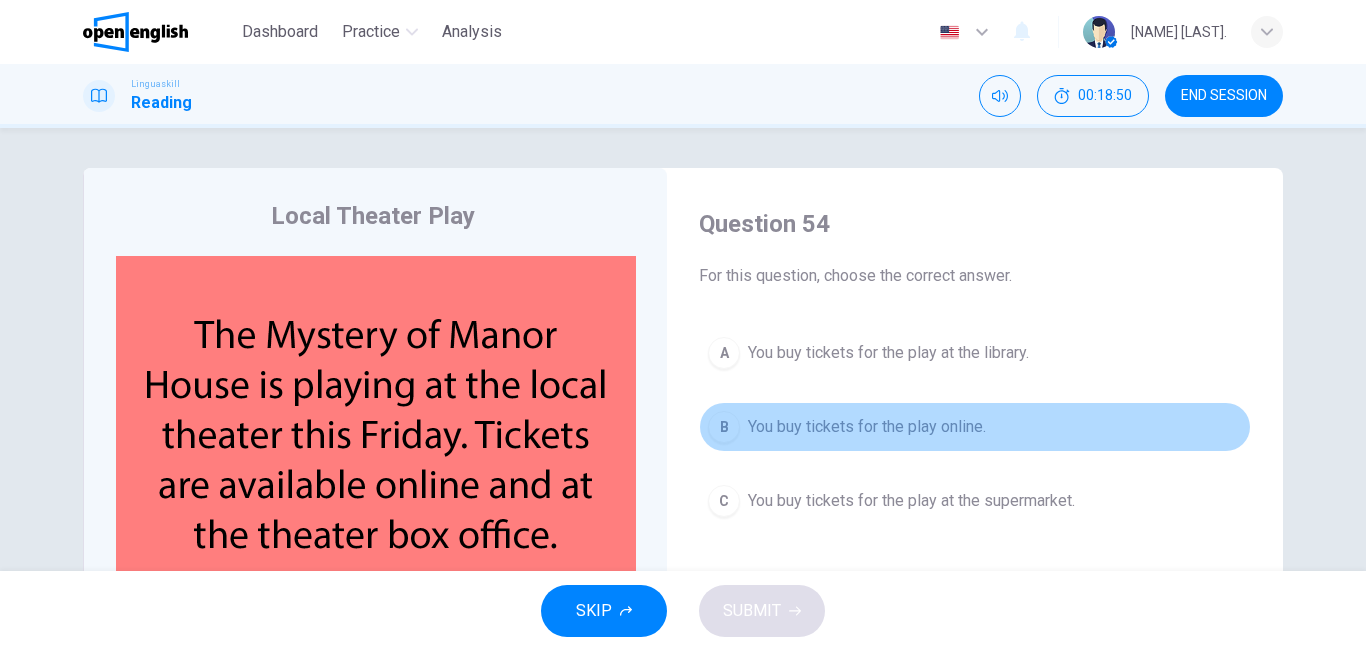 click on "You buy tickets for the play online." at bounding box center (867, 427) 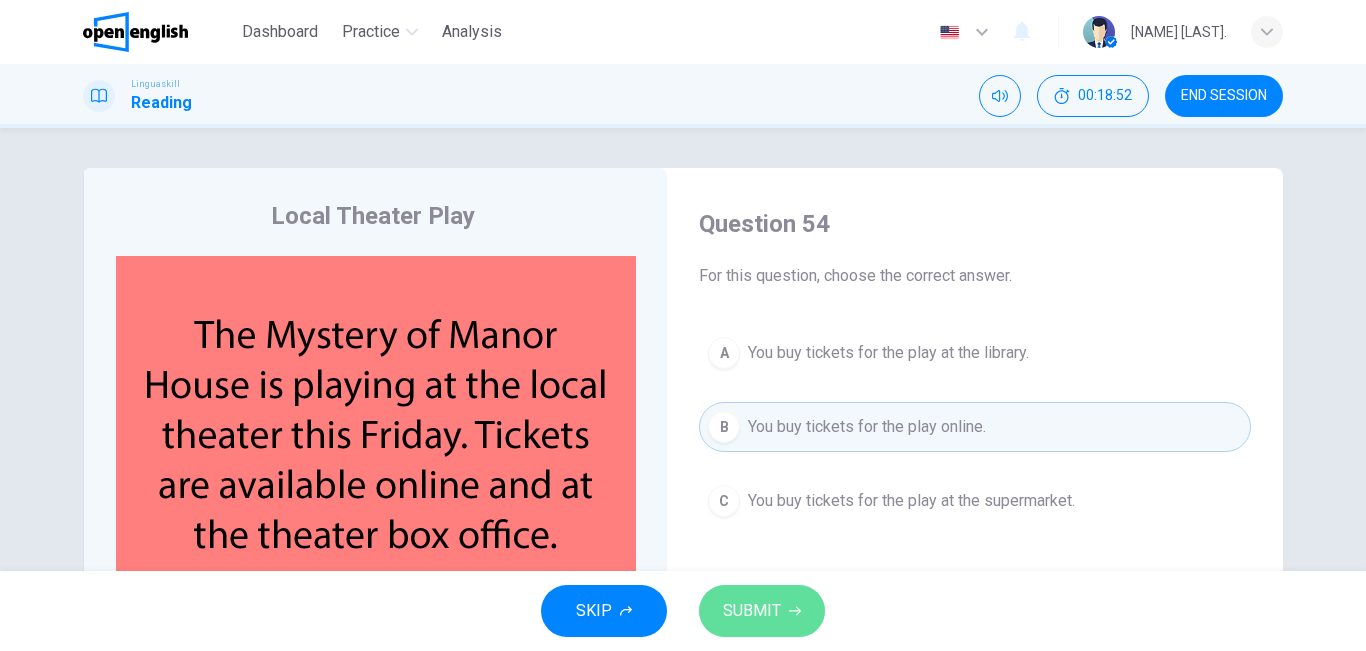 click on "SUBMIT" at bounding box center (762, 611) 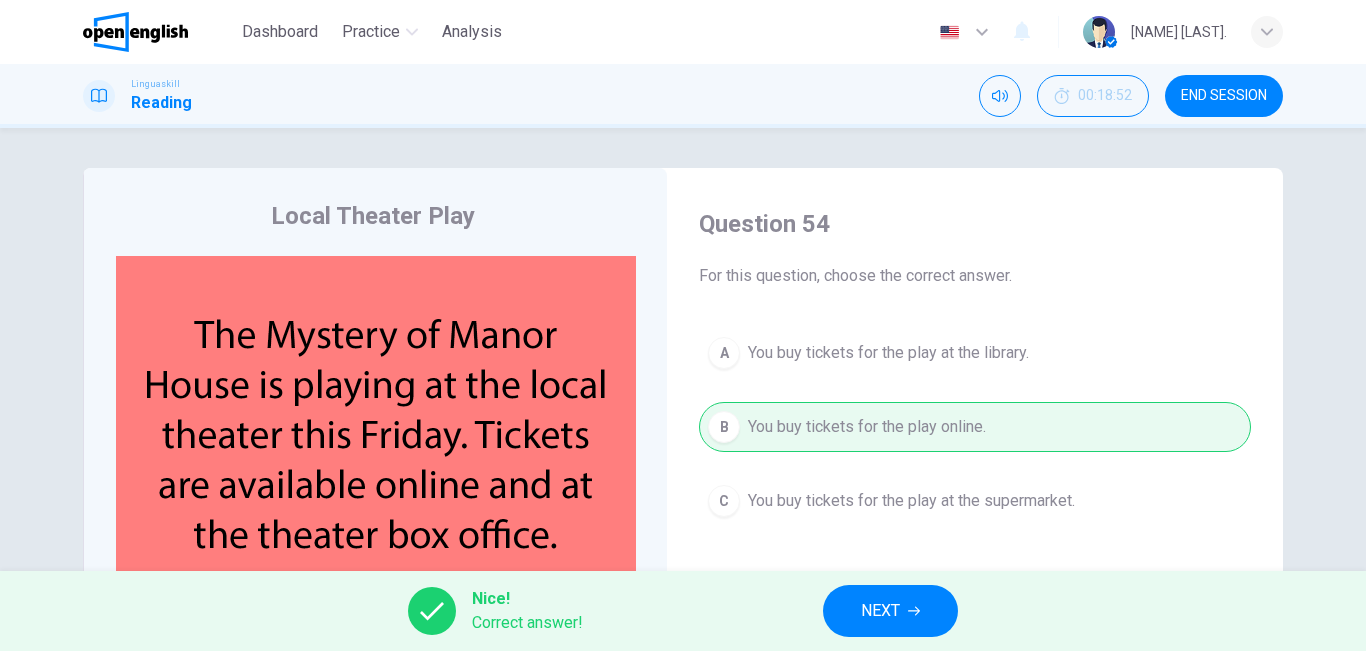 click on "NEXT" at bounding box center [890, 611] 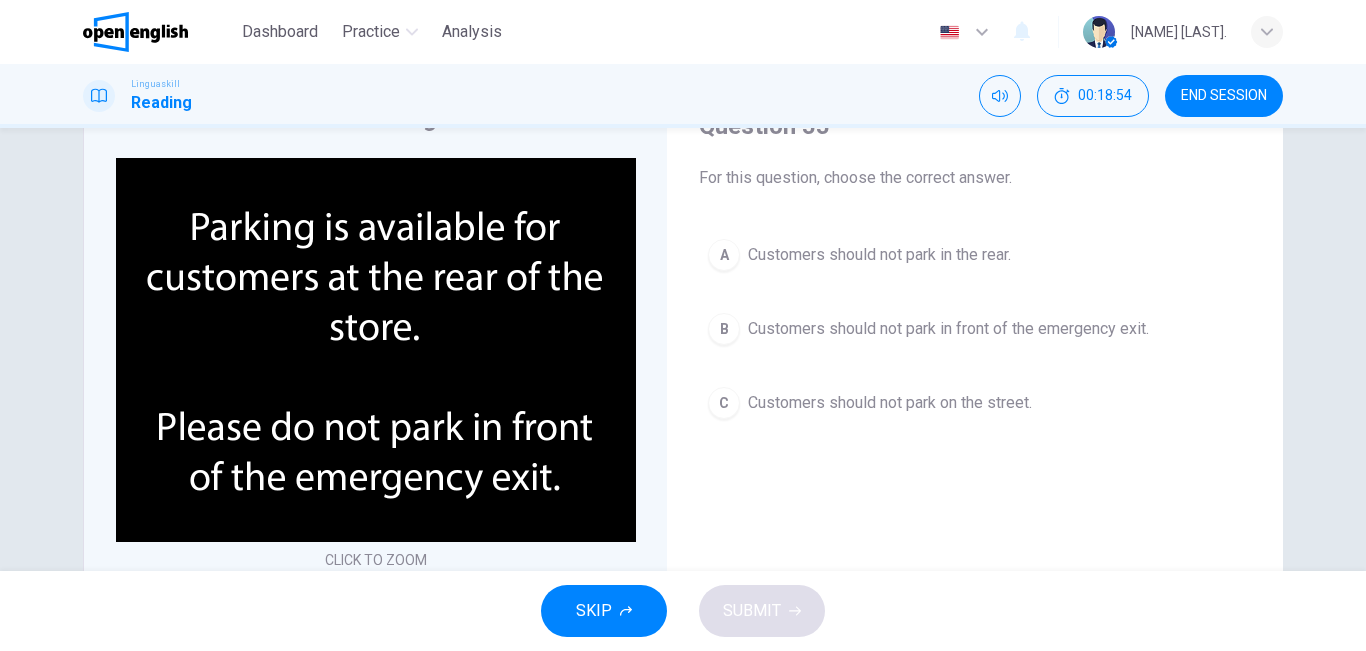 scroll, scrollTop: 95, scrollLeft: 0, axis: vertical 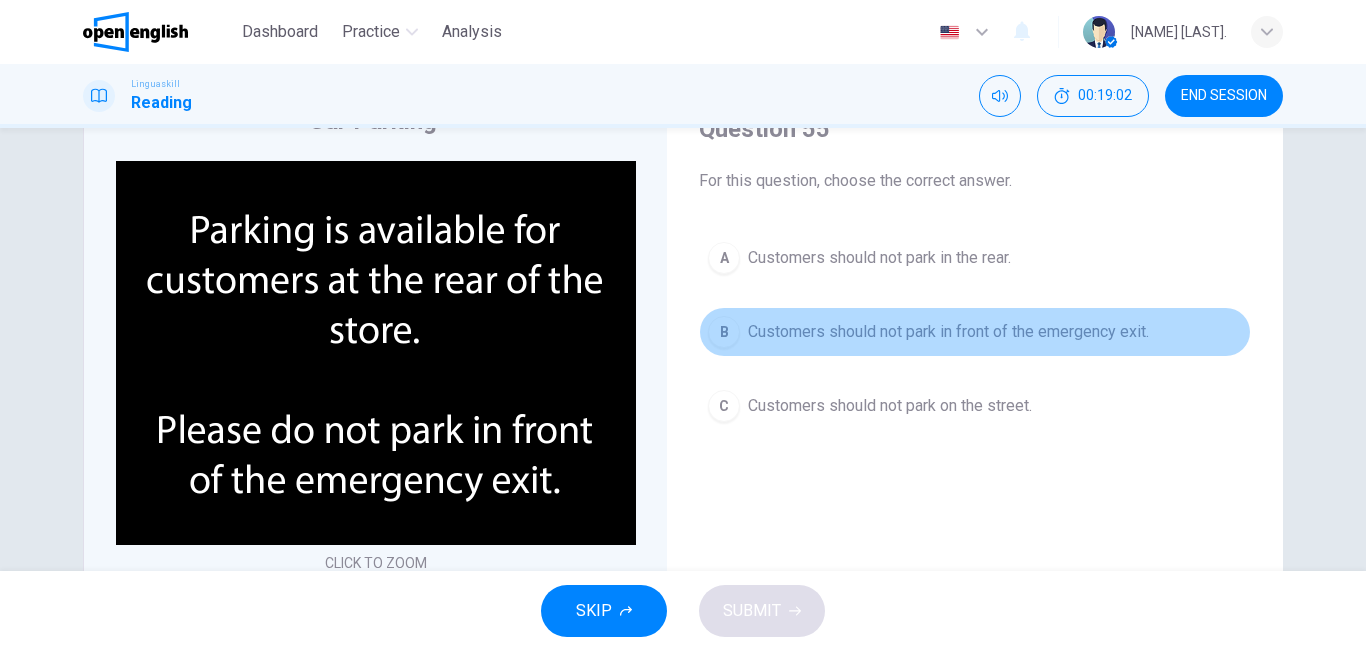 click on "Customers should not park in front of the emergency exit." at bounding box center [948, 332] 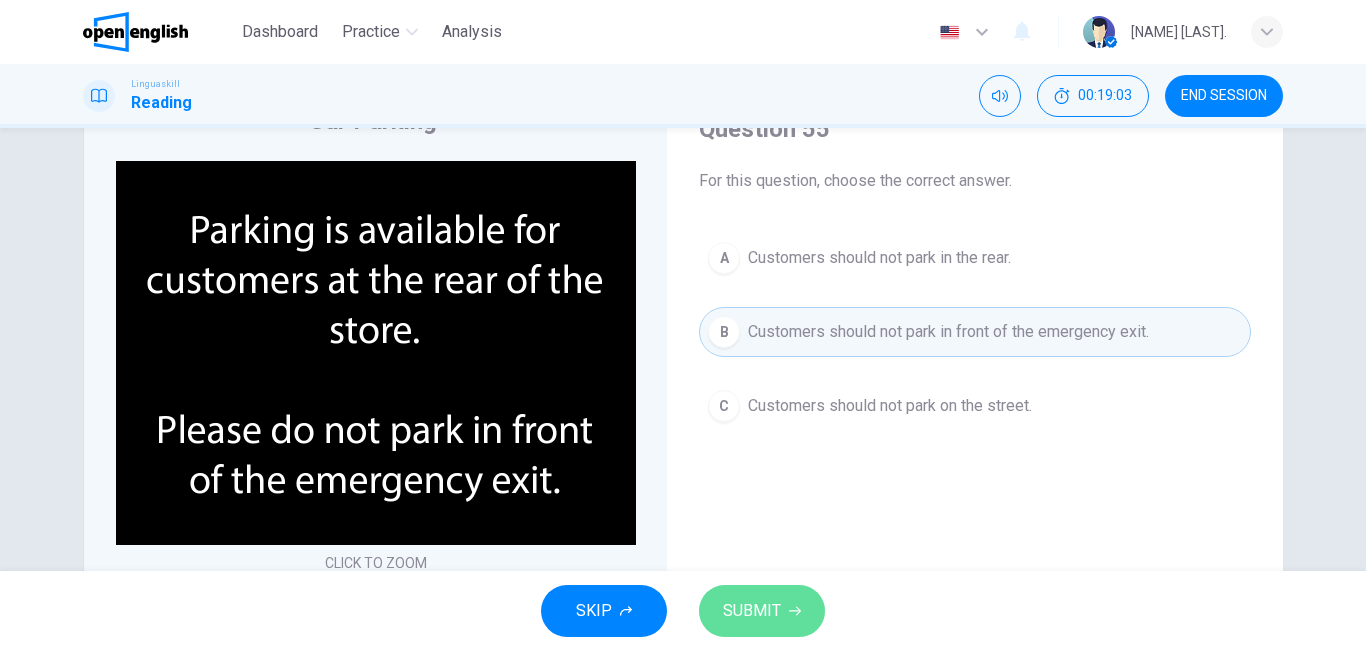 click on "SUBMIT" at bounding box center (752, 611) 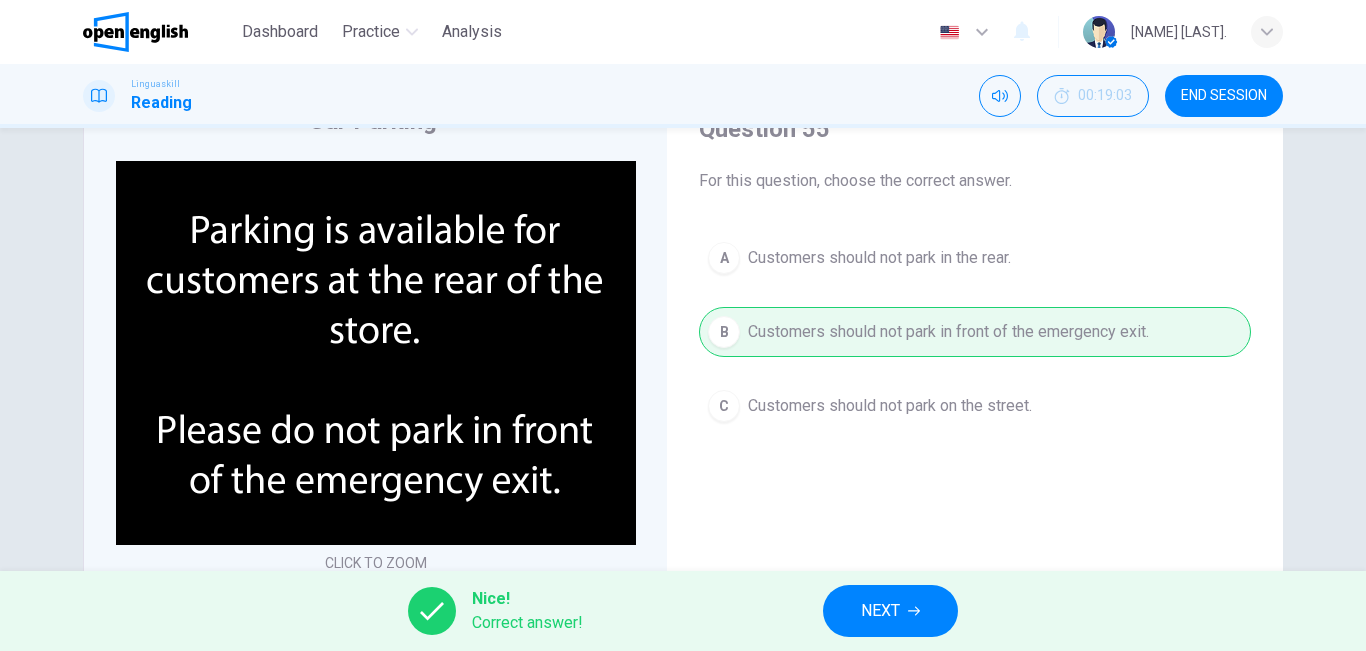 click on "NEXT" at bounding box center (890, 611) 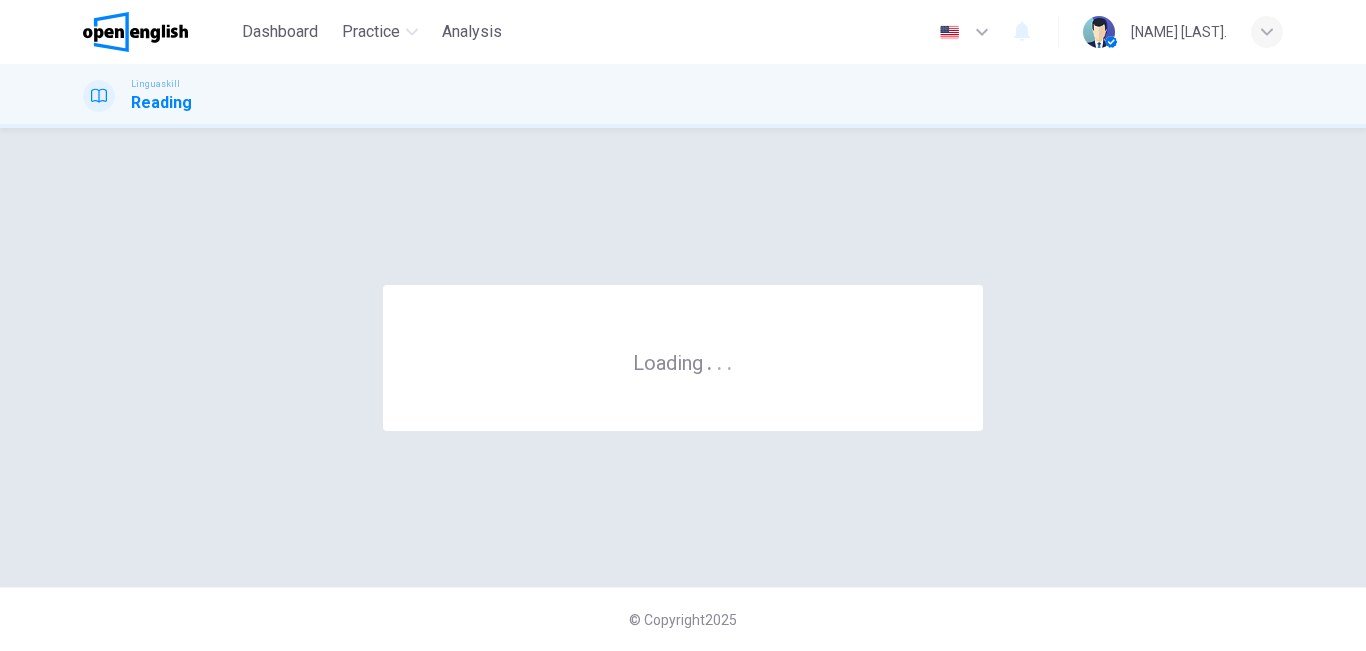 scroll, scrollTop: 0, scrollLeft: 0, axis: both 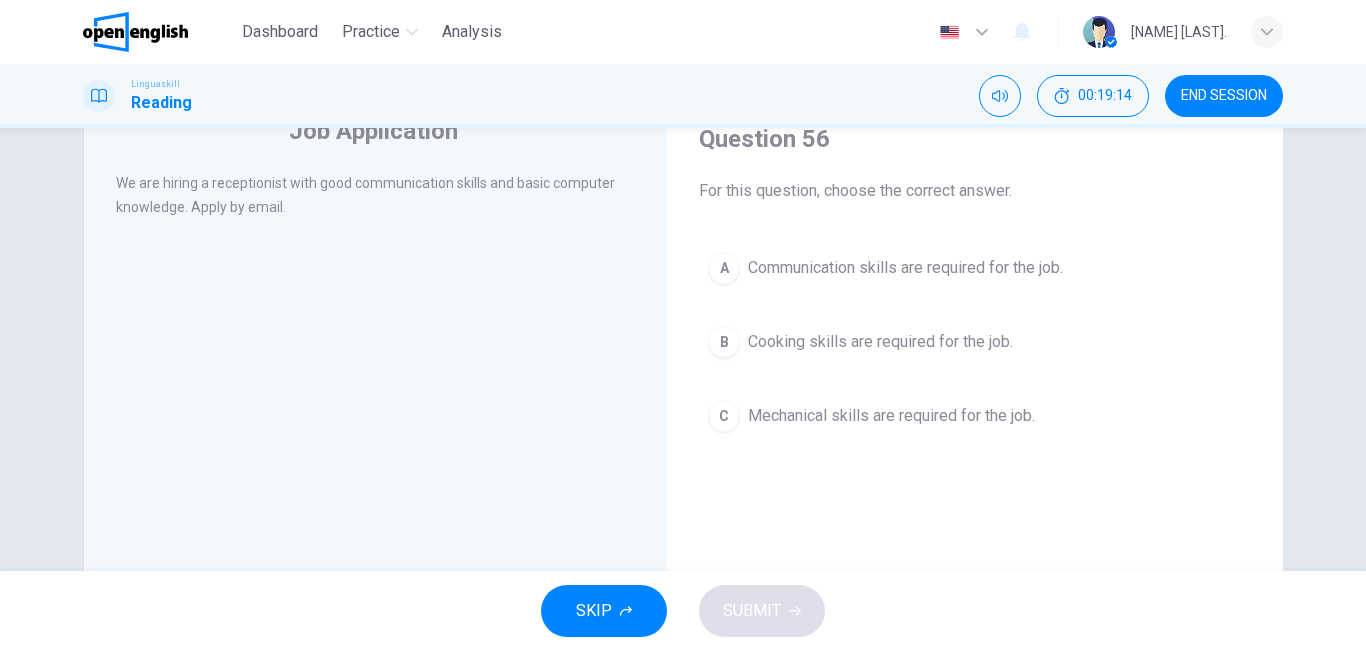 click on "Communication skills are required for the job." at bounding box center (905, 268) 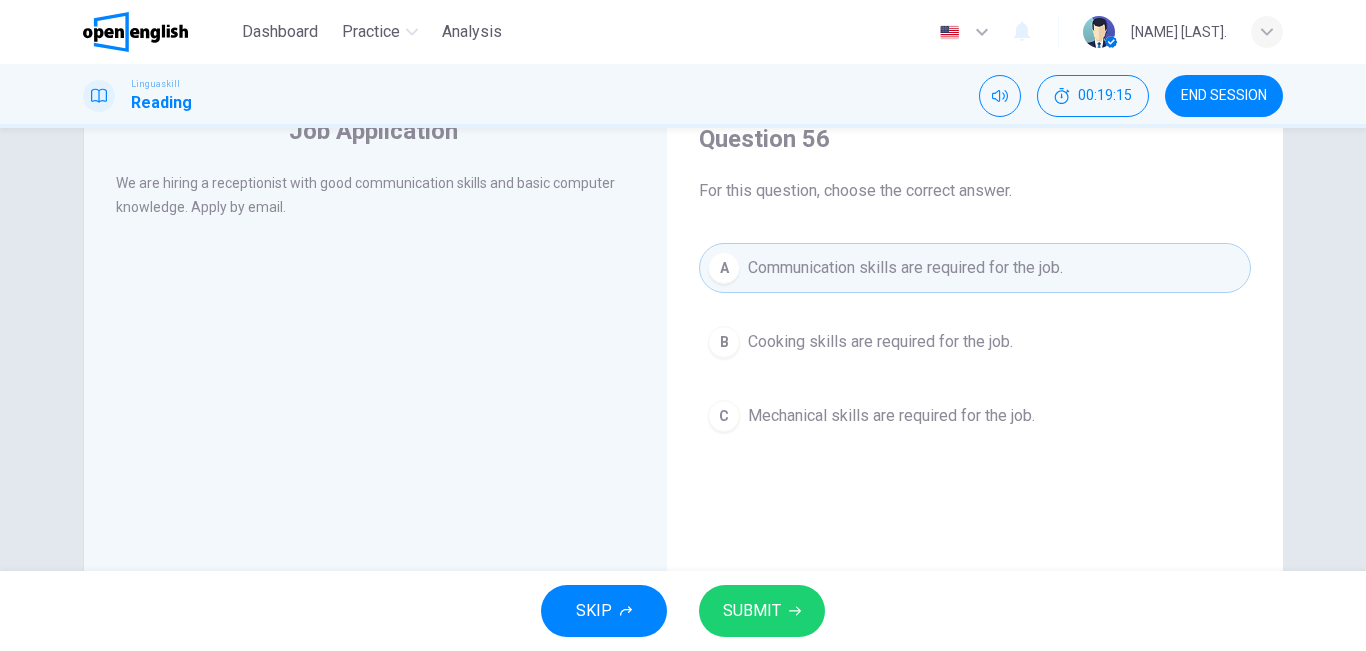 drag, startPoint x: 794, startPoint y: 582, endPoint x: 793, endPoint y: 608, distance: 26.019224 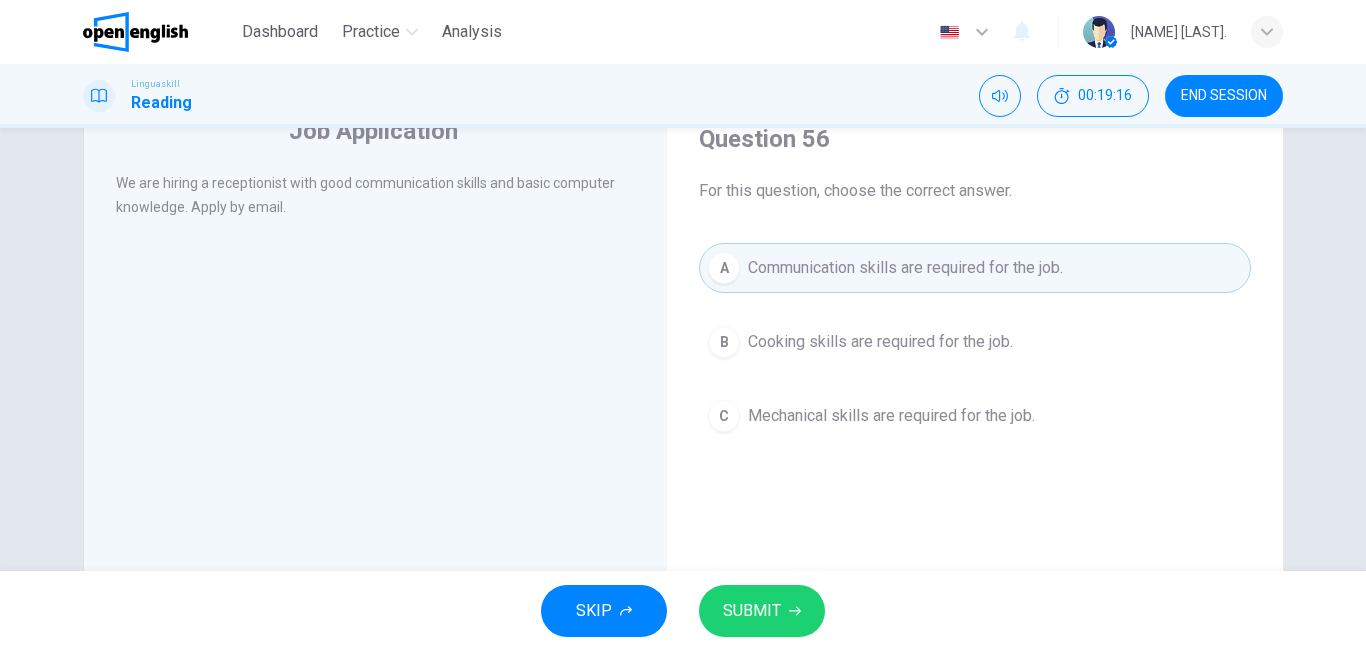 click 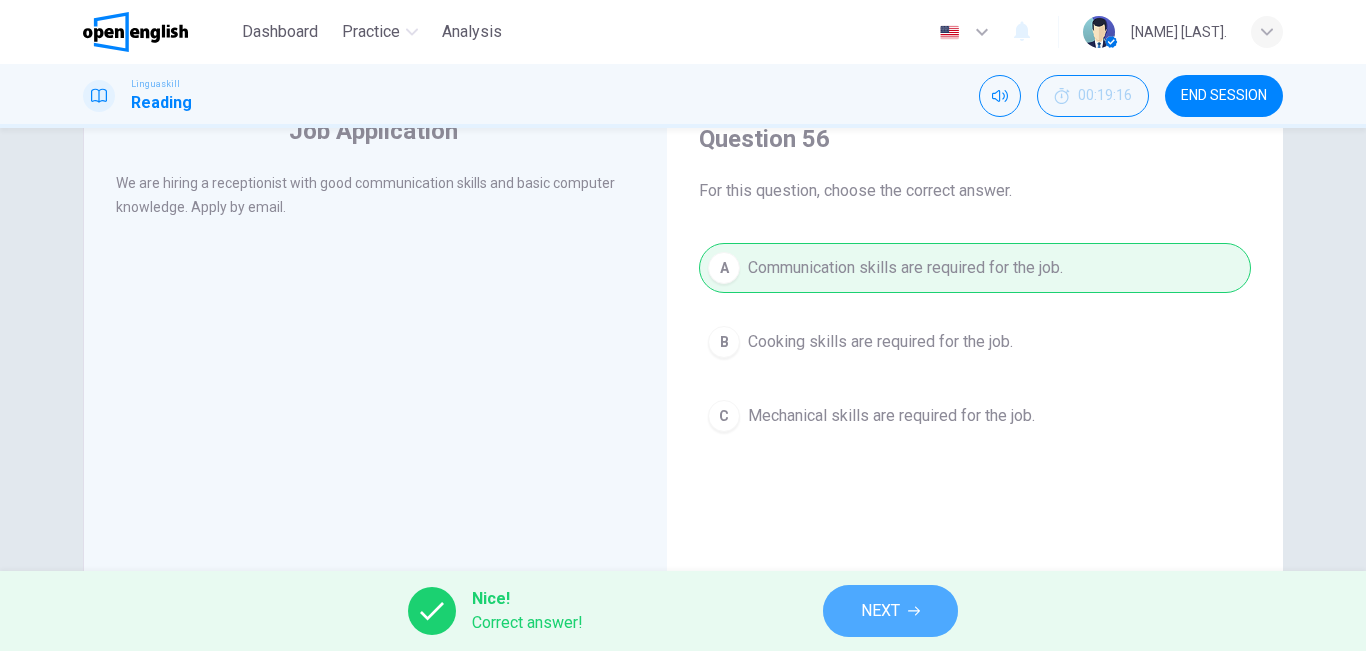 click on "NEXT" at bounding box center (890, 611) 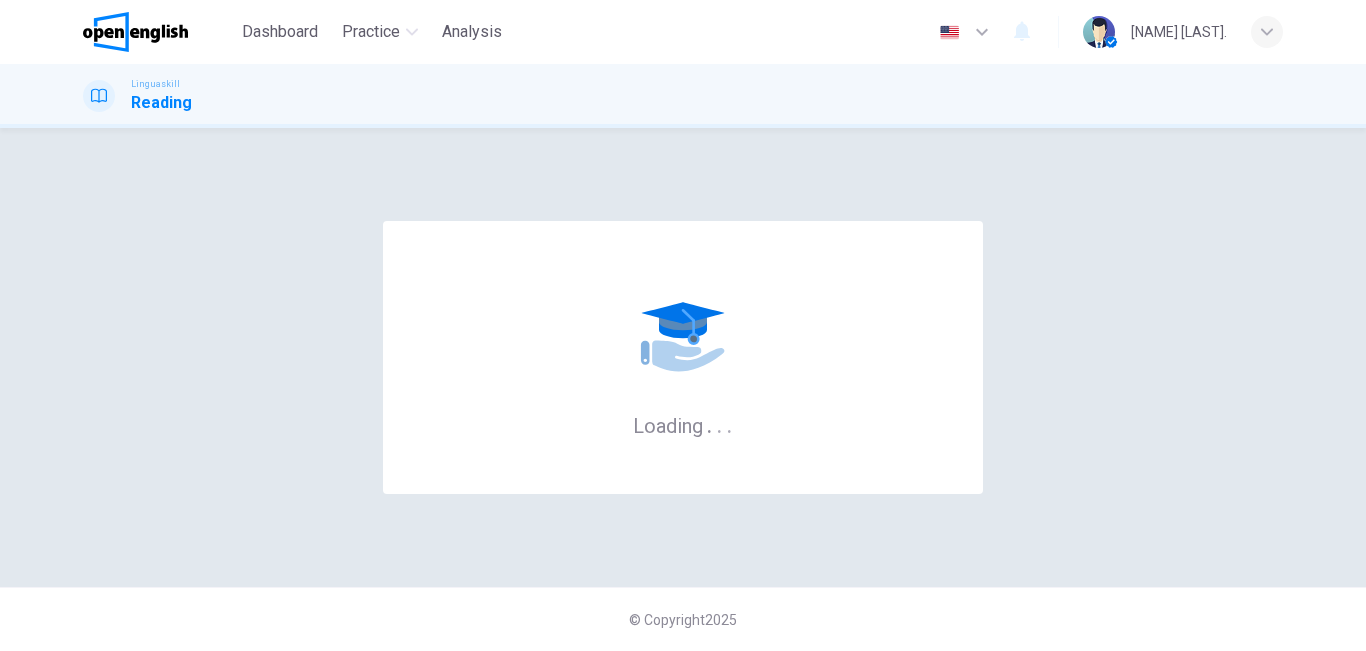 click on "© Copyright  2025" at bounding box center [683, 619] 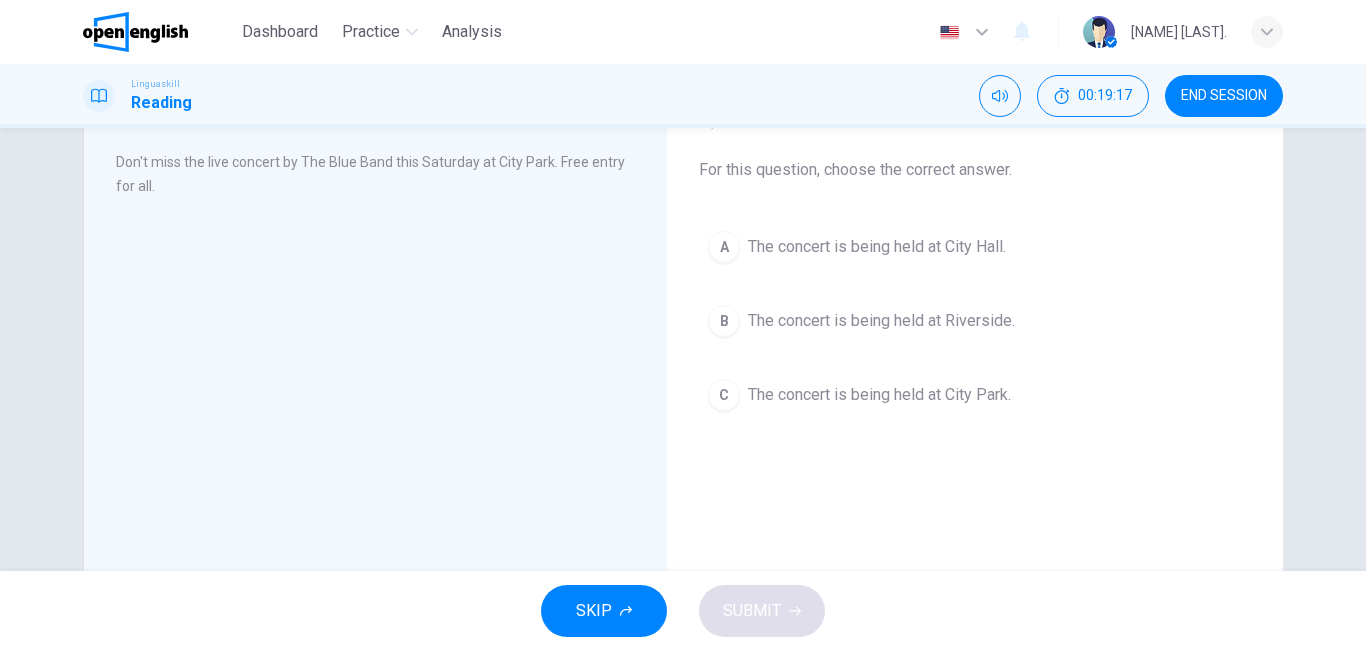 scroll, scrollTop: 100, scrollLeft: 0, axis: vertical 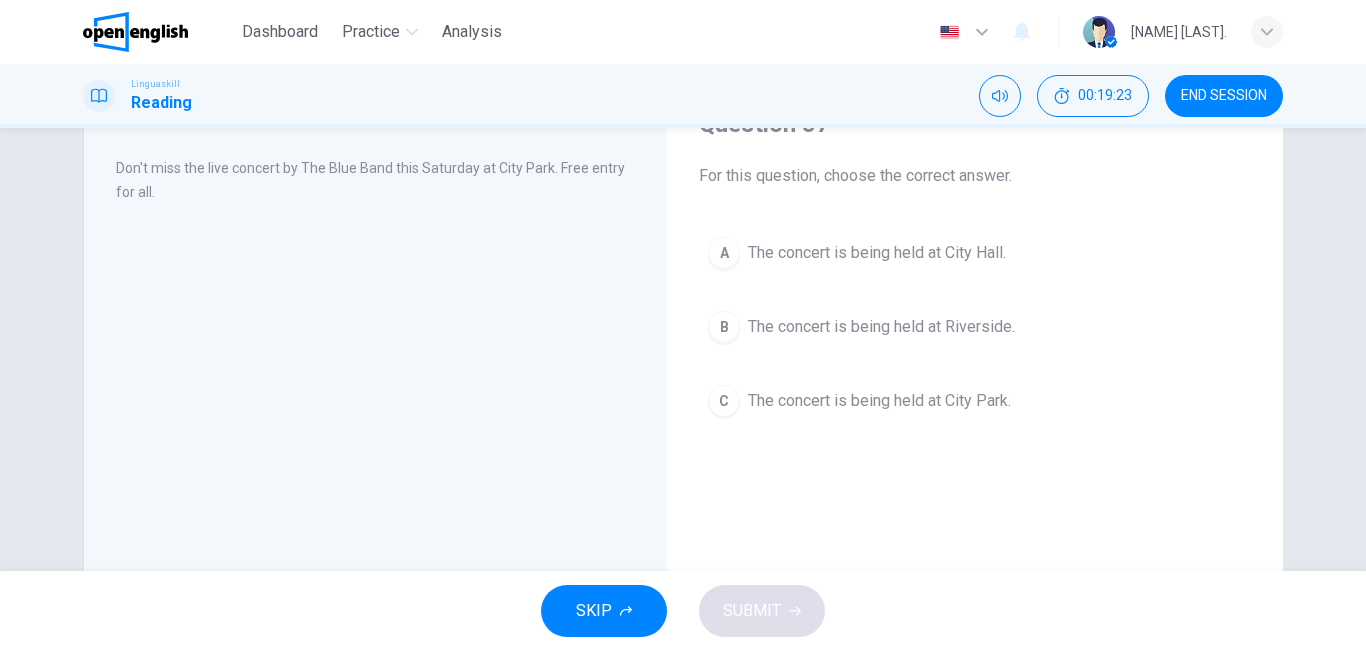 click on "C The concert is being held at City Park." at bounding box center (975, 401) 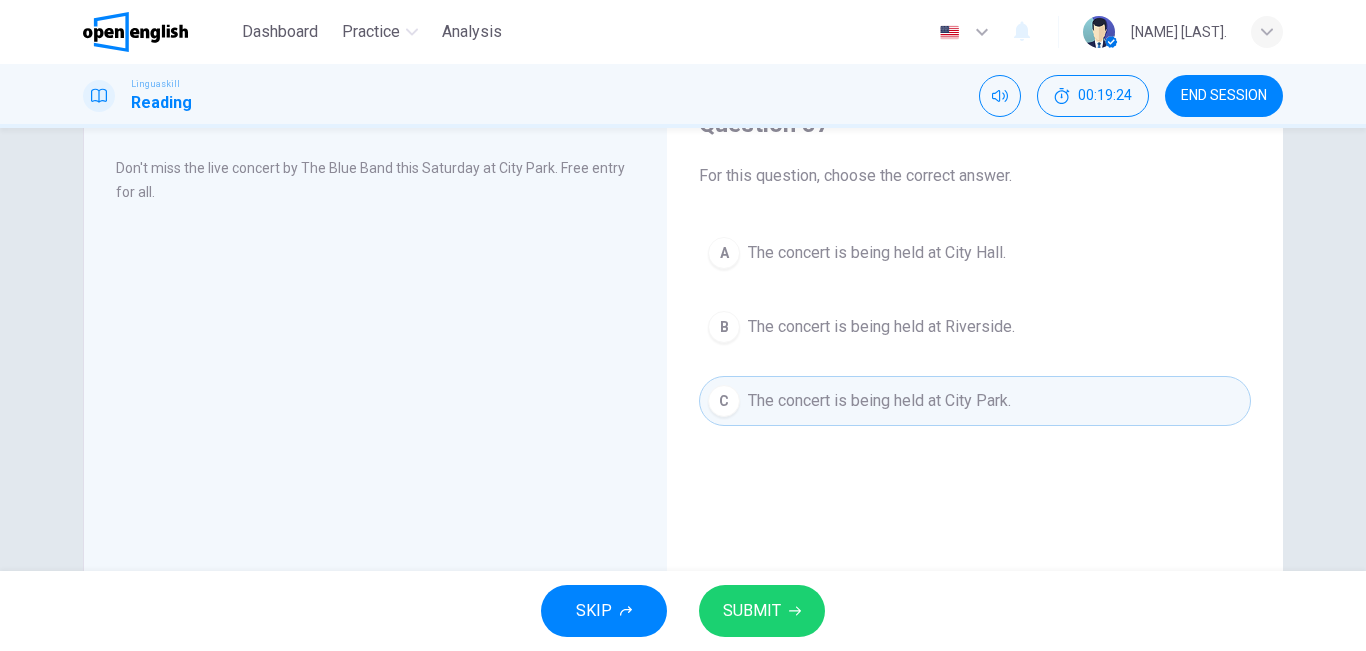click 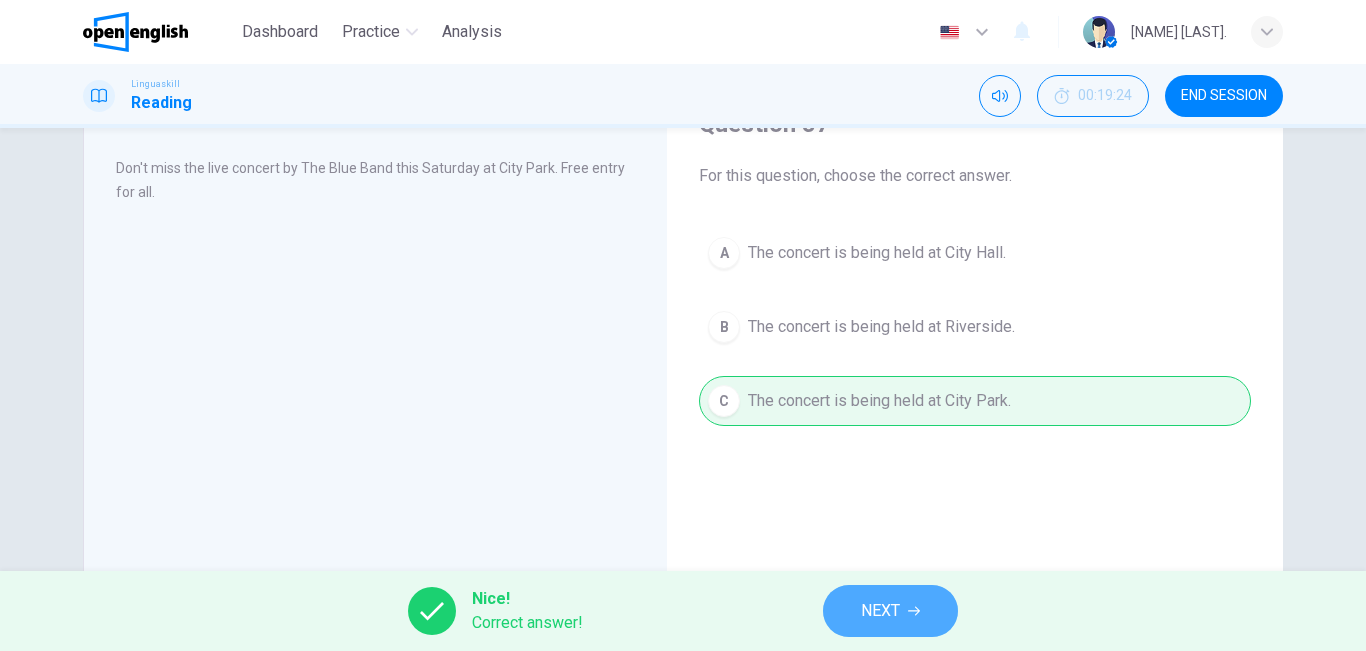 click on "NEXT" at bounding box center (880, 611) 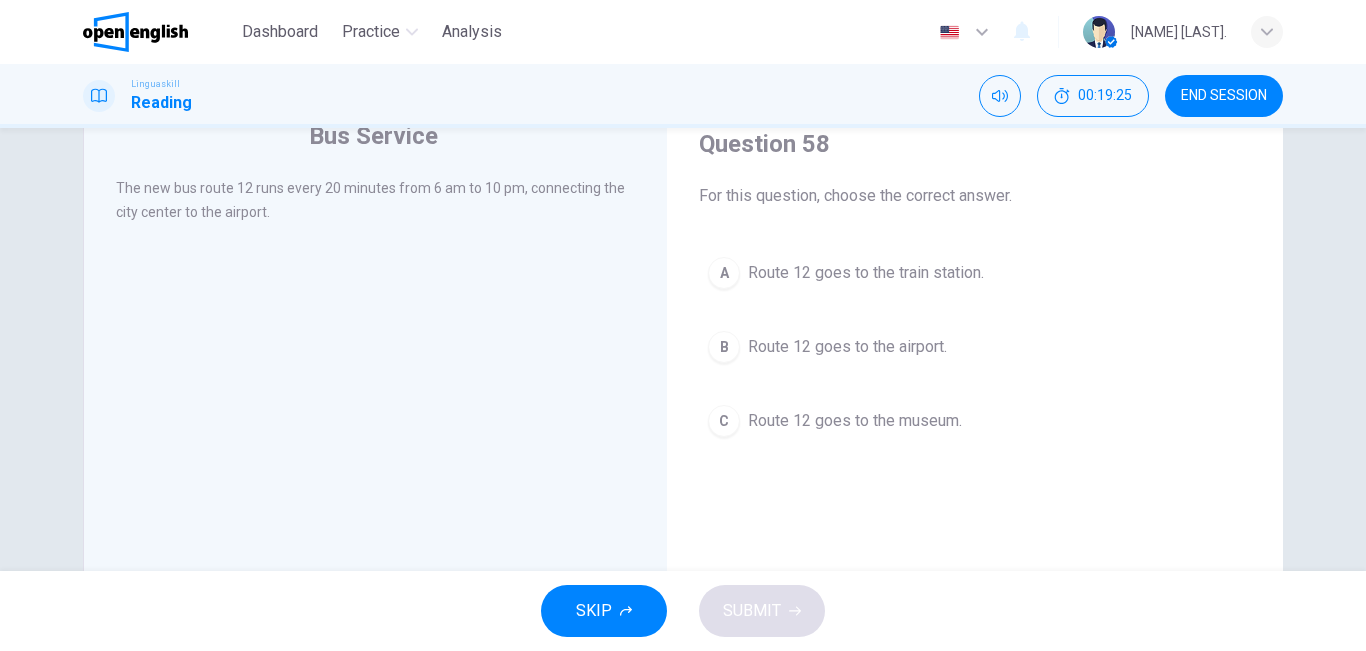 scroll, scrollTop: 83, scrollLeft: 0, axis: vertical 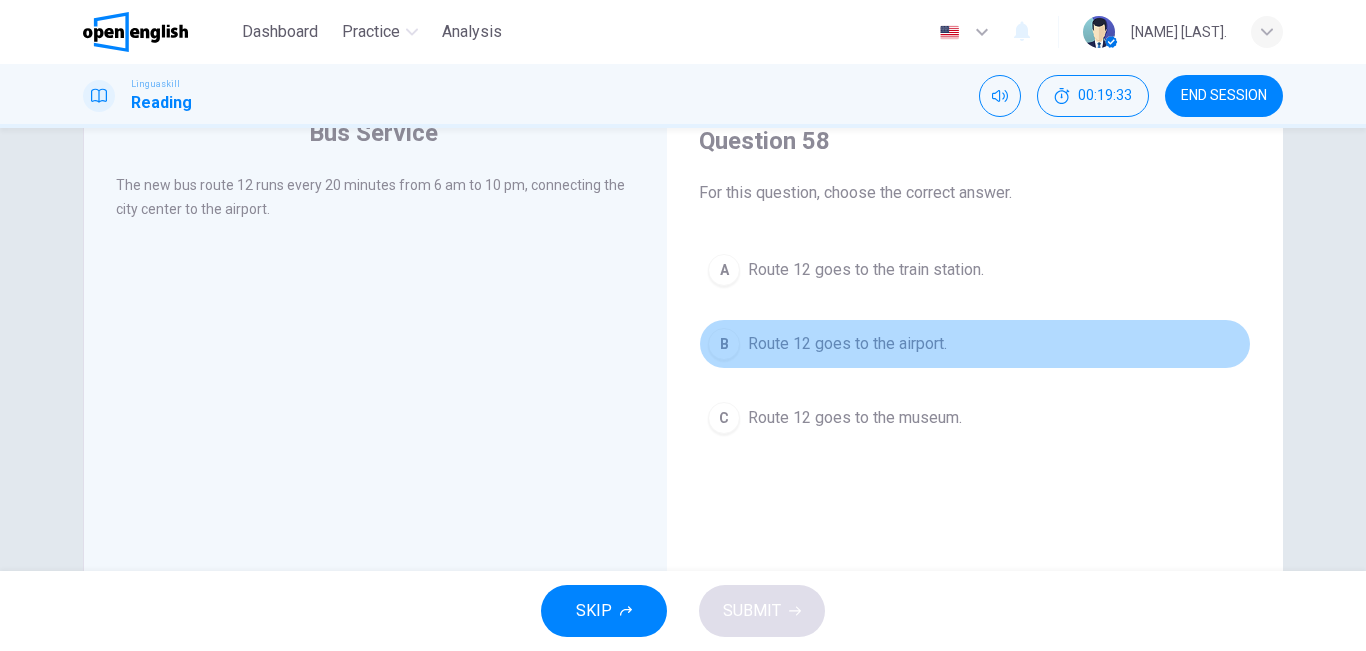 click on "Route 12 goes to the airport." at bounding box center (847, 344) 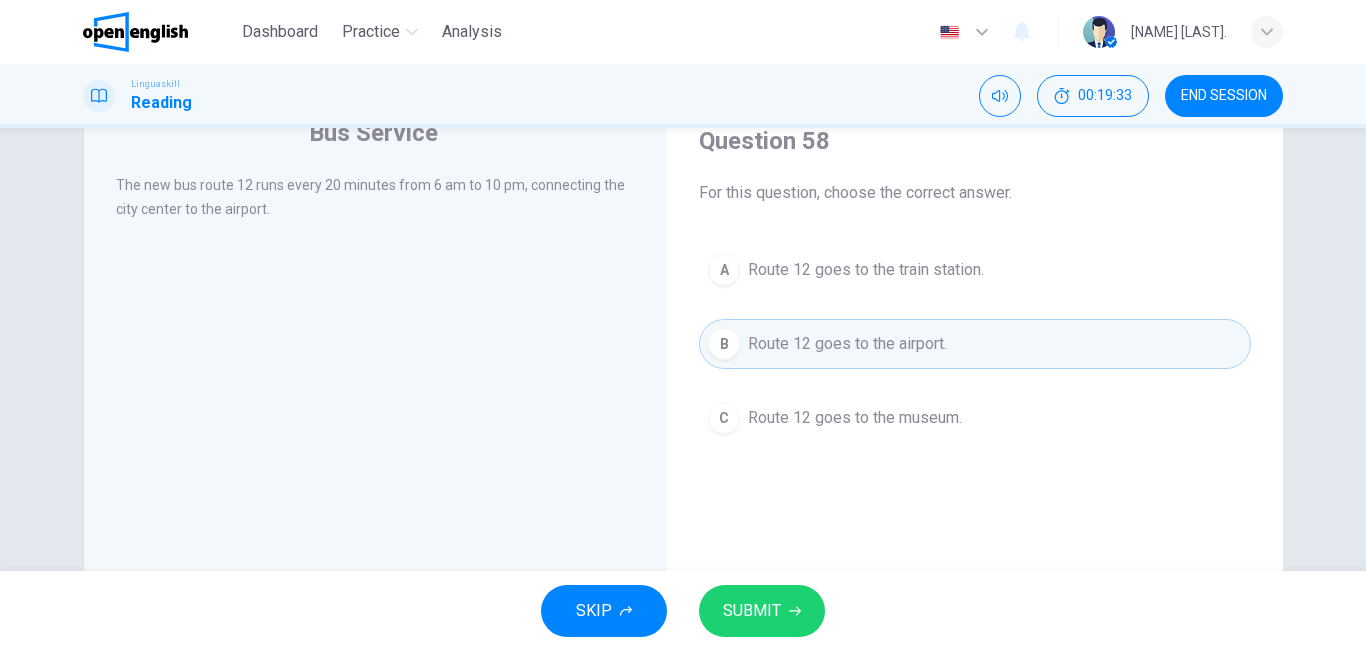 click on "SUBMIT" at bounding box center [762, 611] 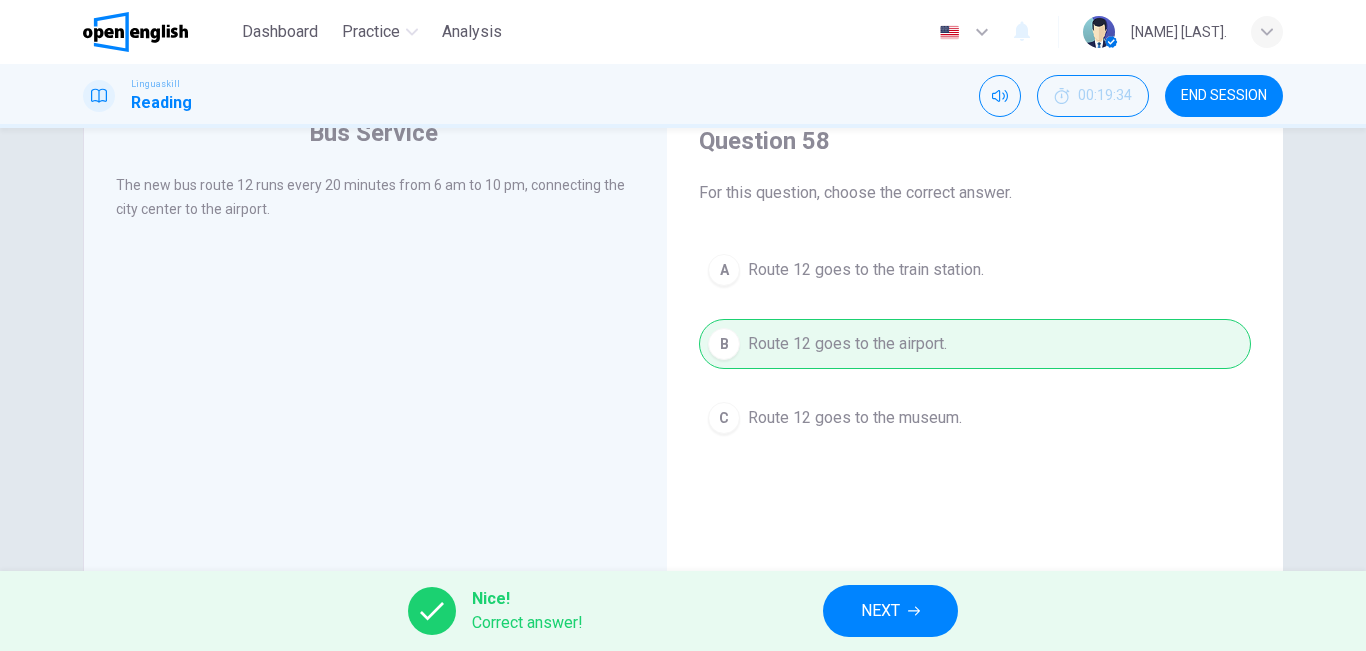 click on "NEXT" at bounding box center [880, 611] 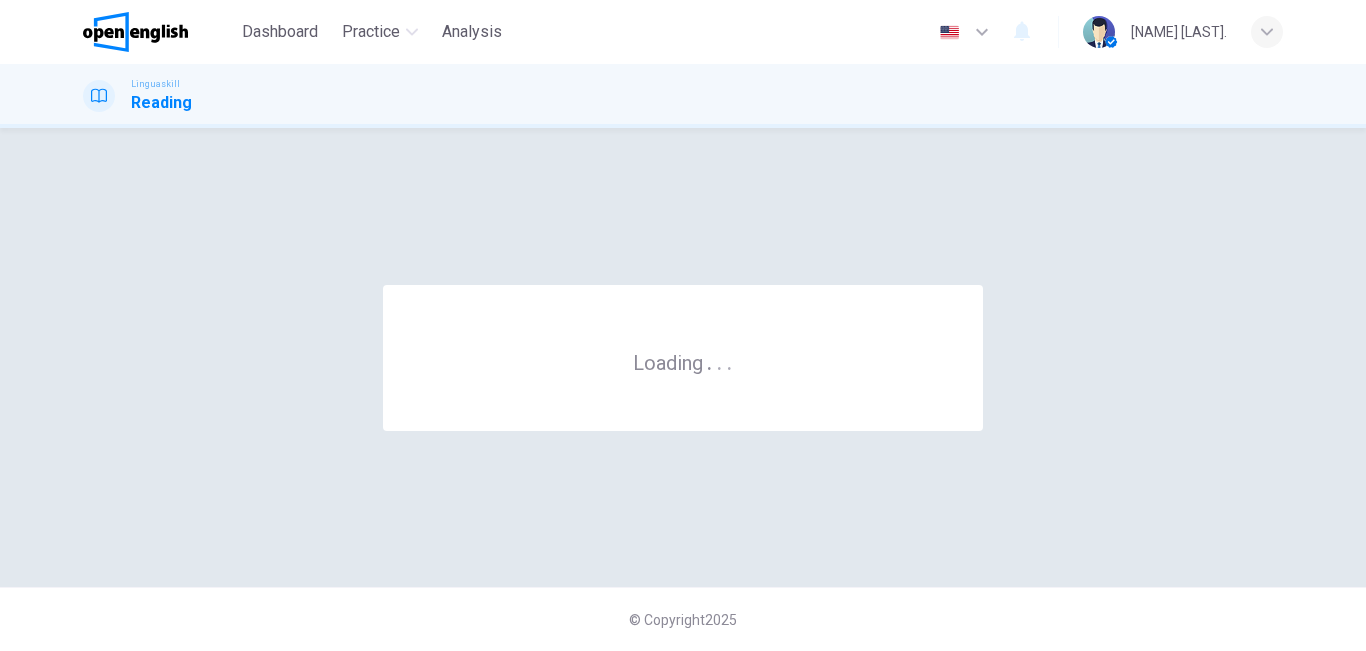 scroll, scrollTop: 0, scrollLeft: 0, axis: both 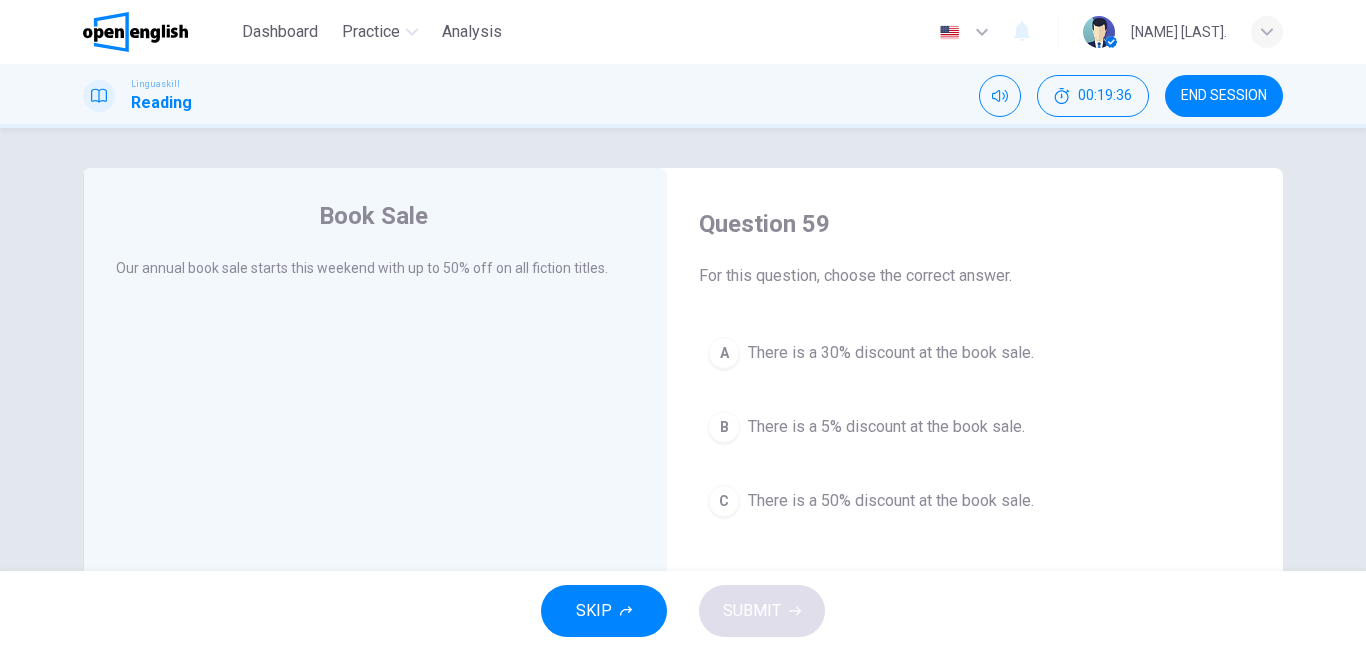 click on "C There is a 50% discount at the book sale." at bounding box center [975, 501] 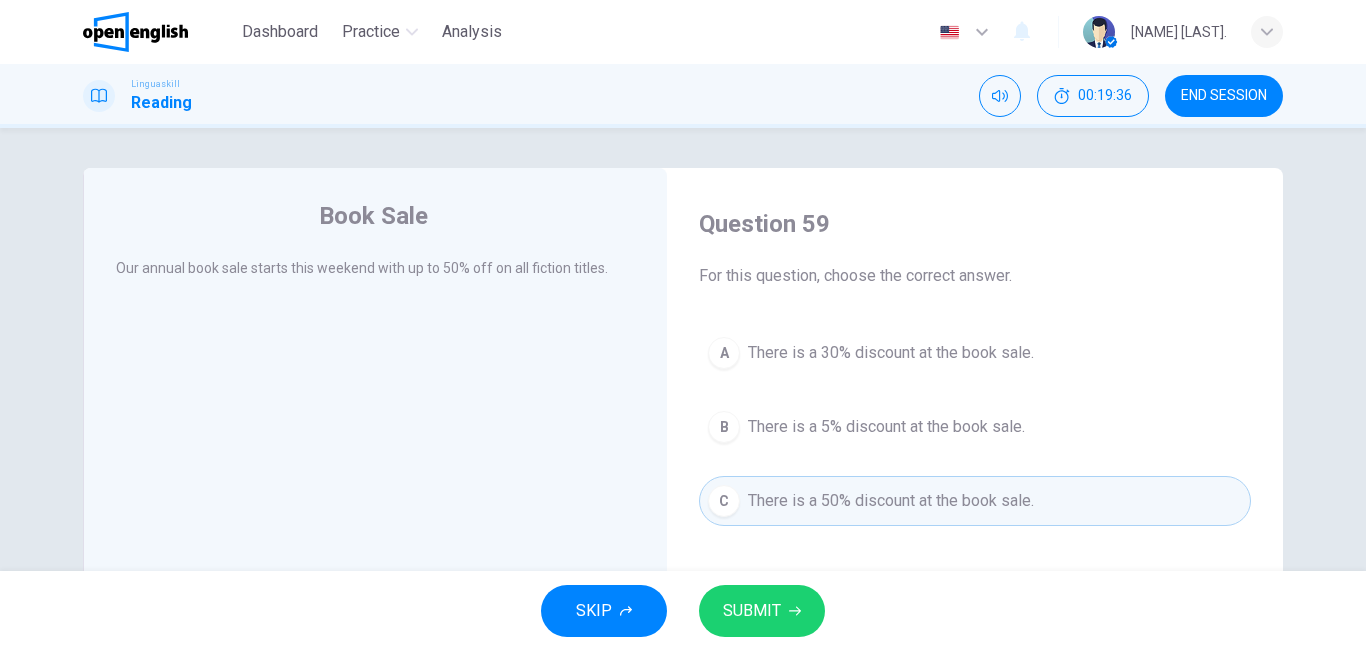 click on "SUBMIT" at bounding box center (752, 611) 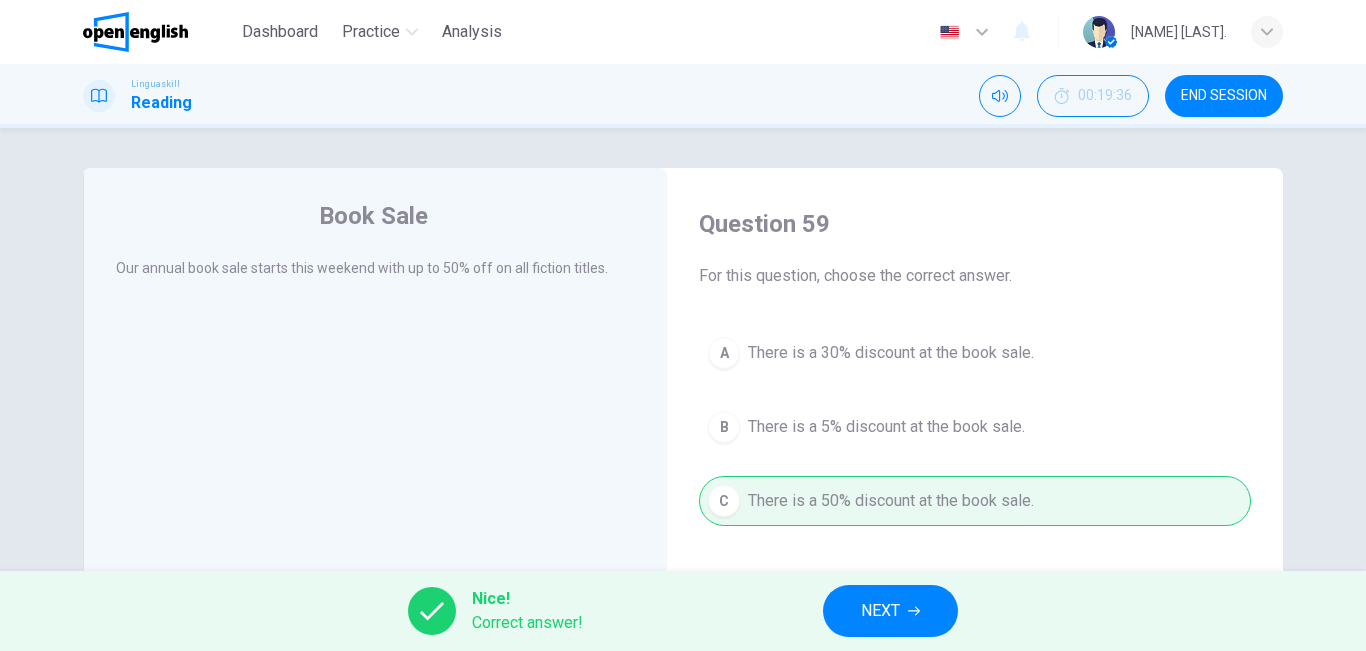 click on "NEXT" at bounding box center [890, 611] 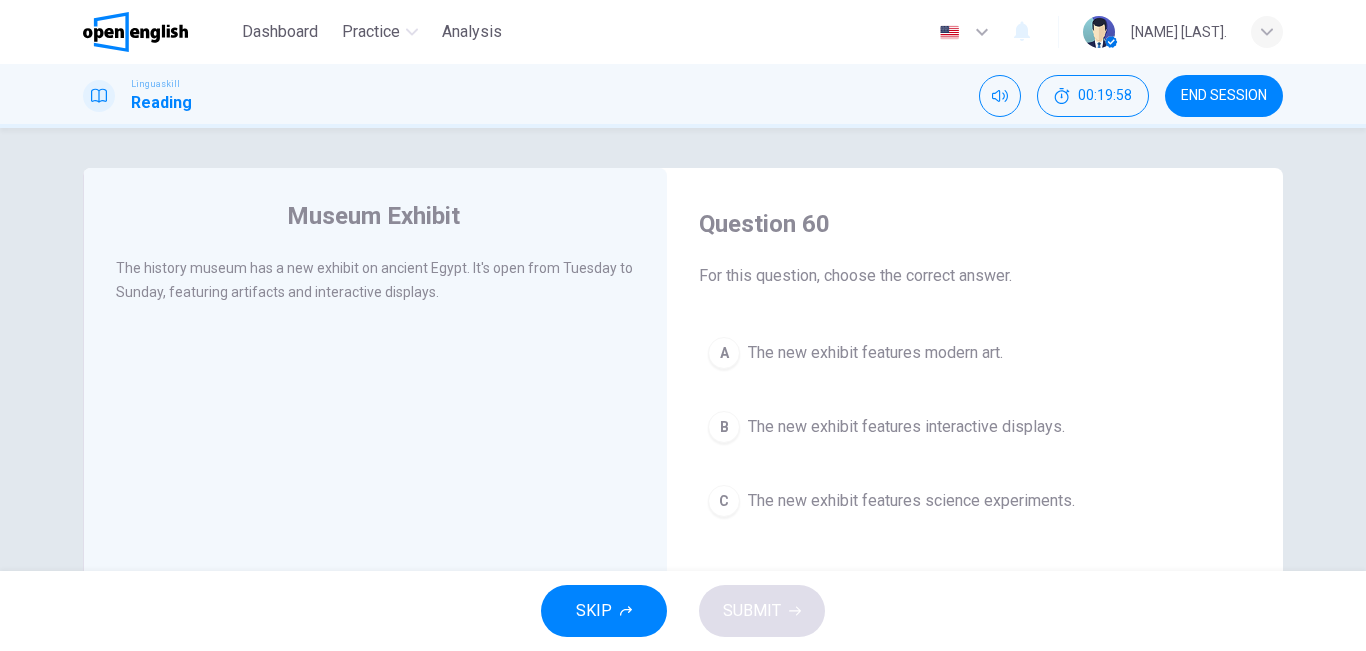 click on "The new exhibit features interactive displays." at bounding box center [906, 427] 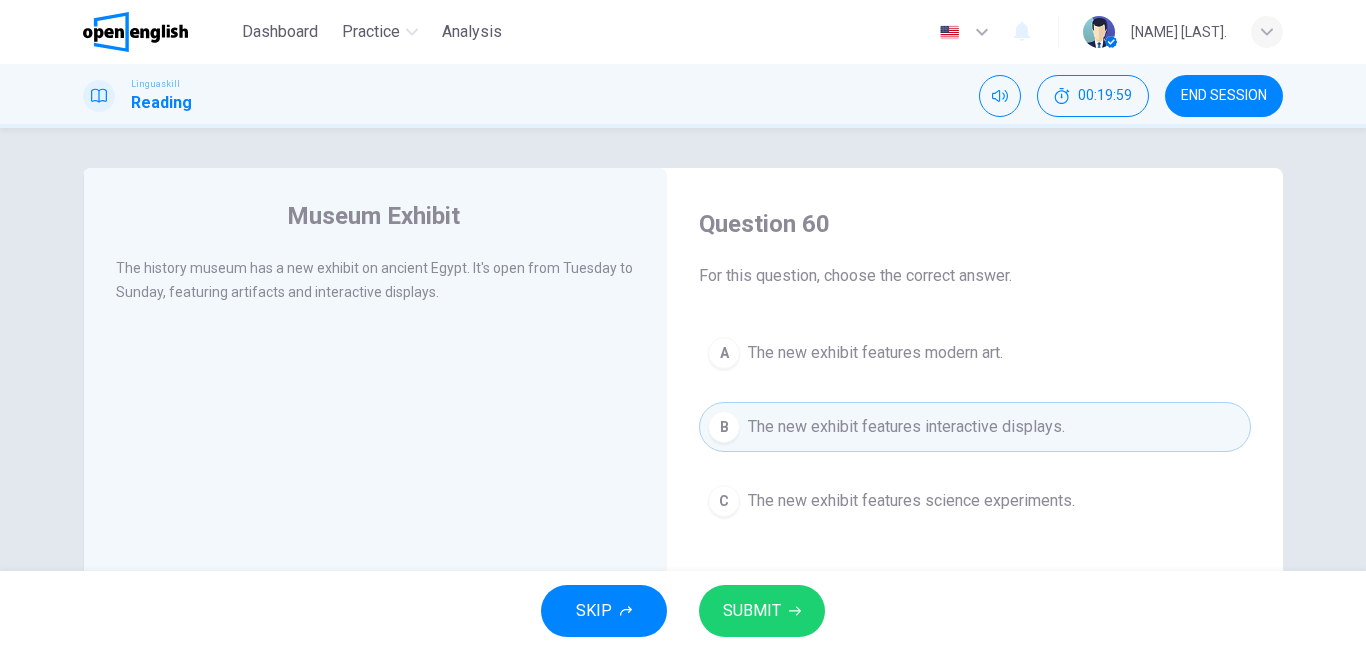 click on "SKIP SUBMIT" at bounding box center [683, 611] 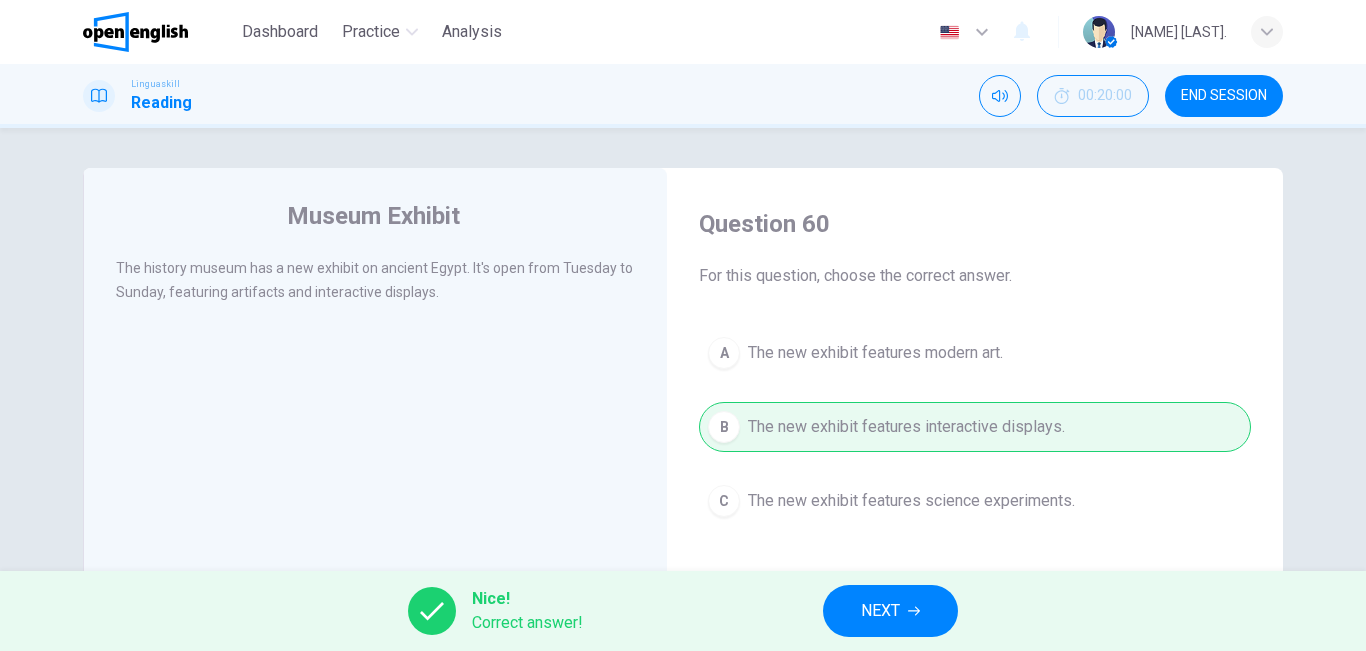 click on "NEXT" at bounding box center [890, 611] 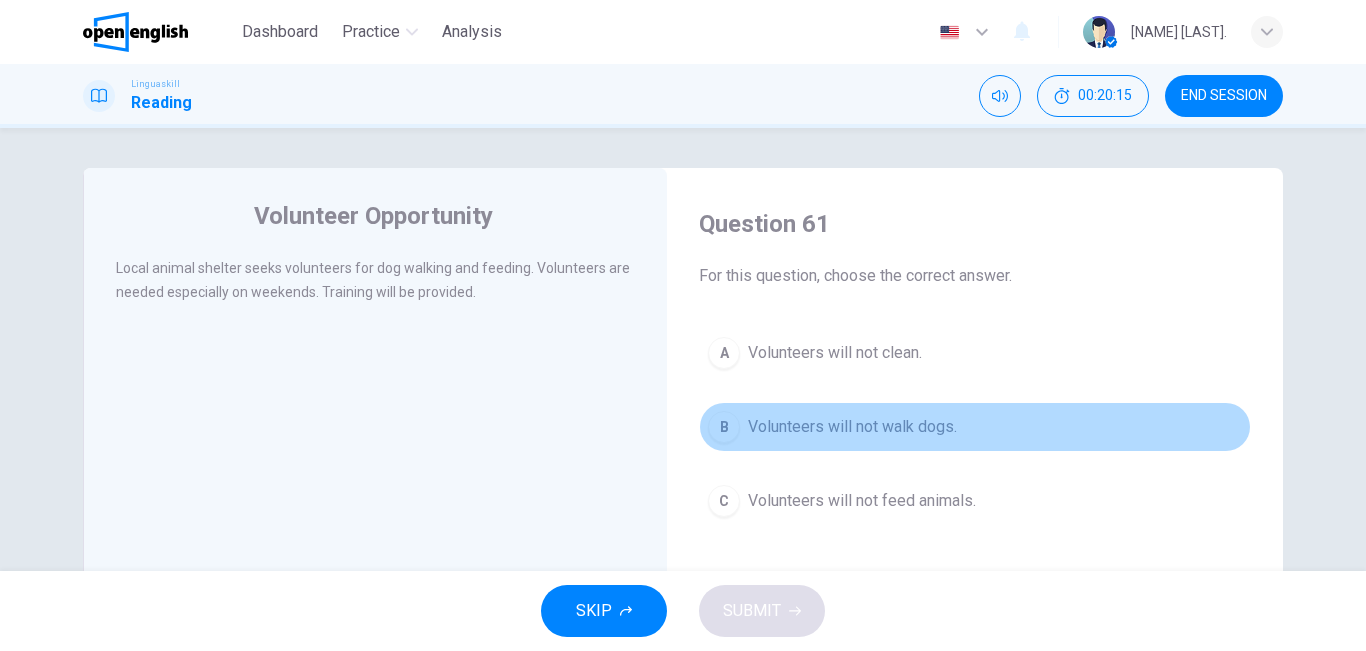 click on "Volunteers will not walk dogs." at bounding box center [852, 427] 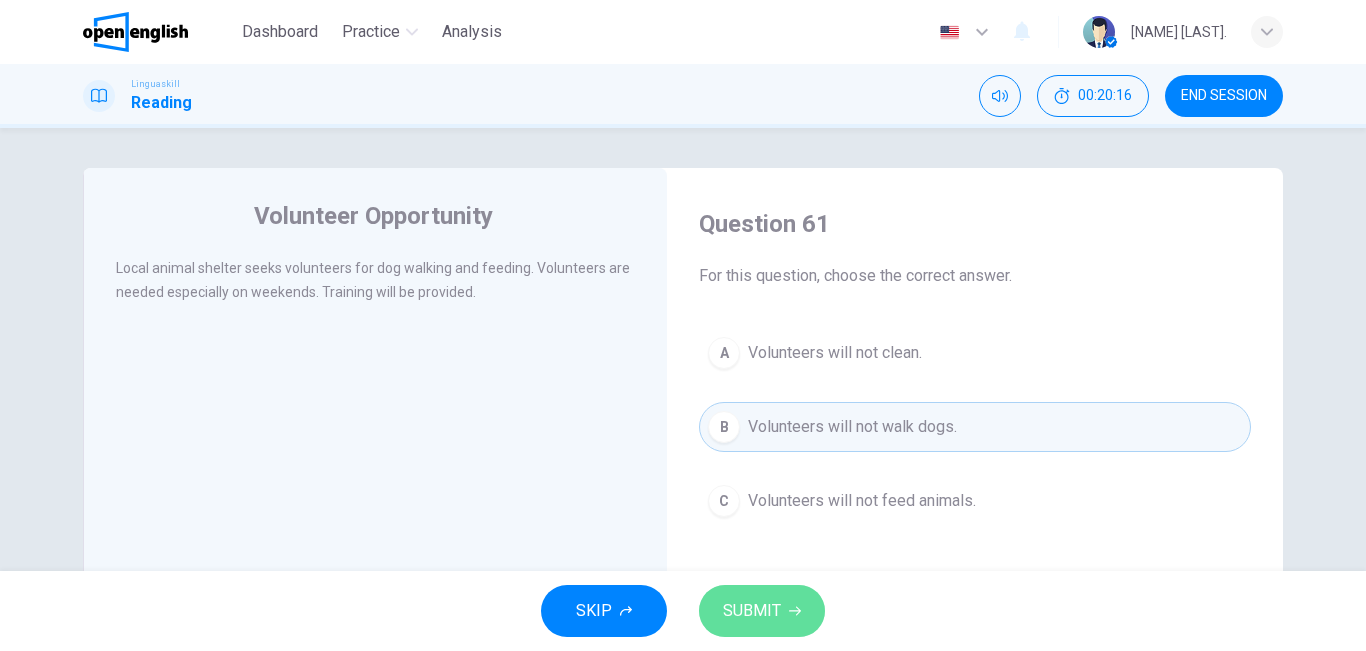 click on "SUBMIT" at bounding box center [752, 611] 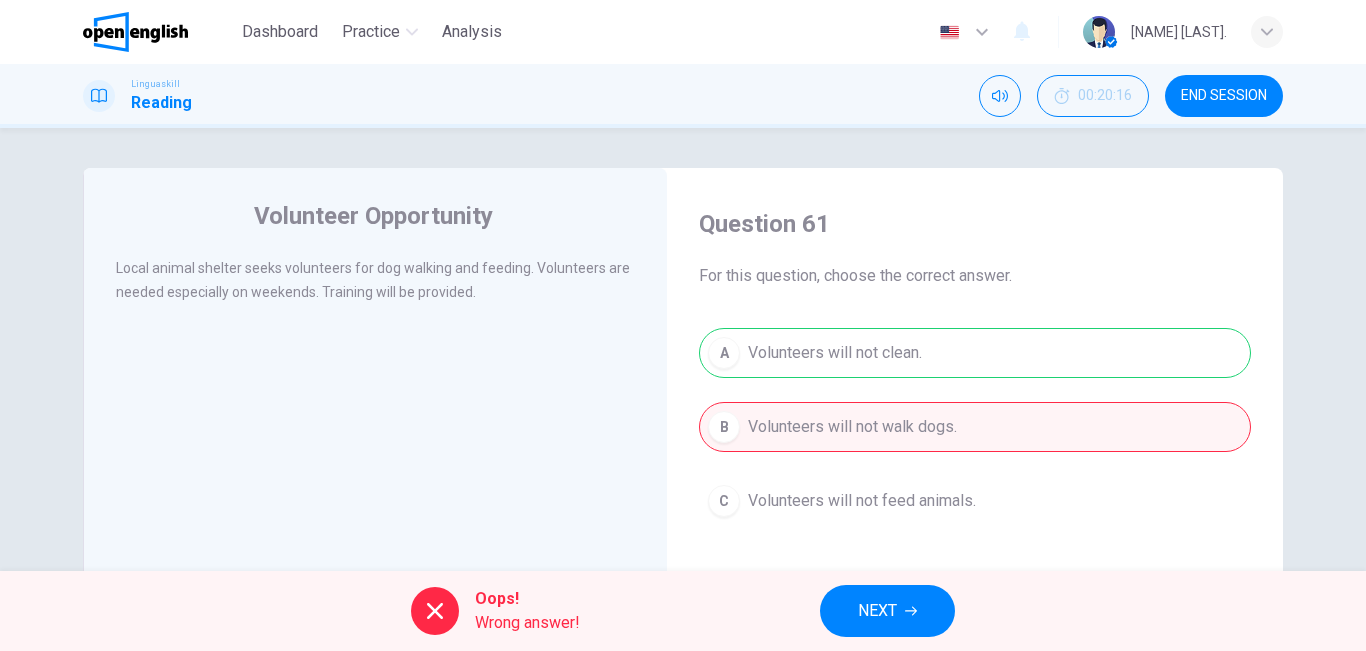 click on "NEXT" at bounding box center (887, 611) 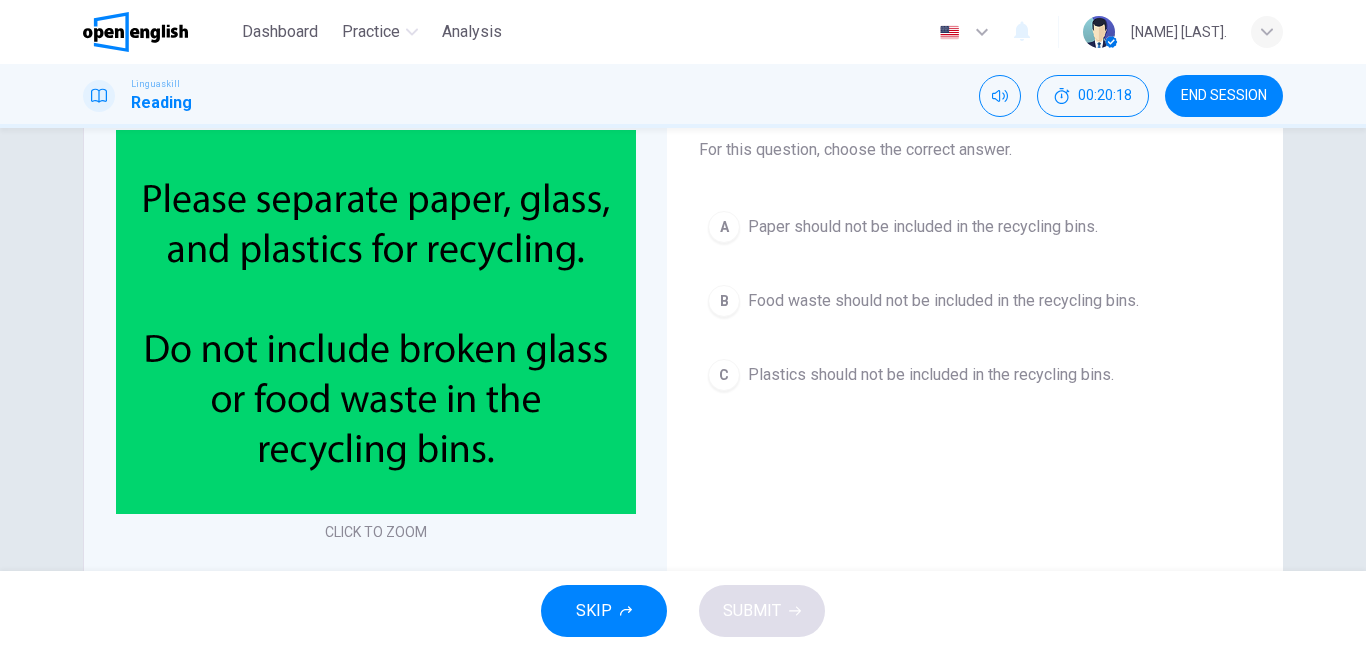 scroll, scrollTop: 134, scrollLeft: 0, axis: vertical 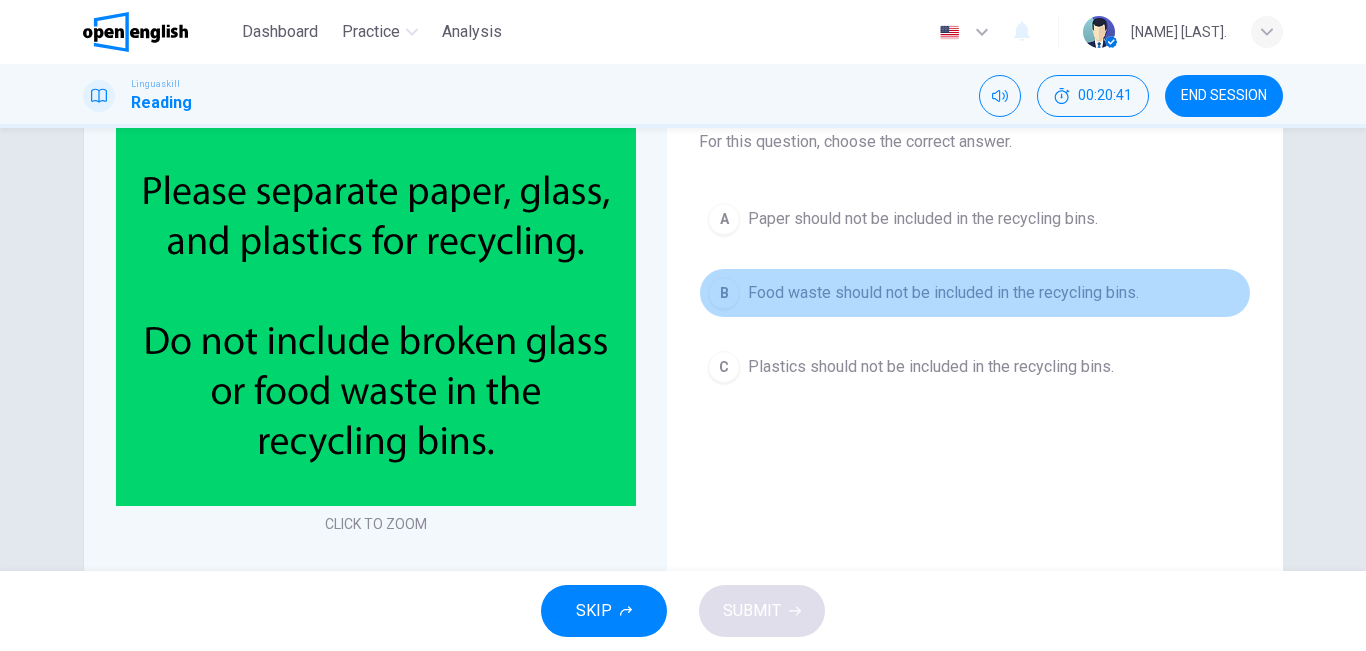 click on "Food waste should not be included in the recycling bins." at bounding box center (943, 293) 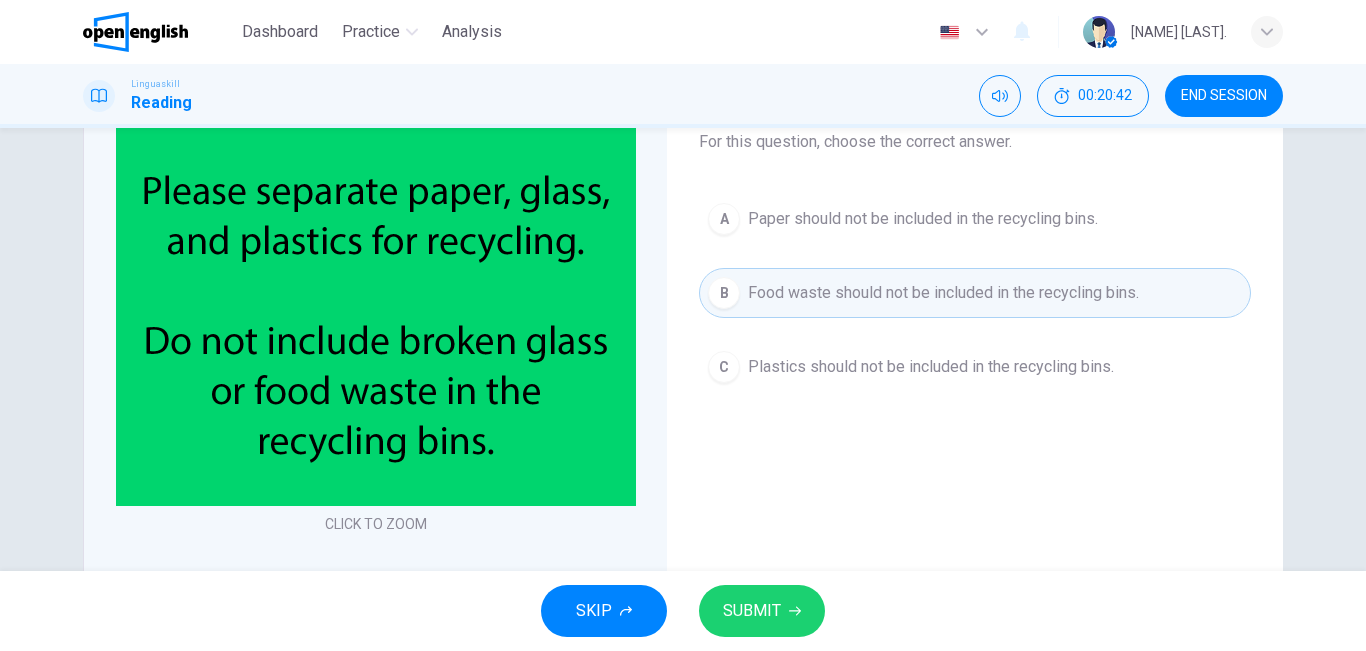 click on "SKIP SUBMIT" at bounding box center [683, 611] 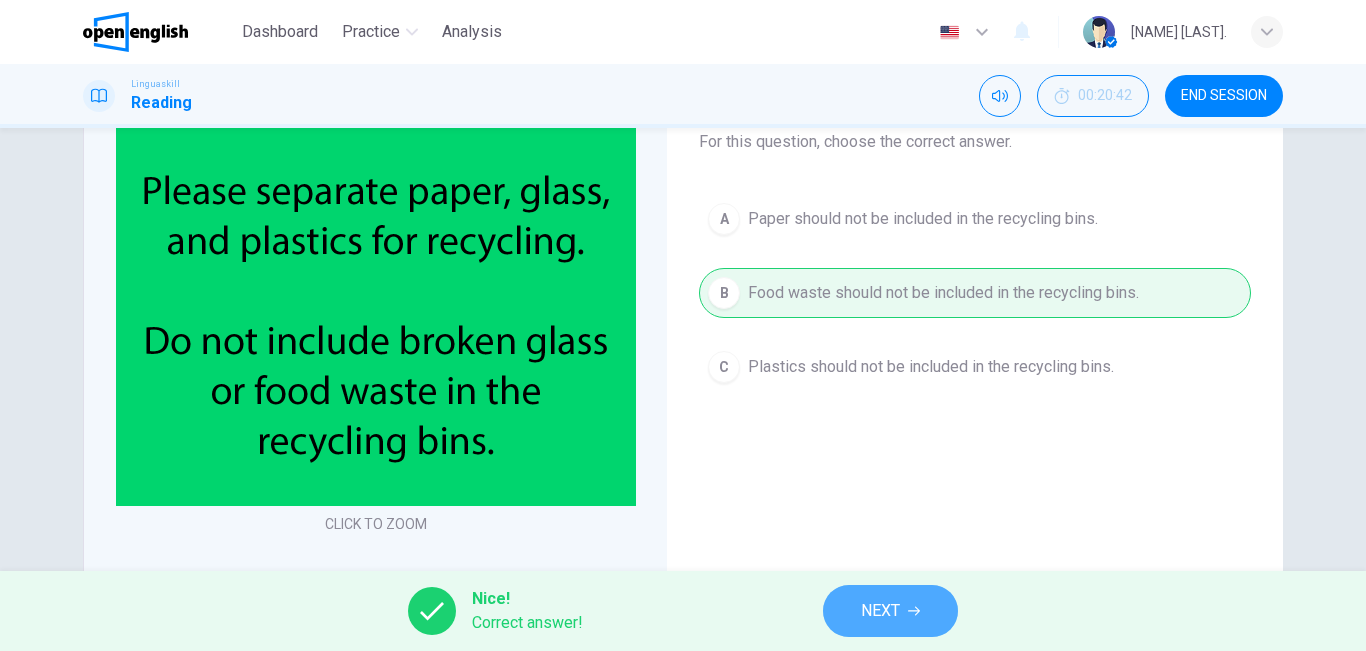 click on "NEXT" at bounding box center [890, 611] 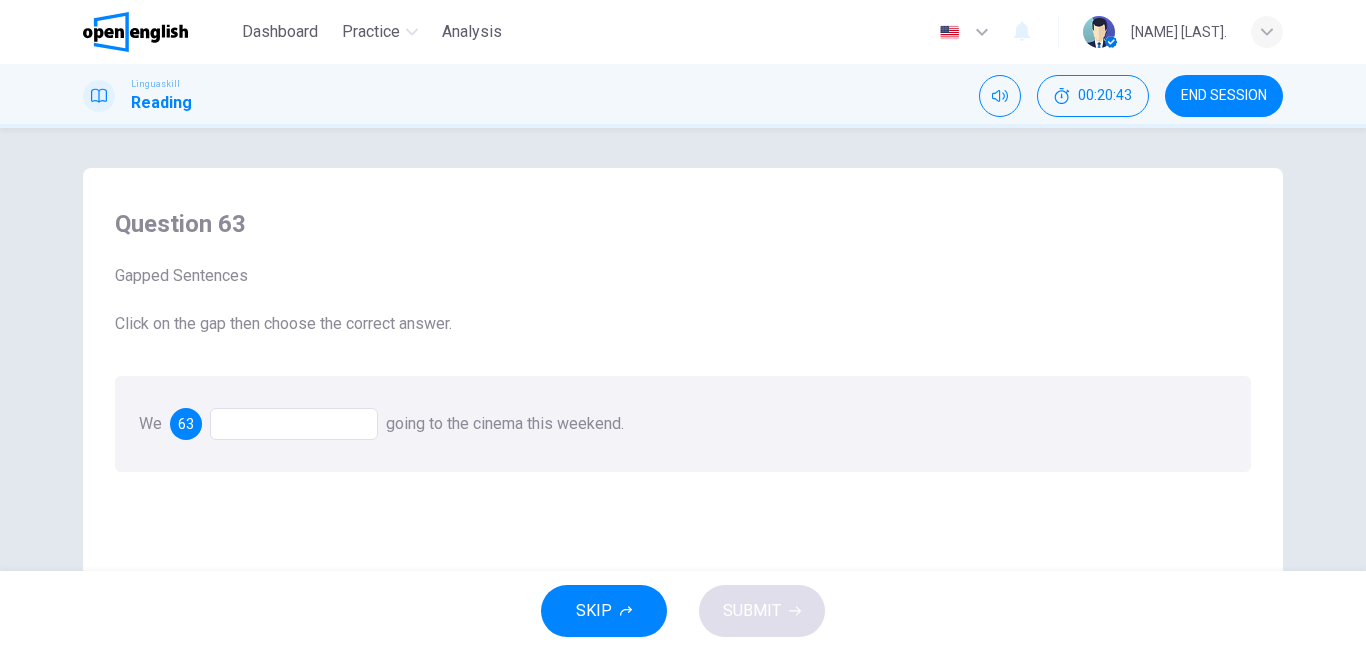 click at bounding box center (294, 424) 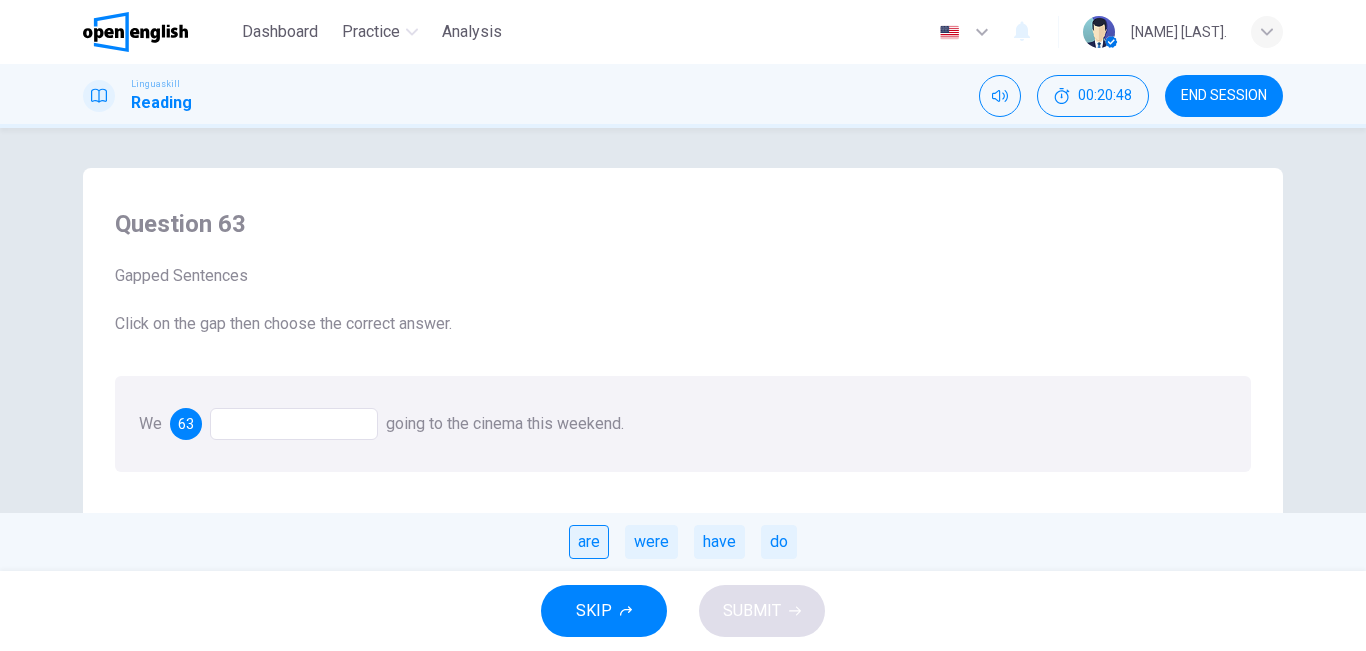 click on "are" at bounding box center (589, 542) 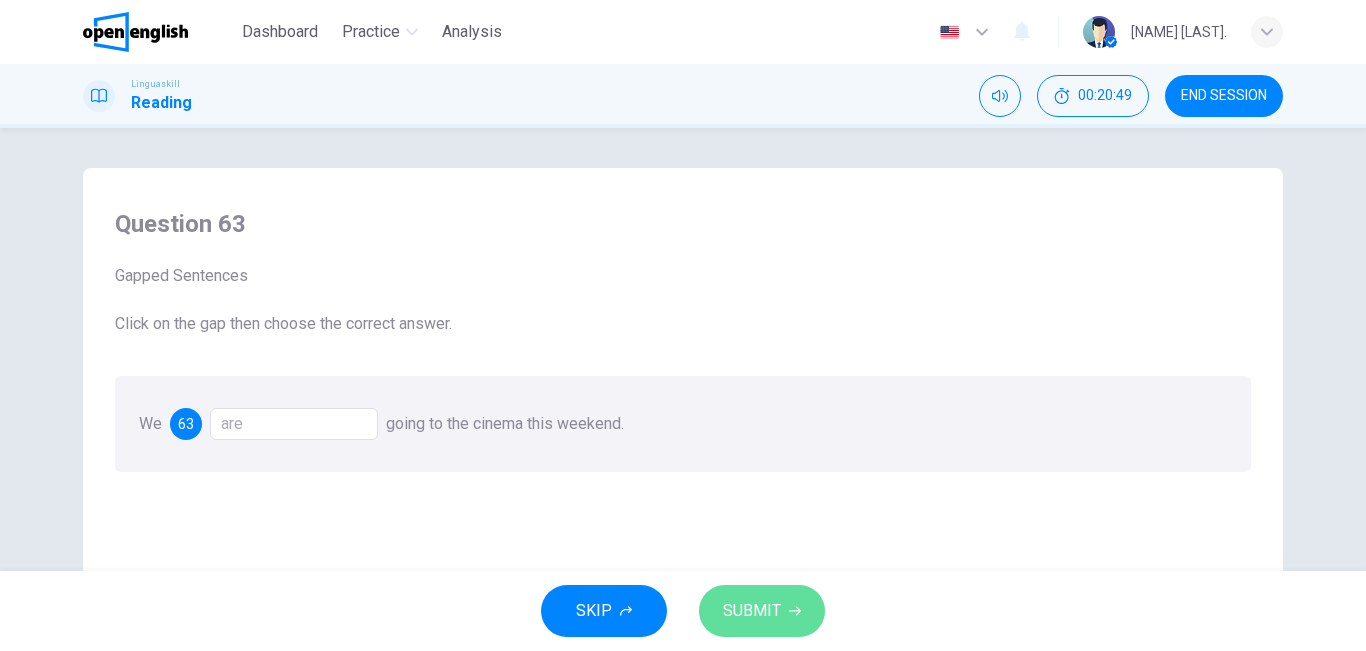 click on "SUBMIT" at bounding box center [762, 611] 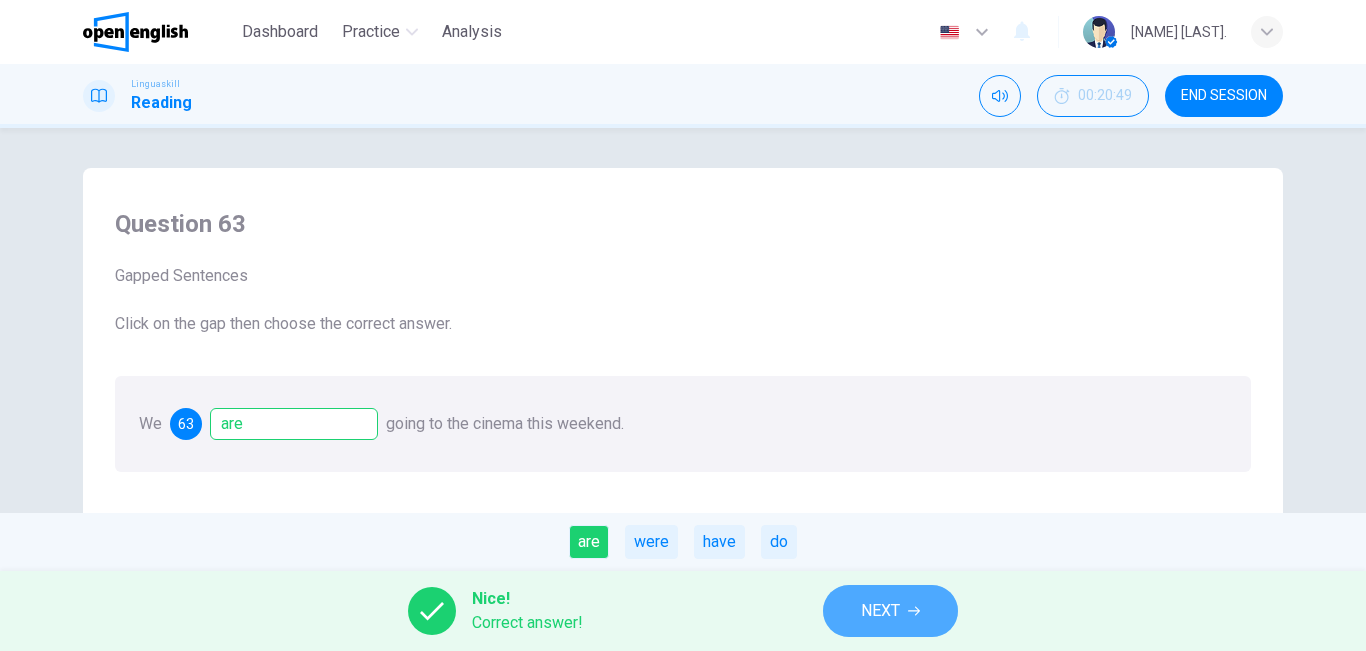 click on "NEXT" at bounding box center (890, 611) 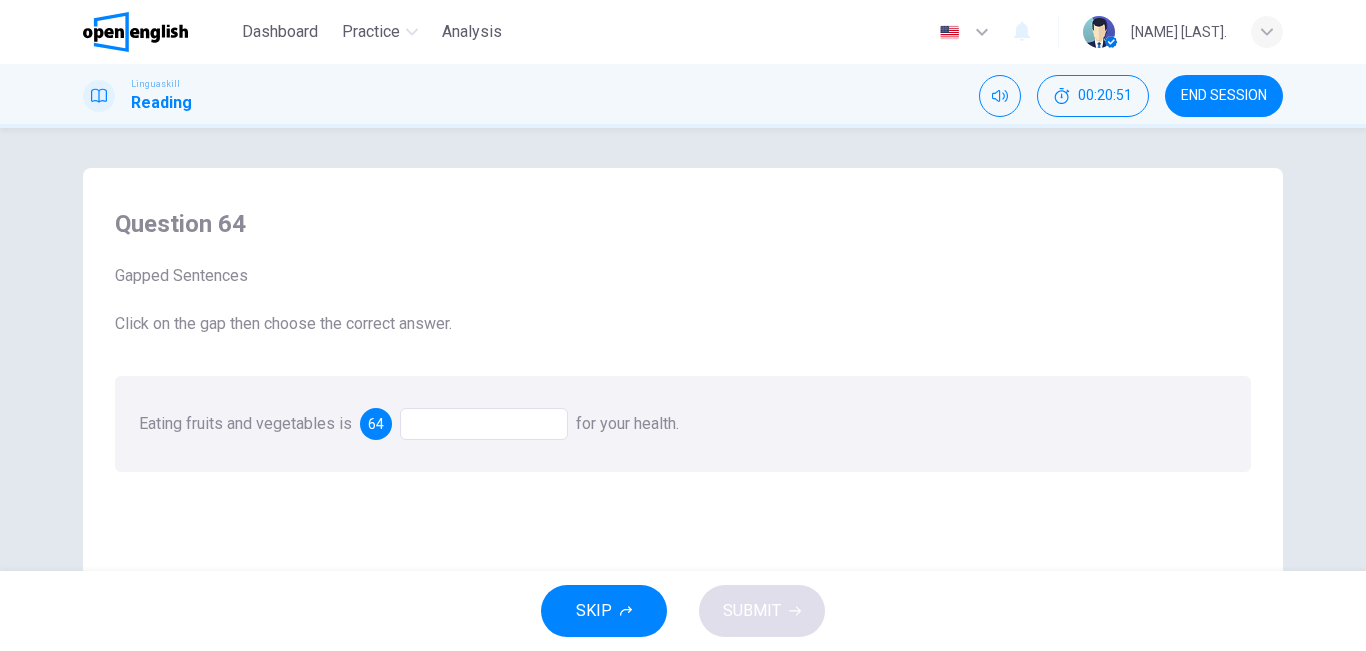 click at bounding box center (484, 424) 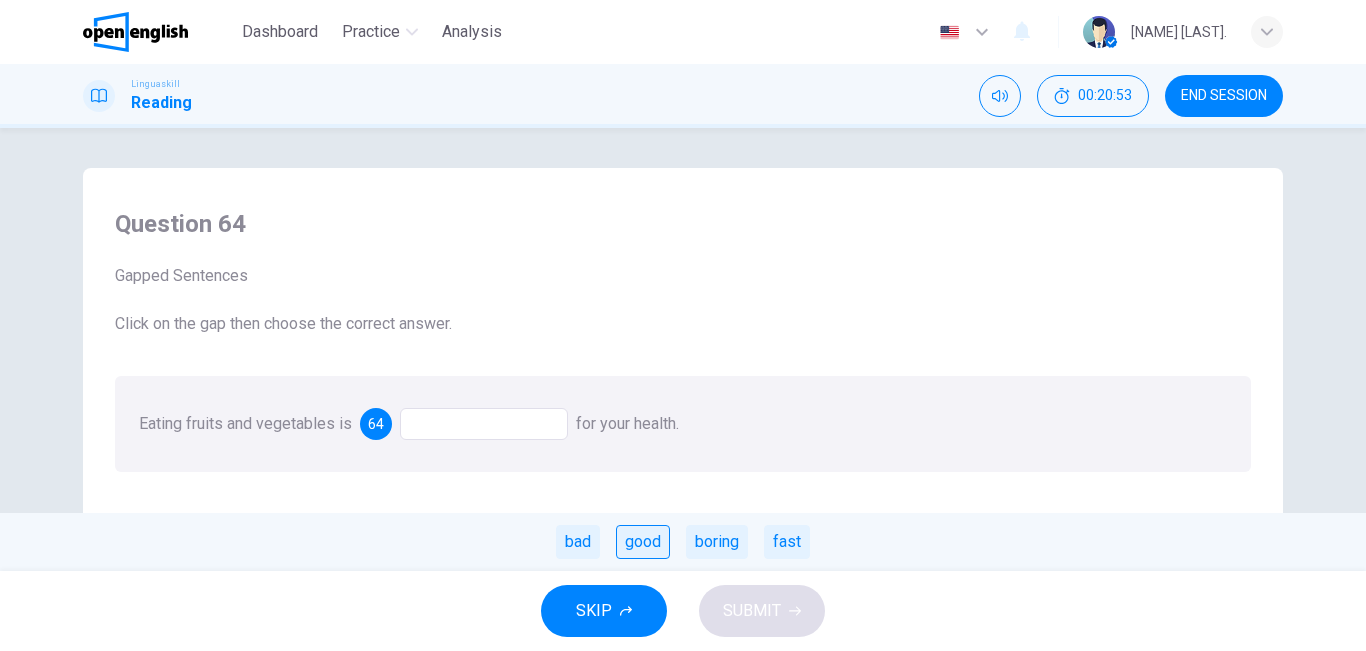 click on "good" at bounding box center (643, 542) 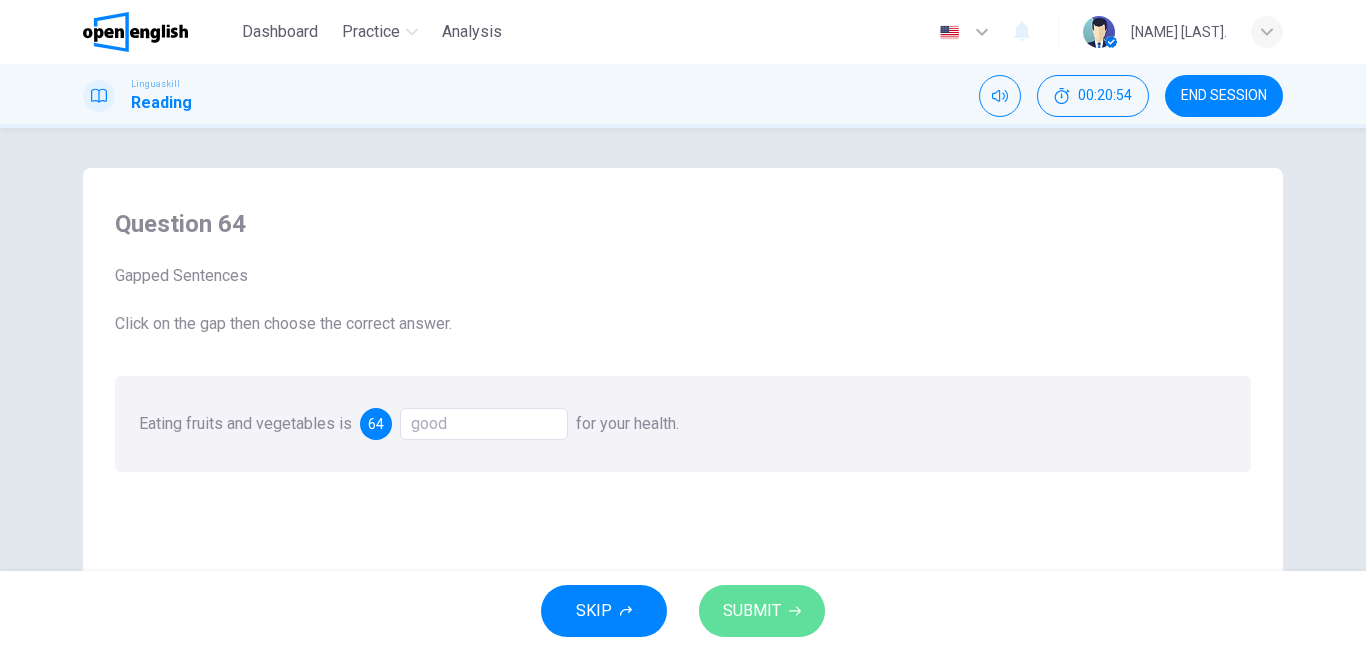 click on "SUBMIT" at bounding box center (762, 611) 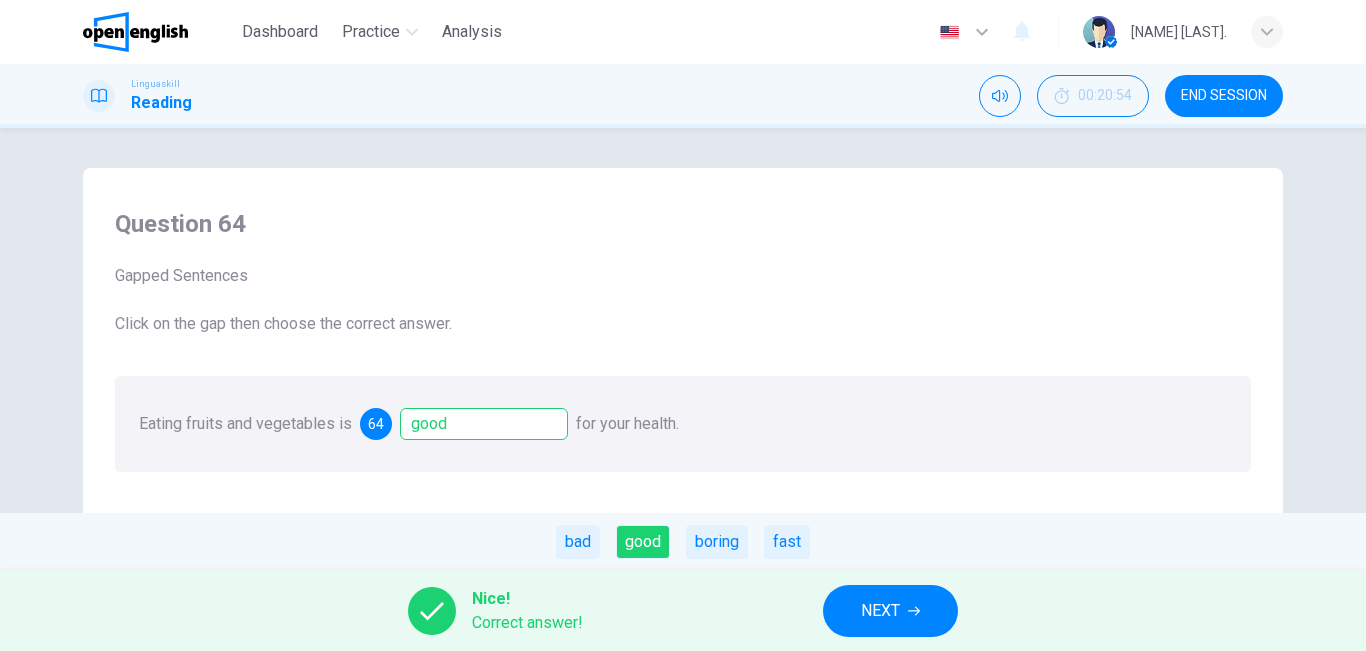 click on "NEXT" at bounding box center [880, 611] 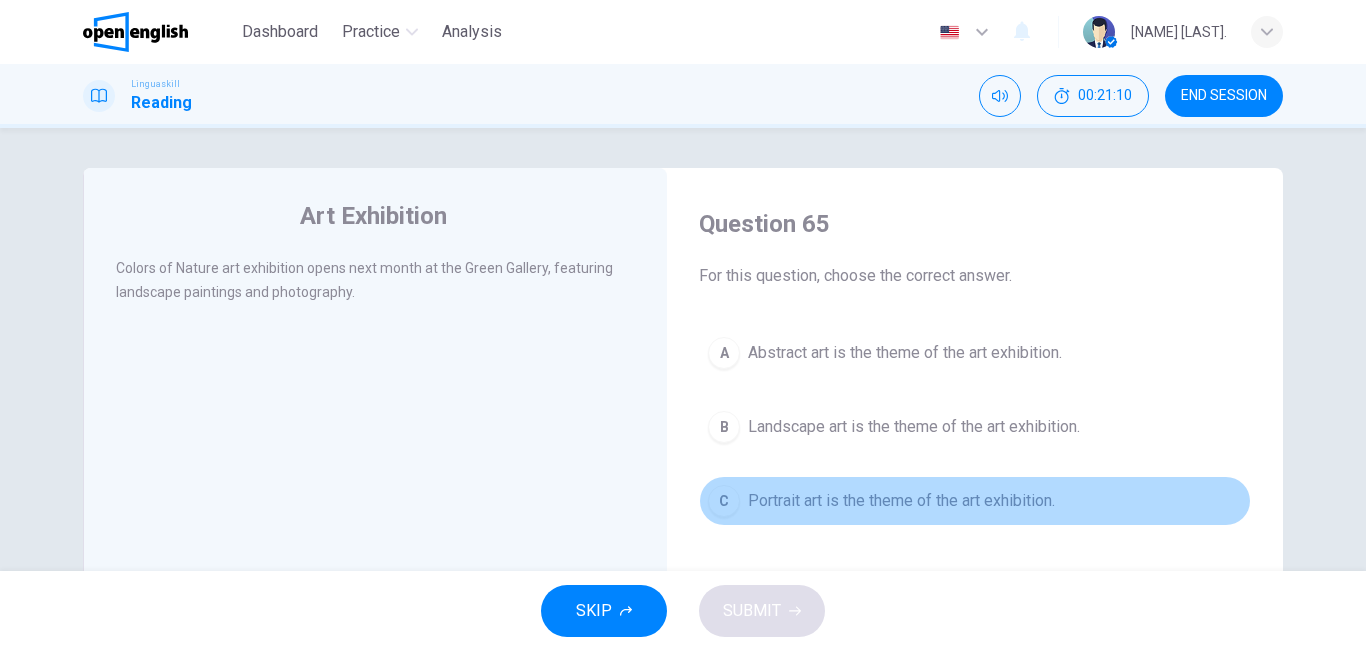 click on "Portrait art is the theme of the art exhibition." at bounding box center [901, 501] 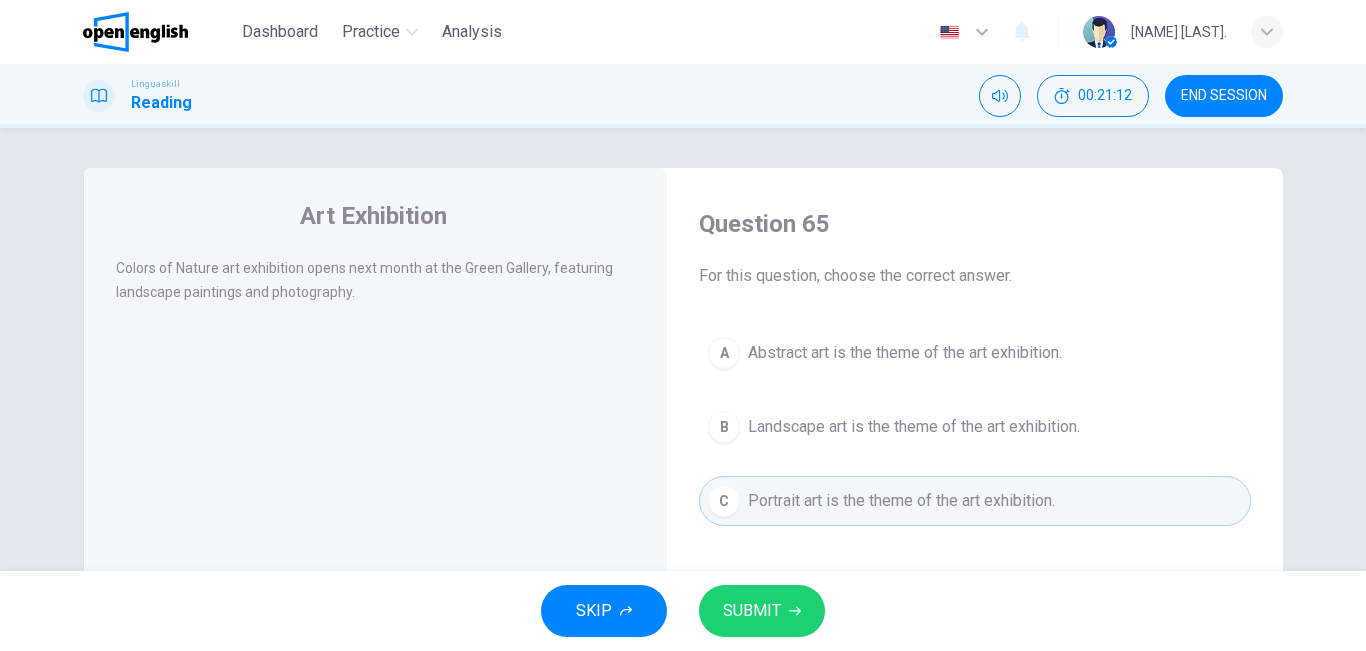 click on "SUBMIT" at bounding box center (752, 611) 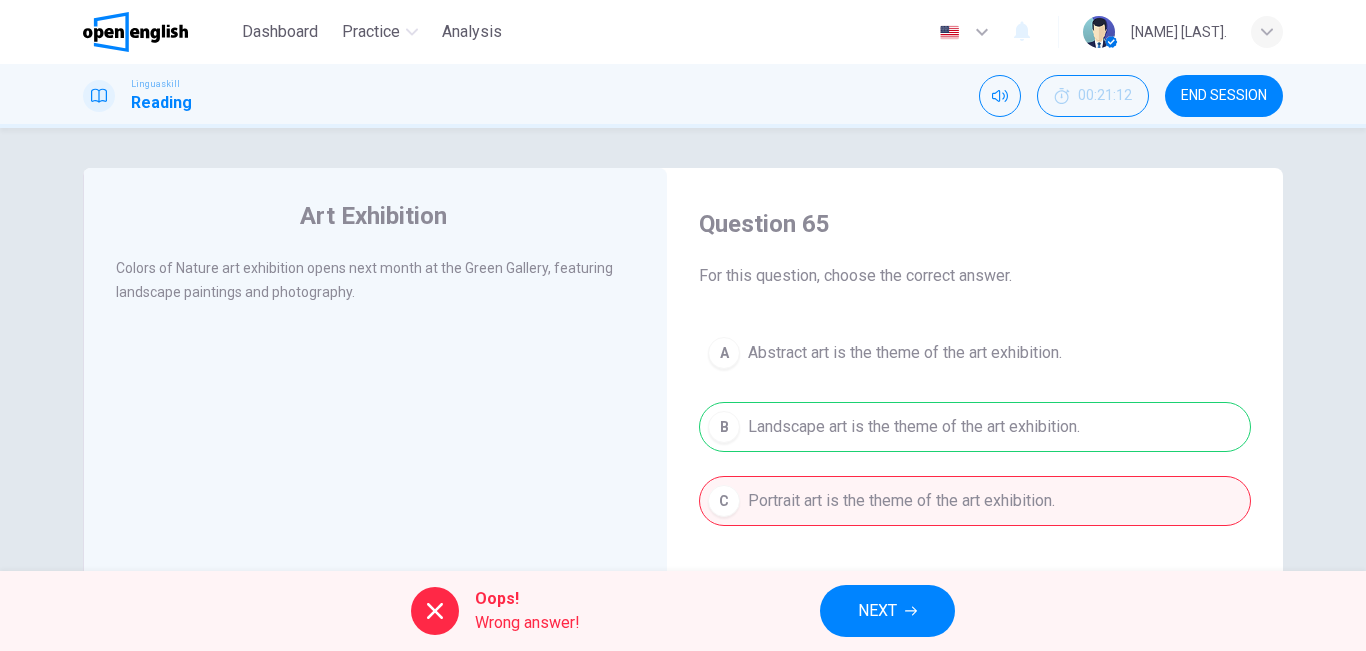click on "NEXT" at bounding box center (887, 611) 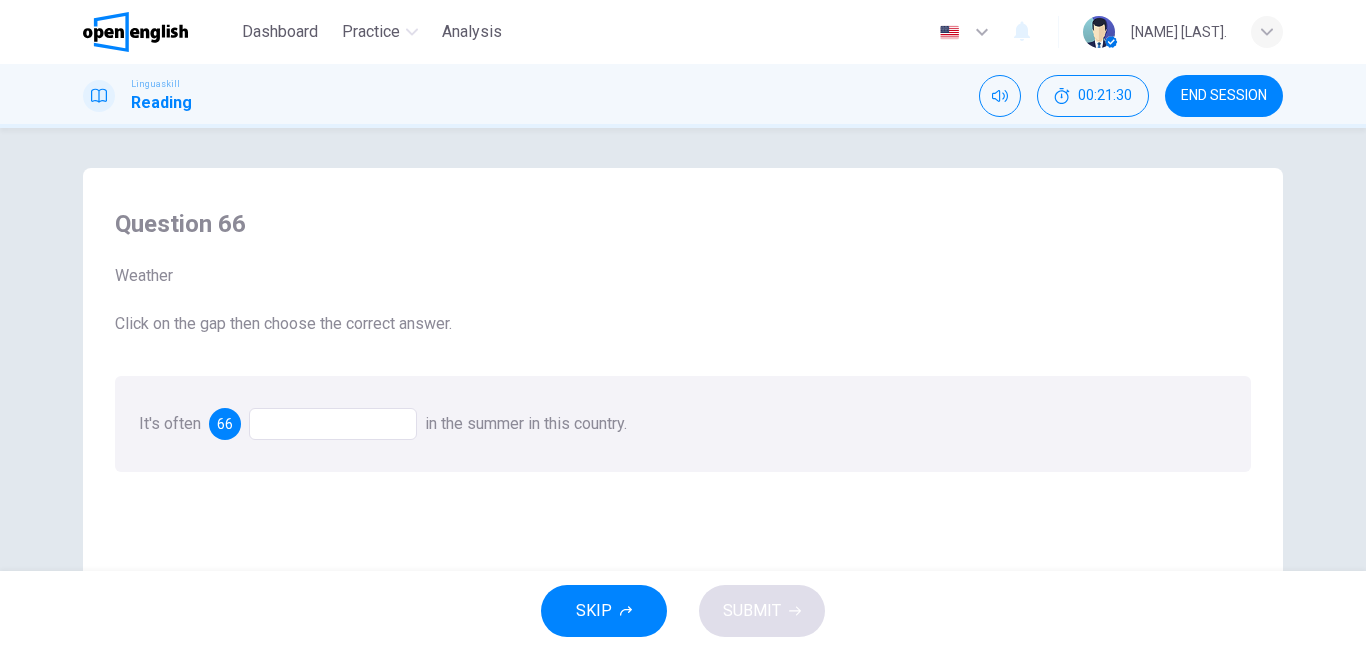 click at bounding box center [333, 424] 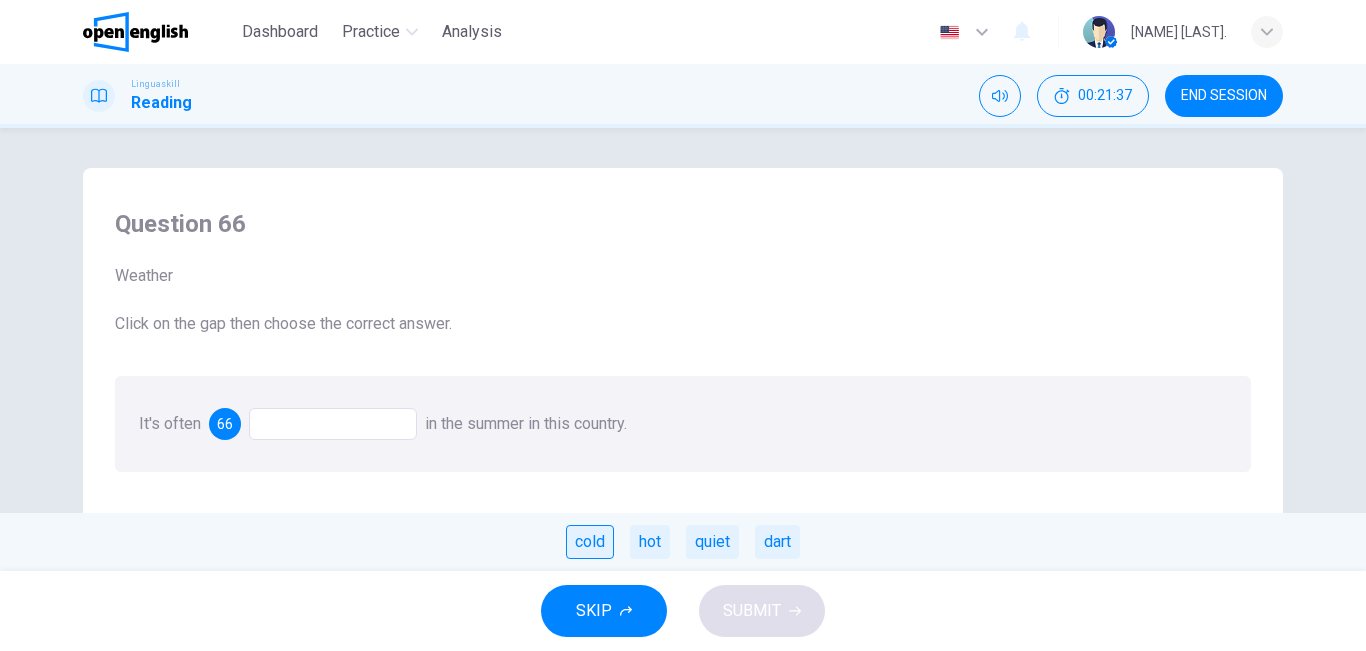 click on "cold" at bounding box center (590, 542) 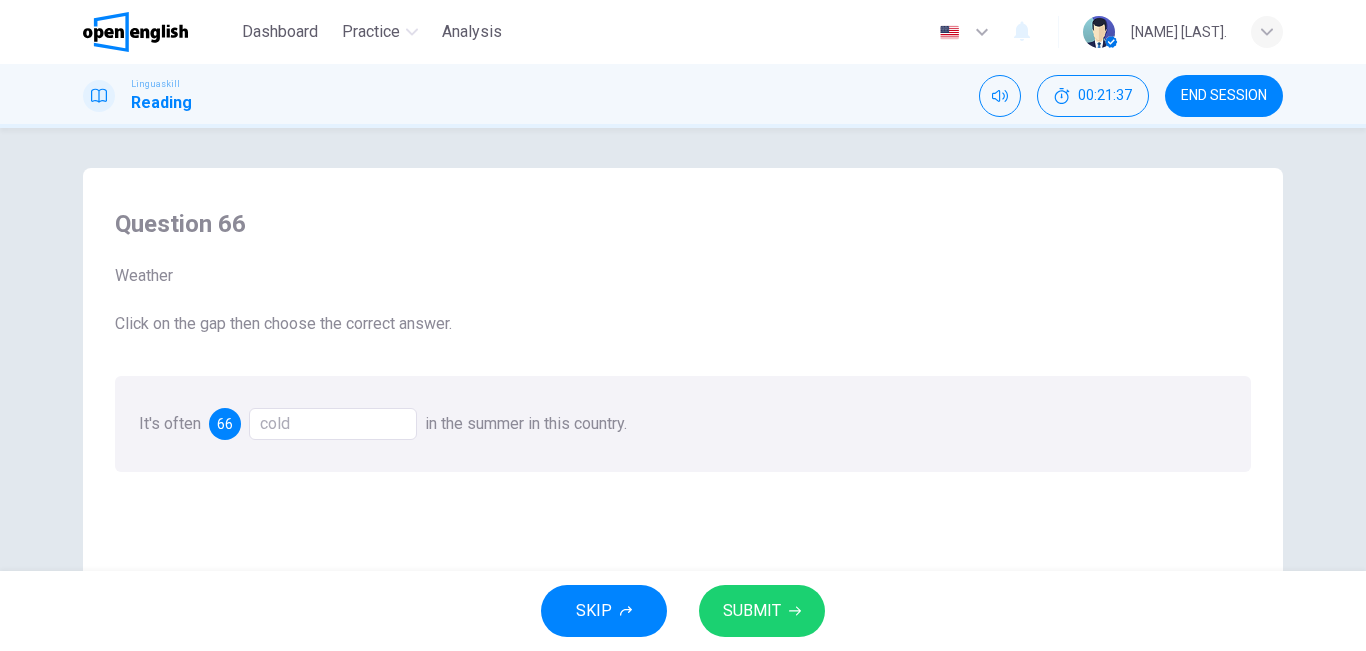 click on "SUBMIT" at bounding box center (752, 611) 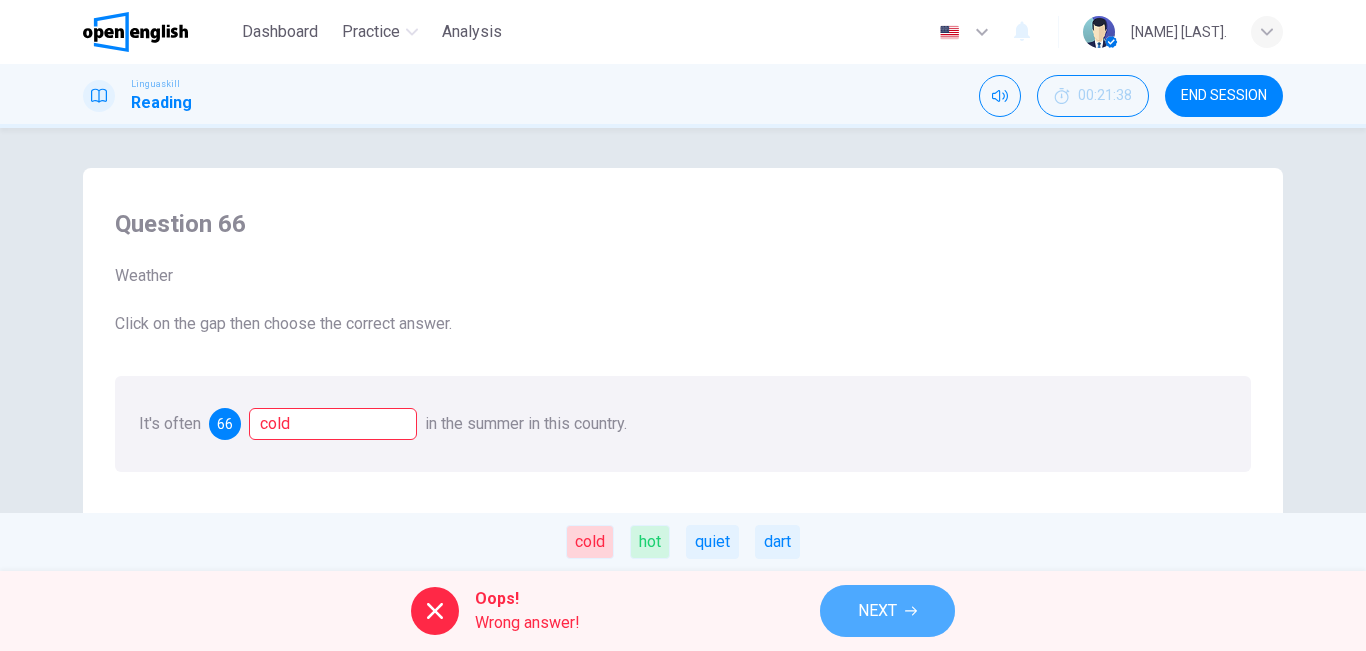 click on "NEXT" at bounding box center [877, 611] 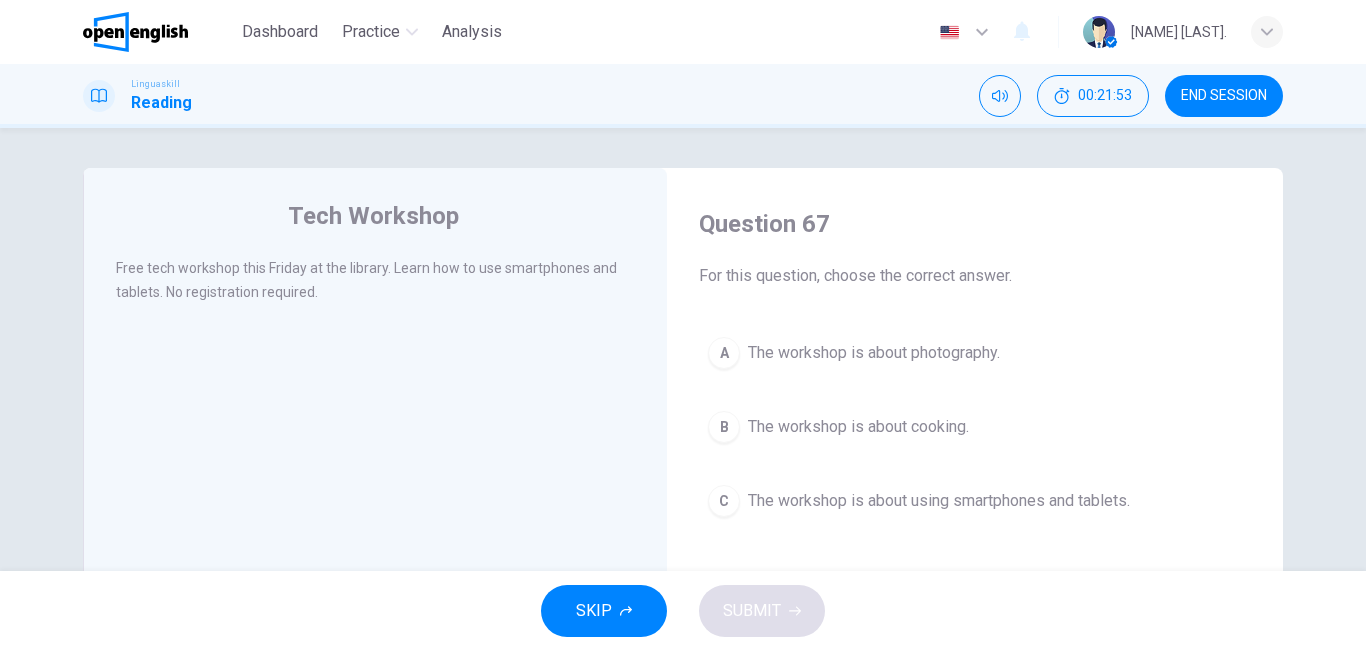 click on "The workshop is about using smartphones and tablets." at bounding box center (939, 501) 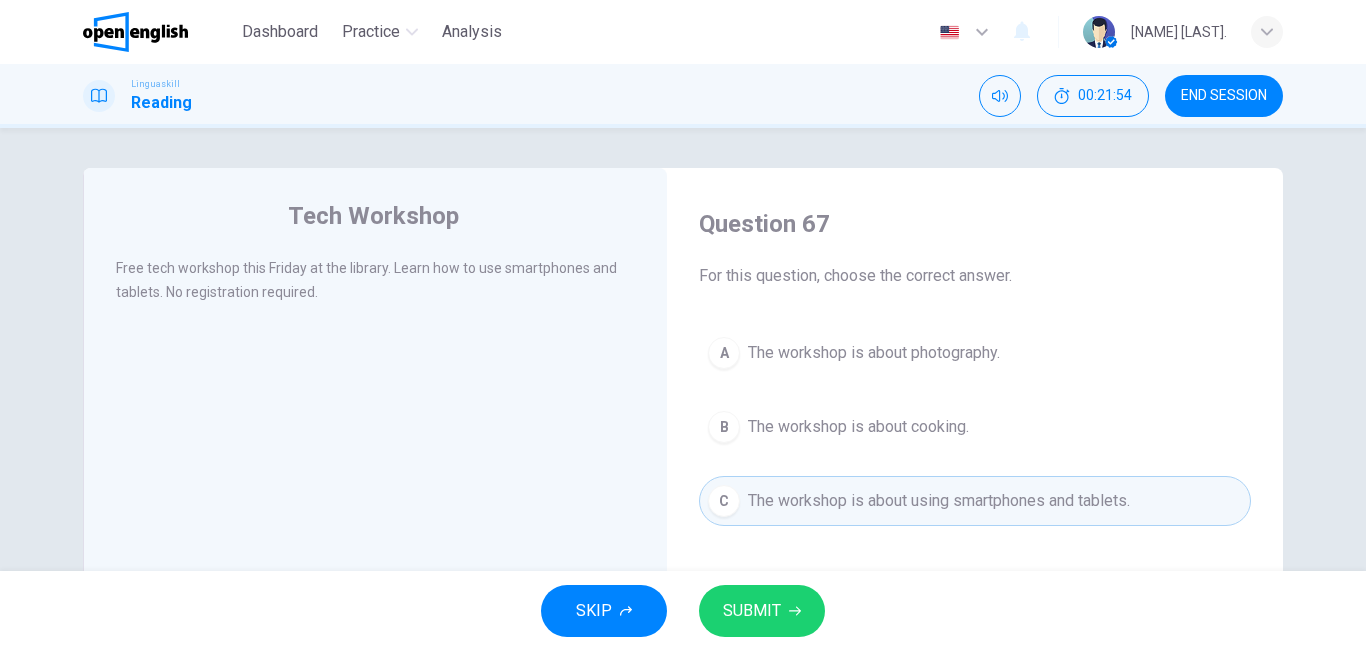 click on "SUBMIT" at bounding box center (752, 611) 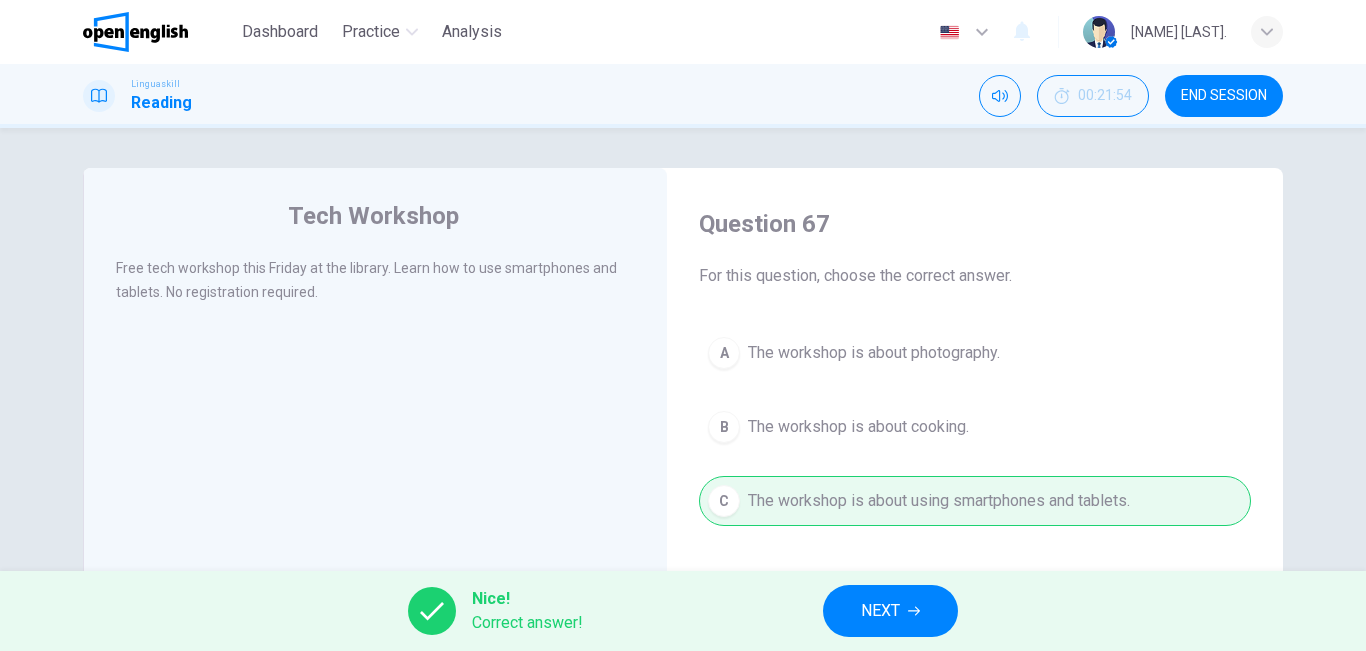 click on "NEXT" at bounding box center (880, 611) 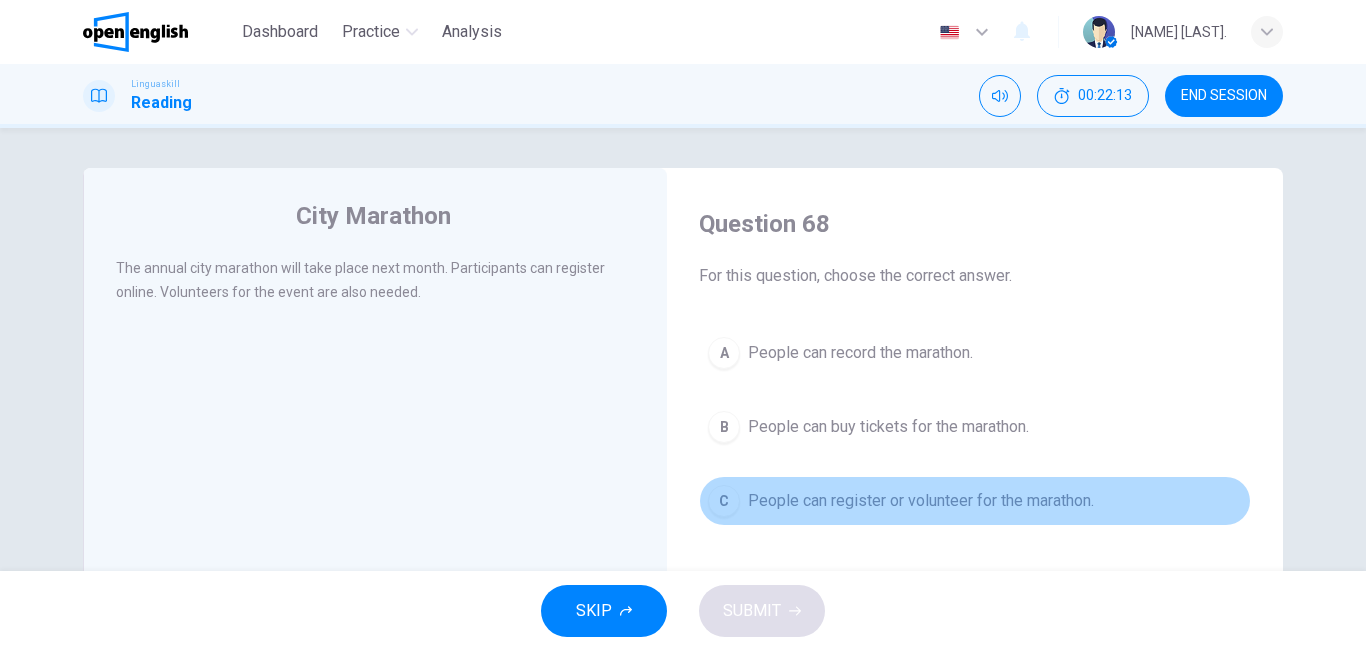 click on "People can register or volunteer for the marathon." at bounding box center [921, 501] 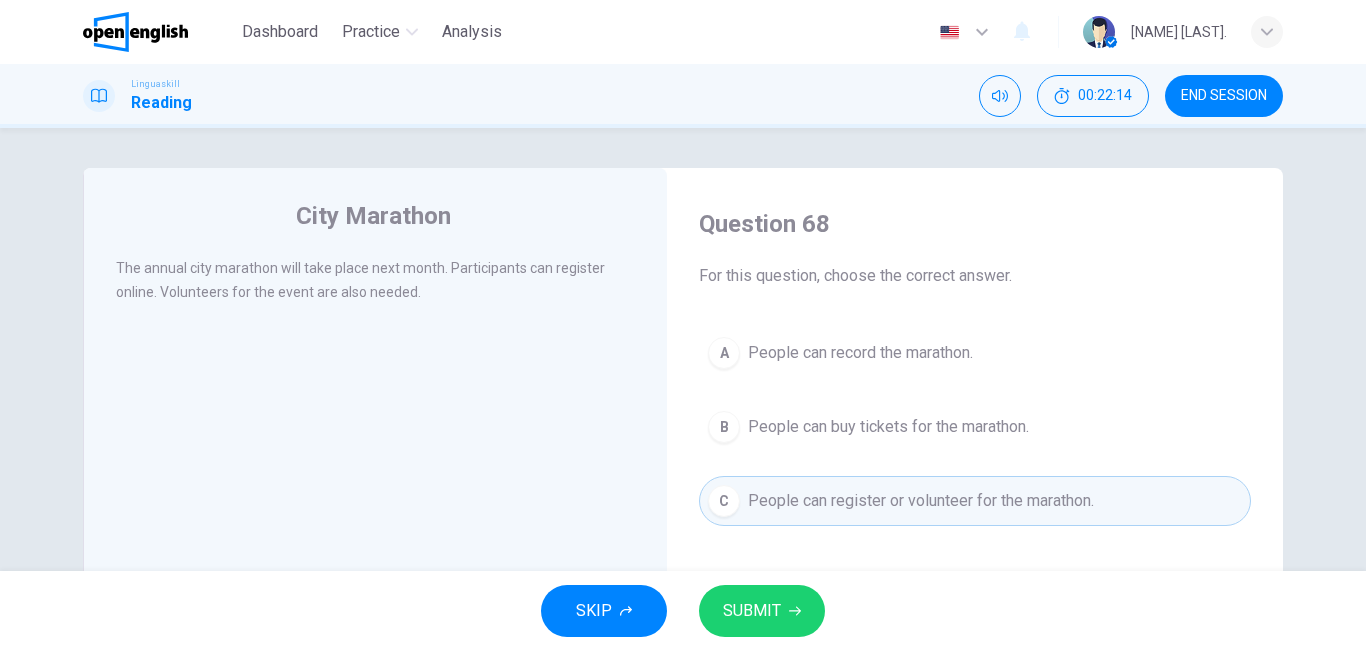 click on "SKIP SUBMIT" at bounding box center (683, 611) 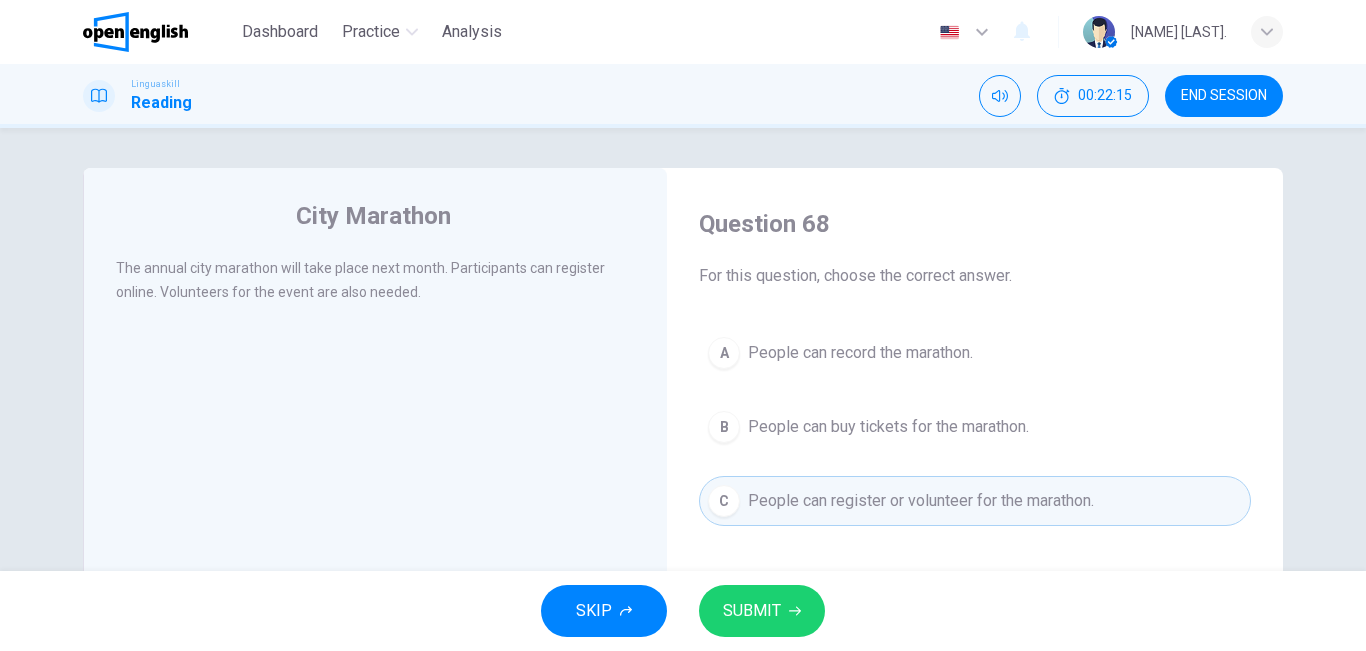 click on "SUBMIT" at bounding box center (762, 611) 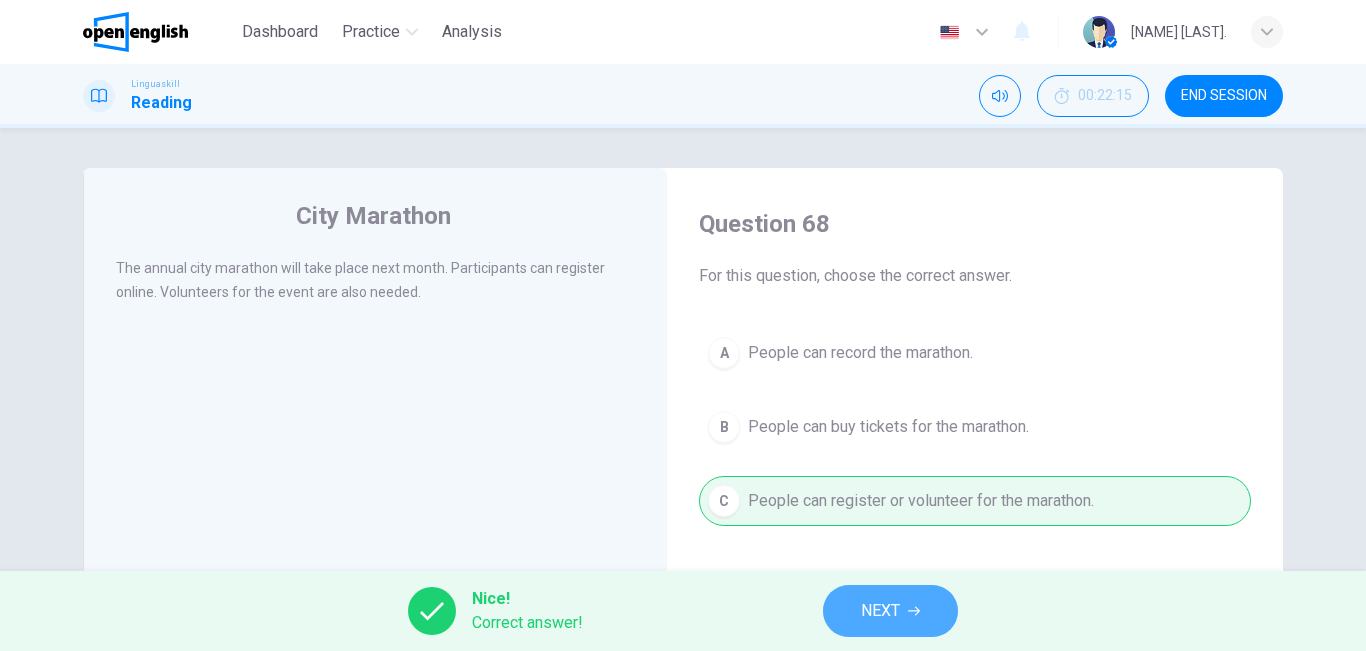 click on "NEXT" at bounding box center (880, 611) 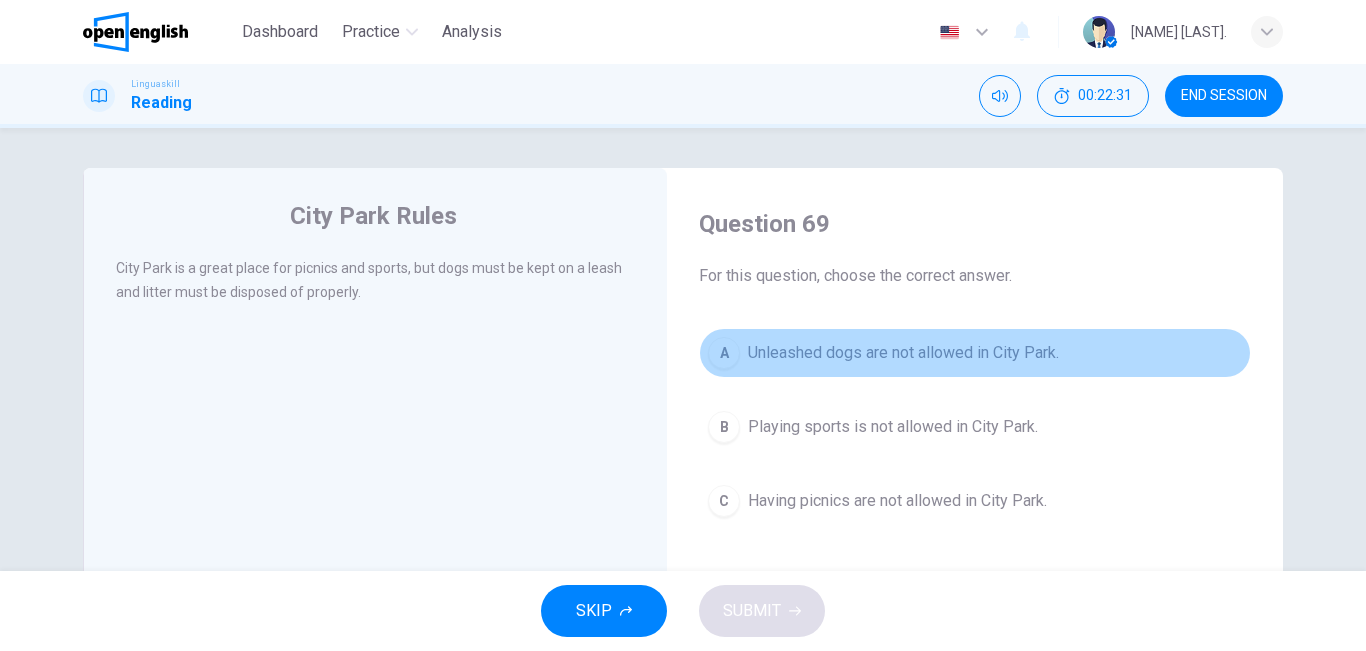 click on "Unleashed dogs are not allowed in City Park." at bounding box center [903, 353] 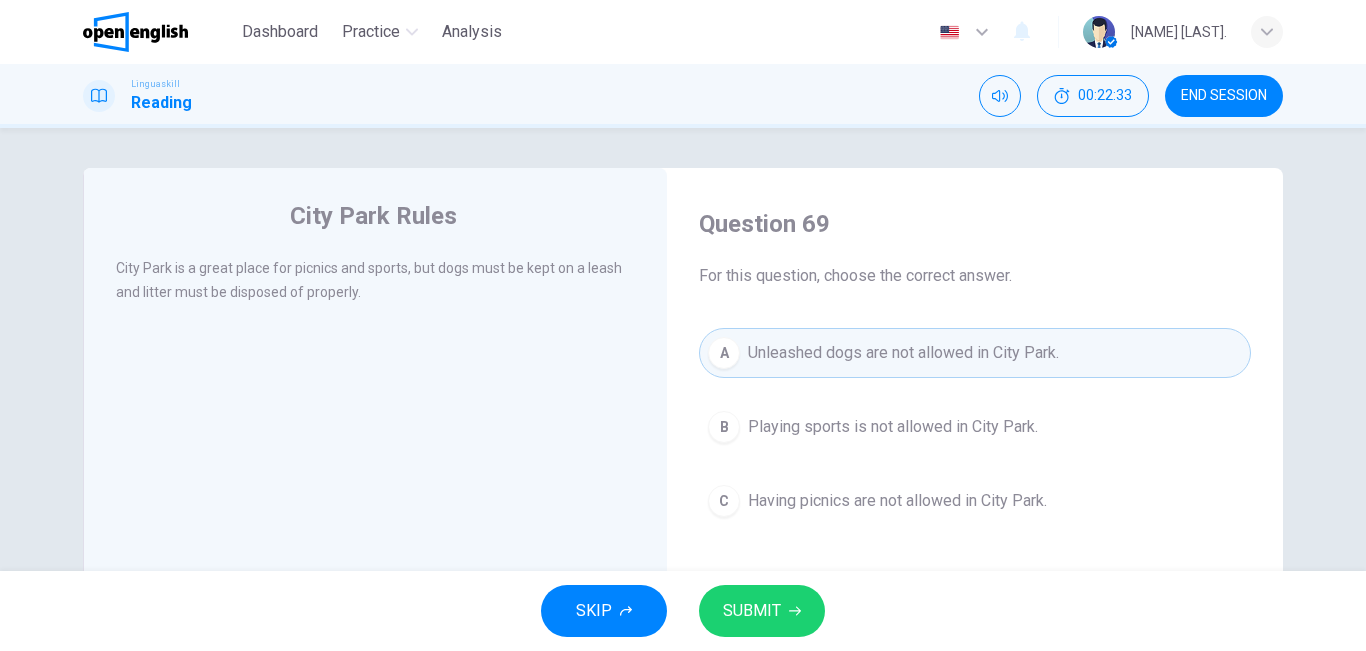 click on "SUBMIT" at bounding box center (752, 611) 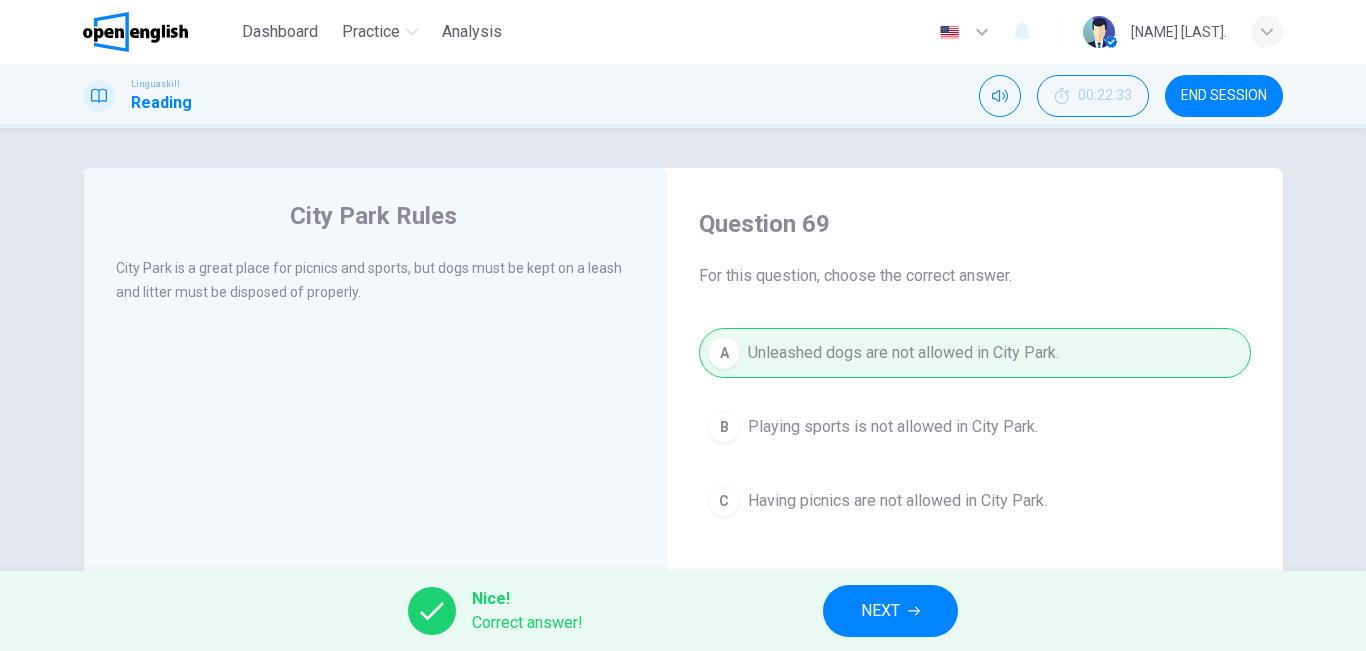 click on "NEXT" at bounding box center (890, 611) 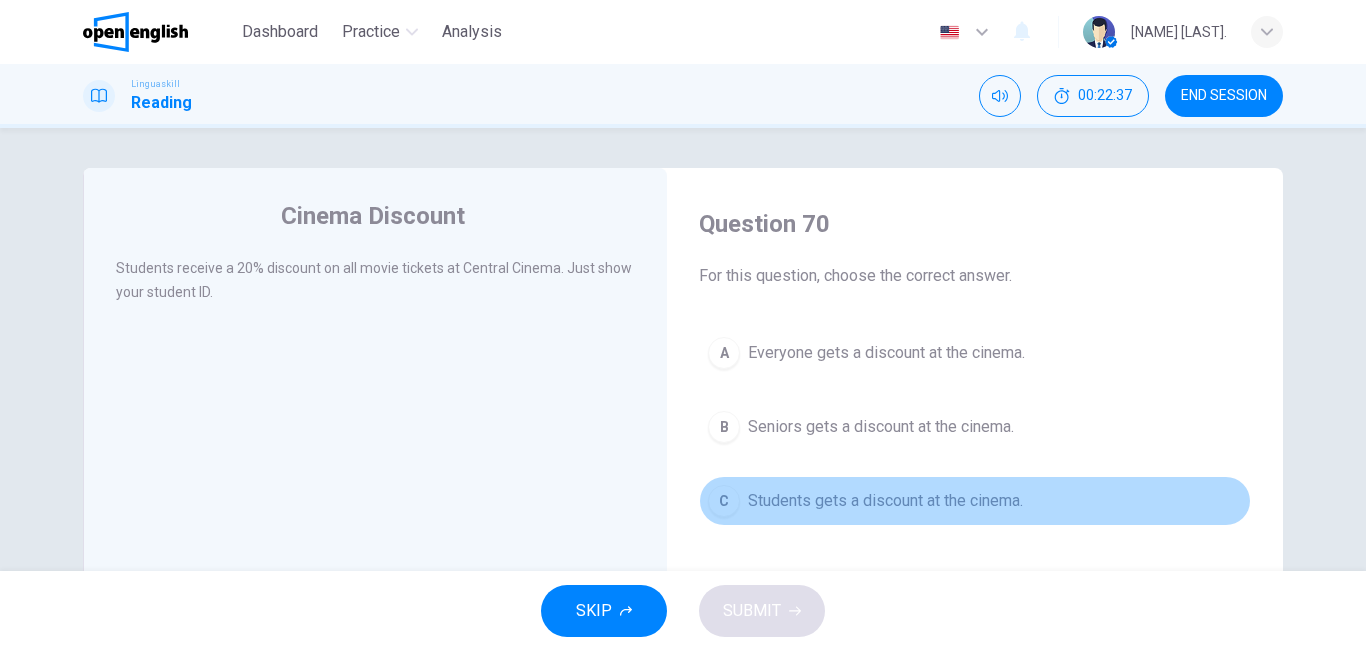 click on "C Students gets a discount at the cinema." at bounding box center (975, 501) 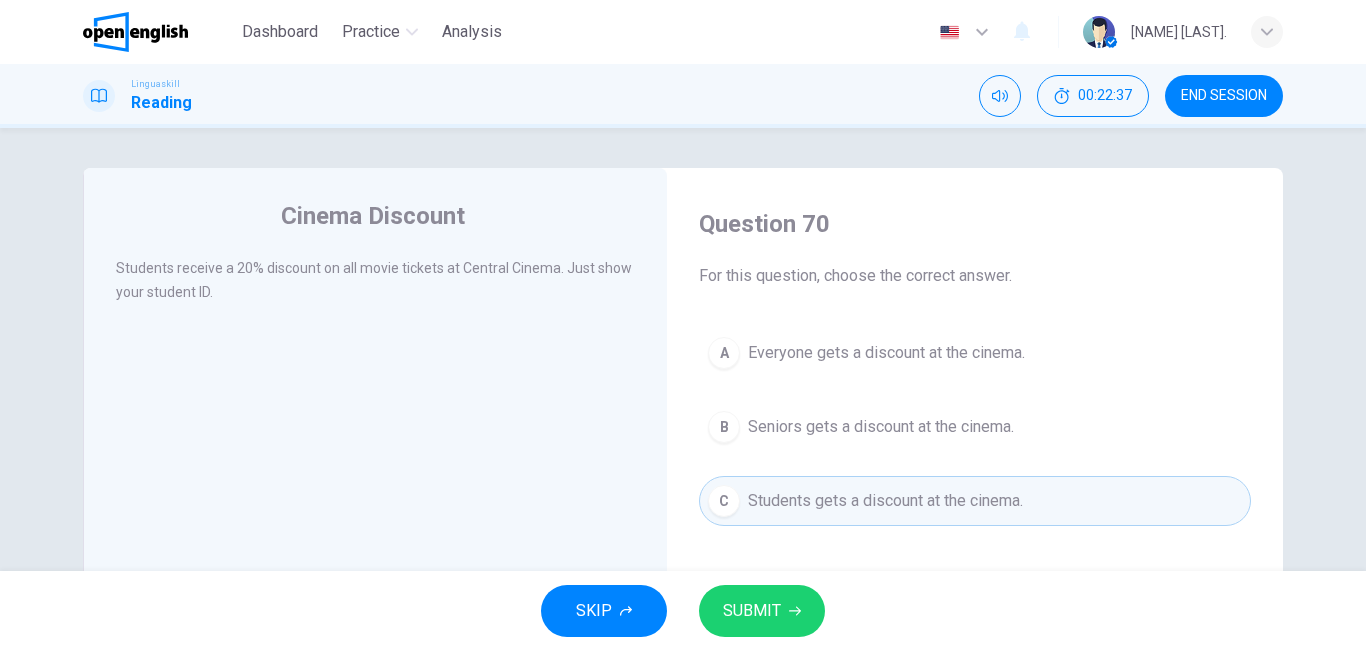 click 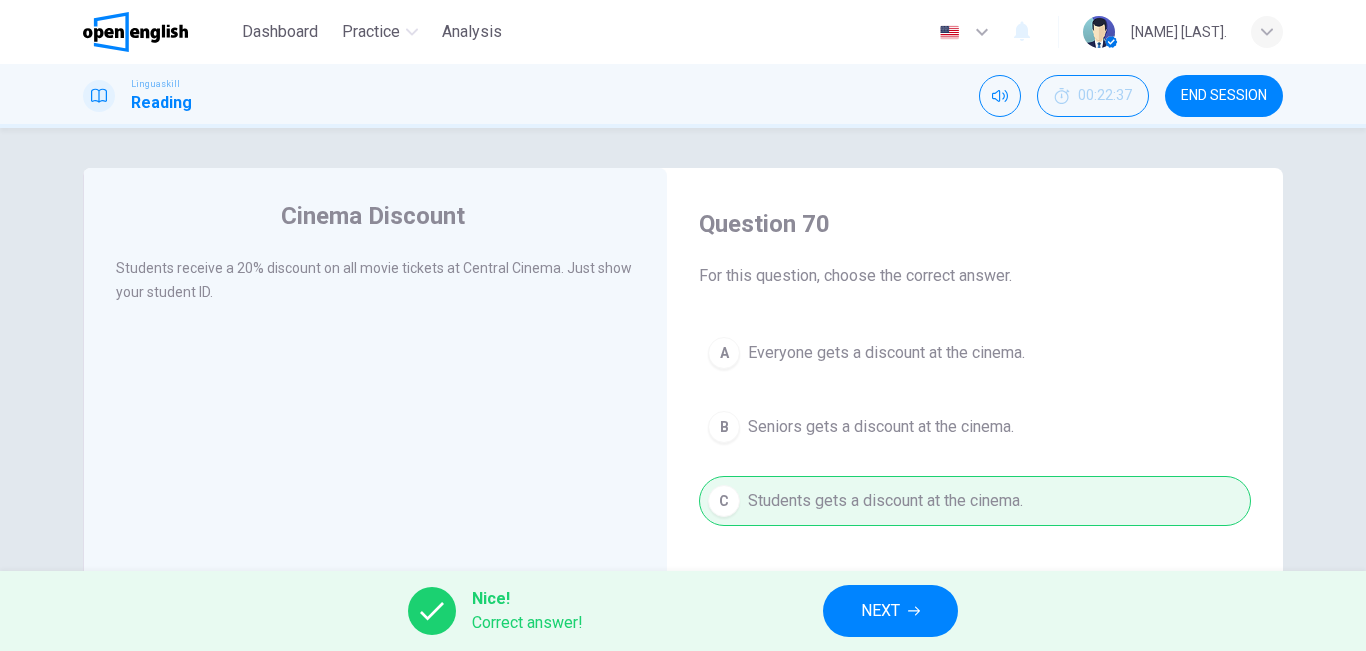 click on "NEXT" at bounding box center [880, 611] 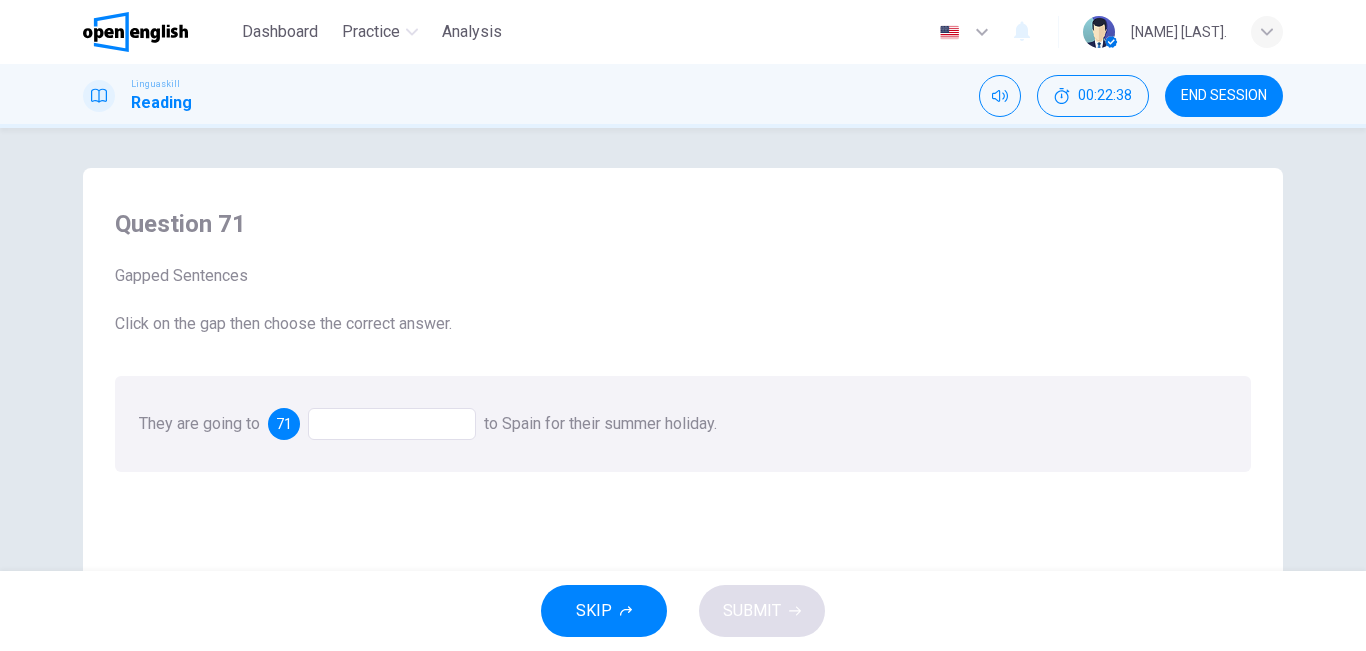 click at bounding box center (392, 424) 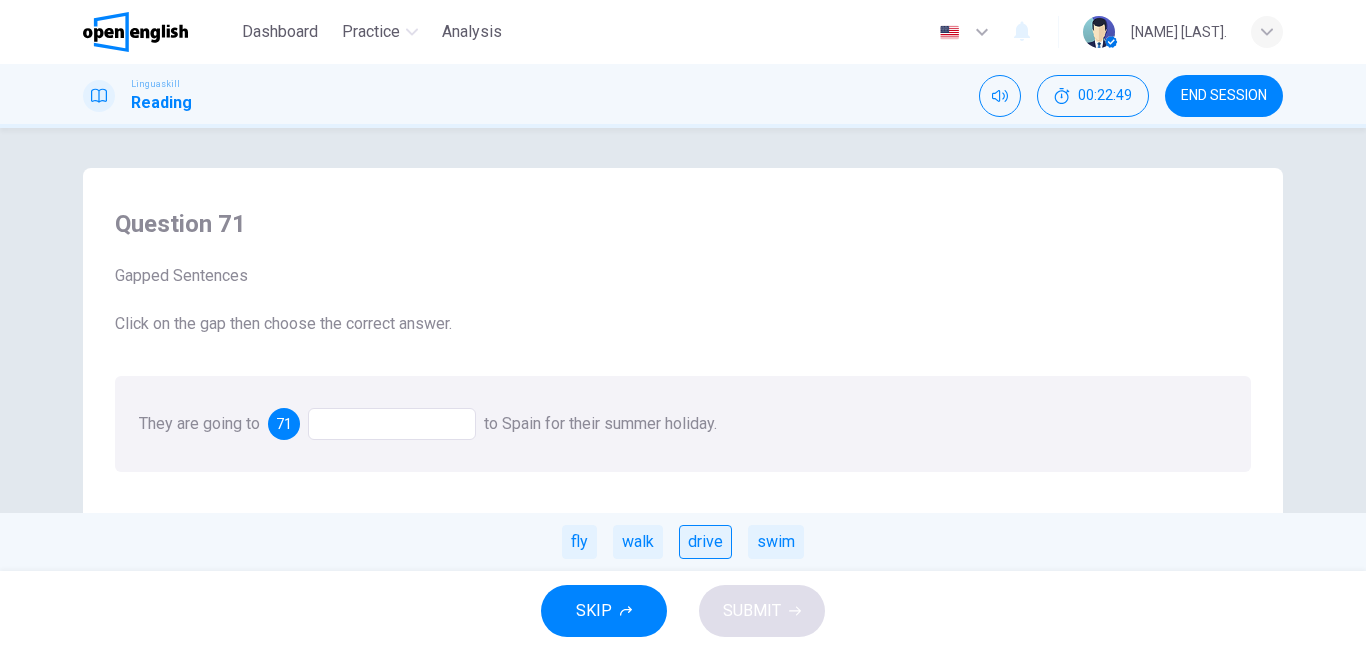 click on "drive" at bounding box center (705, 542) 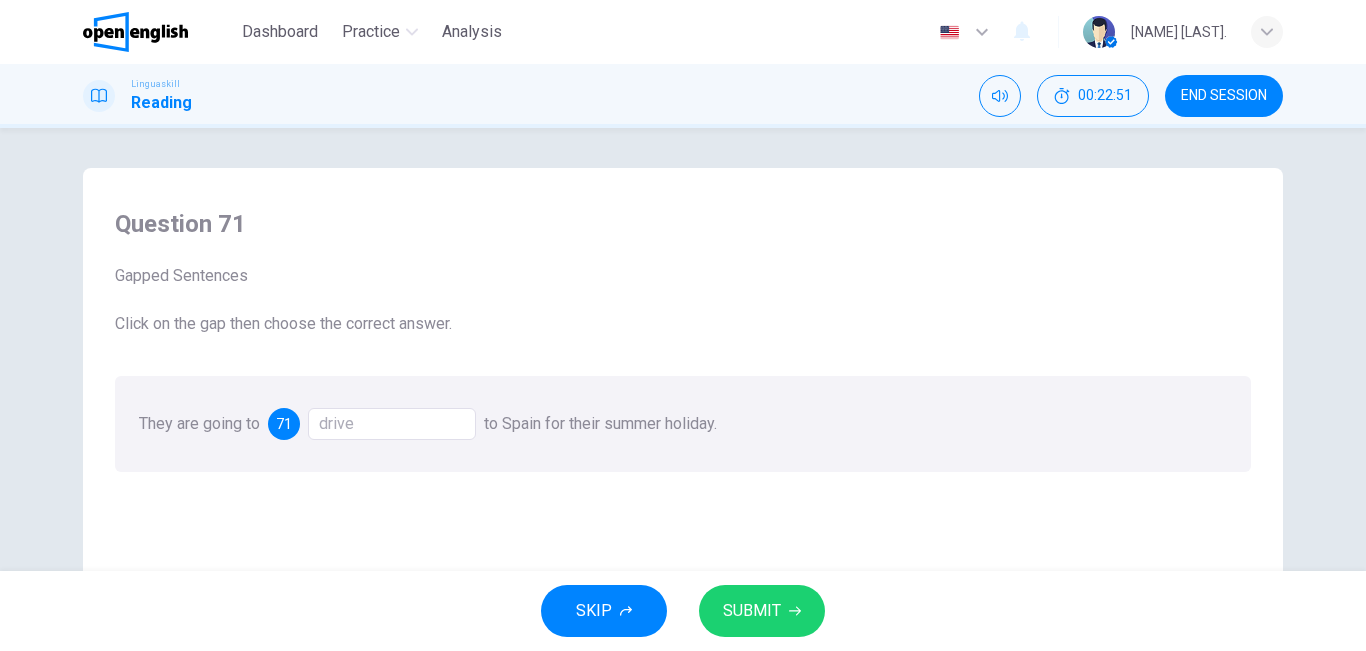click on "drive" at bounding box center [392, 424] 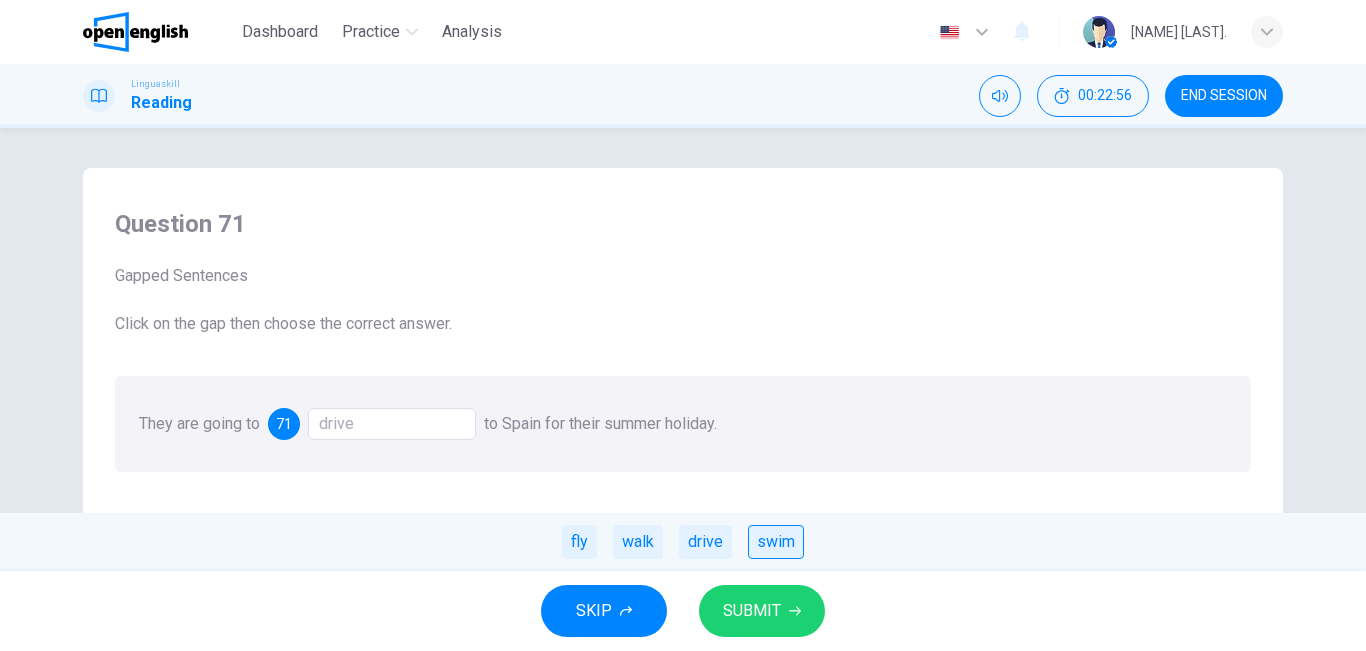 click on "swim" at bounding box center (776, 542) 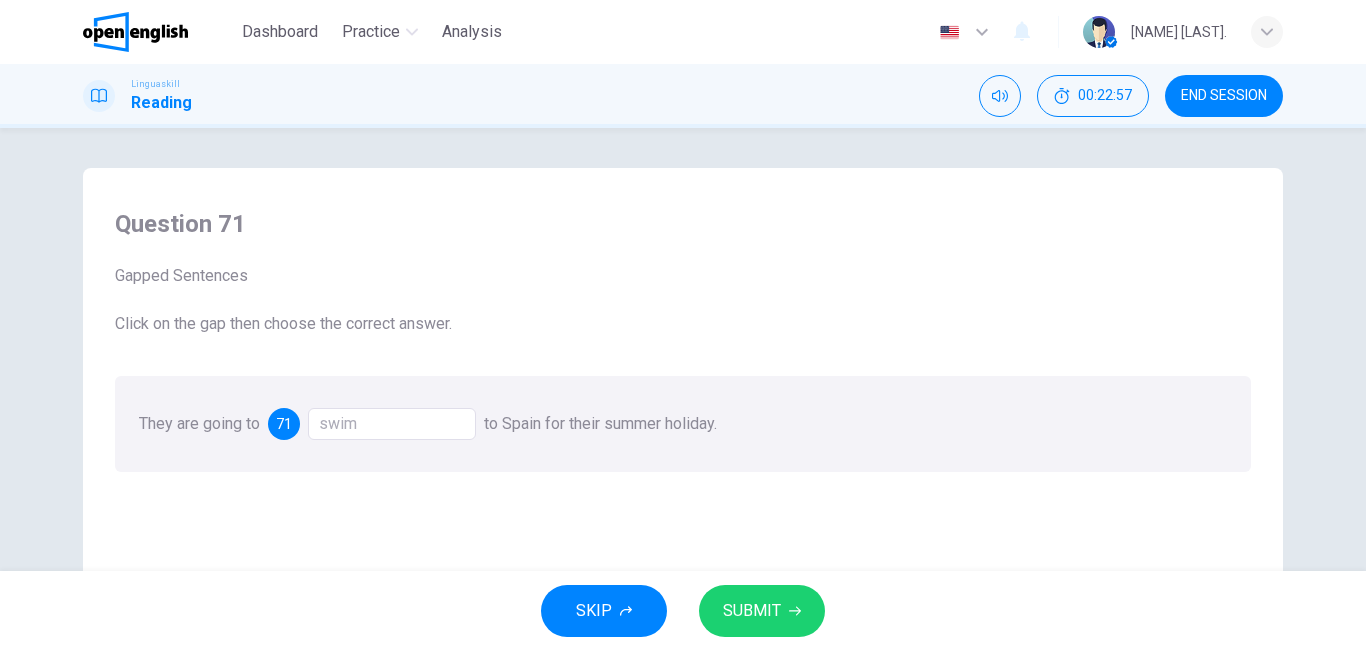 click on "SUBMIT" at bounding box center [762, 611] 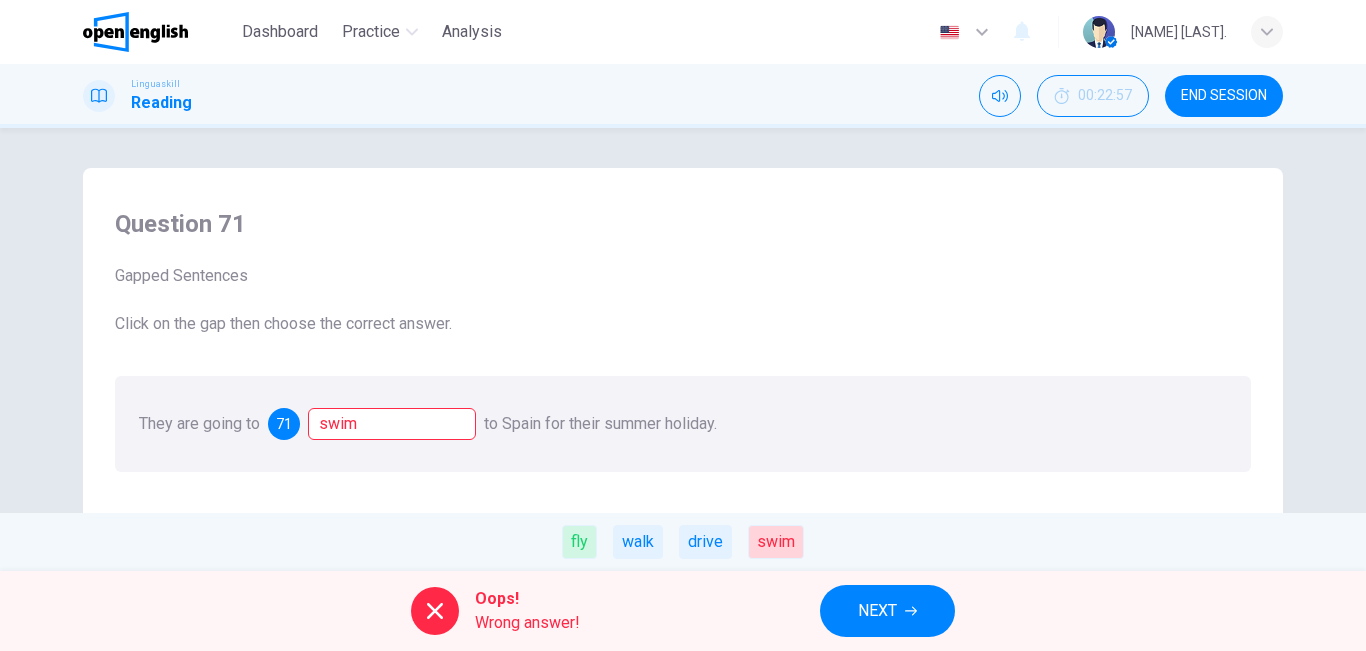 click on "NEXT" at bounding box center (887, 611) 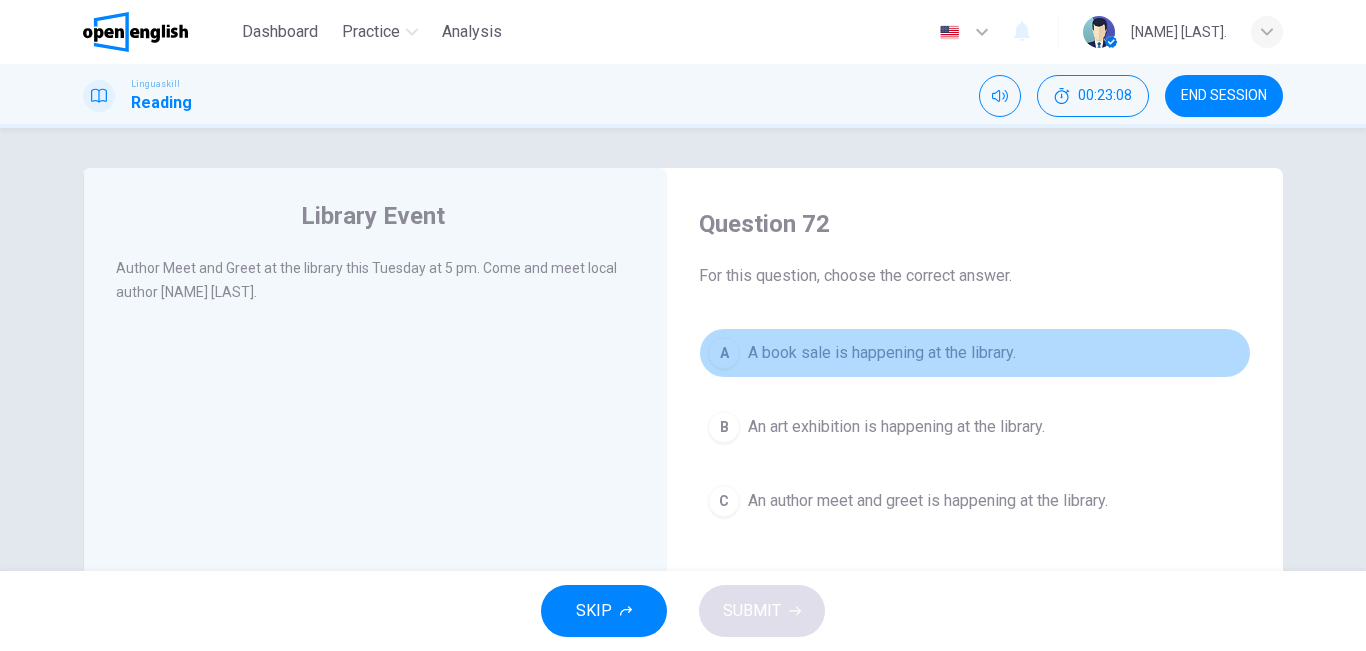 click on "A book sale is happening at the library." at bounding box center (882, 353) 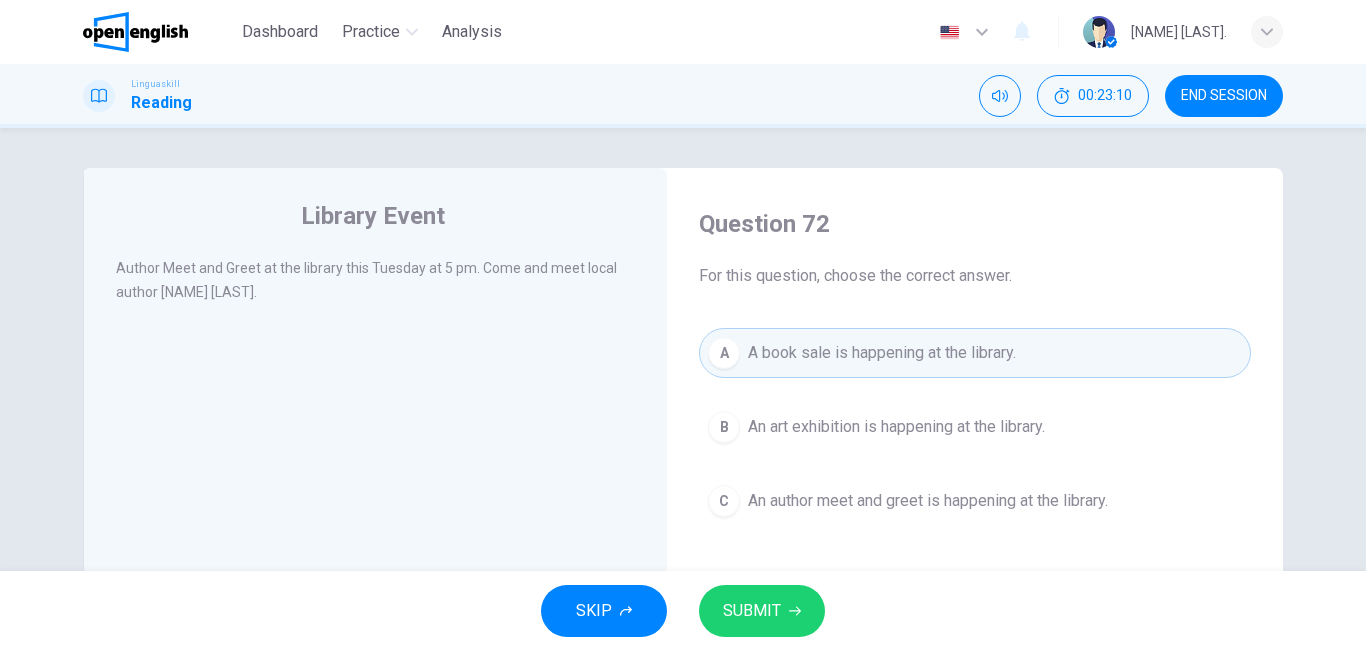 click on "SUBMIT" at bounding box center [752, 611] 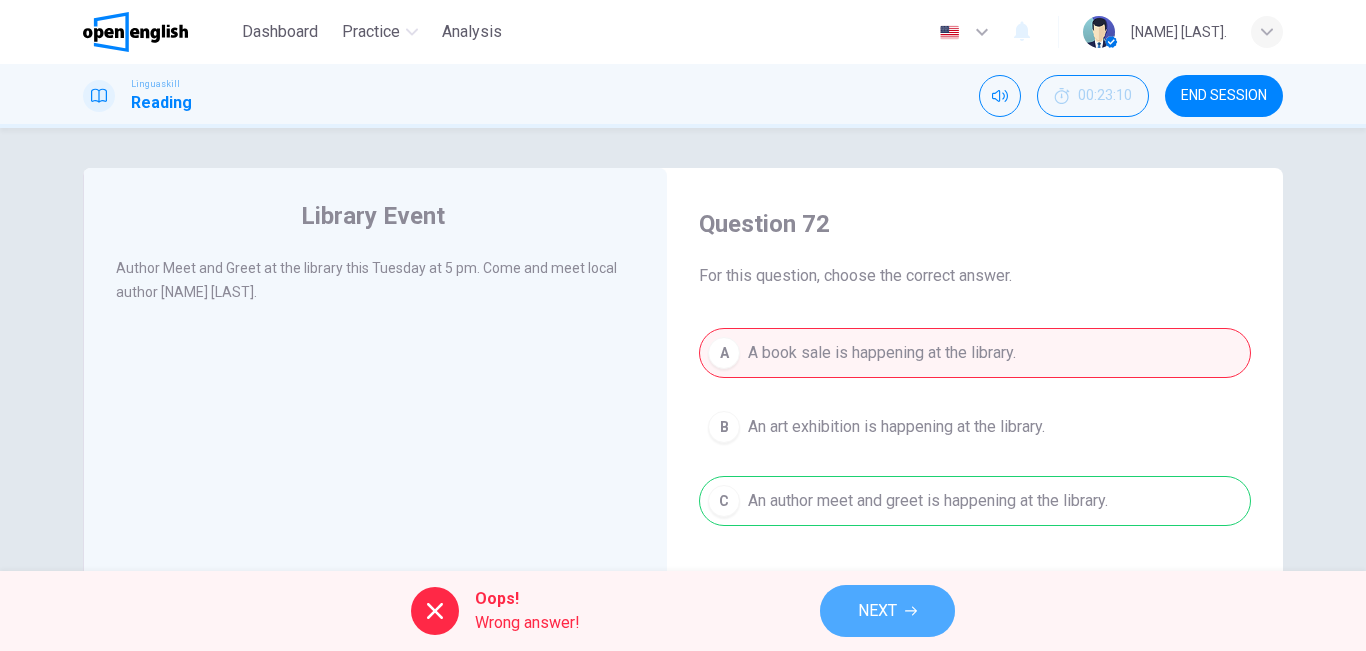 click on "NEXT" at bounding box center [887, 611] 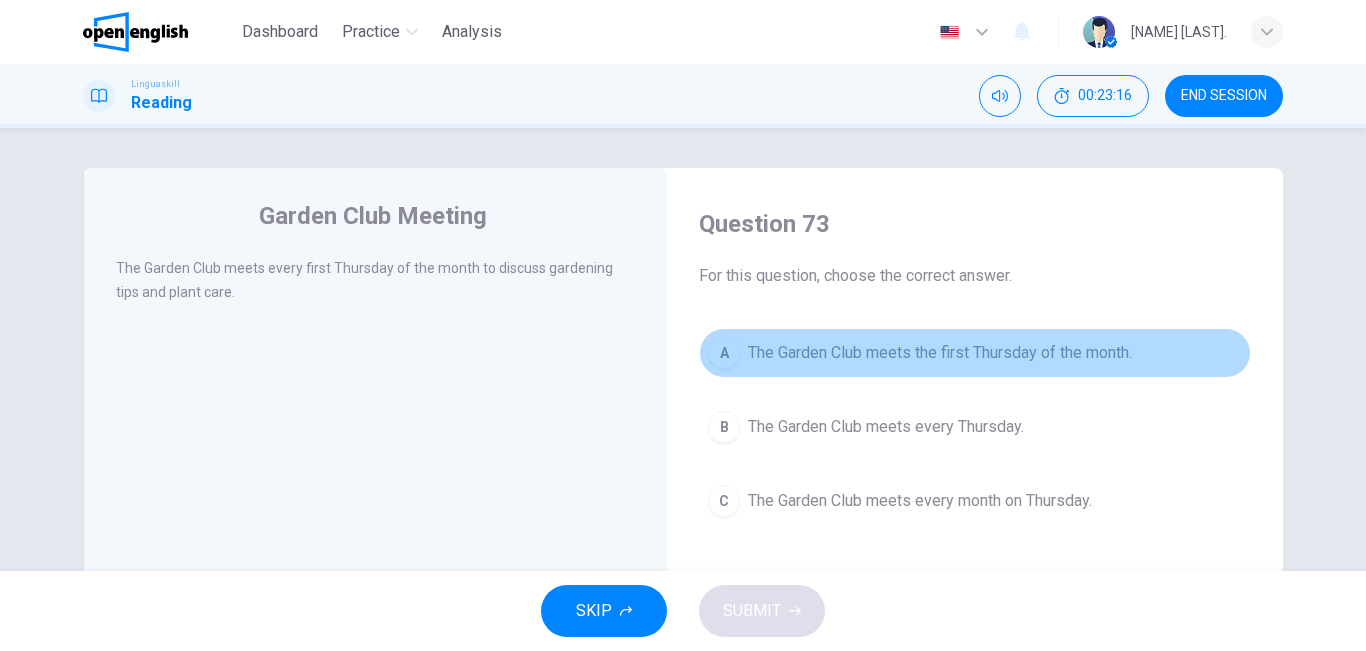 click on "The Garden Club meets the first Thursday of the month." at bounding box center [940, 353] 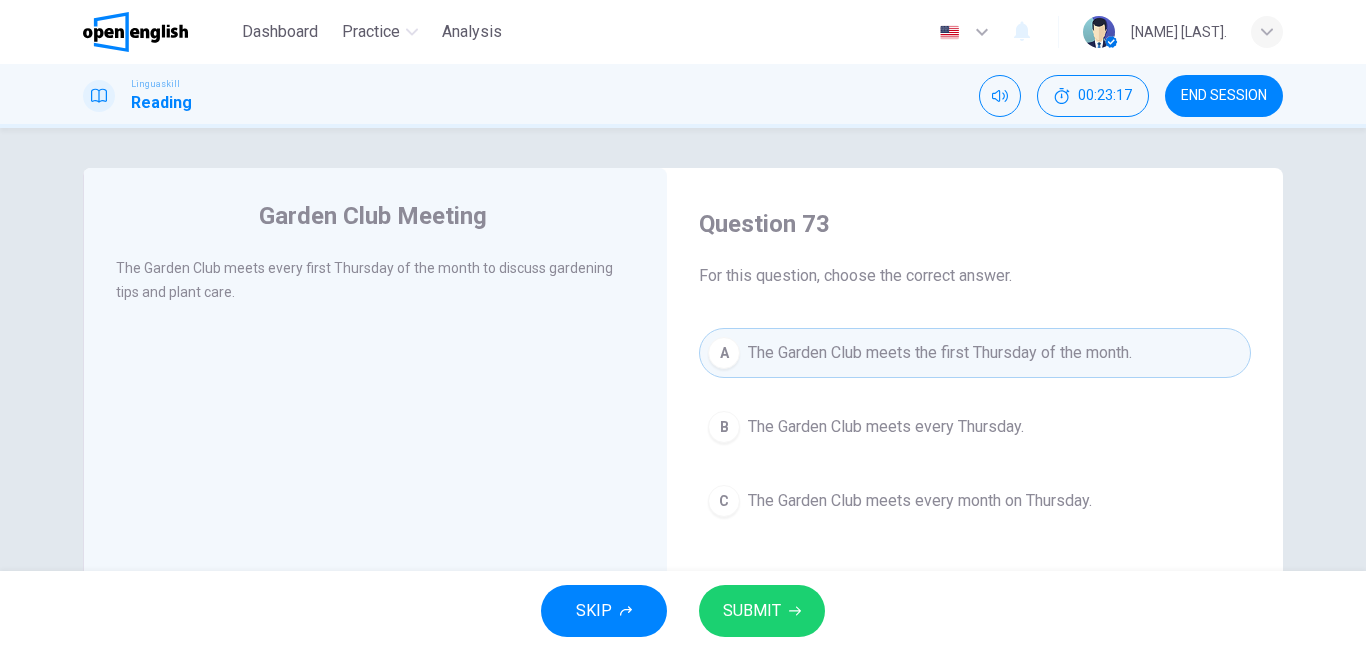 click on "SUBMIT" at bounding box center [762, 611] 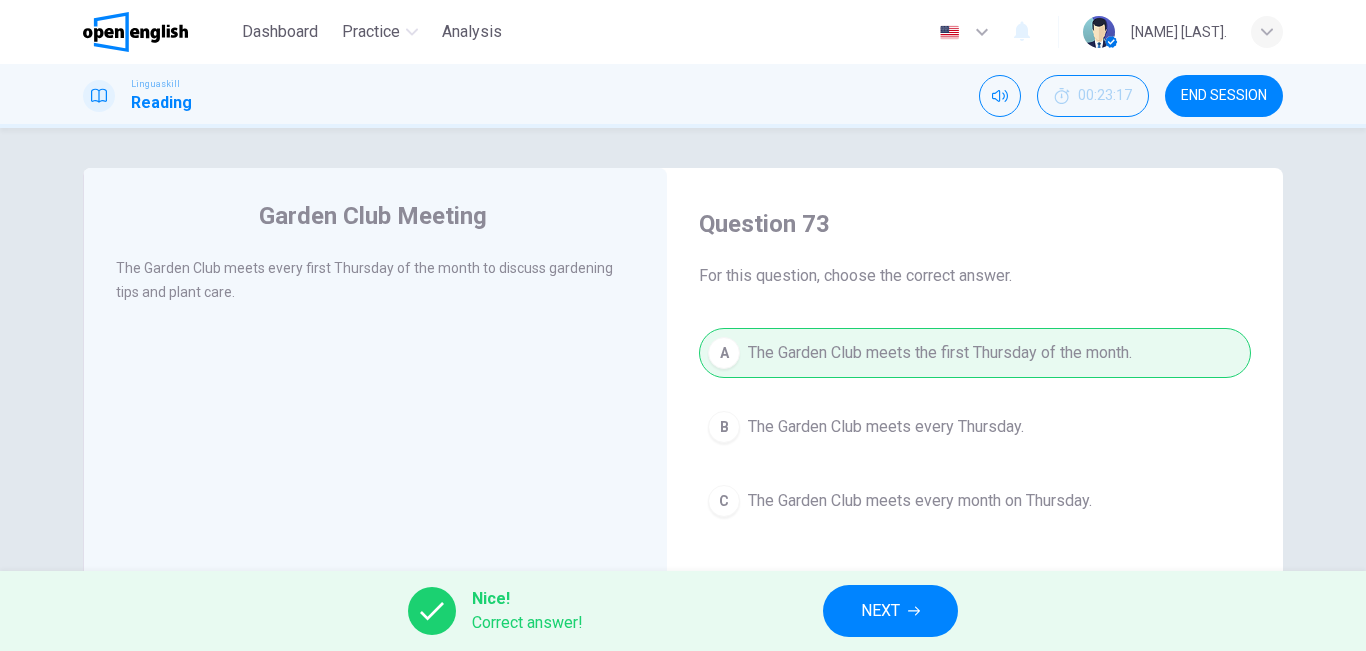 click on "NEXT" at bounding box center (890, 611) 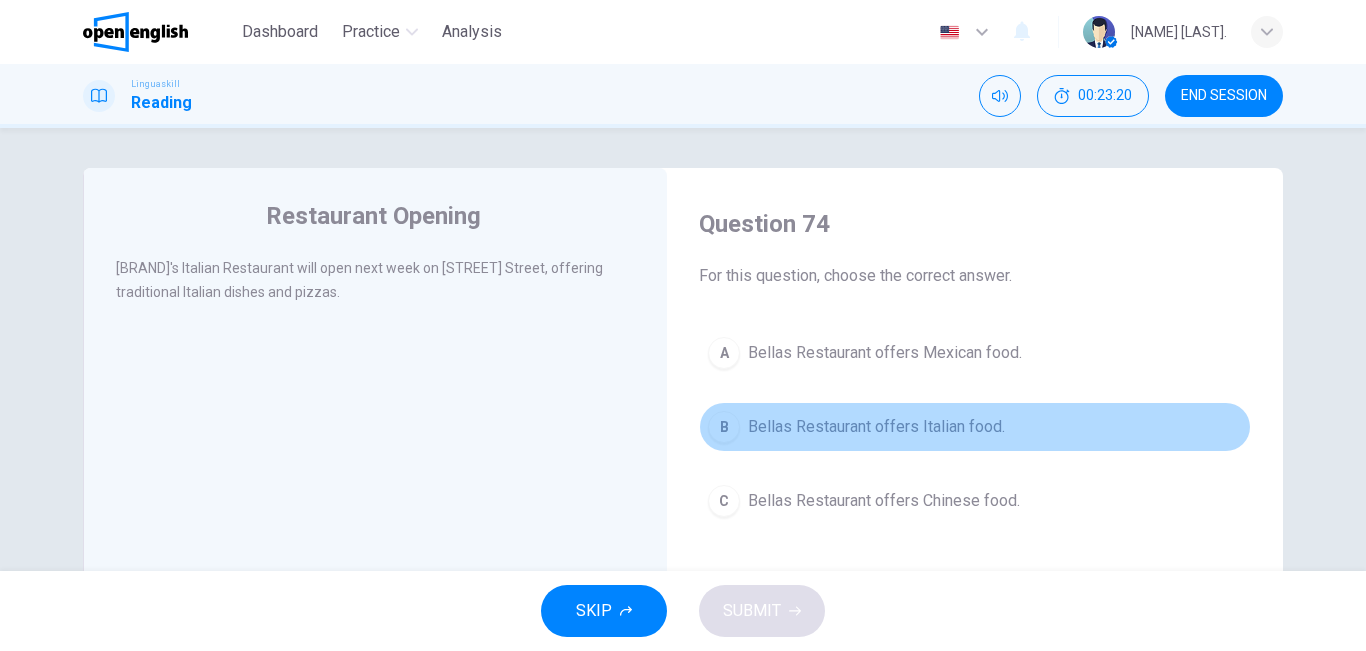 click on "Bellas Restaurant offers Italian food." at bounding box center [876, 427] 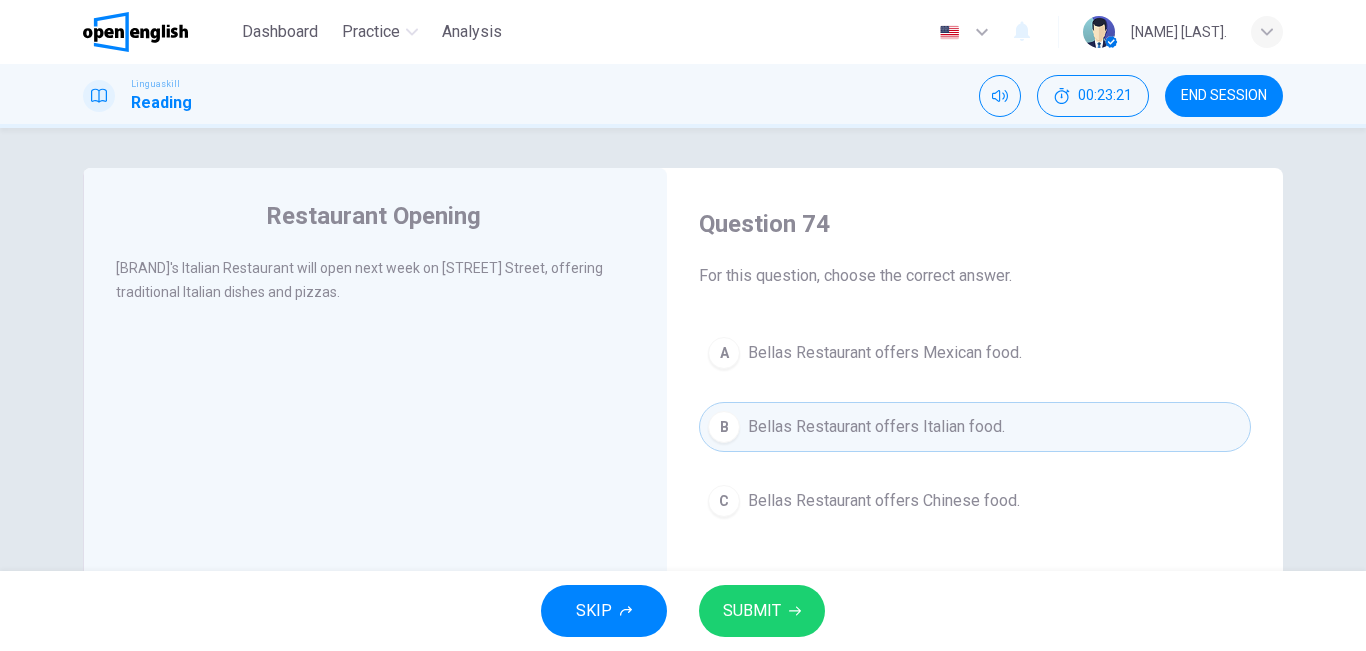 click on "SUBMIT" at bounding box center [752, 611] 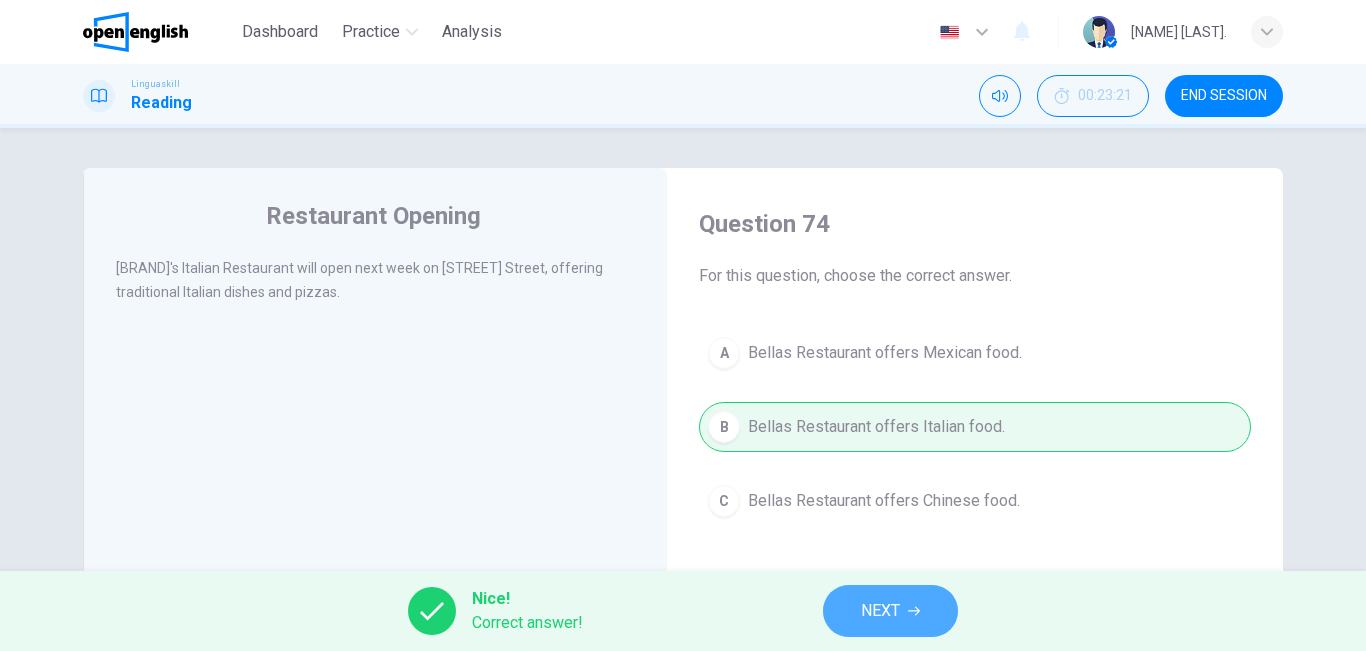 click on "NEXT" at bounding box center [880, 611] 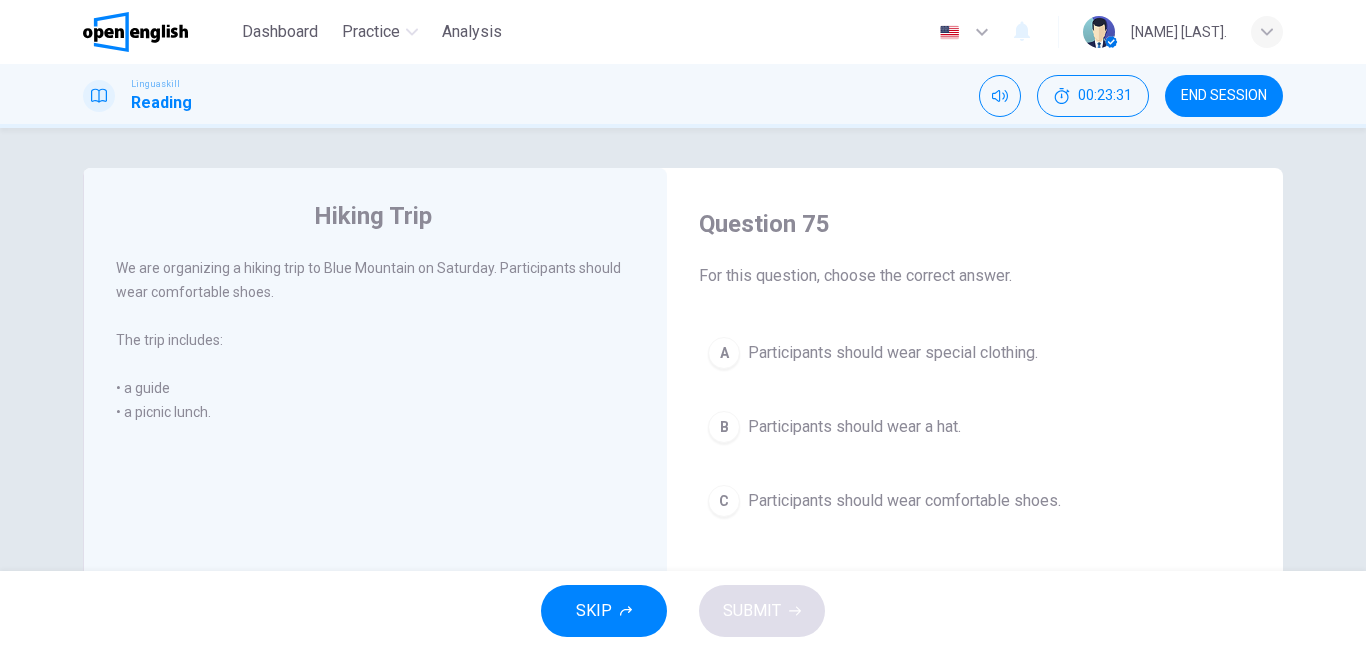 click on "Participants should wear comfortable shoes." at bounding box center (904, 501) 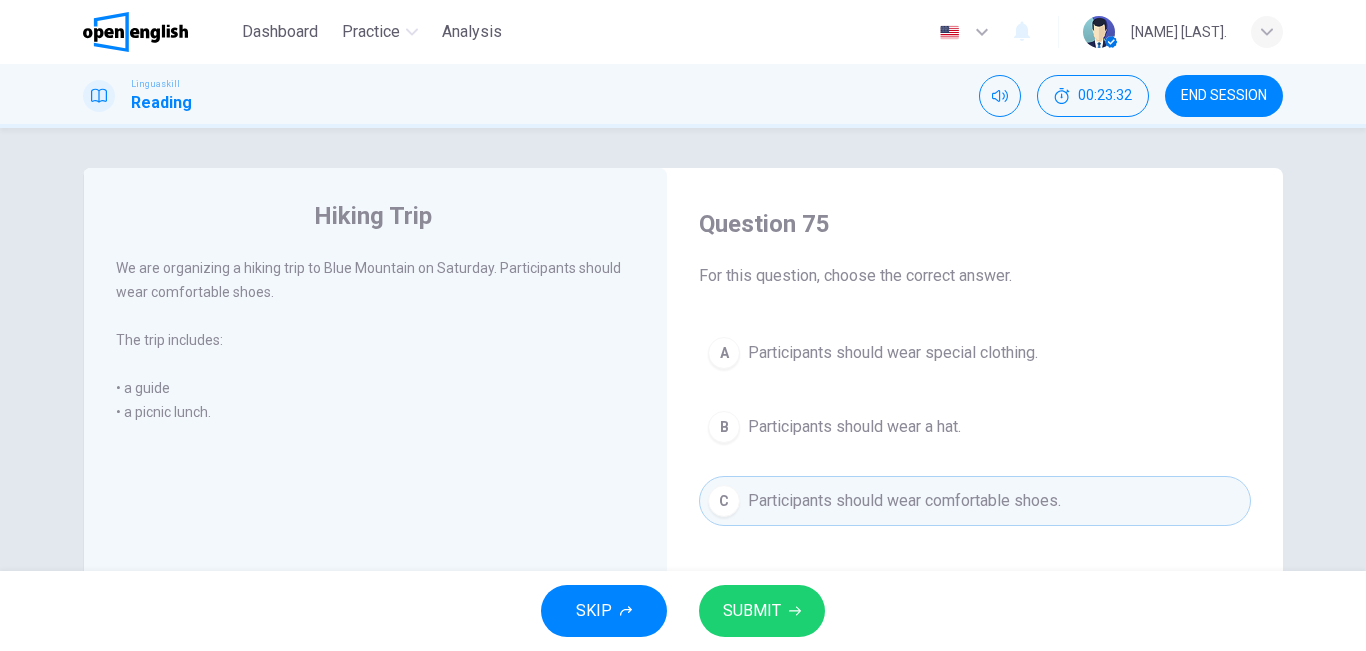 click on "SKIP SUBMIT" at bounding box center (683, 611) 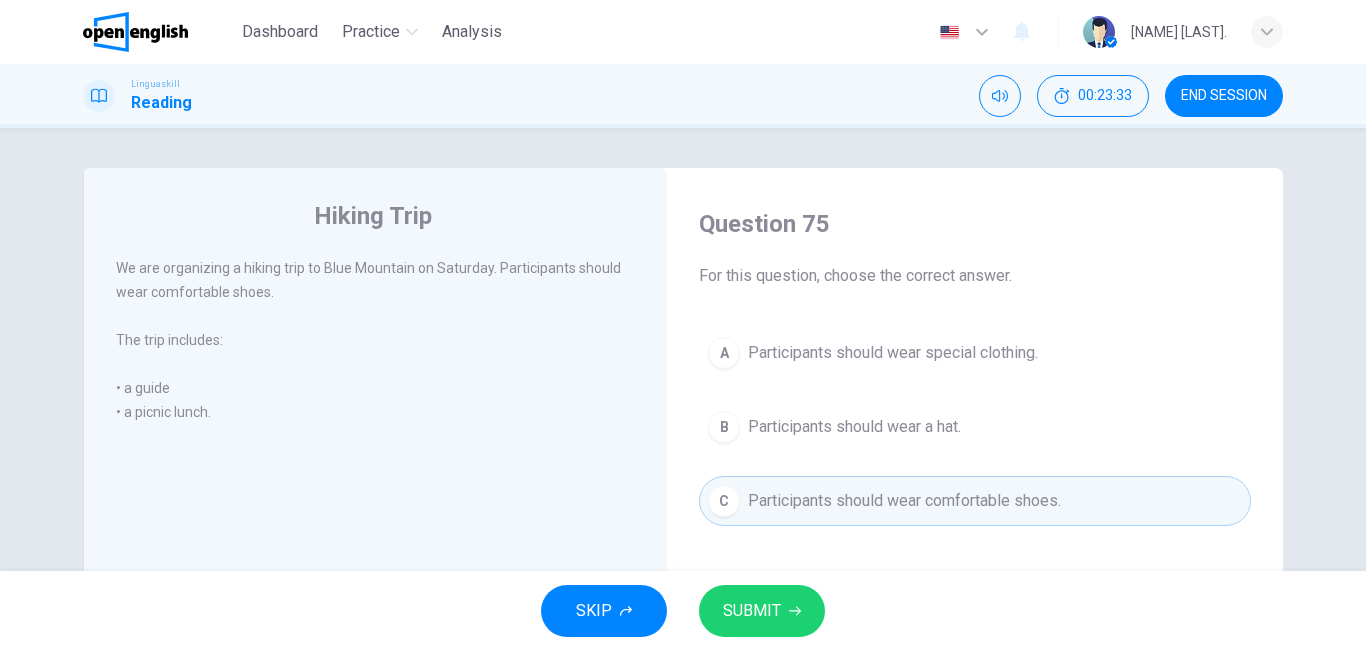 click 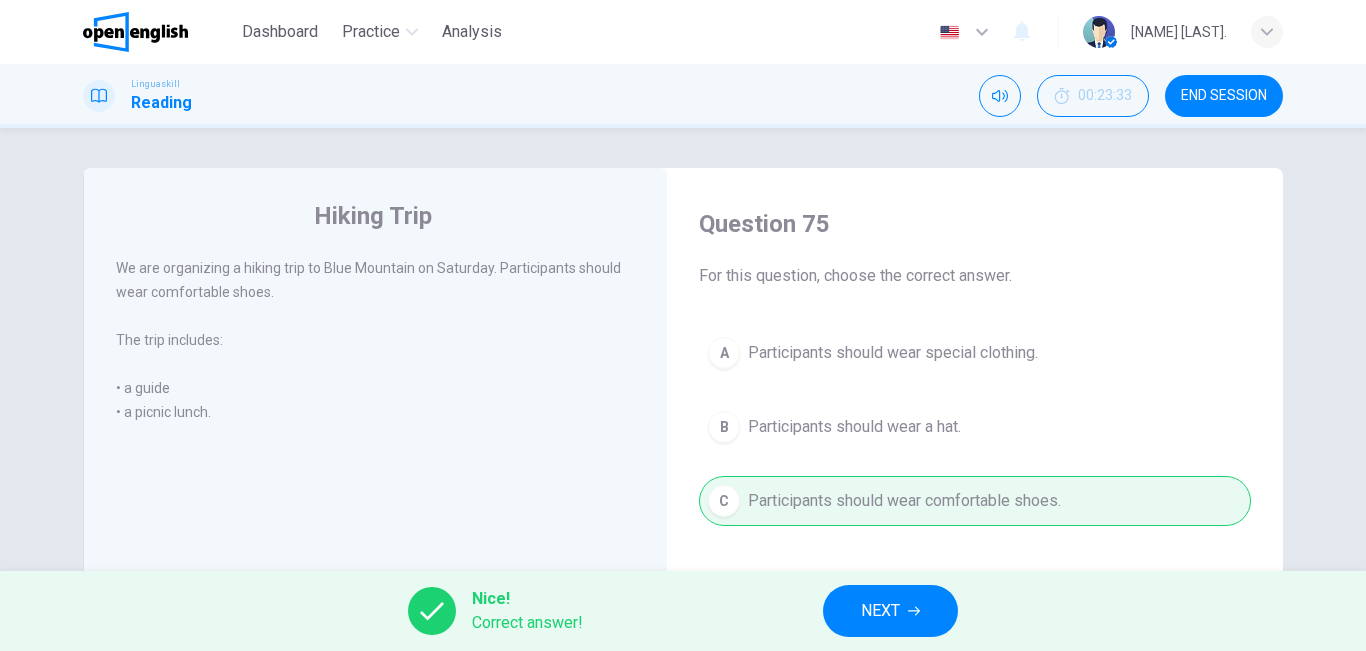 click on "NEXT" at bounding box center (890, 611) 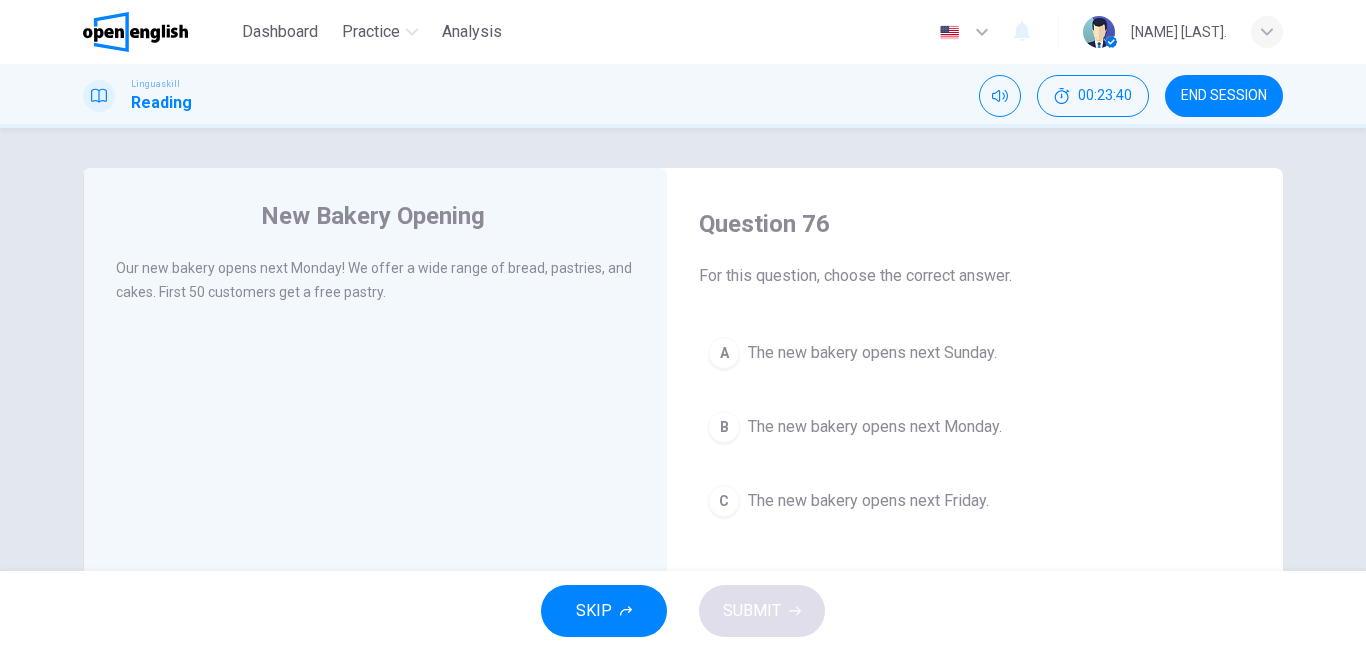 click on "The new bakery opens next Monday." at bounding box center [875, 427] 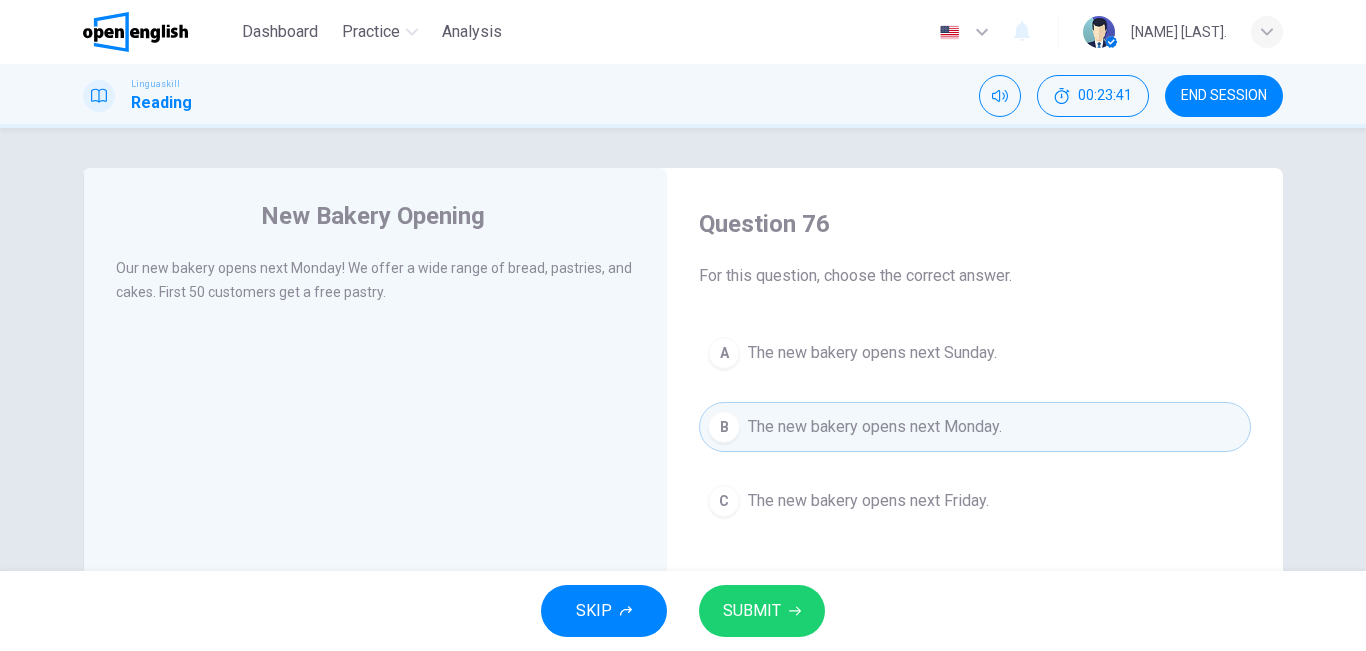 click on "SUBMIT" at bounding box center (752, 611) 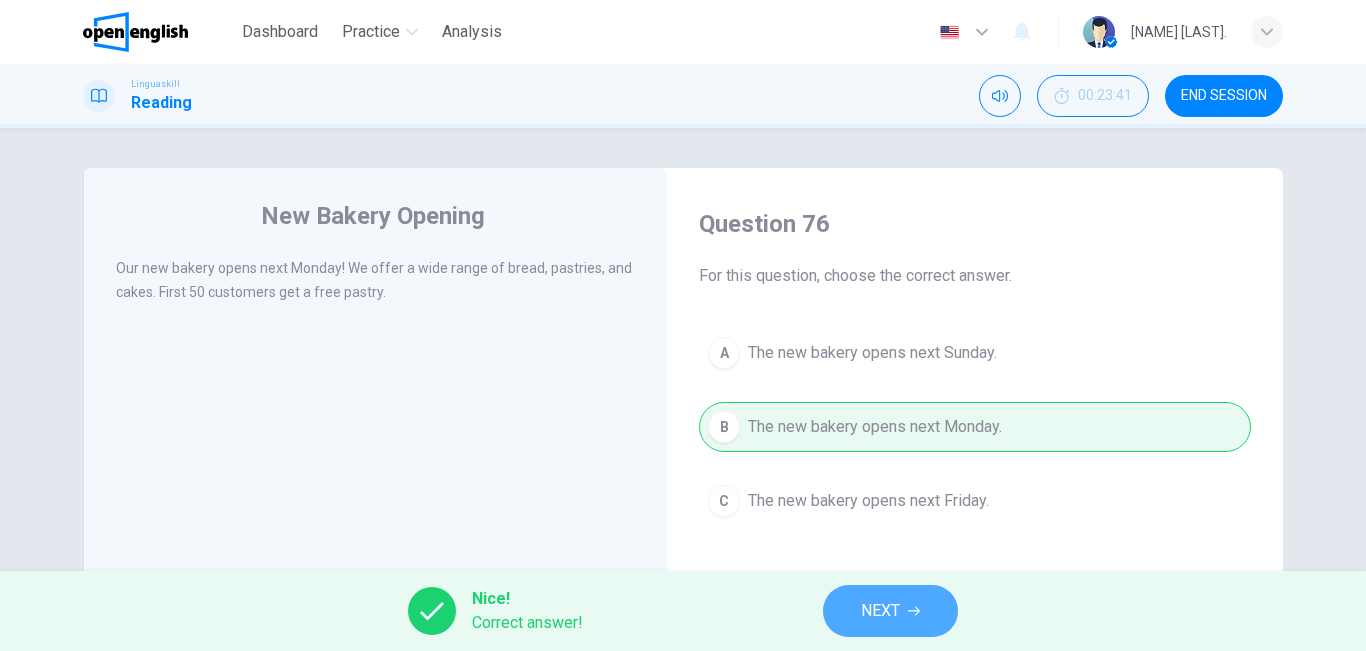 click on "NEXT" at bounding box center (890, 611) 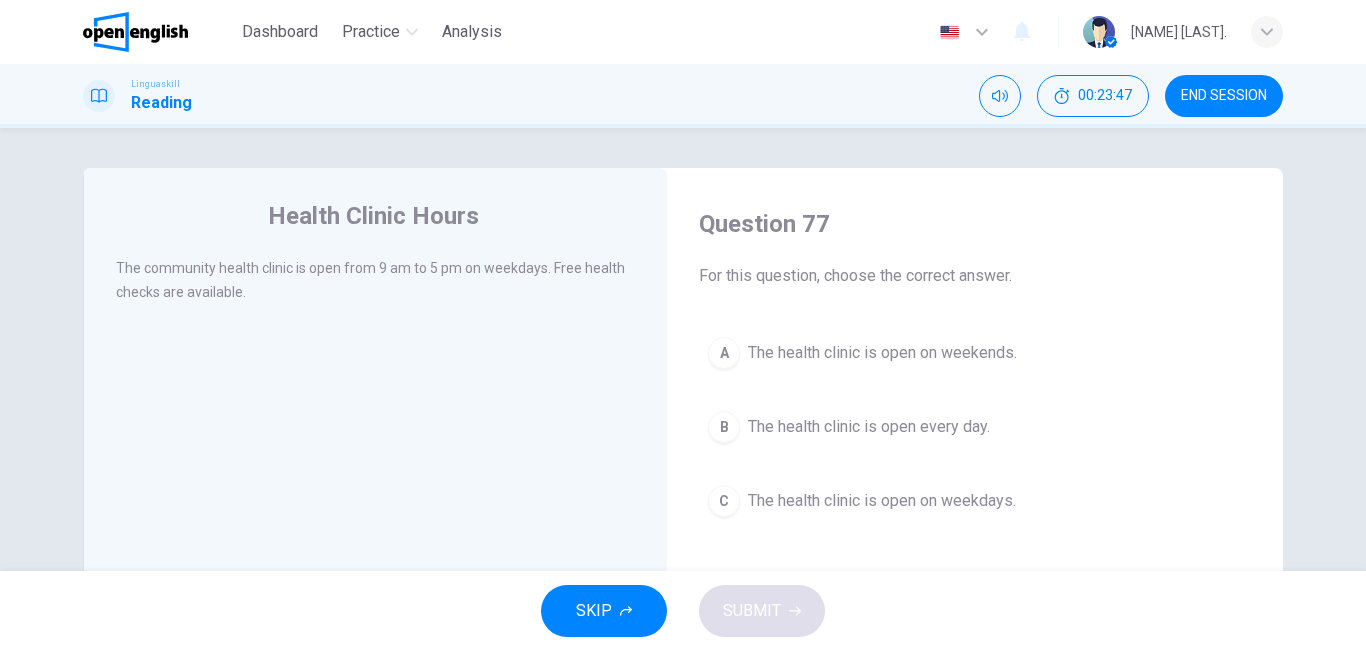 click on "The health clinic is open on weekdays." at bounding box center (882, 501) 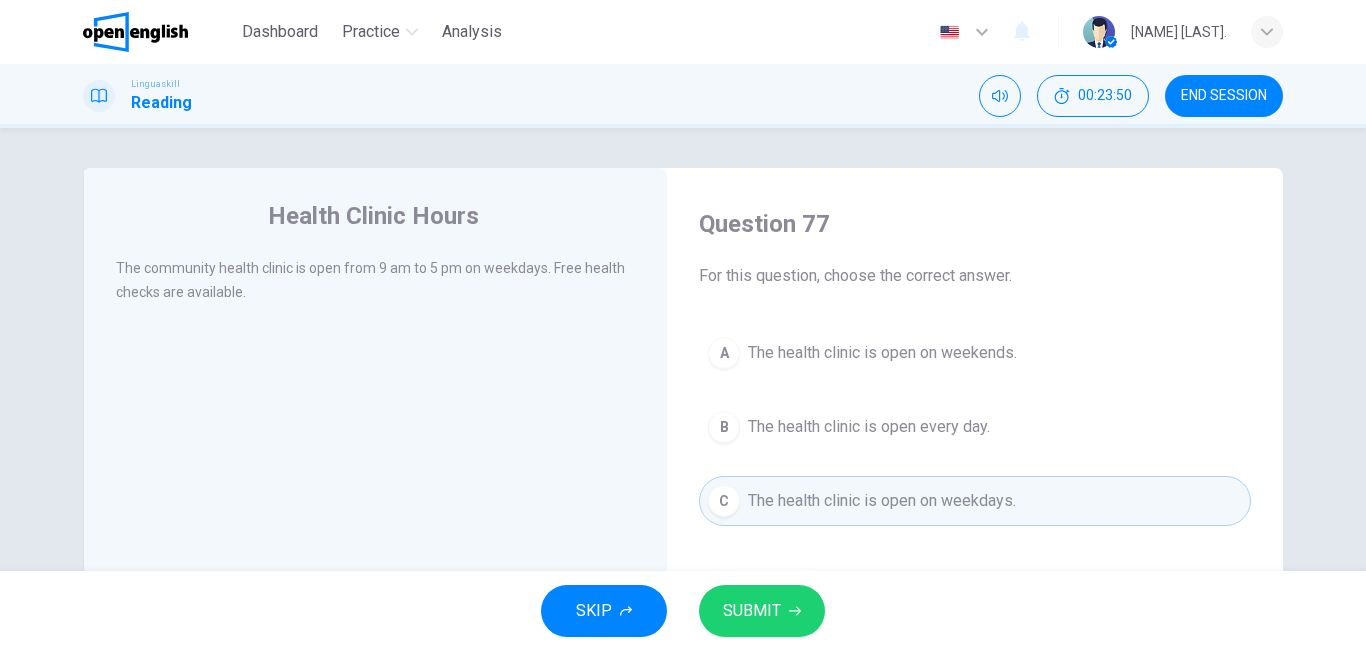 click on "SUBMIT" at bounding box center (752, 611) 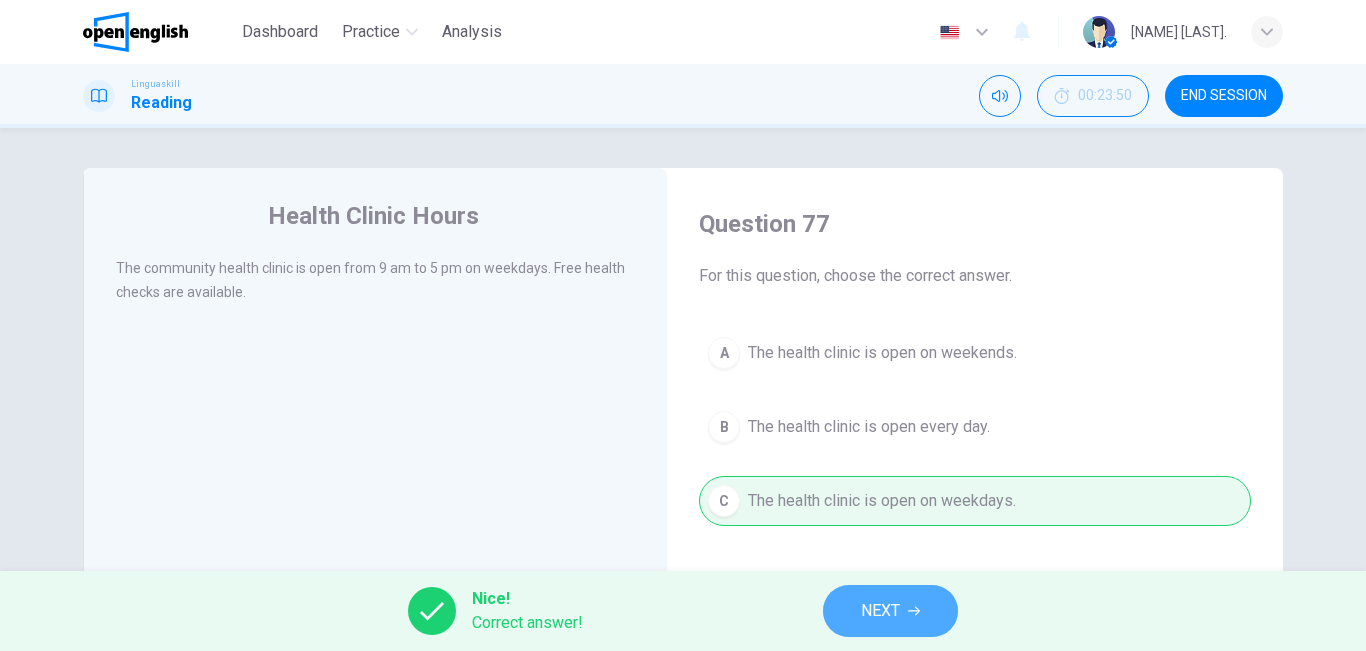 click on "NEXT" at bounding box center [880, 611] 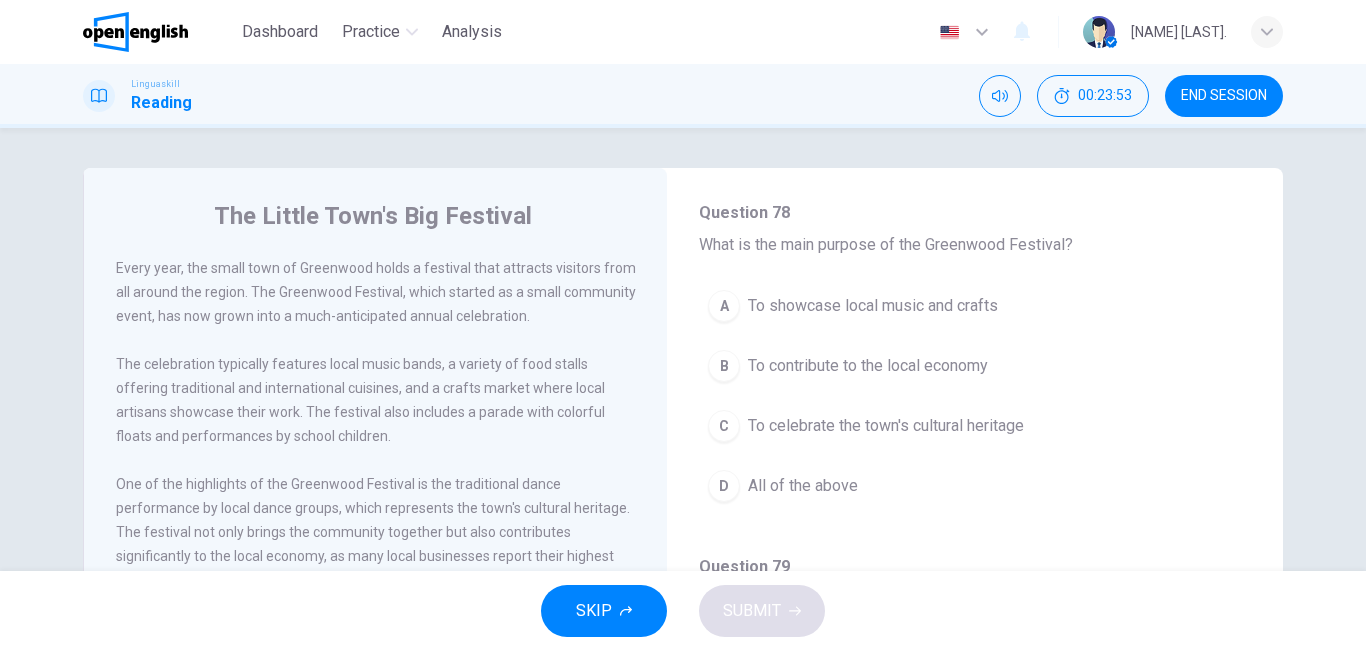 scroll, scrollTop: 121, scrollLeft: 0, axis: vertical 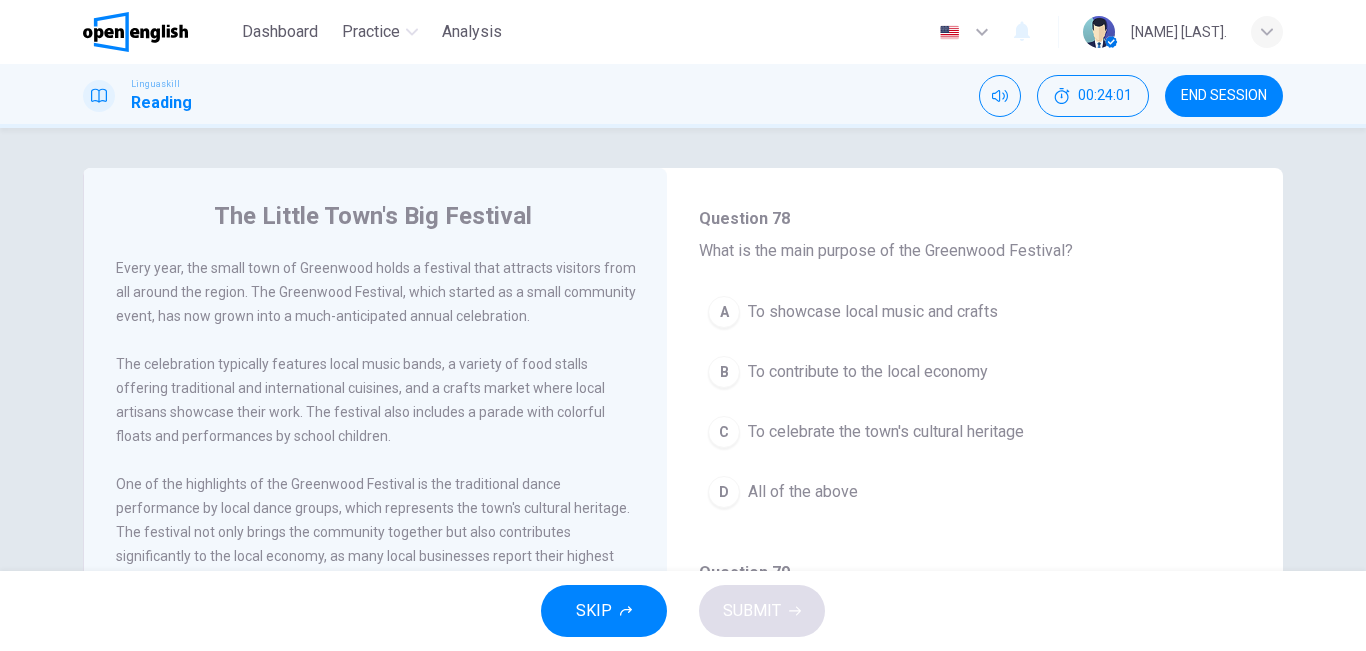 click on "To showcase local music and crafts" at bounding box center (873, 312) 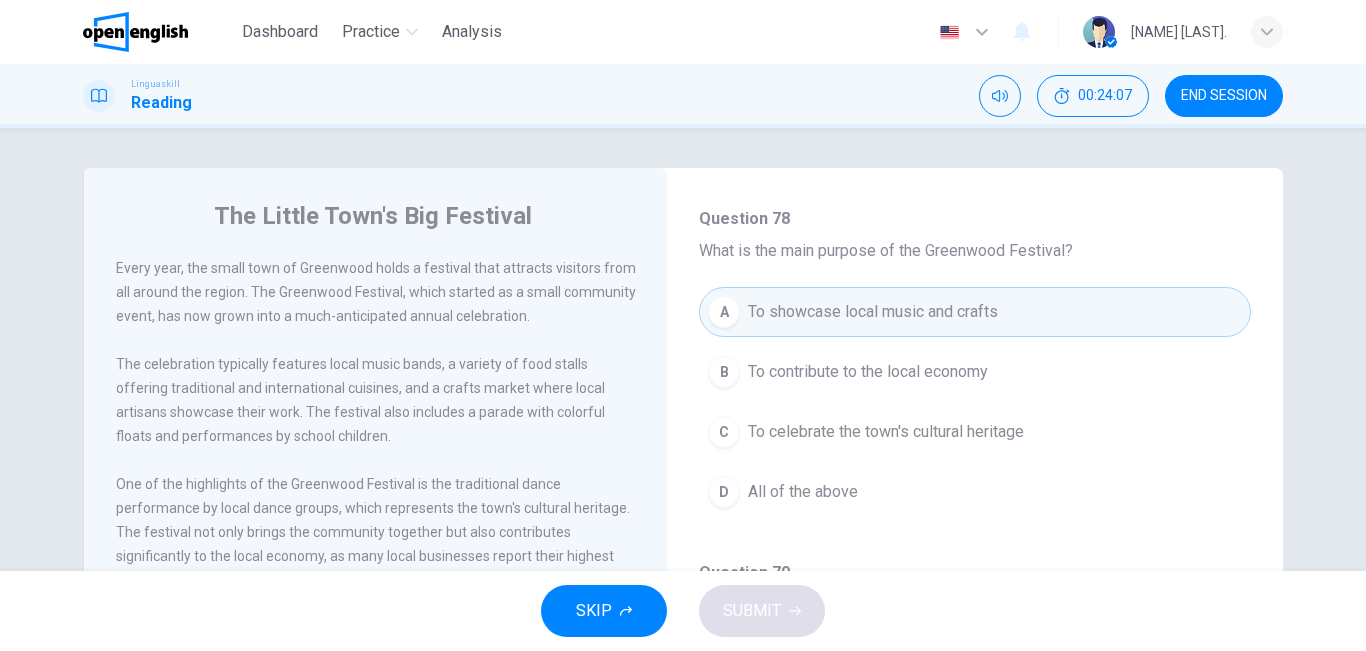 drag, startPoint x: 1249, startPoint y: 376, endPoint x: 1250, endPoint y: 426, distance: 50.01 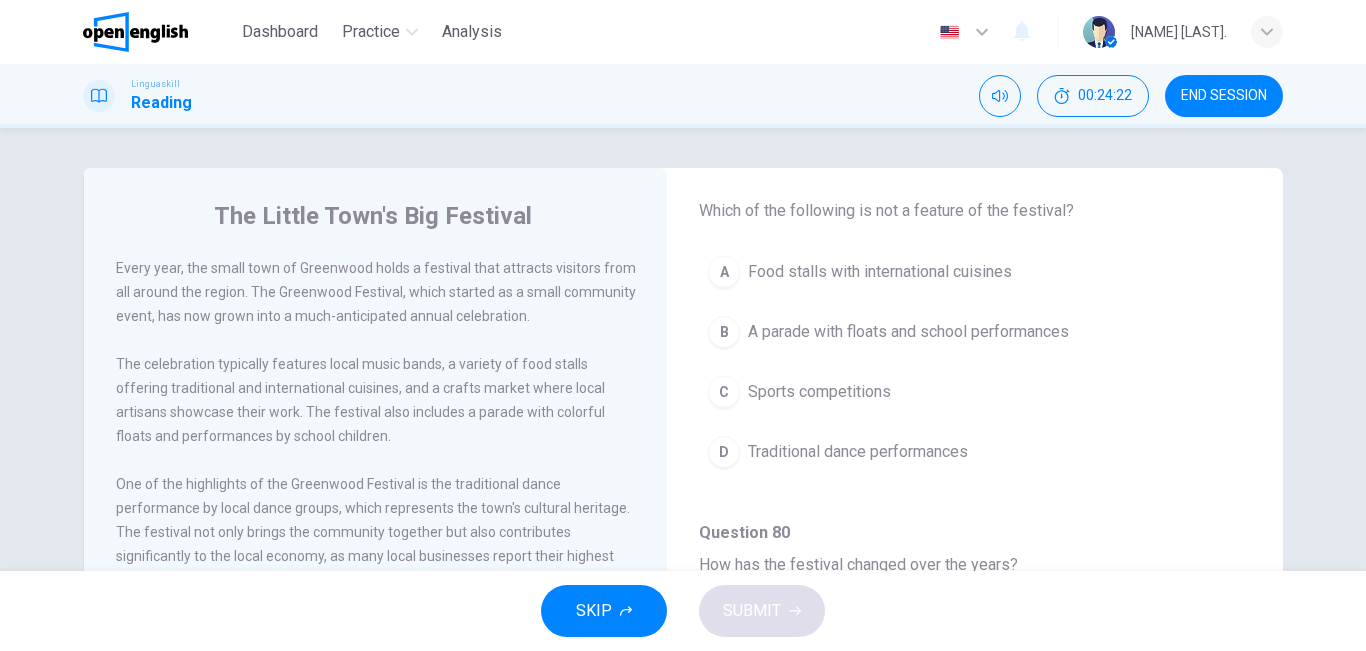 scroll, scrollTop: 521, scrollLeft: 0, axis: vertical 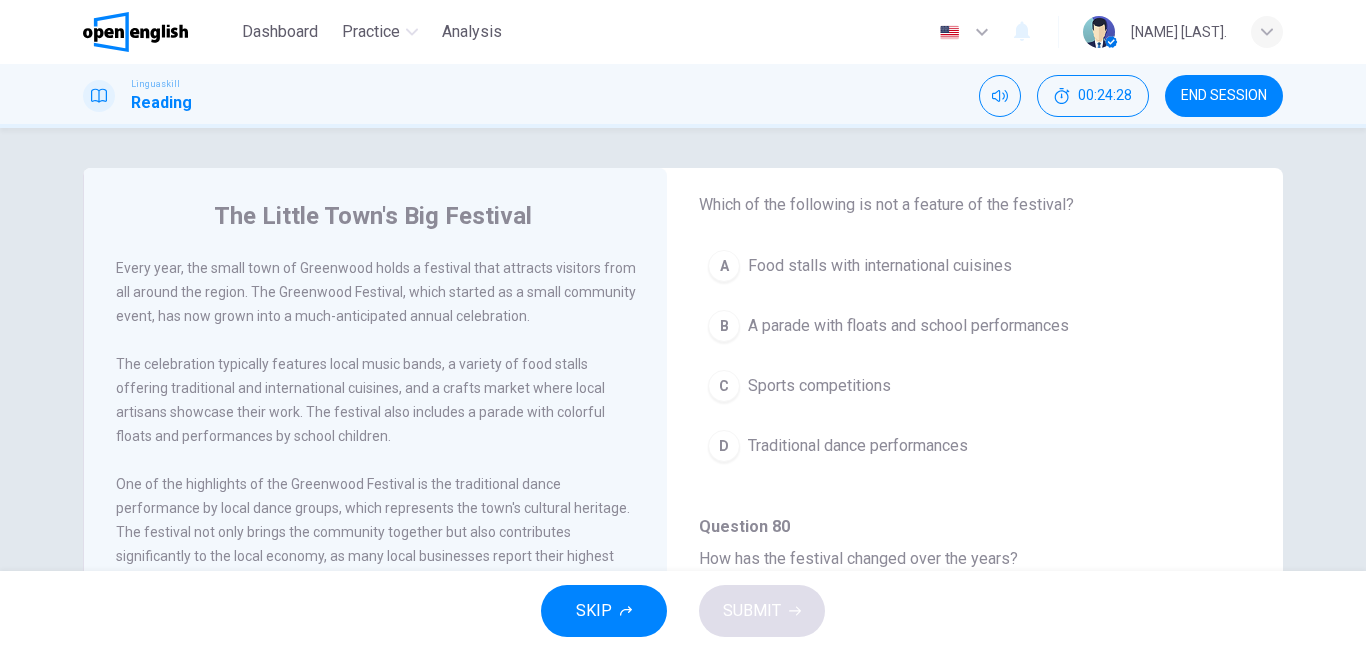 click on "Traditional dance performances" at bounding box center (858, 446) 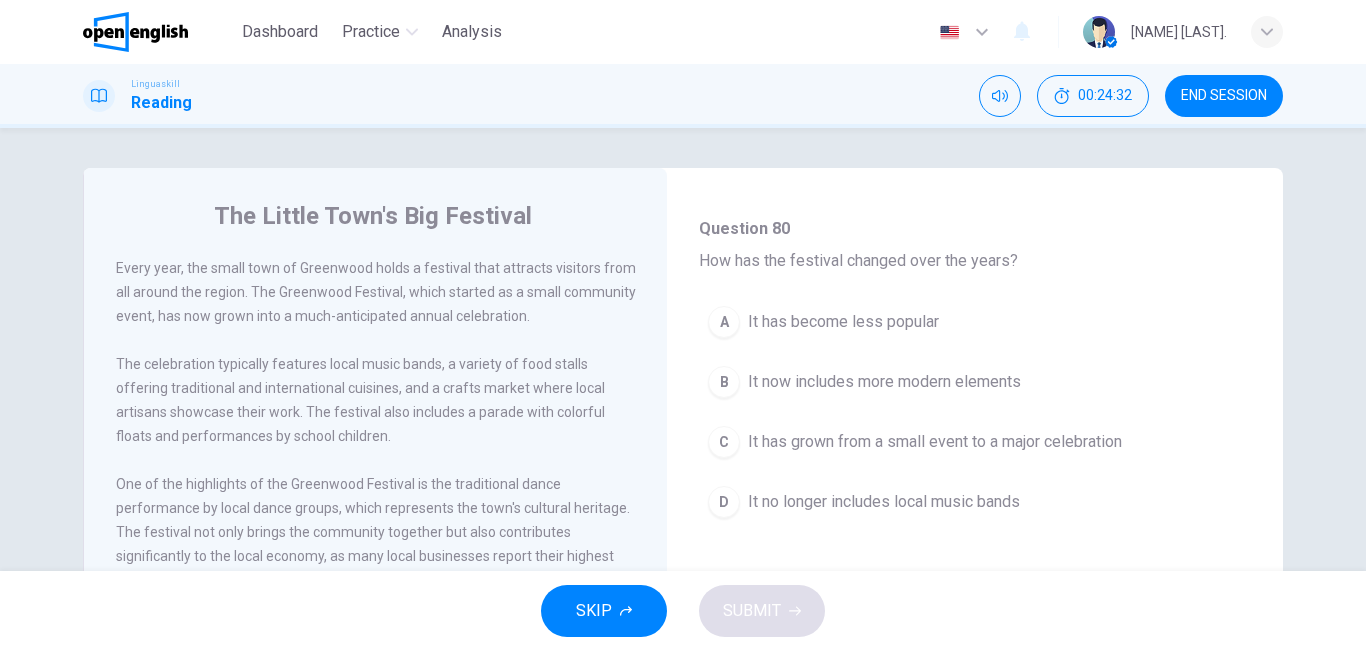 scroll, scrollTop: 849, scrollLeft: 0, axis: vertical 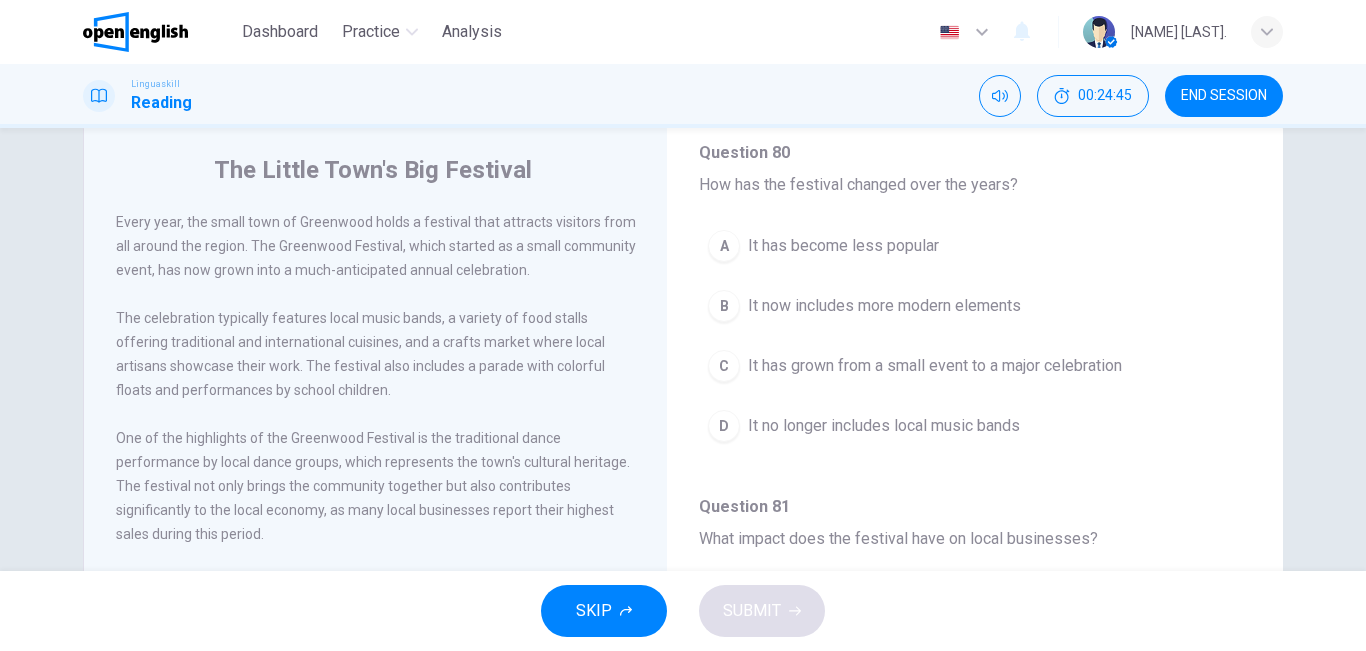 click on "B  It now includes more modern elements" at bounding box center (975, 306) 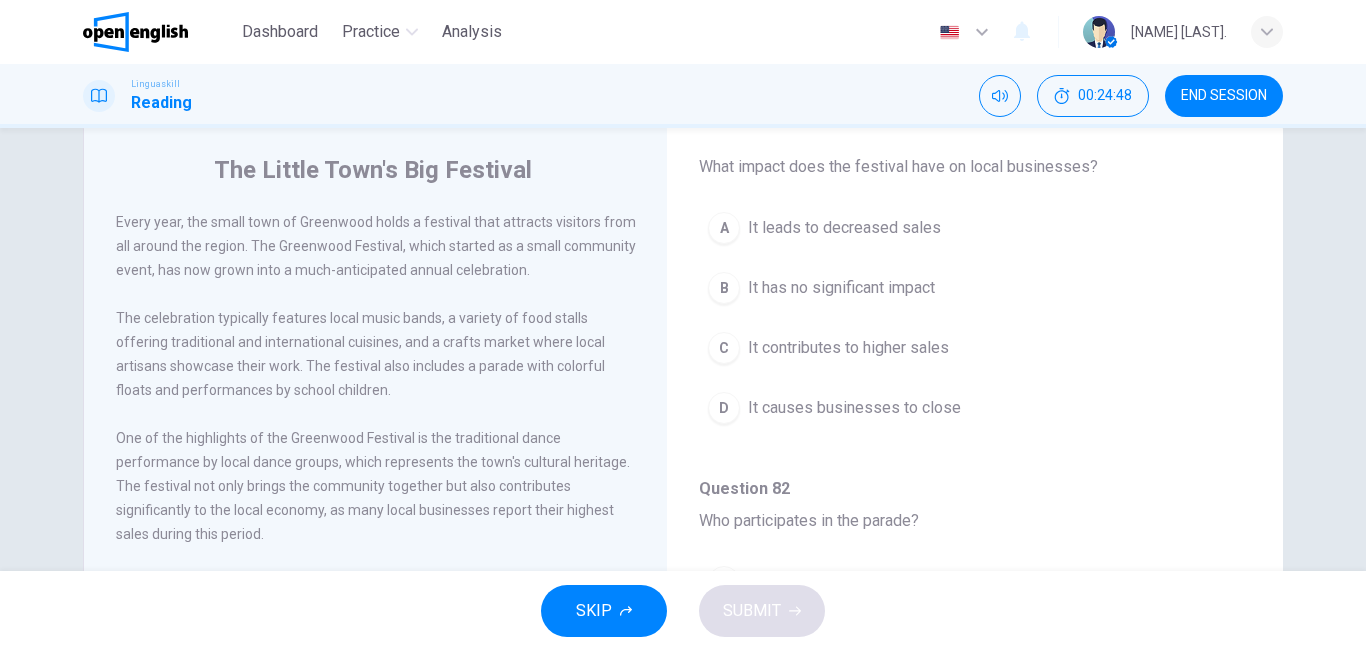 scroll, scrollTop: 1230, scrollLeft: 0, axis: vertical 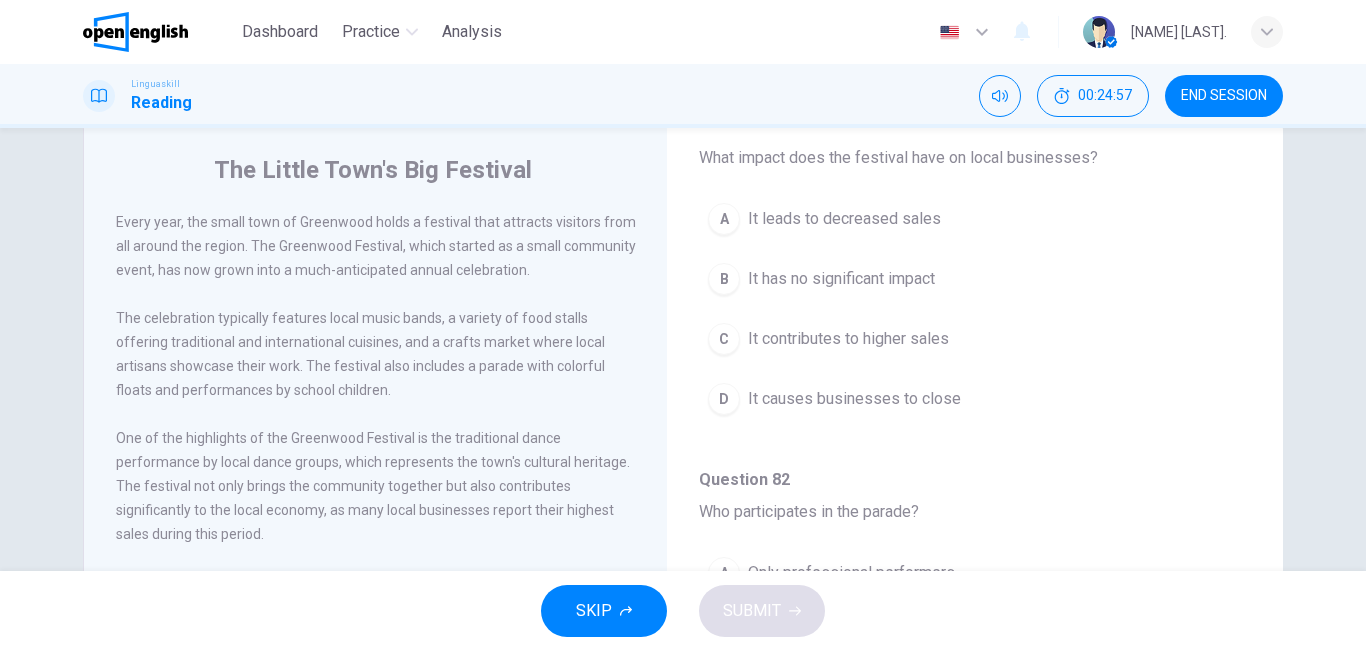 click on "It contributes to higher sales" at bounding box center (848, 339) 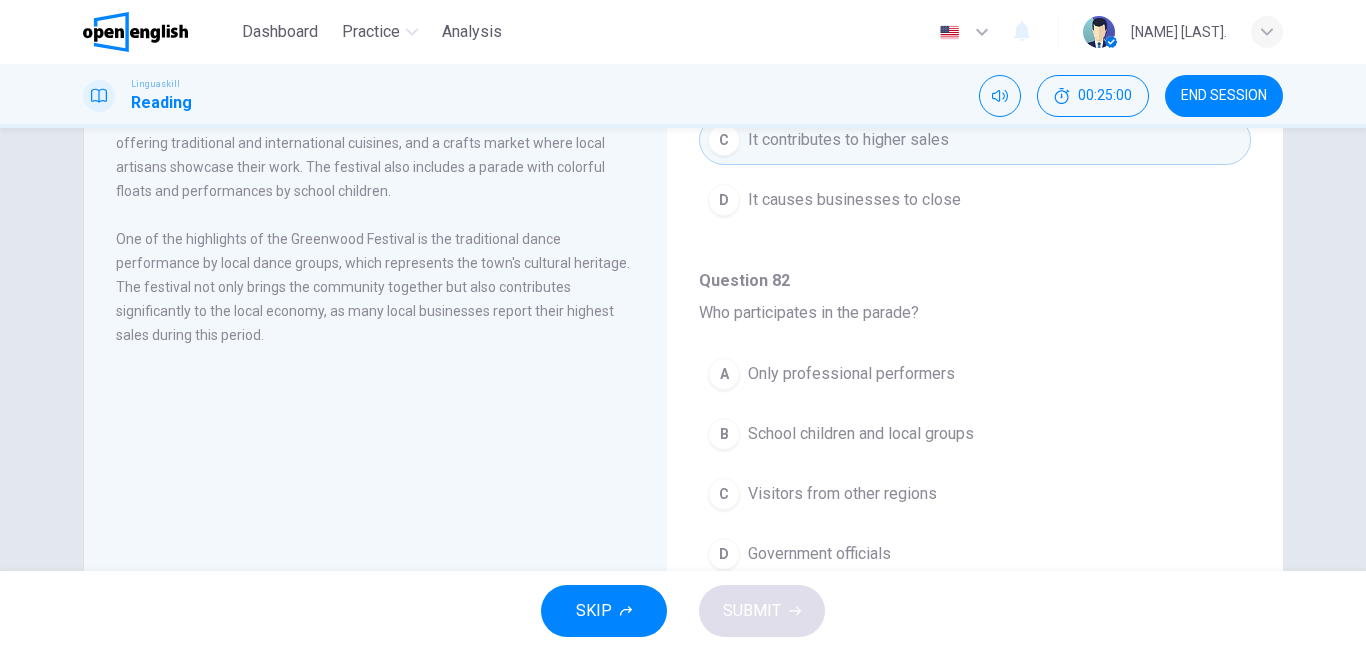 scroll, scrollTop: 249, scrollLeft: 0, axis: vertical 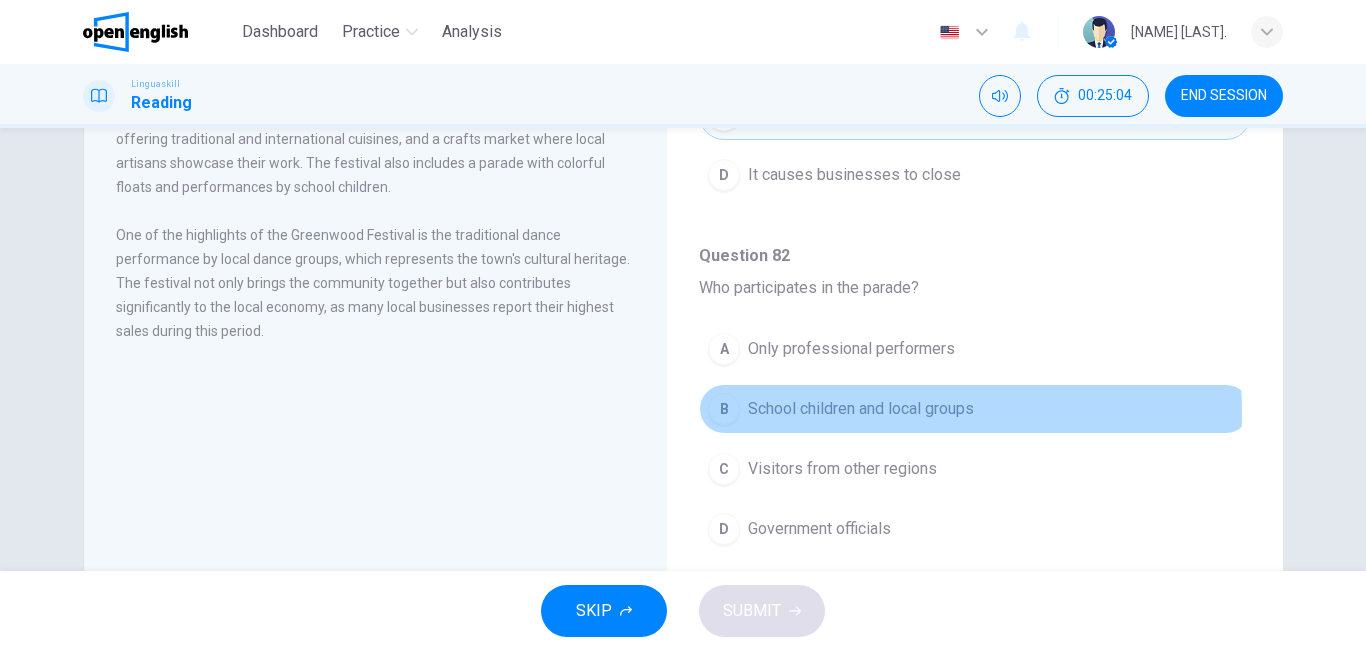 click on "School children and local groups" at bounding box center [861, 409] 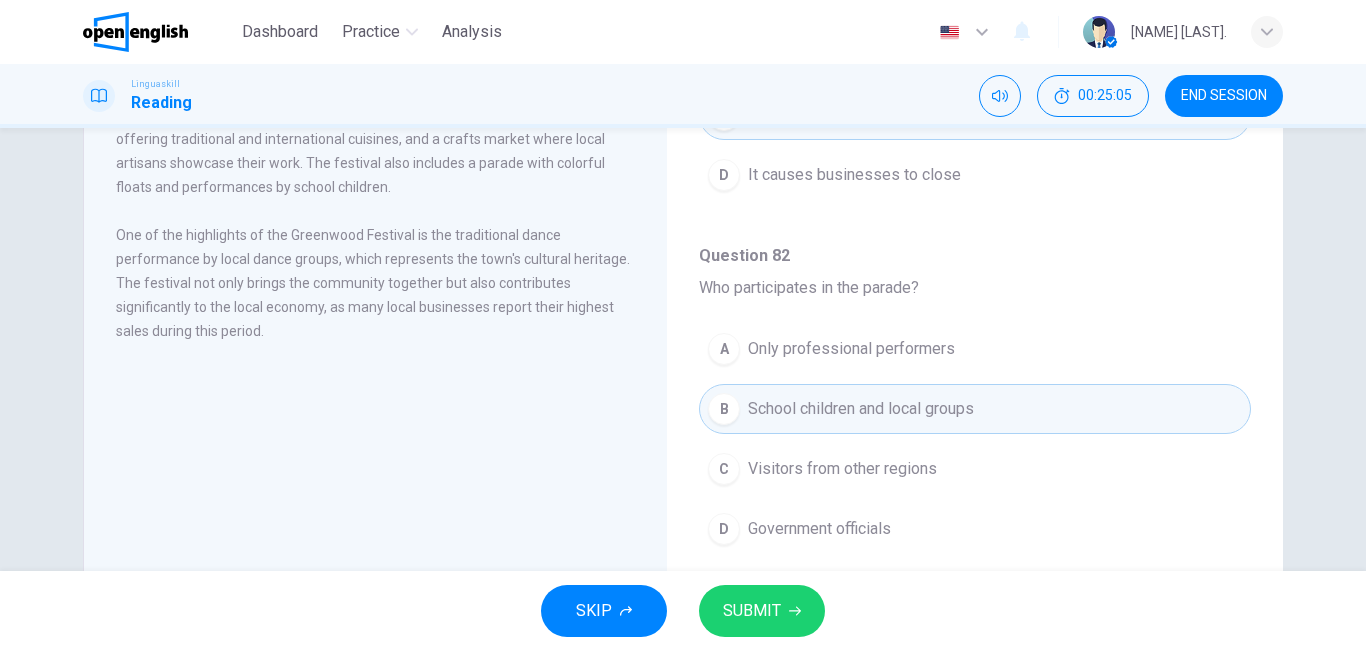 click on "SUBMIT" at bounding box center [762, 611] 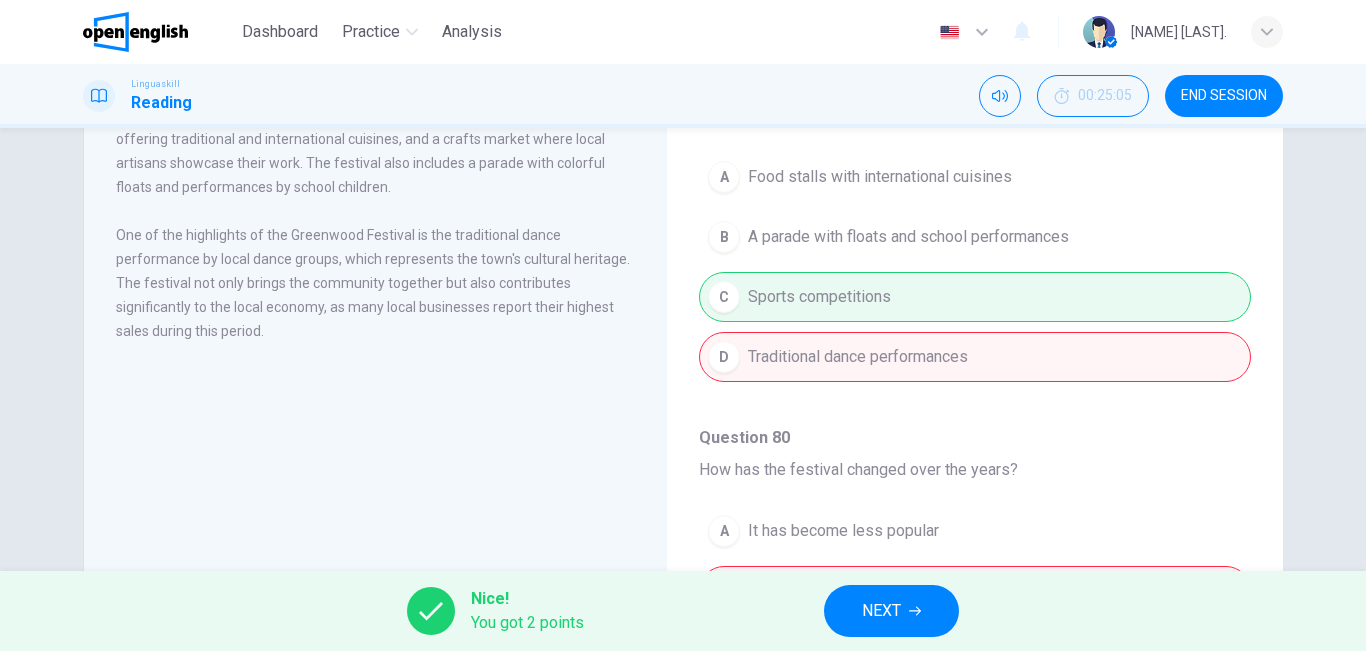 scroll, scrollTop: 343, scrollLeft: 0, axis: vertical 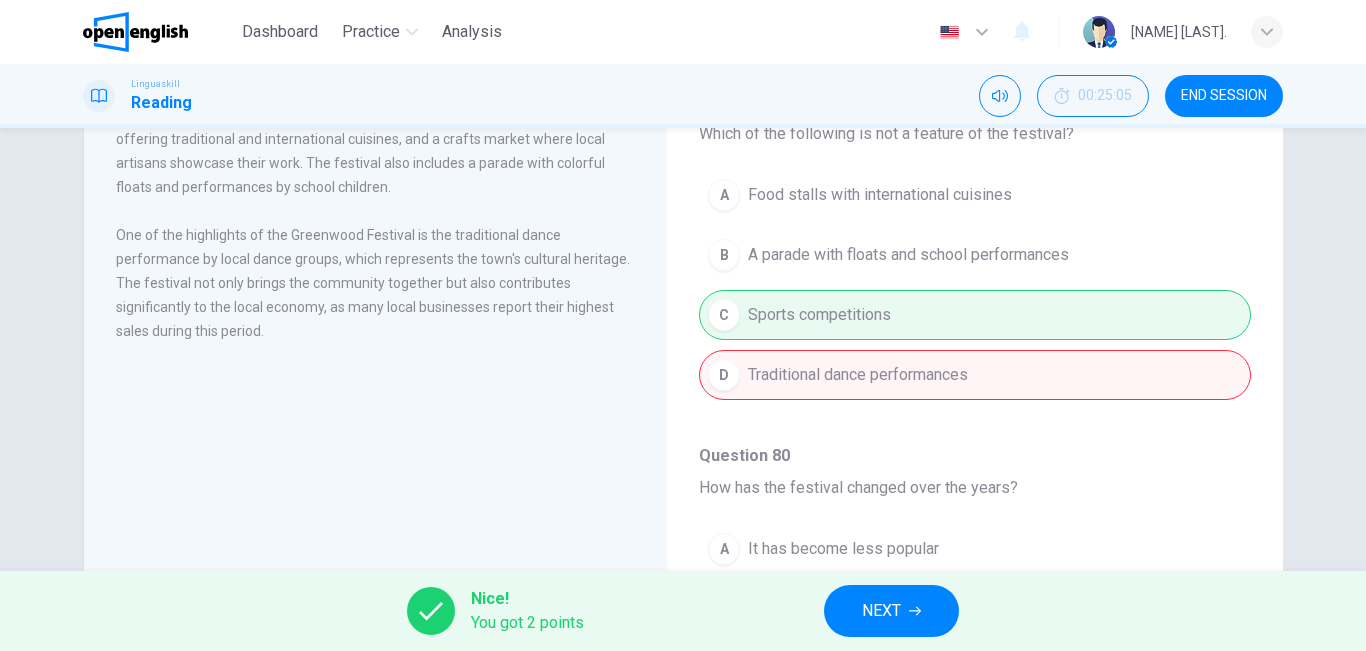 click on "NEXT" at bounding box center (881, 611) 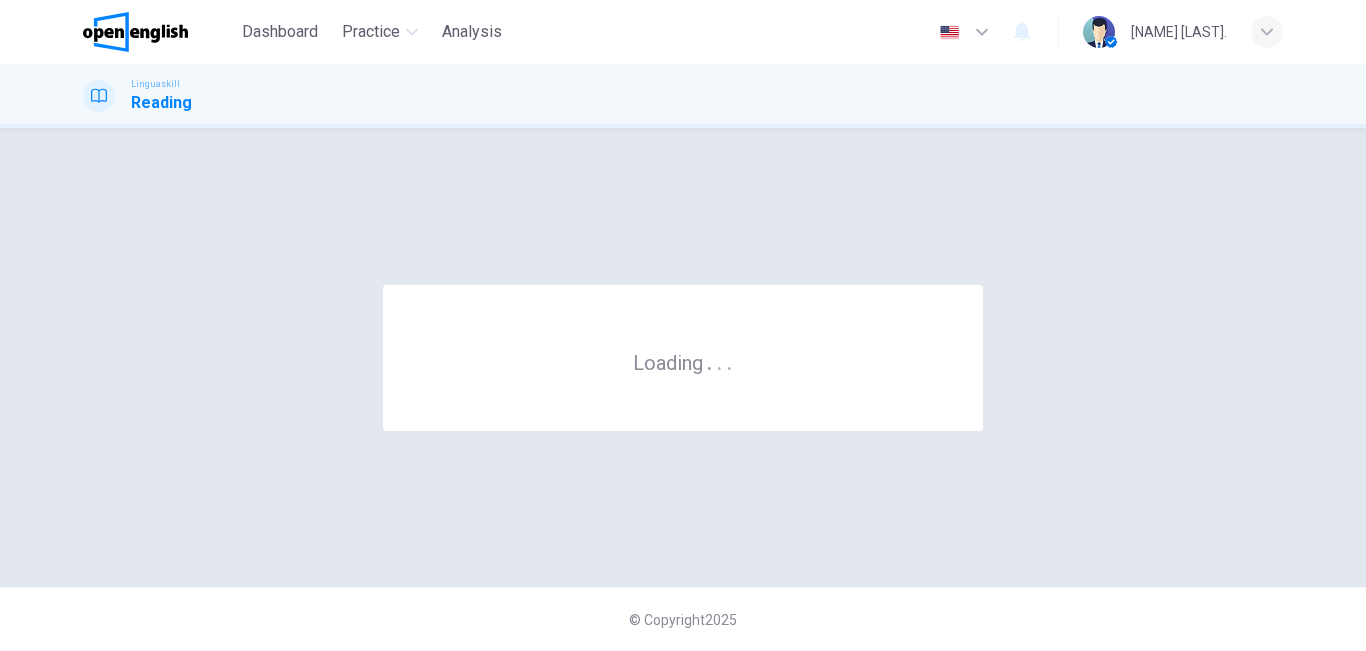 scroll, scrollTop: 0, scrollLeft: 0, axis: both 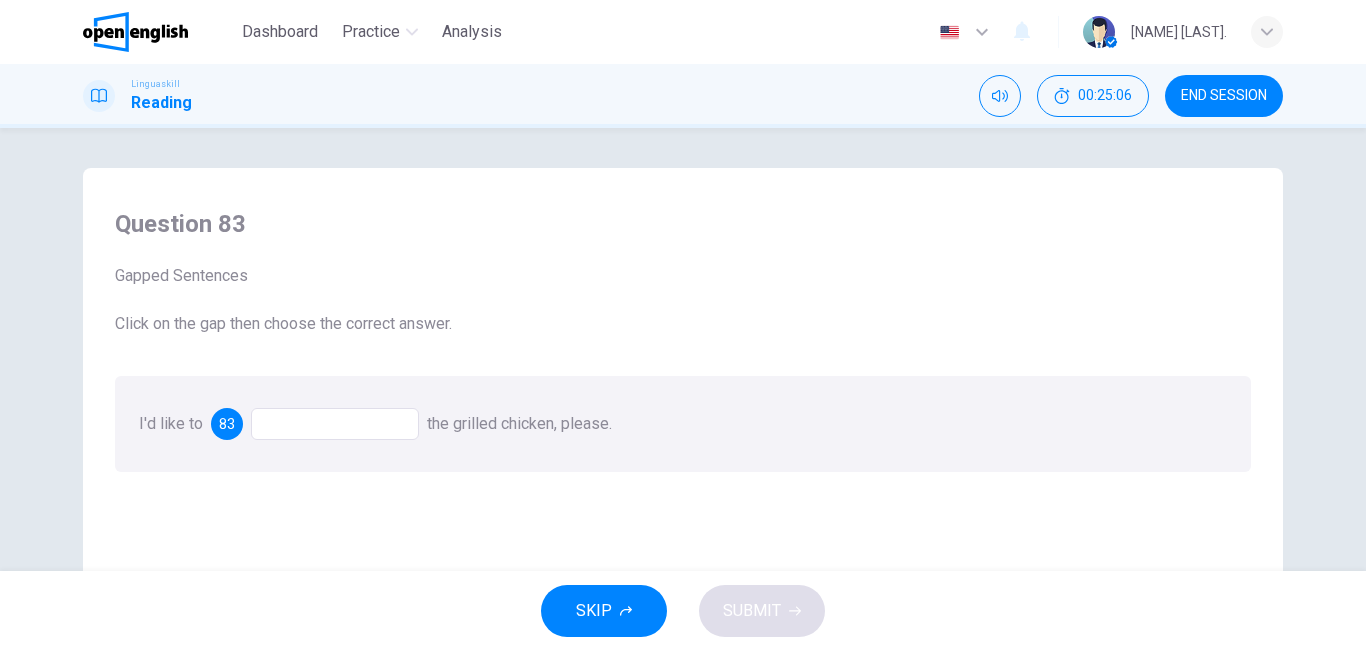 click at bounding box center [335, 424] 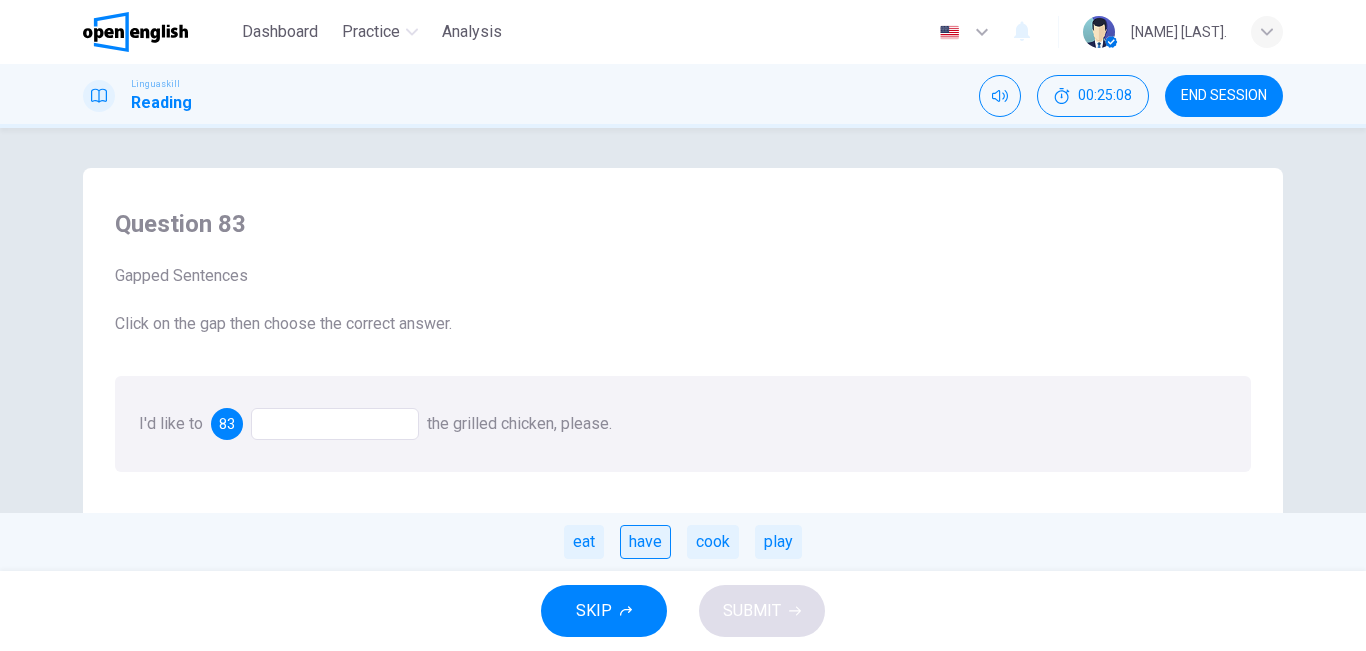 click on "have" at bounding box center (645, 542) 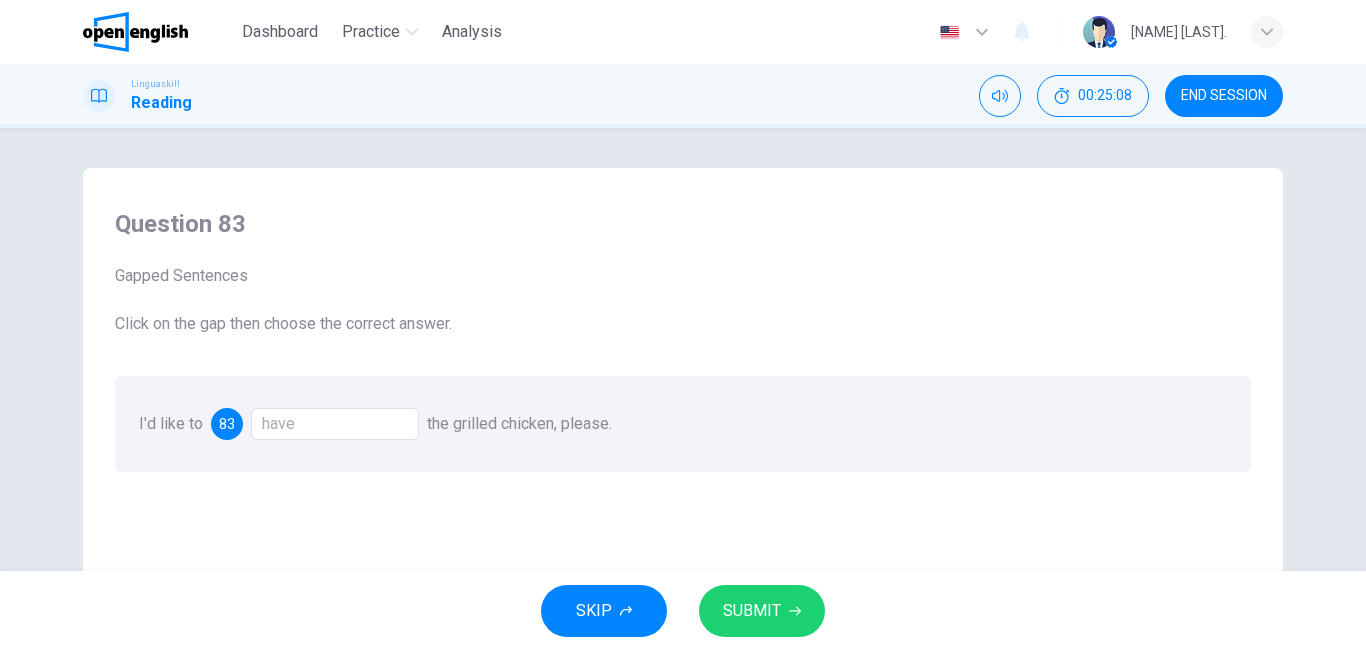 click on "SUBMIT" at bounding box center (762, 611) 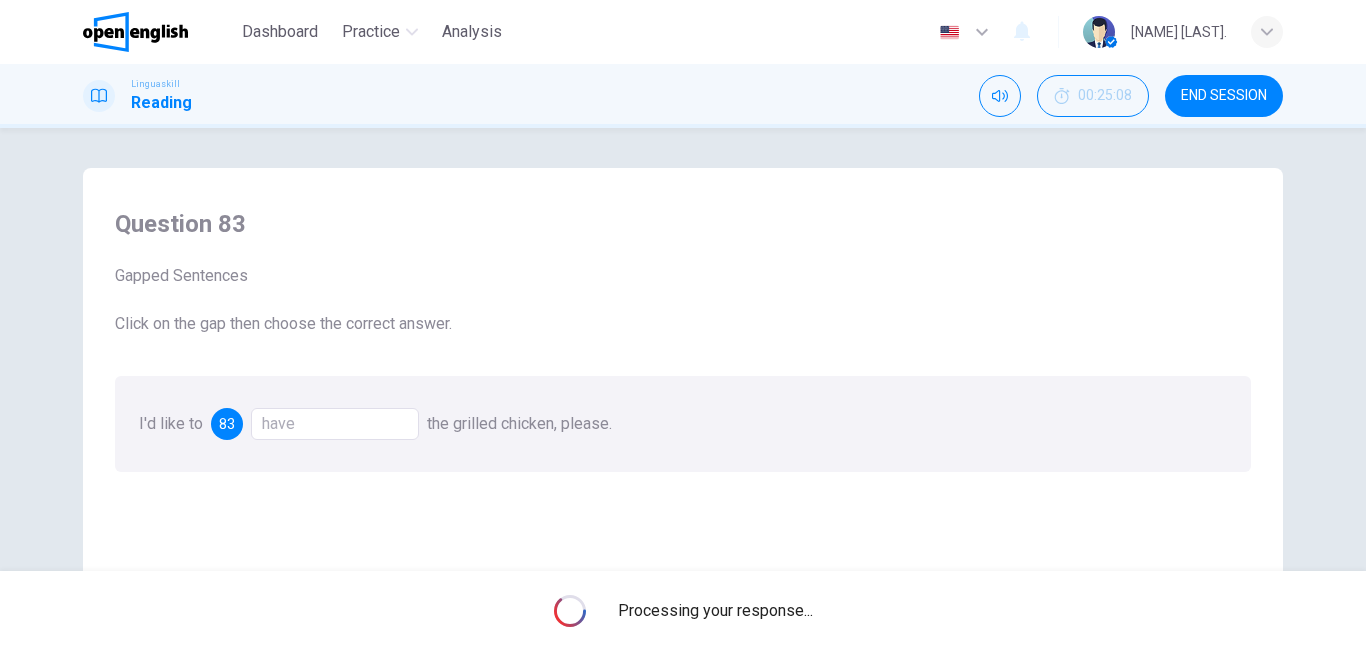 click on "Processing your response..." at bounding box center [715, 611] 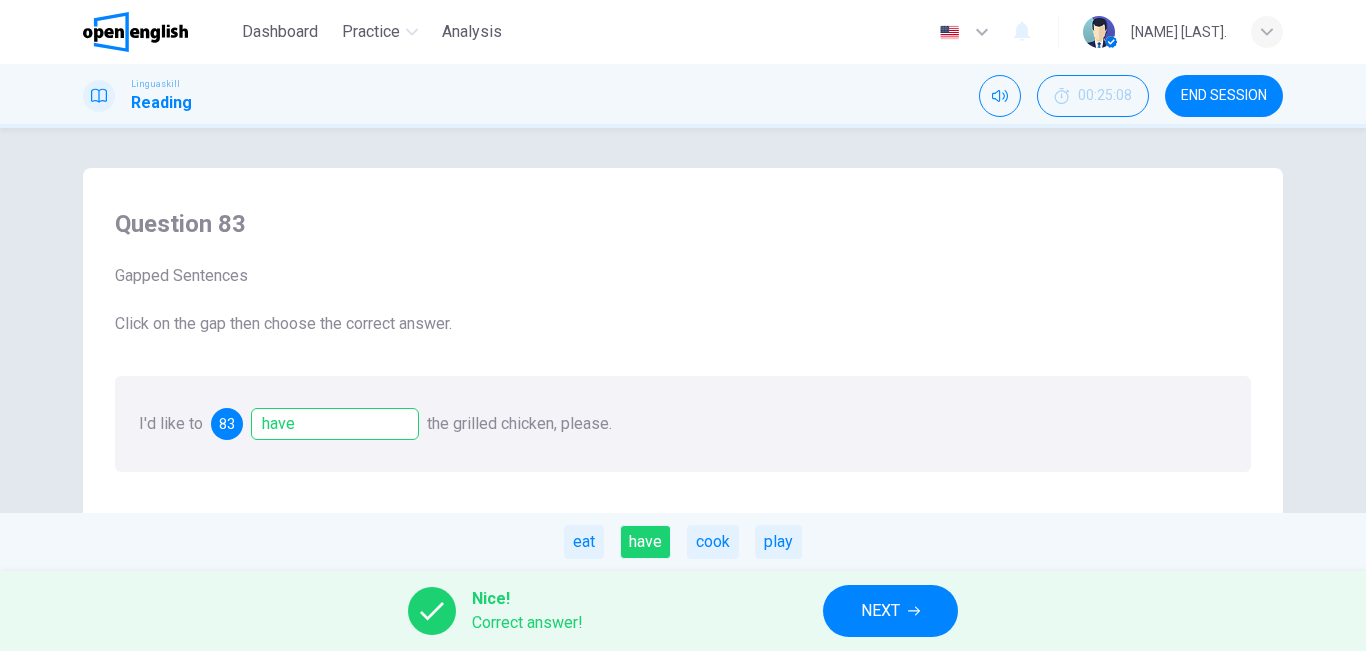 click on "NEXT" at bounding box center [890, 611] 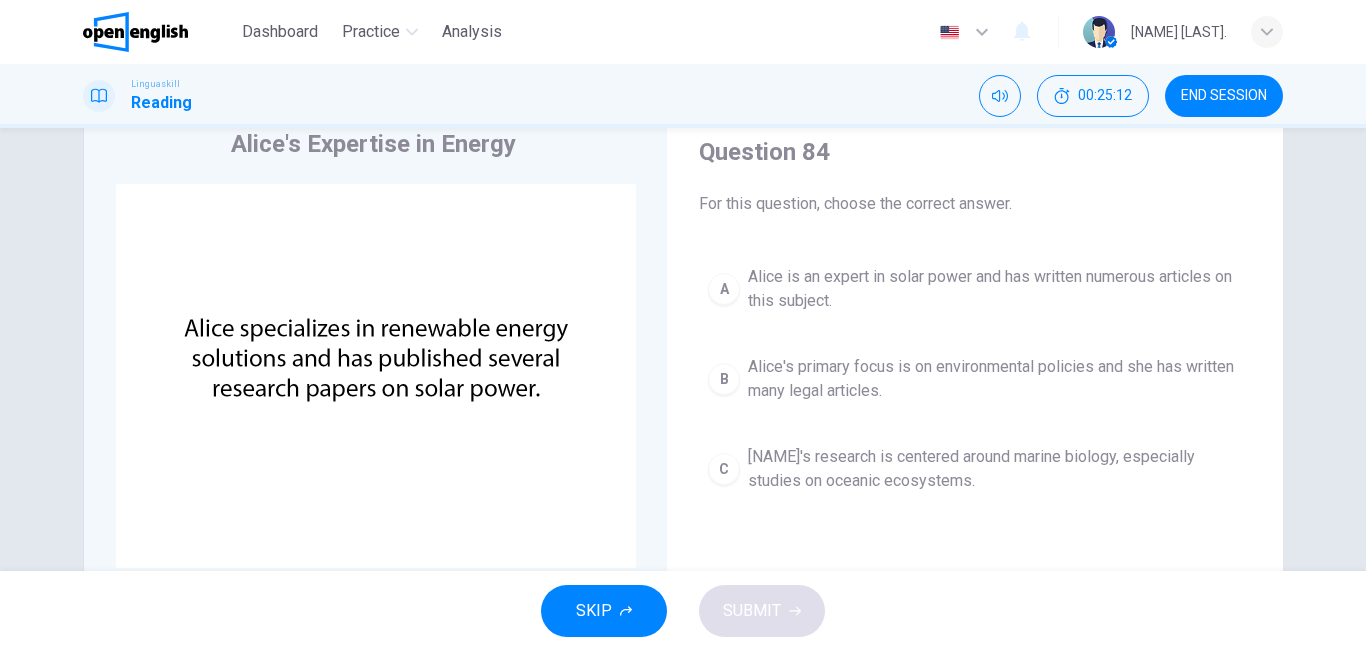 scroll, scrollTop: 70, scrollLeft: 0, axis: vertical 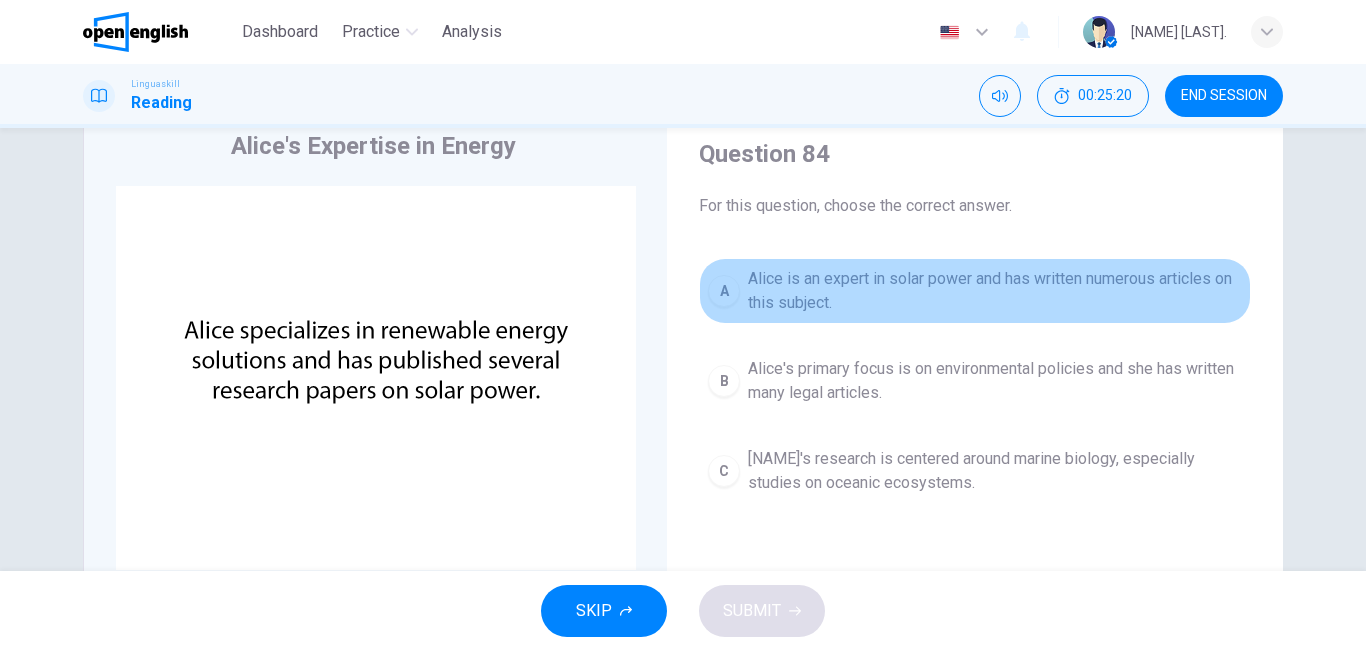 click on "Alice is an expert in solar power and has written numerous articles on this subject." at bounding box center [995, 291] 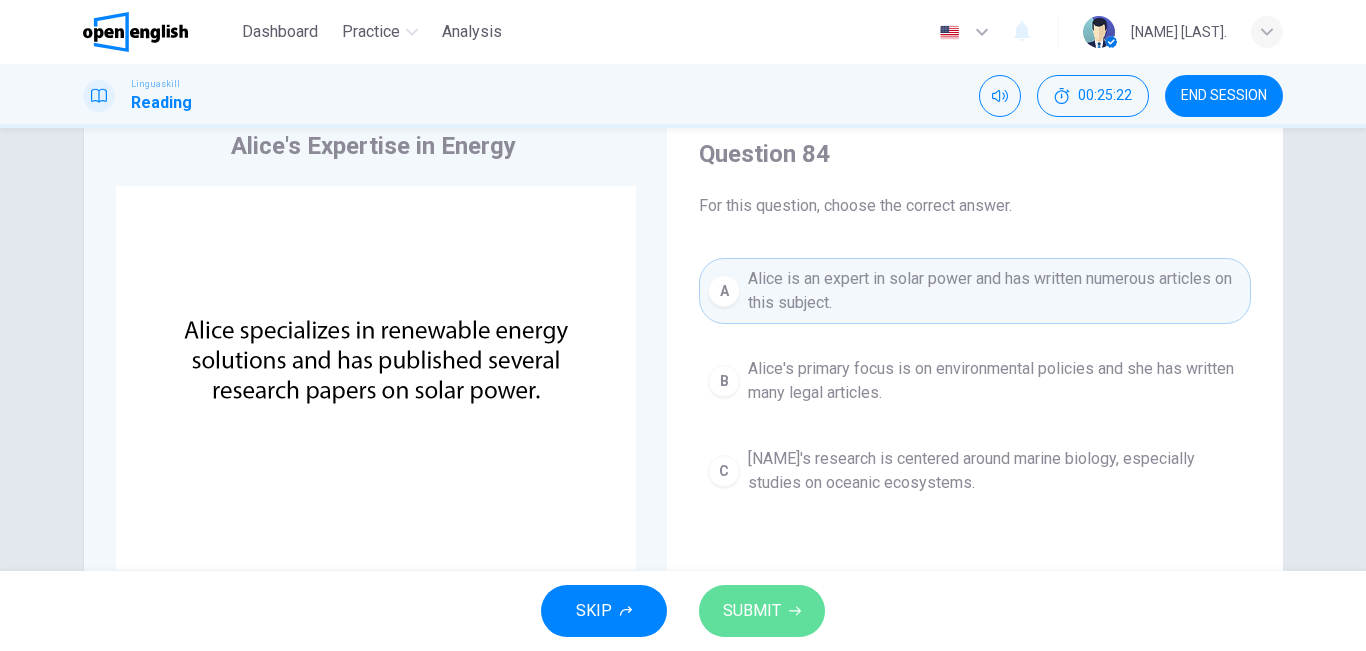 click on "SUBMIT" at bounding box center [762, 611] 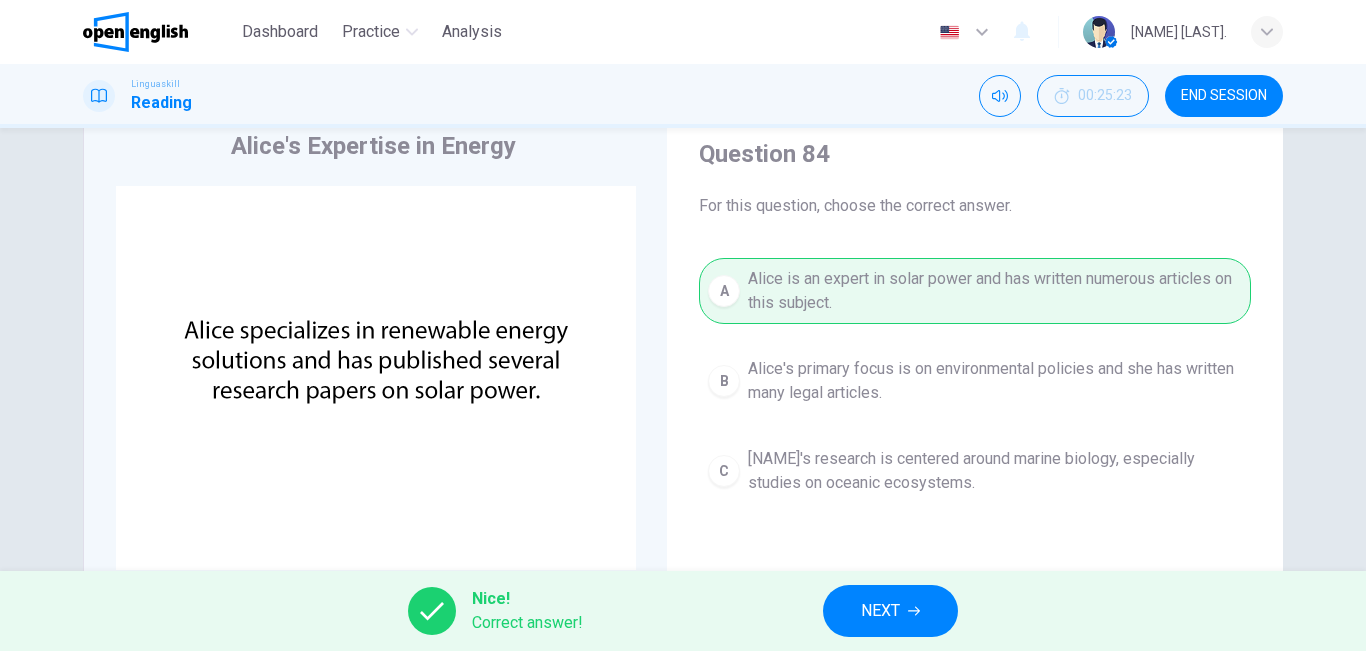 click on "NEXT" at bounding box center (880, 611) 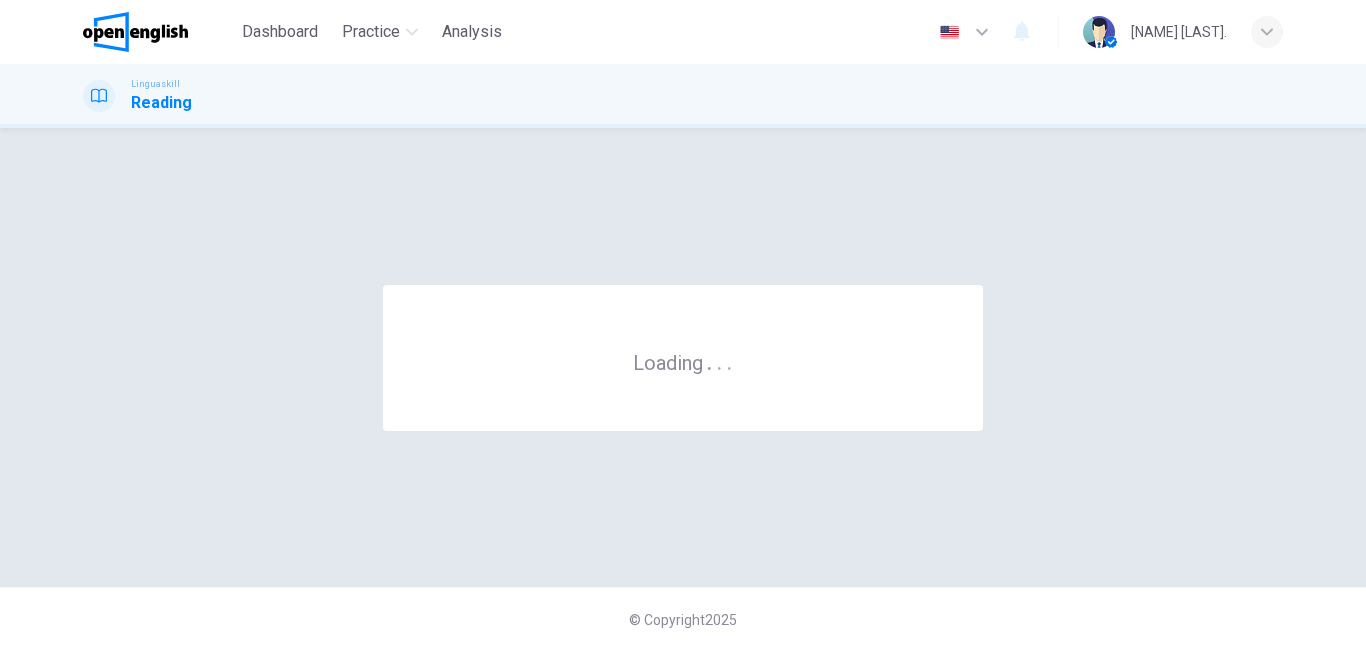 scroll, scrollTop: 0, scrollLeft: 0, axis: both 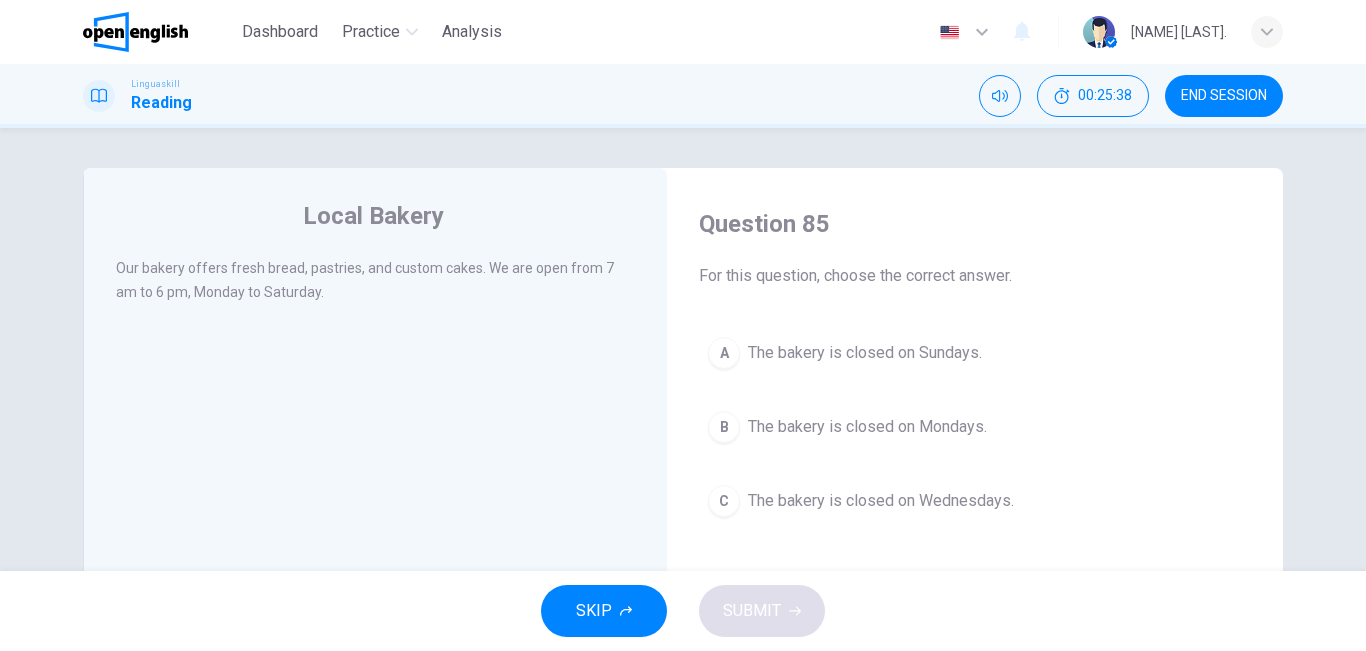click on "The bakery is closed on Sundays." at bounding box center (865, 353) 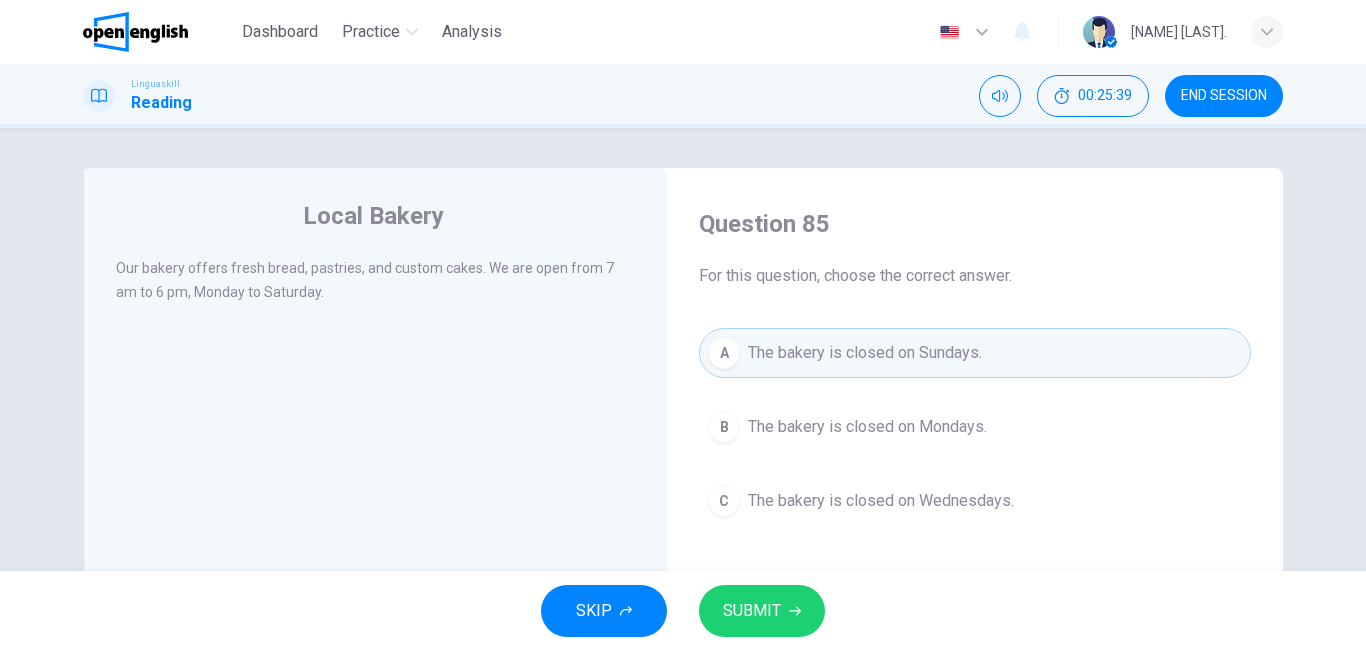 click on "SUBMIT" at bounding box center (762, 611) 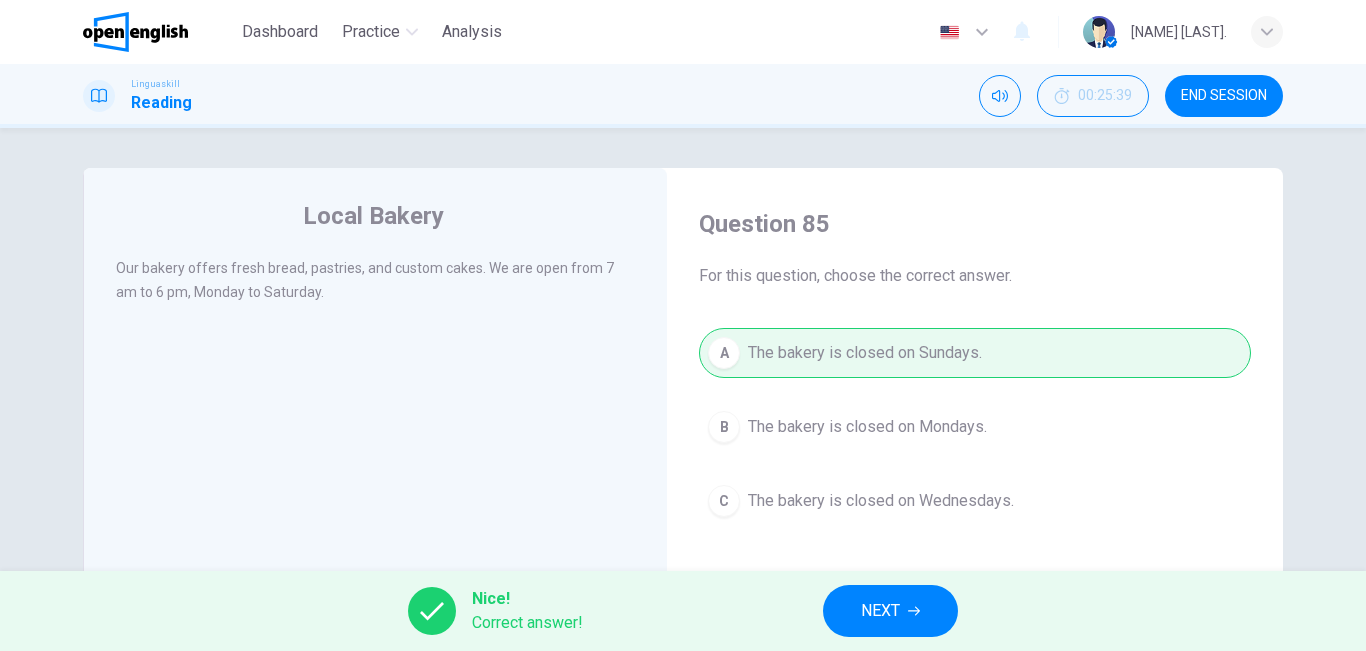 click on "NEXT" at bounding box center [890, 611] 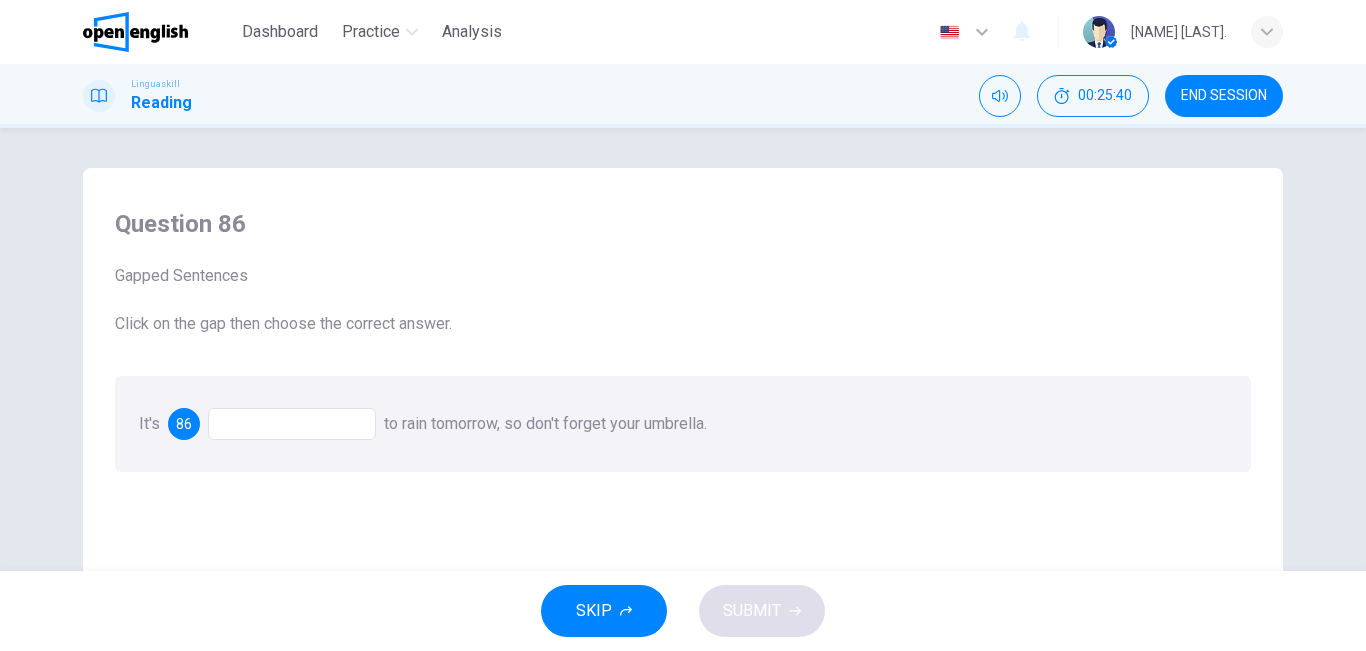 click at bounding box center [292, 424] 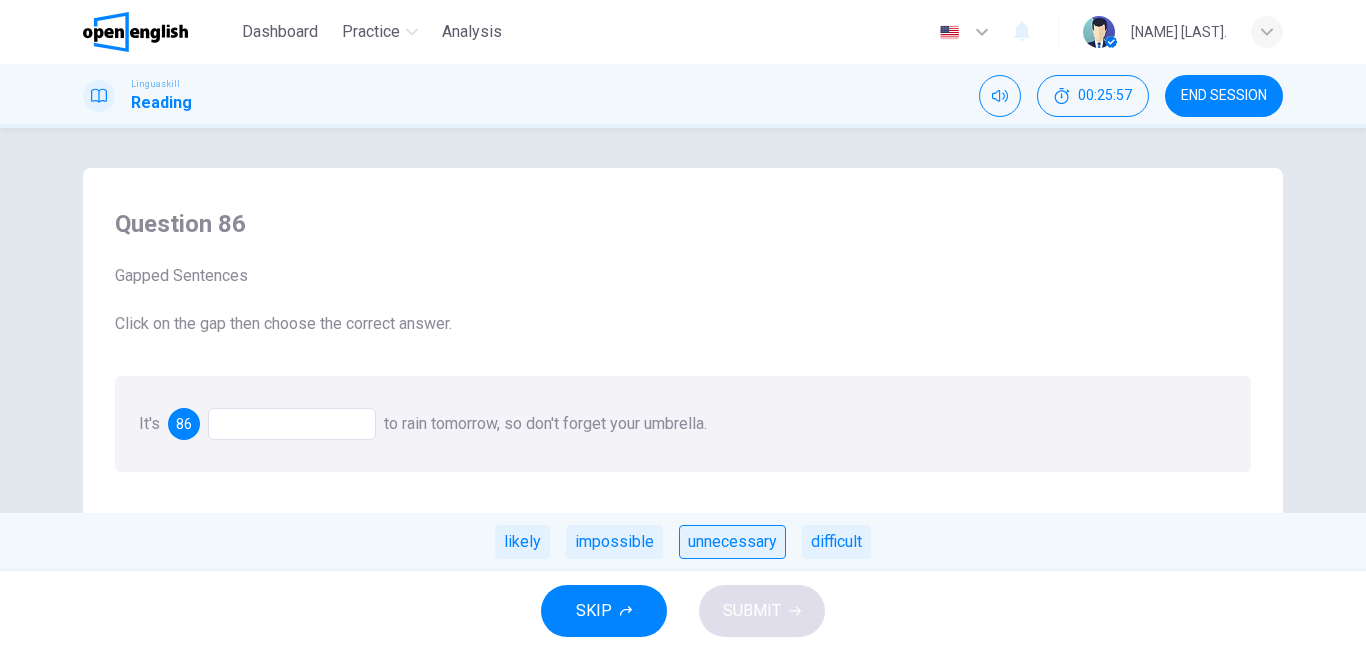 click on "unnecessary" at bounding box center (732, 542) 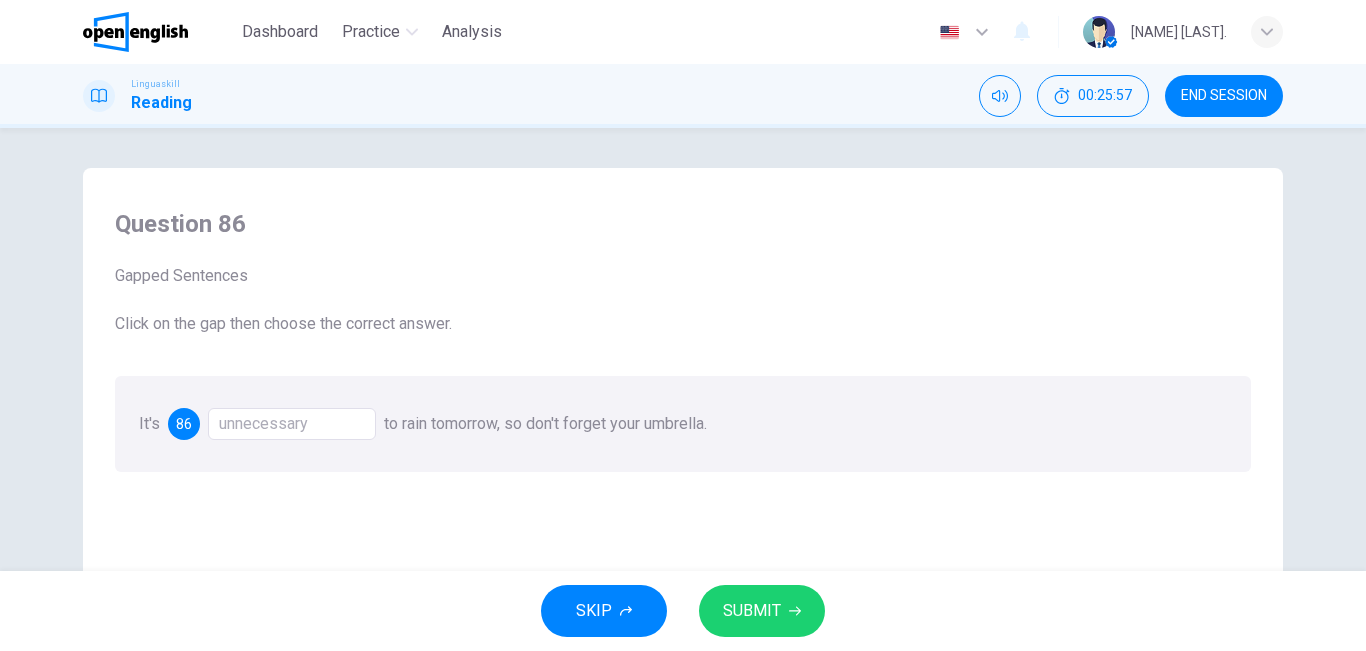 click on "SUBMIT" at bounding box center (752, 611) 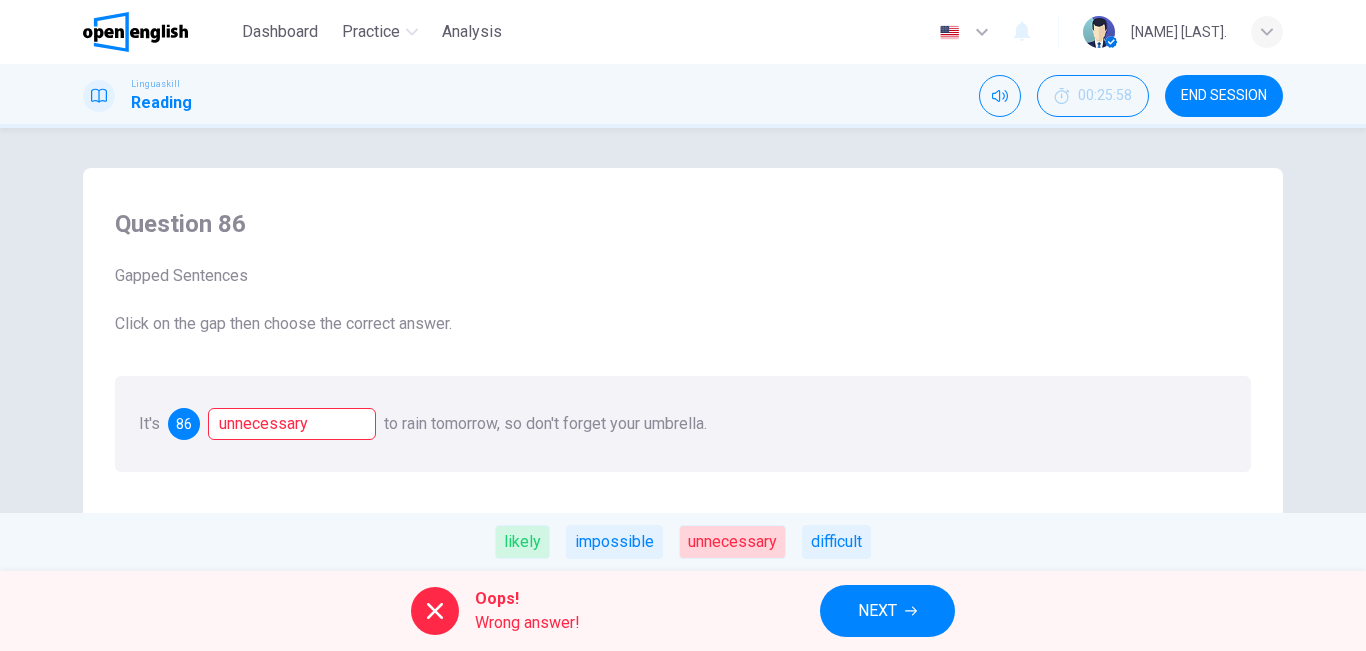 click on "NEXT" at bounding box center (887, 611) 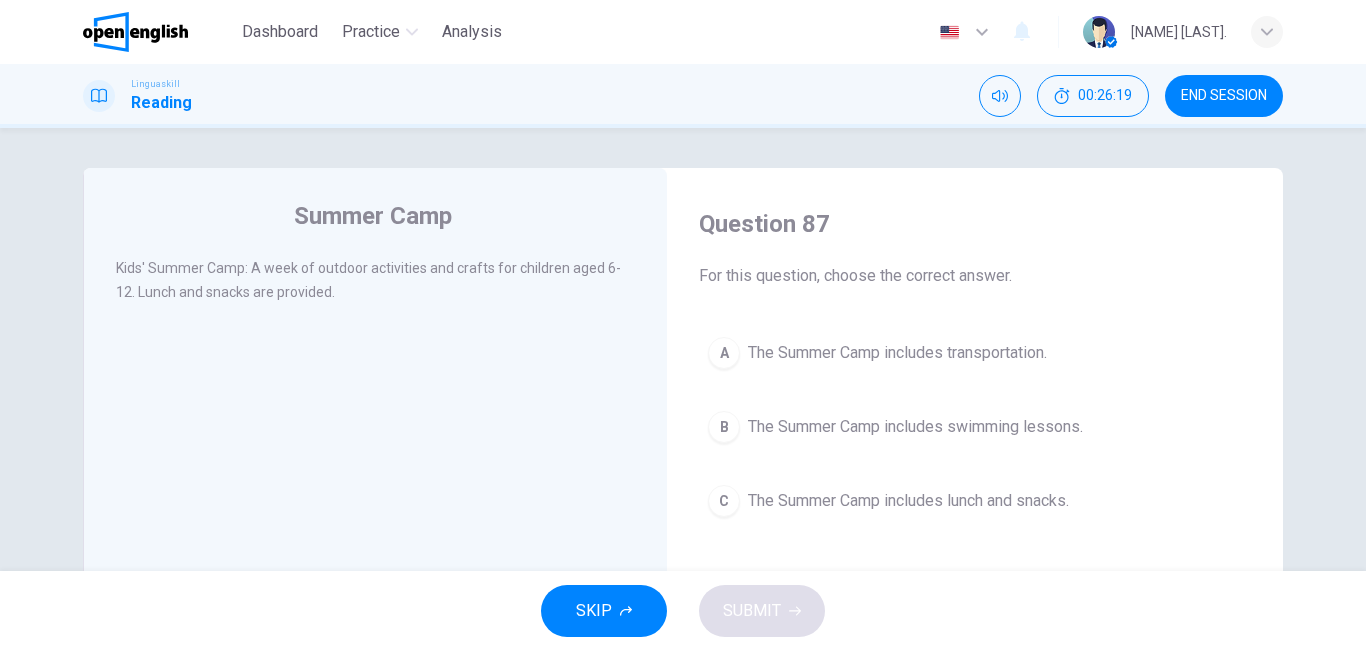 click on "The Summer Camp includes lunch and snacks." at bounding box center (908, 501) 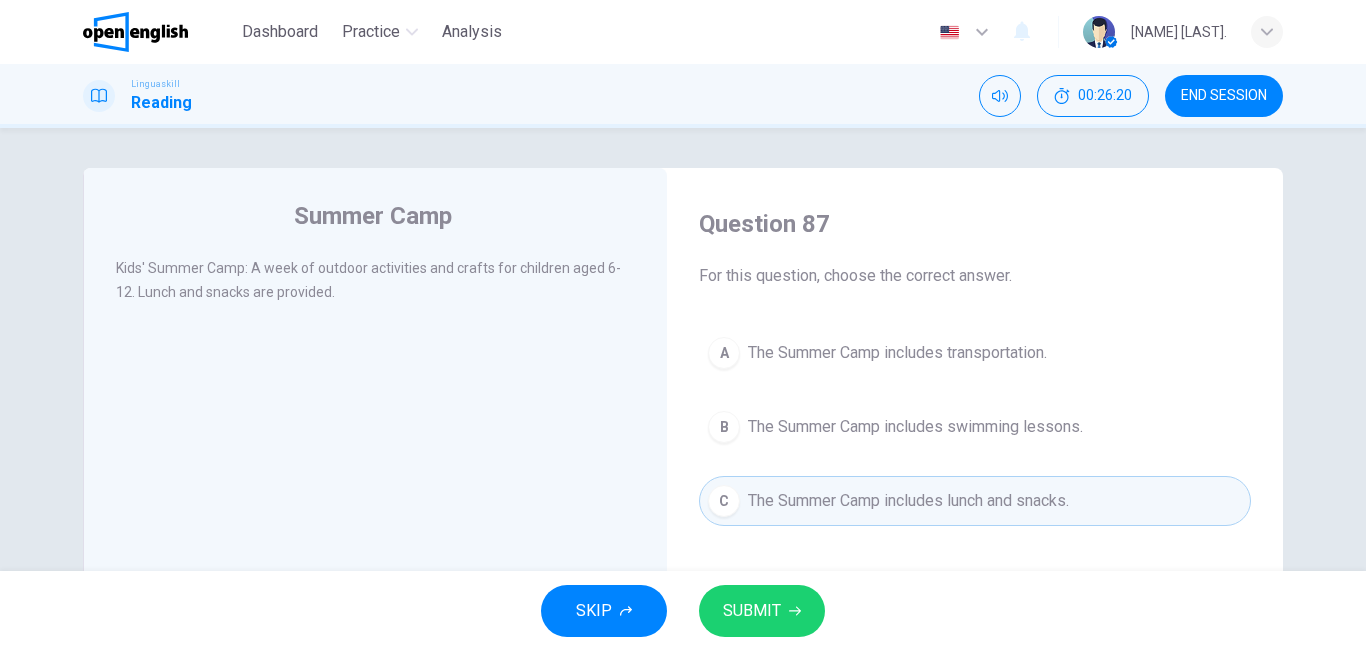 click on "SUBMIT" at bounding box center [752, 611] 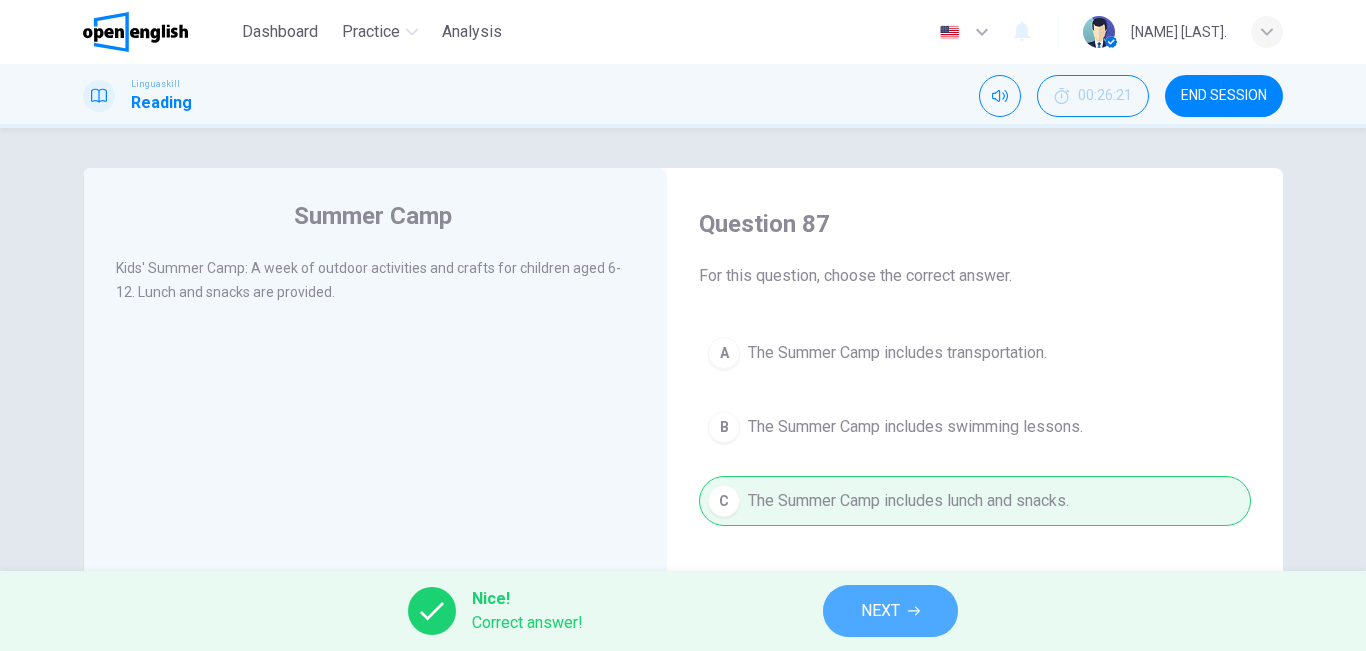 click on "NEXT" at bounding box center [880, 611] 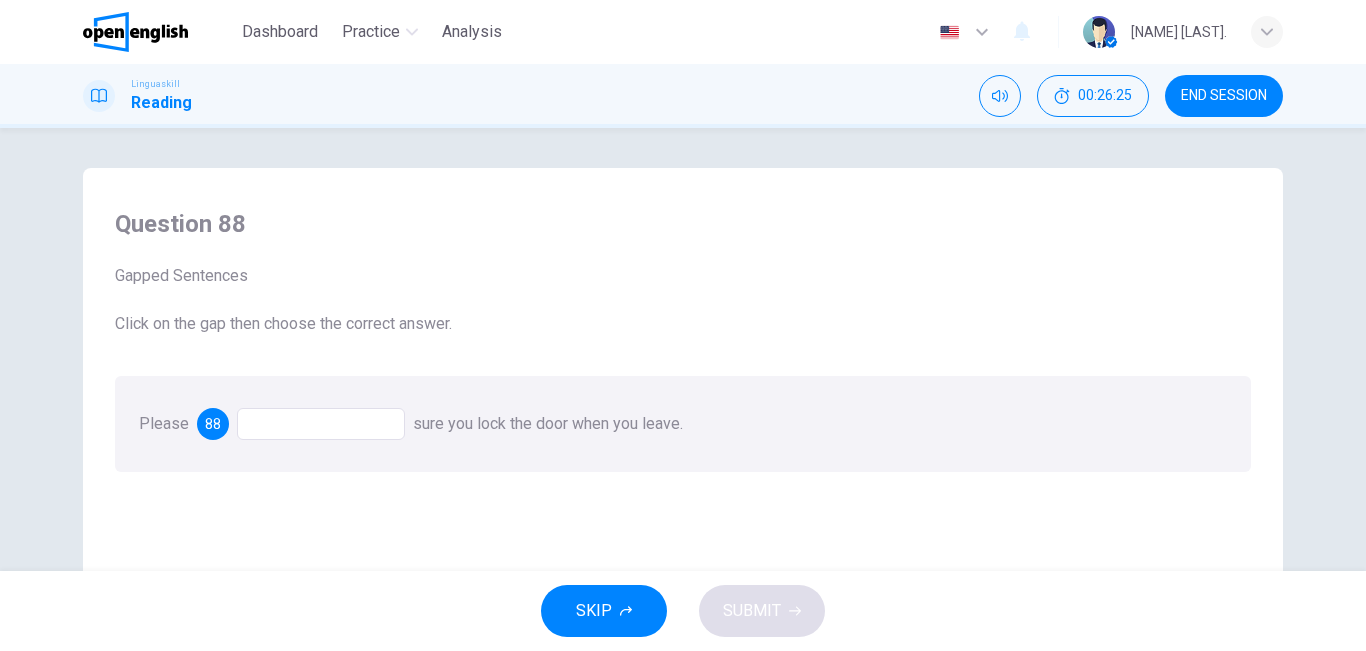 click on "Please  88  sure you lock the door when you leave." at bounding box center [683, 424] 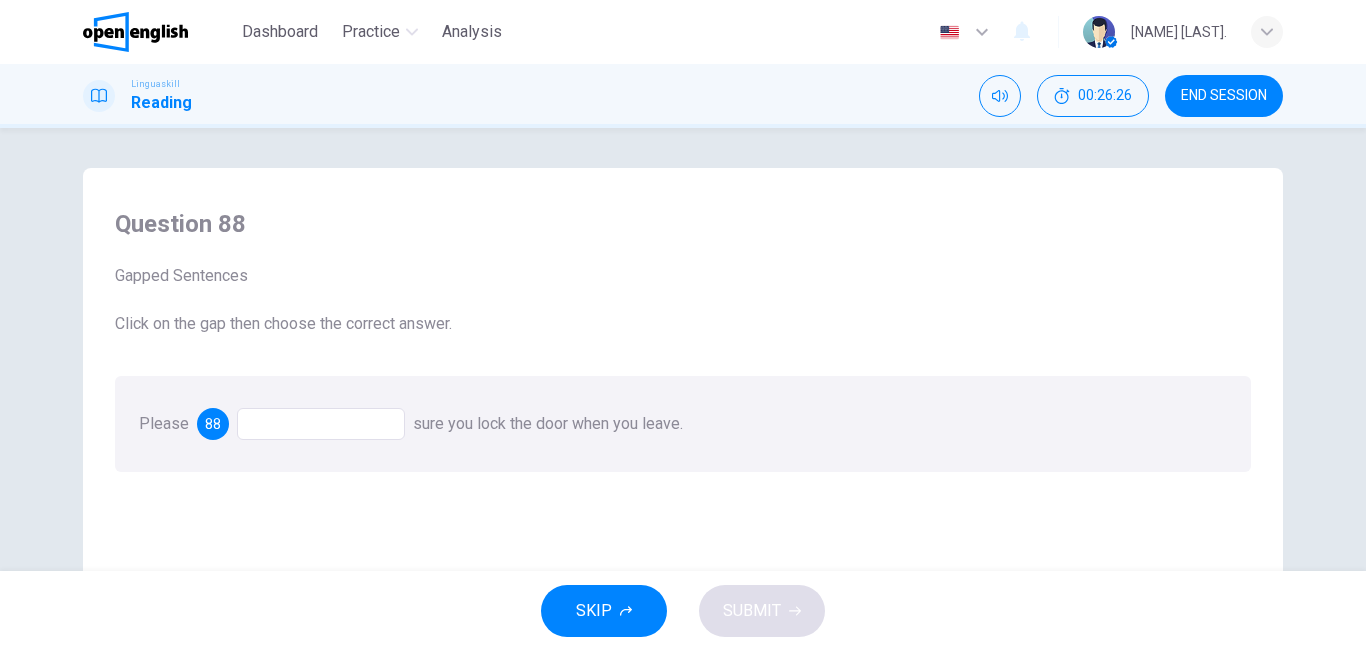 click on "Please  88  sure you lock the door when you leave." at bounding box center (683, 424) 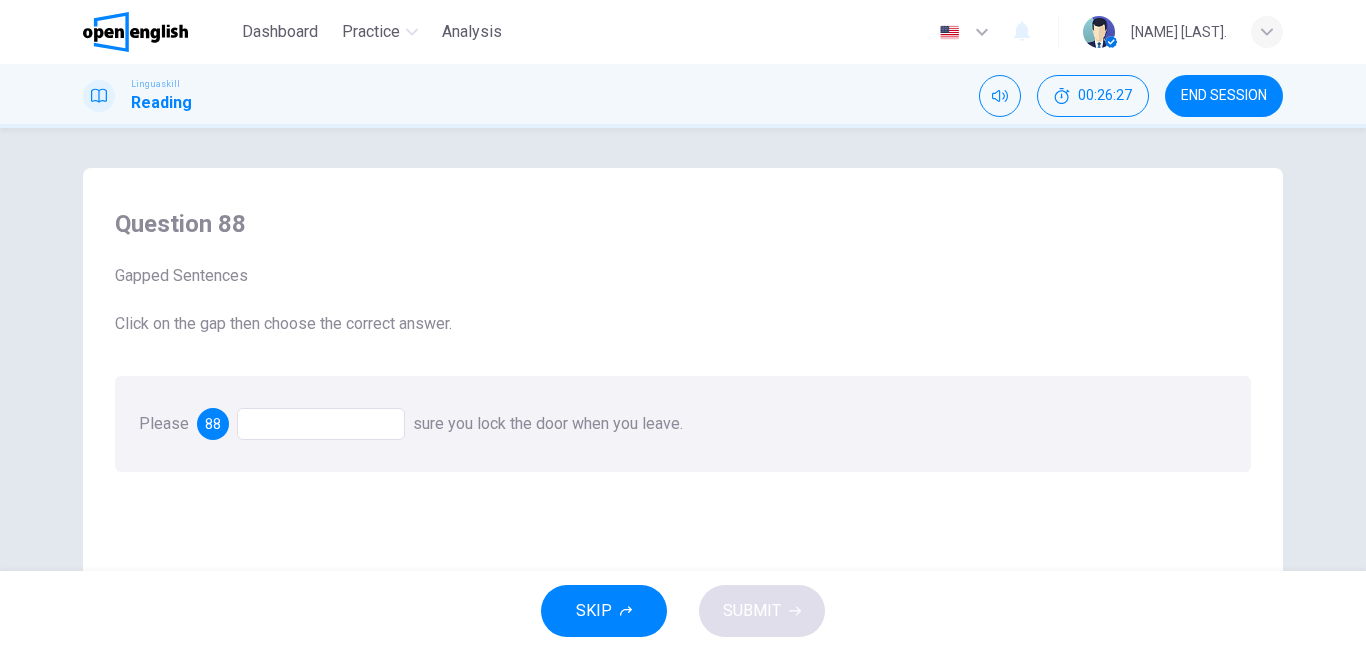 click at bounding box center (321, 424) 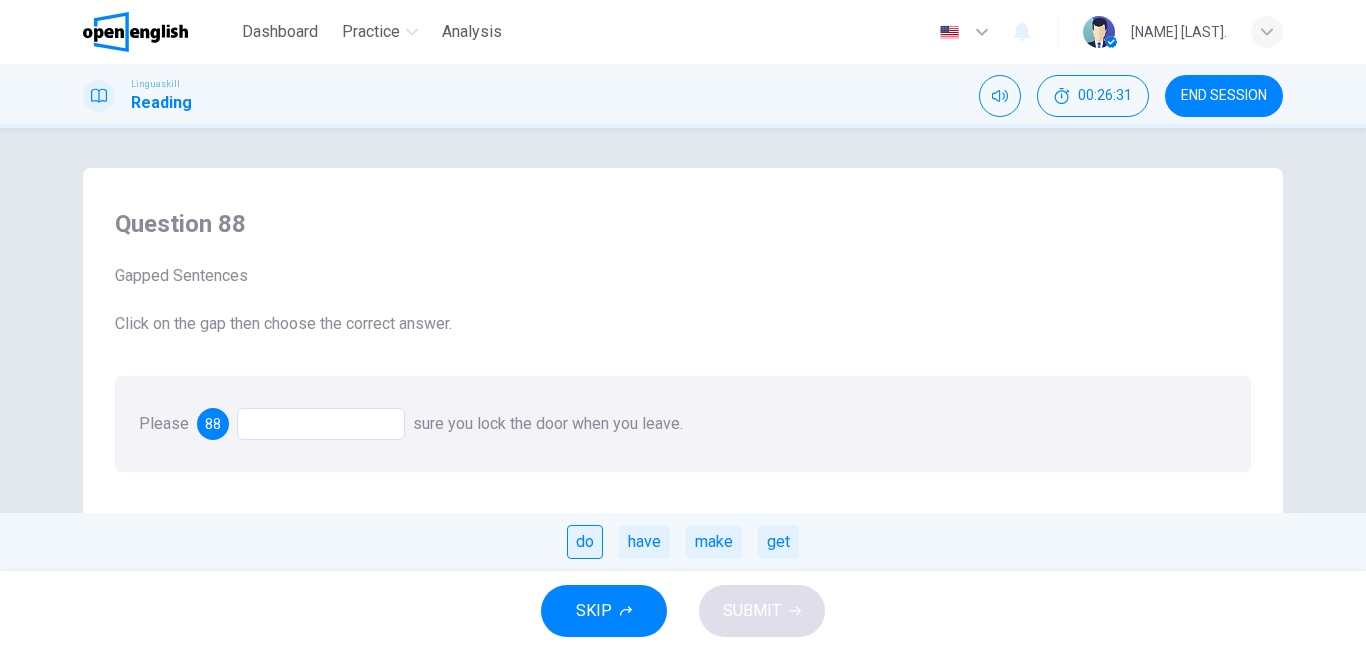 click on "do" at bounding box center (585, 542) 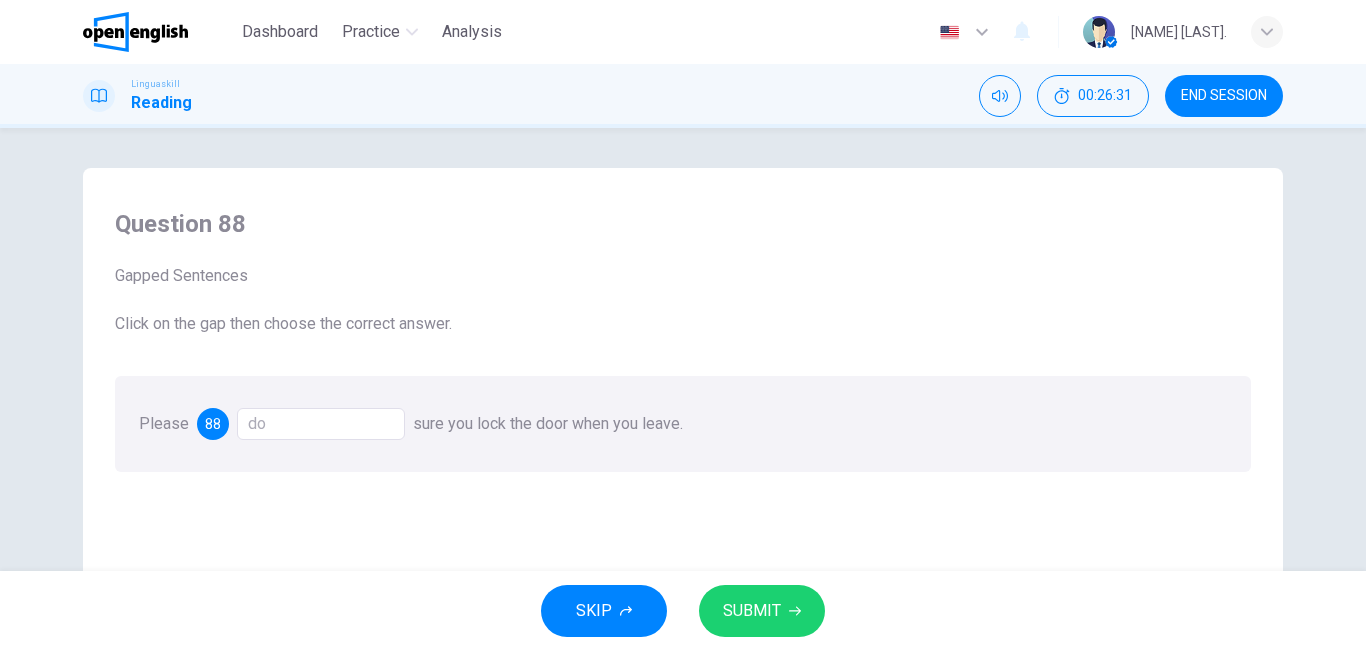 click on "SUBMIT" at bounding box center (752, 611) 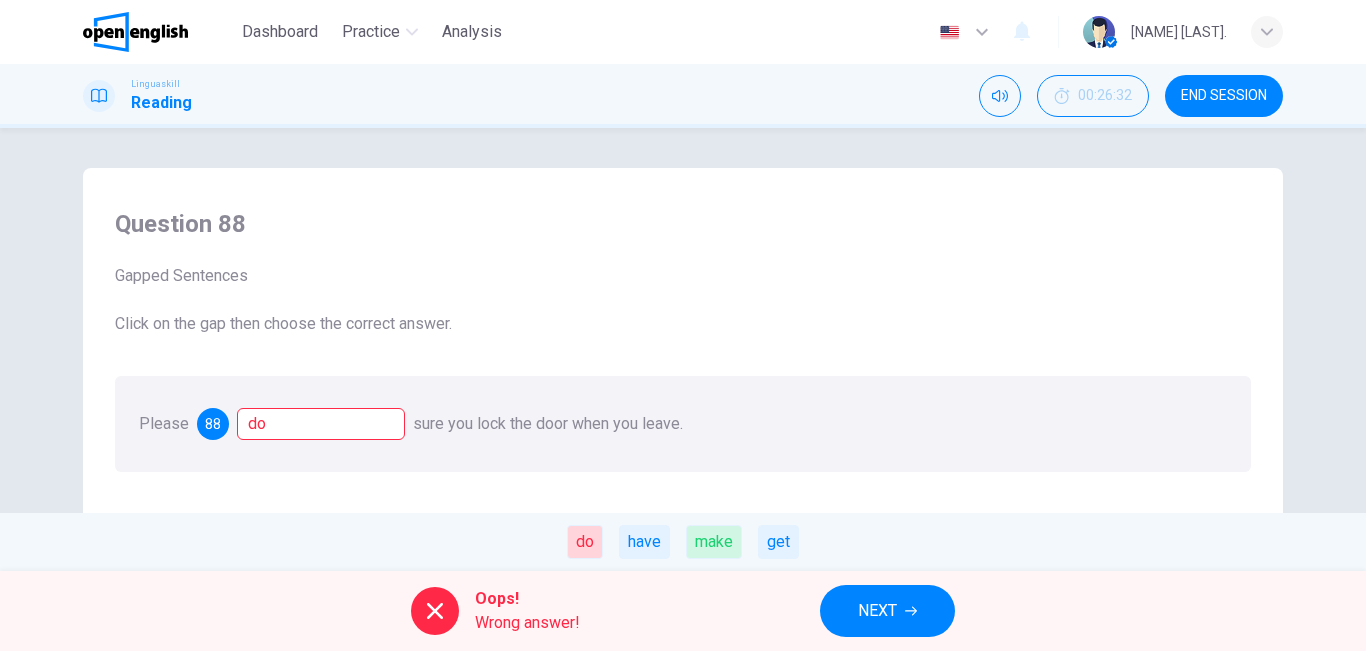 click on "NEXT" at bounding box center [887, 611] 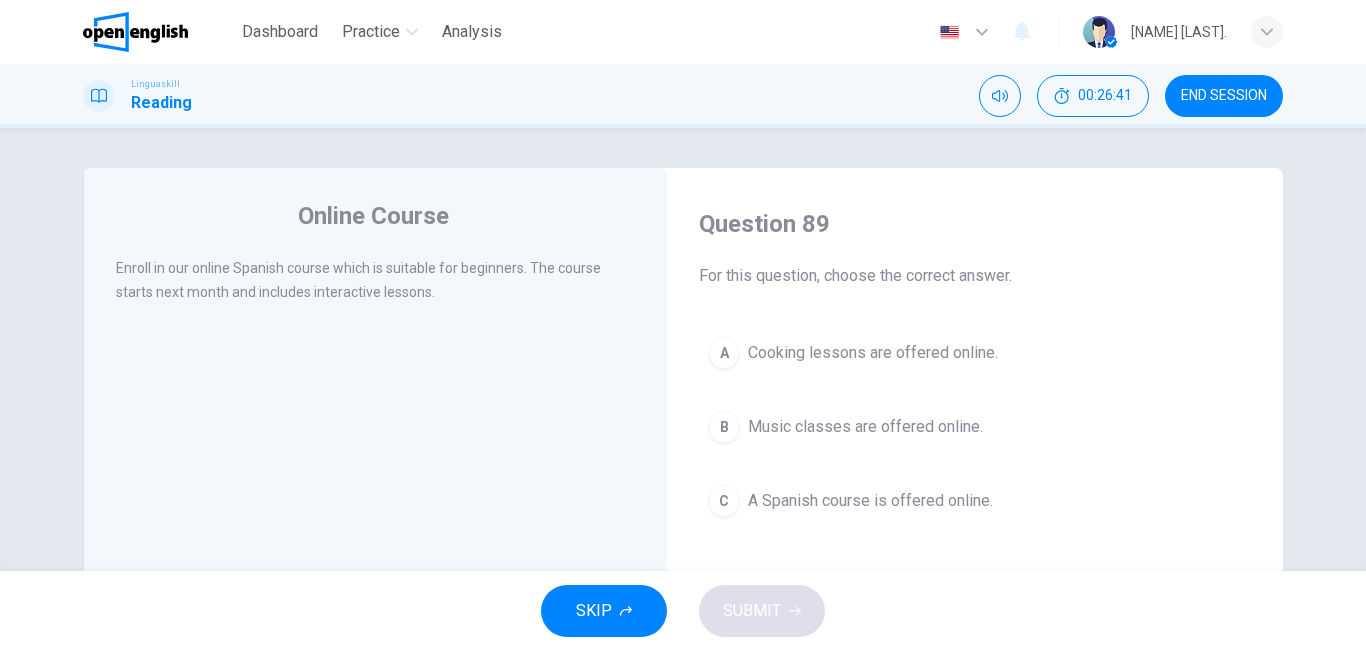 click on "Cooking lessons are offered online." at bounding box center (873, 353) 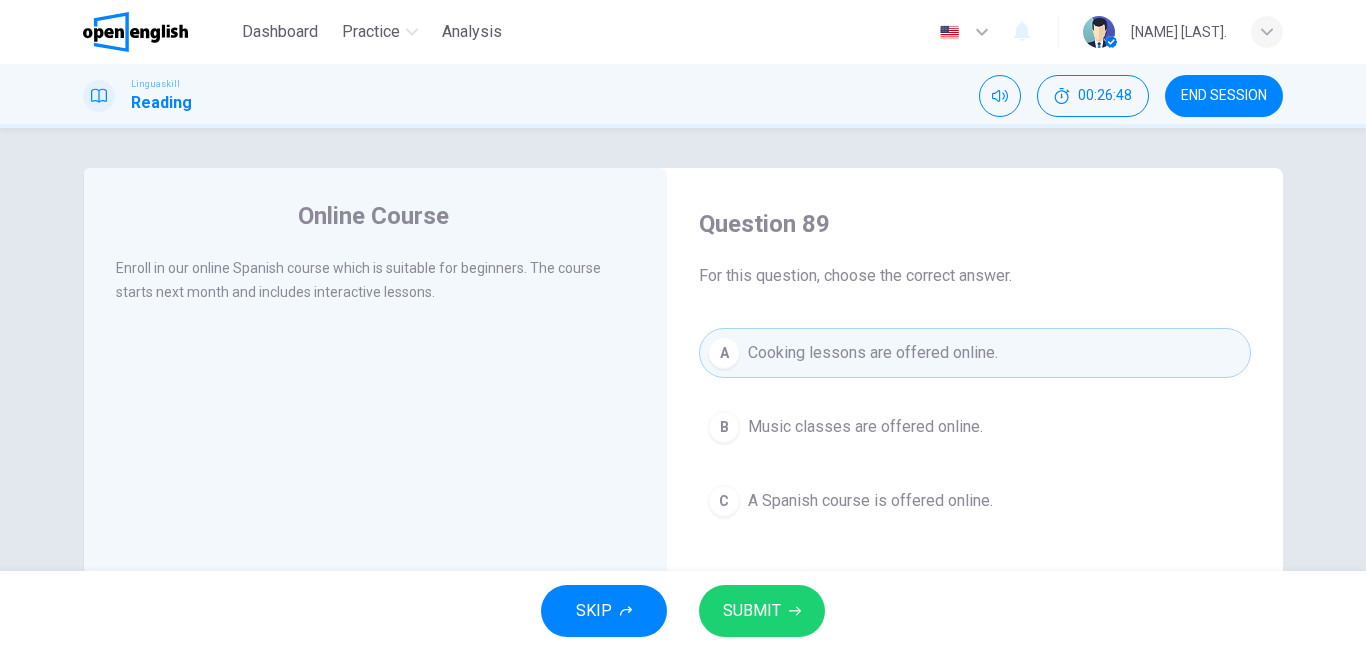click on "A Spanish course is offered online." at bounding box center (870, 501) 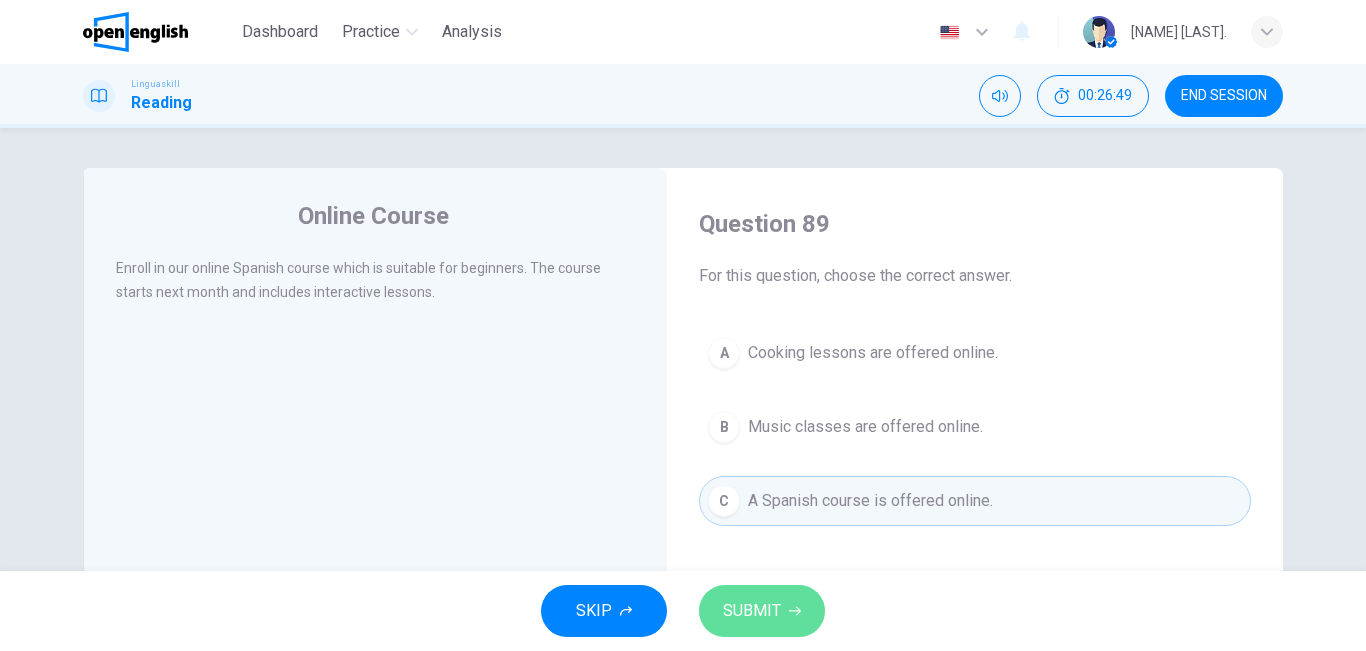click on "SUBMIT" at bounding box center (762, 611) 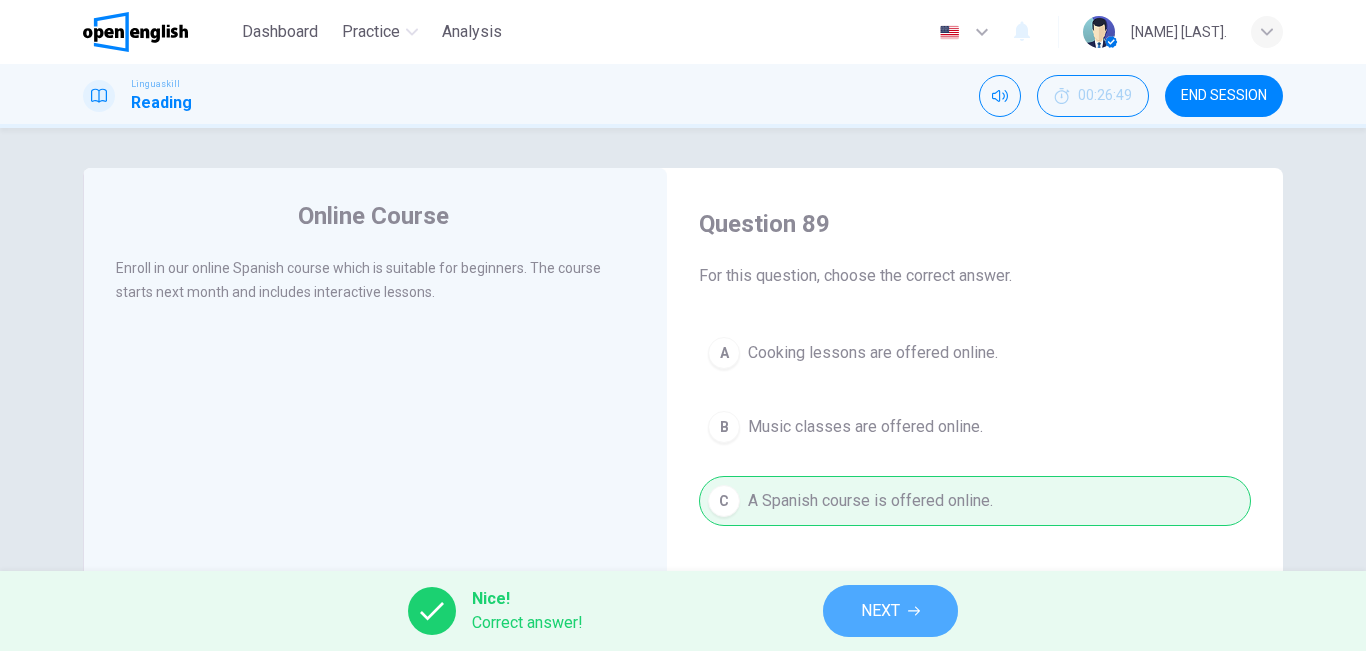 click on "NEXT" at bounding box center [880, 611] 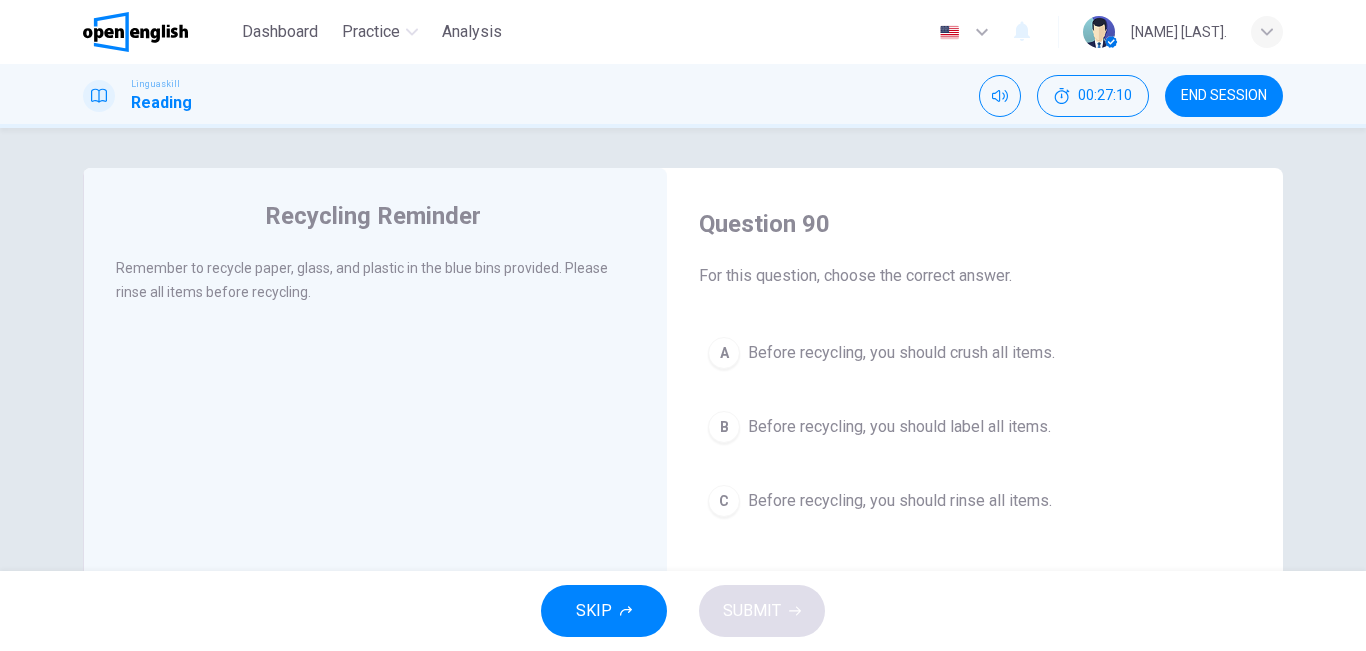 click on "C Before recycling, you should rinse all items." at bounding box center (975, 501) 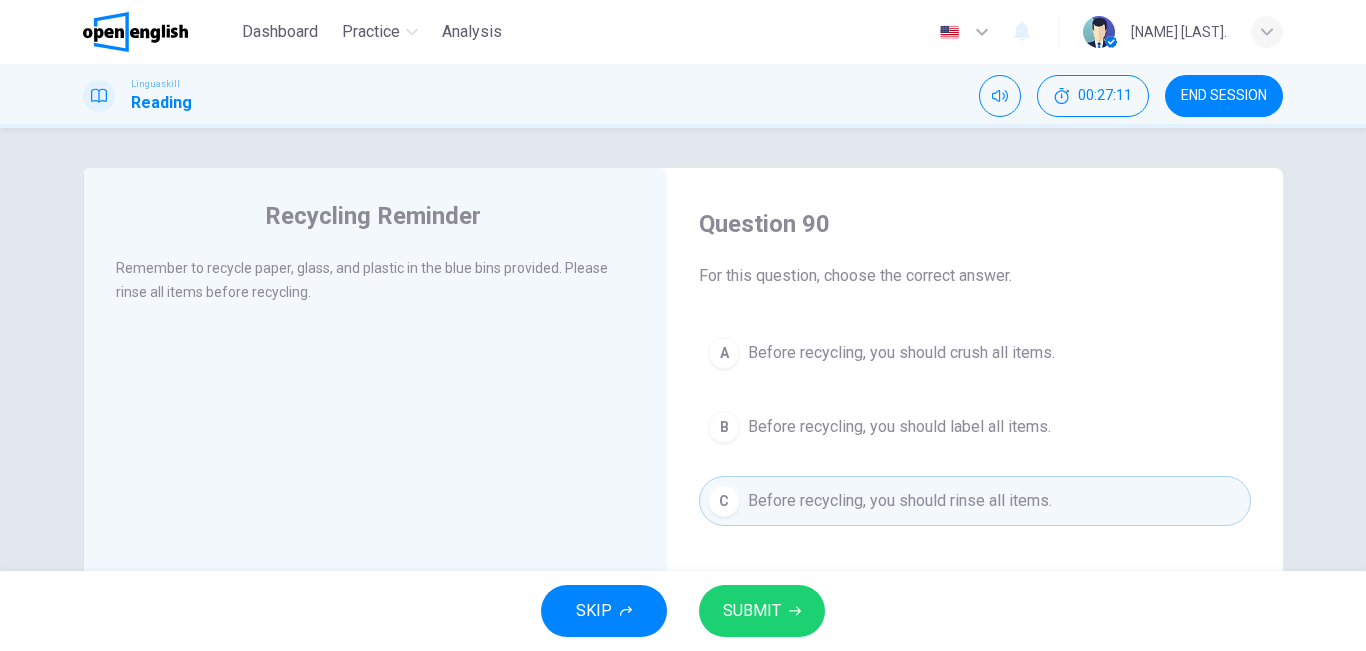 click on "SUBMIT" at bounding box center (762, 611) 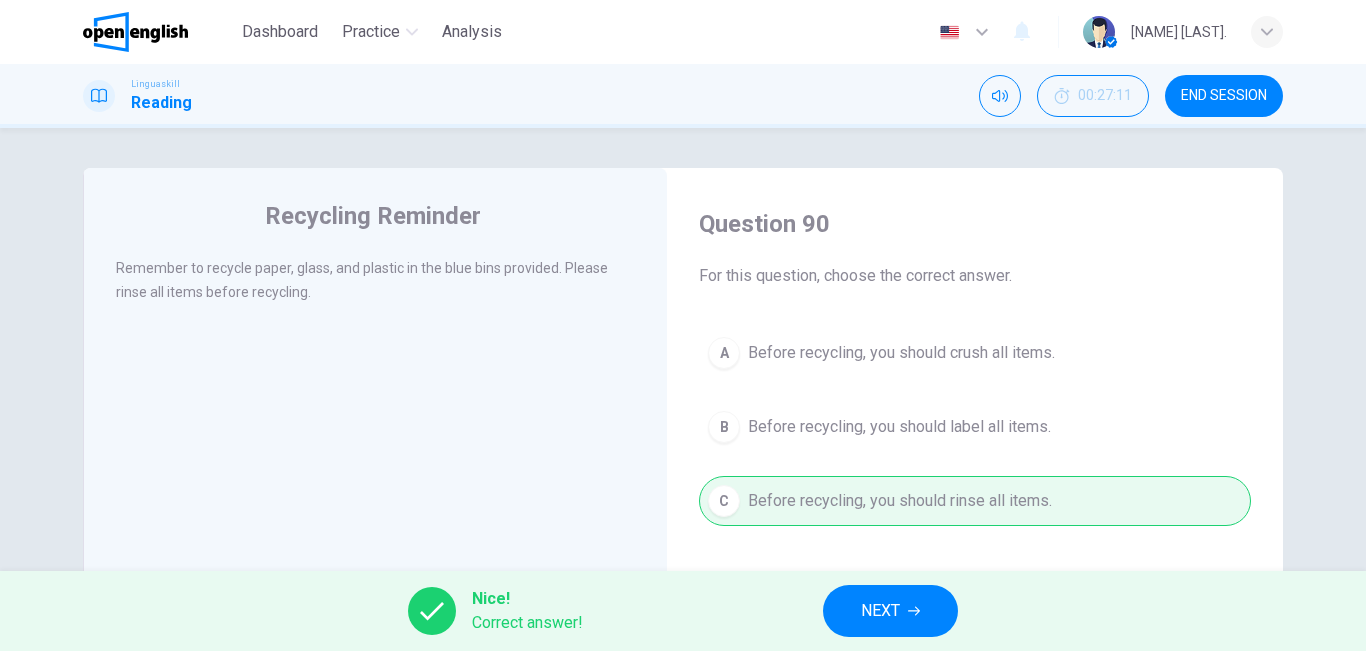 click on "NEXT" at bounding box center (890, 611) 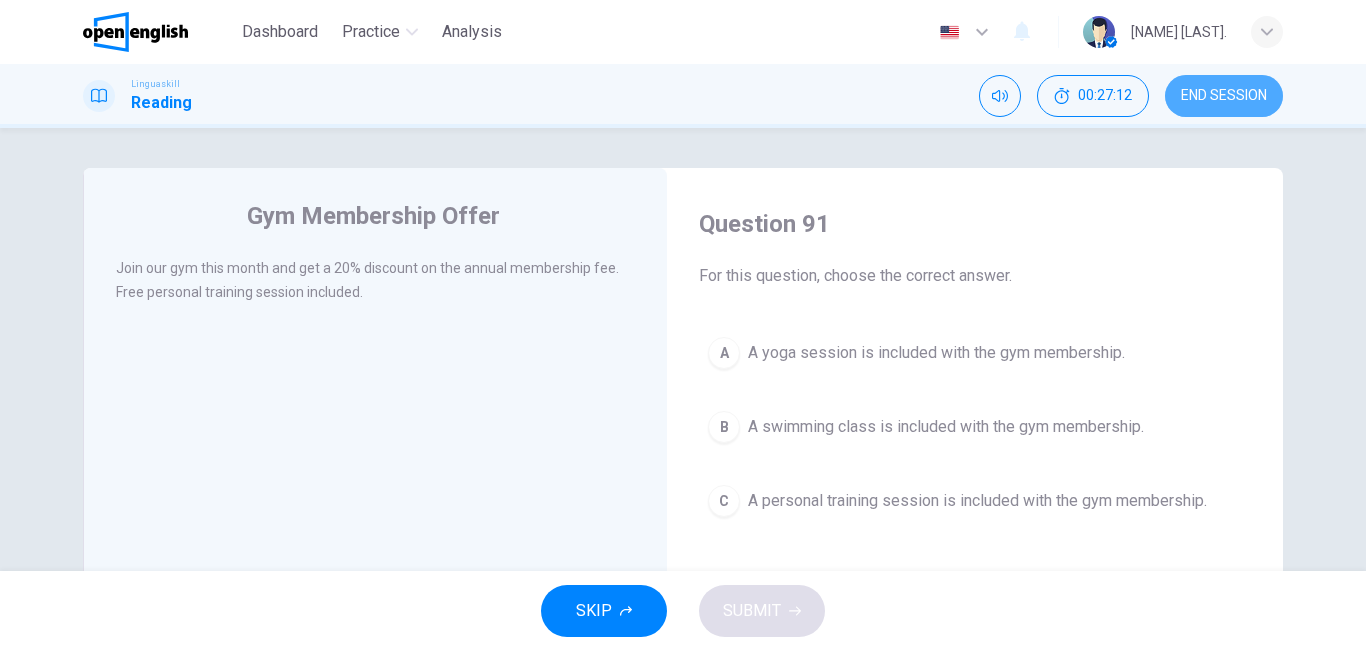 click on "END SESSION" at bounding box center (1224, 96) 